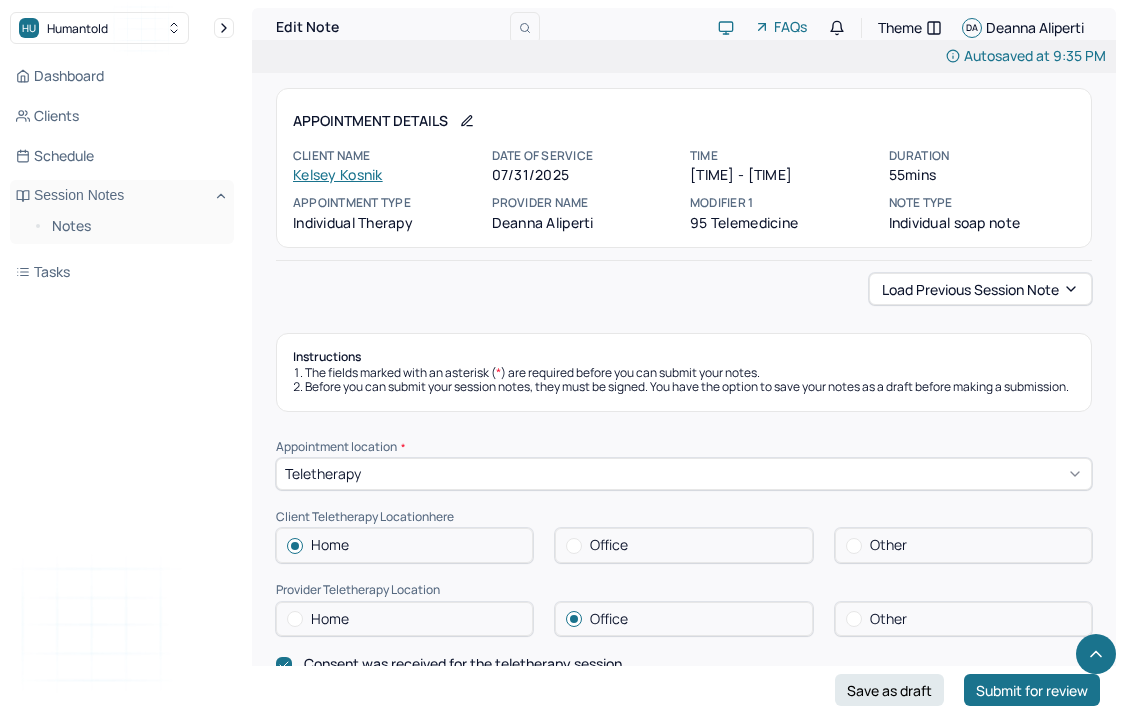 scroll, scrollTop: 817, scrollLeft: 0, axis: vertical 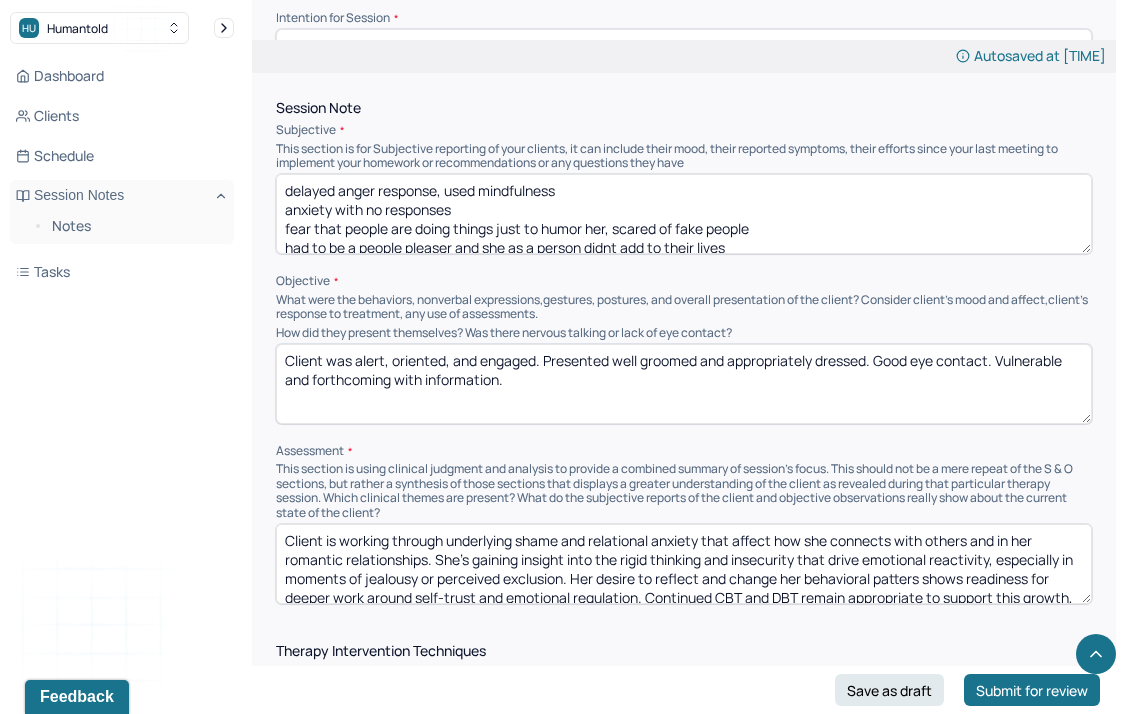 type on "Client expressed feelings of anxiety, stress, and skepticism toward others." 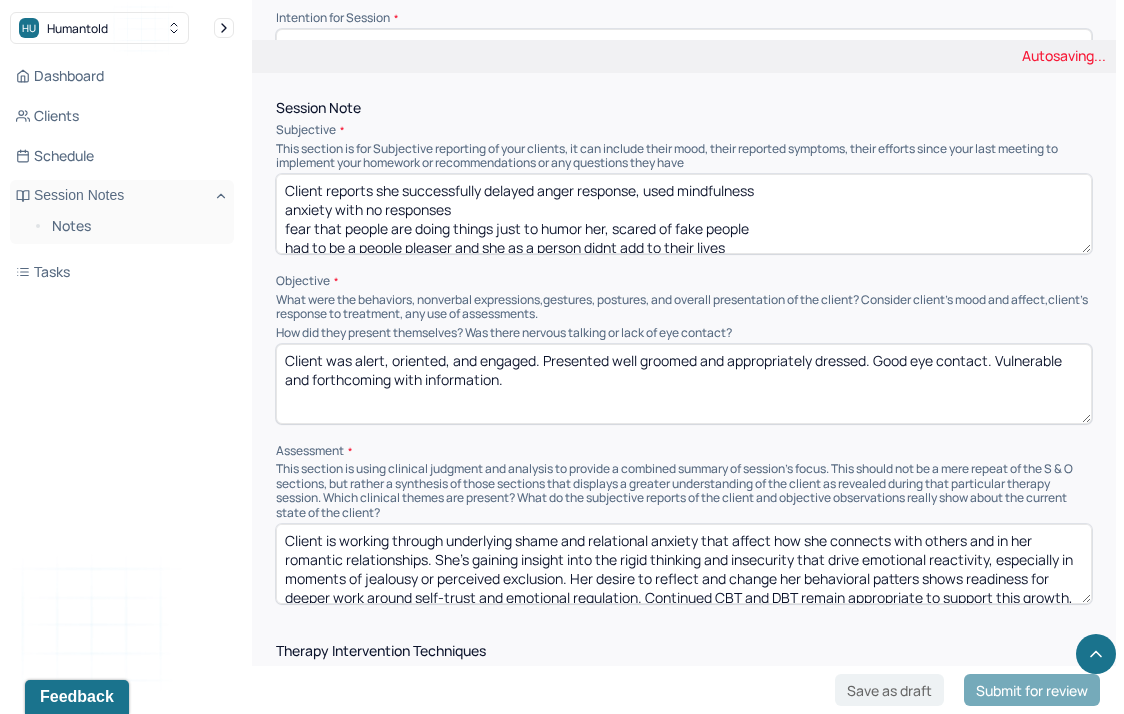 click on "delayed anger response, used mindfulness
anxiety with no responses
fear that people are doing things just to humor her, scared of fake people
had to be a people pleaser and she as a person didnt add to their lives
[YEAR] [NAME] fight, [NAME], [NAME]
Client reports having a hard time letting partners having fun without her historically. Feels her anger is disproportionate in these instances and often has compulsive emotional outbursts that she soon after regrets. Discussed feelings of jealousy, "FOMO", and insecurity that arise. Discussed previous situations with friends that she wants to process more deeply." at bounding box center [684, 214] 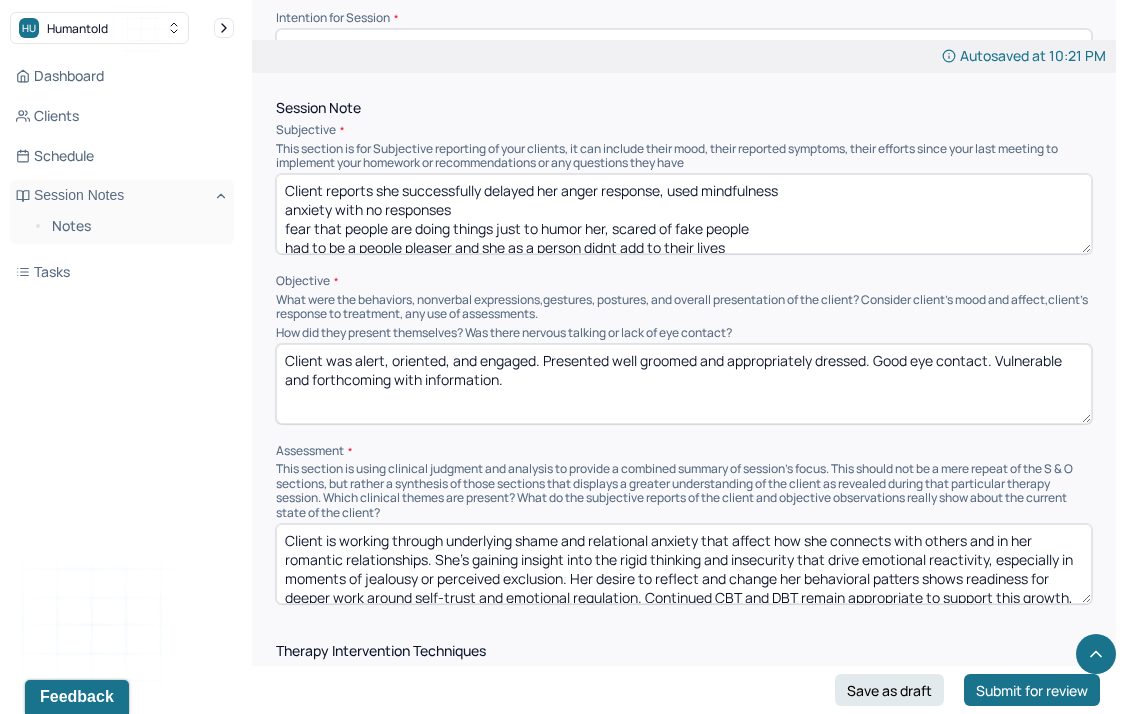 click on "Client reports she successfully delayed anger response, used mindfulness
anxiety with no responses
fear that people are doing things just to humor her, scared of fake people
had to be a people pleaser and she as a person didnt add to their lives
[YEAR] [NAME] fight, [NAME], [NAME]
Client reports having a hard time letting partners having fun without her historically. Feels her anger is disproportionate in these instances and often has compulsive emotional outbursts that she soon after regrets. Discussed feelings of jealousy, "FOMO", and insecurity that arise. Discussed previous situations with friends that she wants to process more deeply." at bounding box center [684, 214] 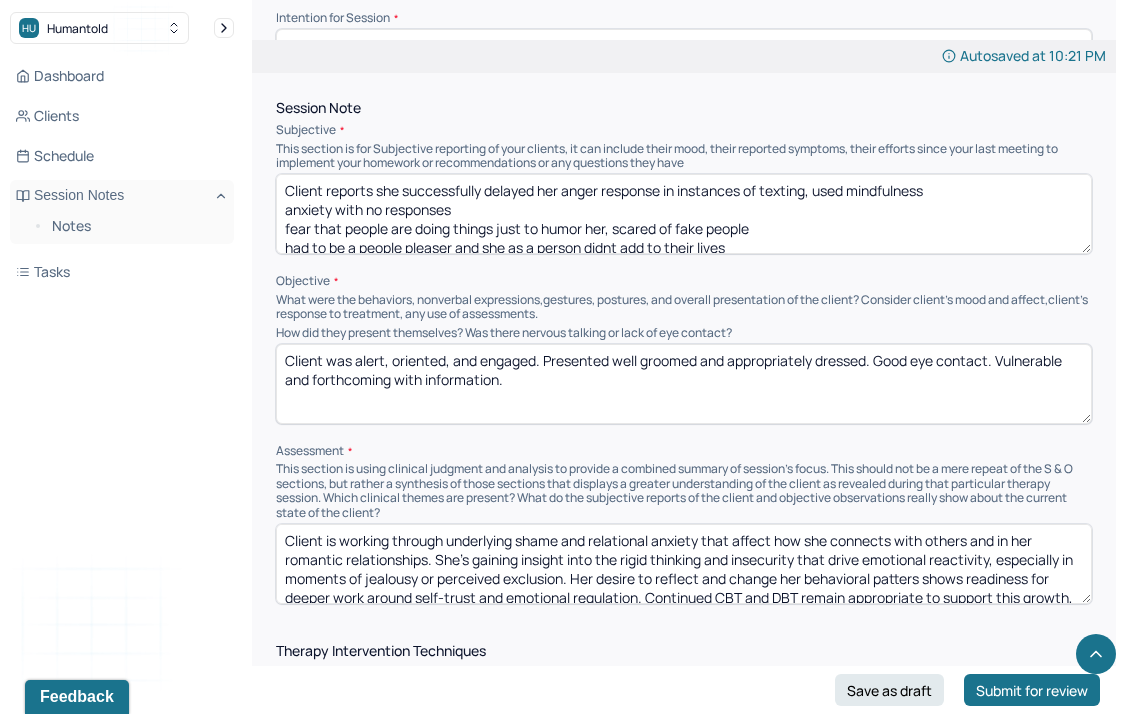 click on "Client reports she successfully delayed her anger response in instances of texting, used mindfulness
anxiety with no responses
fear that people are doing things just to humor her, scared of fake people
had to be a people pleaser and she as a person didnt add to their lives
[YEAR] [NAME] fight, [NAME], [NAME]
Client reports having a hard time letting partners having fun without her historically. Feels her anger is disproportionate in these instances and often has compulsive emotional outbursts that she soon after regrets. Discussed feelings of jealousy, "FOMO", and insecurity that arise. Discussed previous situations with friends that she wants to process more deeply." at bounding box center (684, 214) 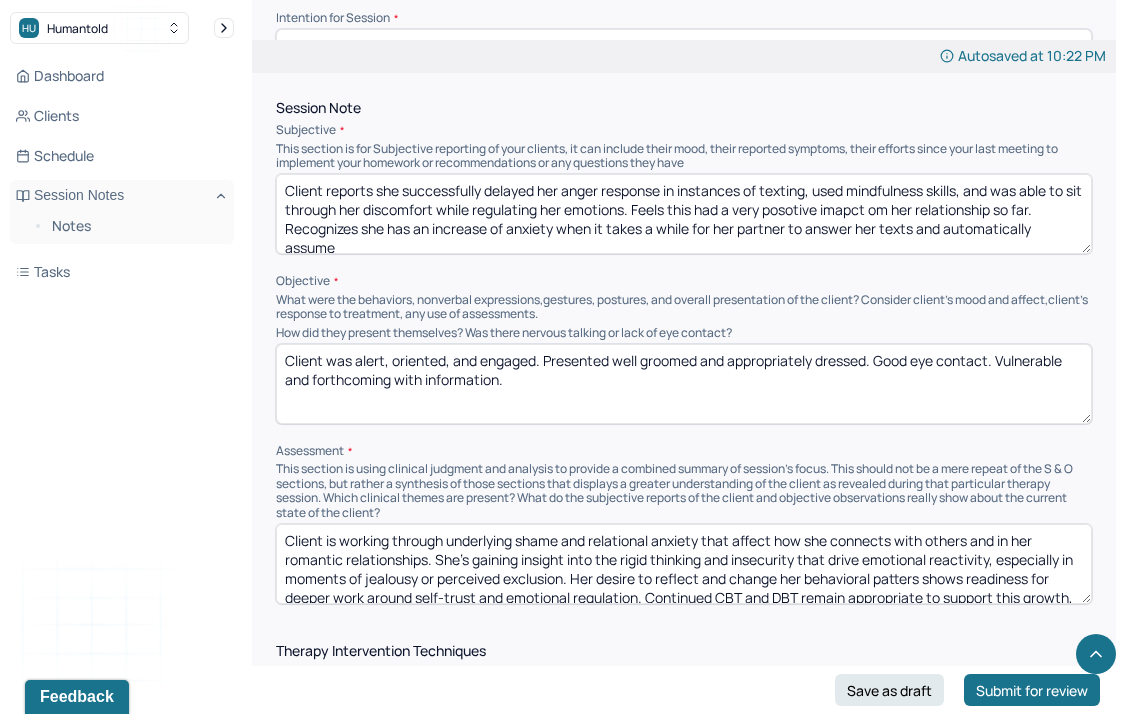 scroll, scrollTop: 3, scrollLeft: 0, axis: vertical 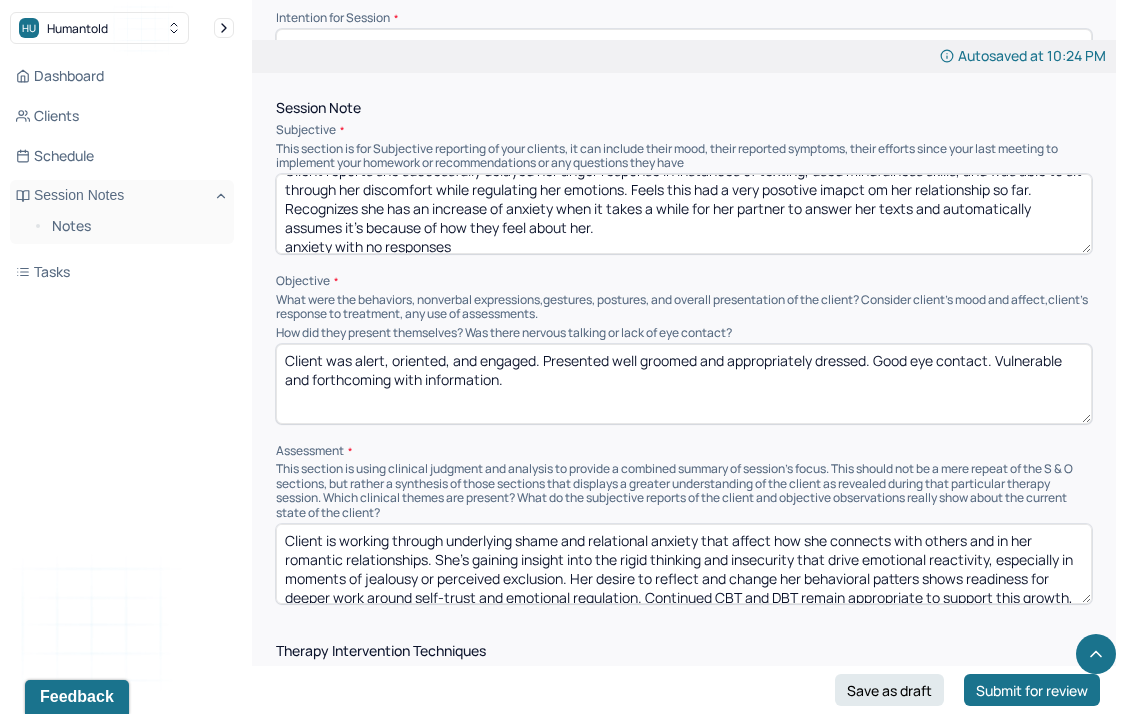 drag, startPoint x: 426, startPoint y: 234, endPoint x: 651, endPoint y: 237, distance: 225.02 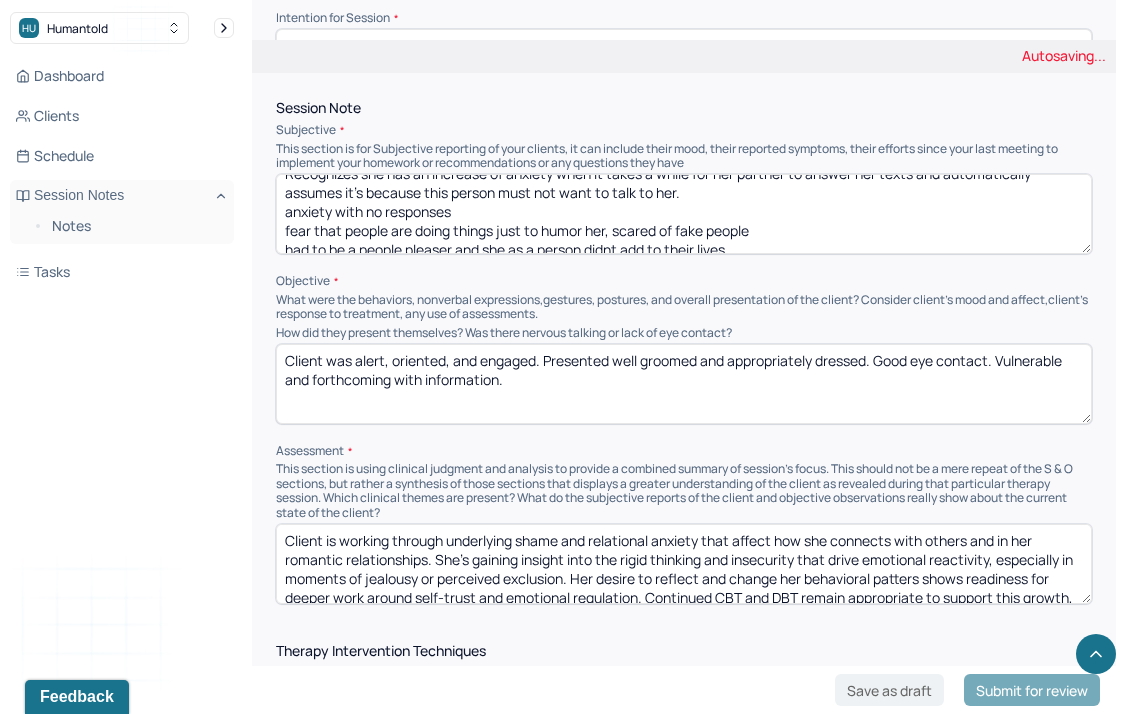 scroll, scrollTop: 62, scrollLeft: 0, axis: vertical 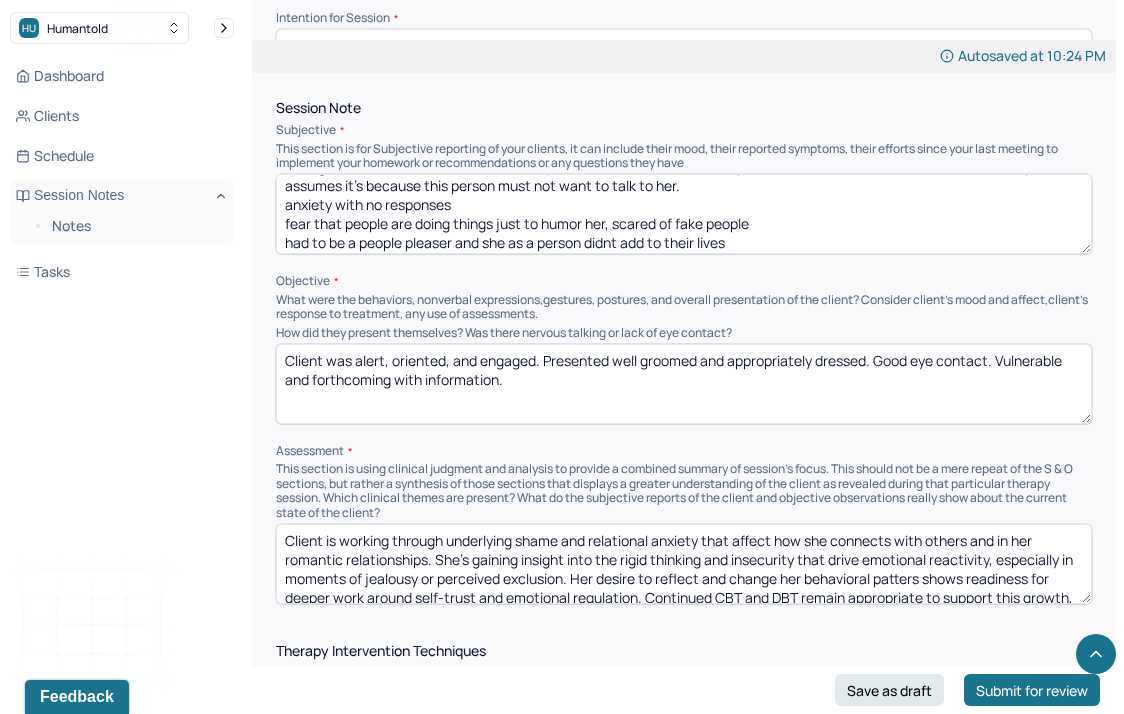 drag, startPoint x: 290, startPoint y: 233, endPoint x: 277, endPoint y: 219, distance: 19.104973 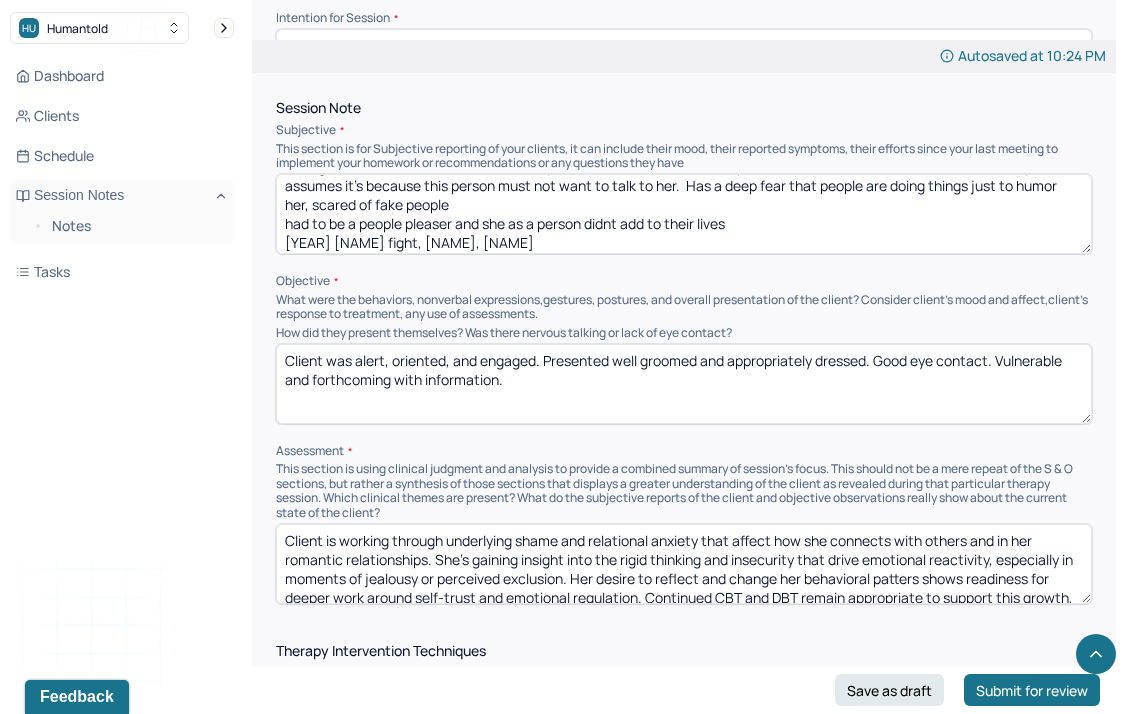 click on "Client reports she successfully delayed her anger response in instances of texting, used mindfulness skills, and was able to sit through her discomfort while regulating her emotions. Feels this had a very posotive imapct om her relationship so far. Recognizes she has an increase of anxiety when it takes a while for her partner to answer her texts and automatically assumes it's because this person must not want to talk to her.  Has a deep fear that people are doing things just to humor her, scared of fake people
had to be a people pleaser and she as a person didnt add to their lives
[YEAR] [NAME] fight, [NAME], [NAME]
Client reports having a hard time letting partners having fun without her historically. Feels her anger is disproportionate in these instances and often has compulsive emotional outbursts that she soon after regrets. Discussed feelings of jealousy, "FOMO", and insecurity that arise. Discussed previous situations with friends that she wants to process more deeply." at bounding box center (684, 214) 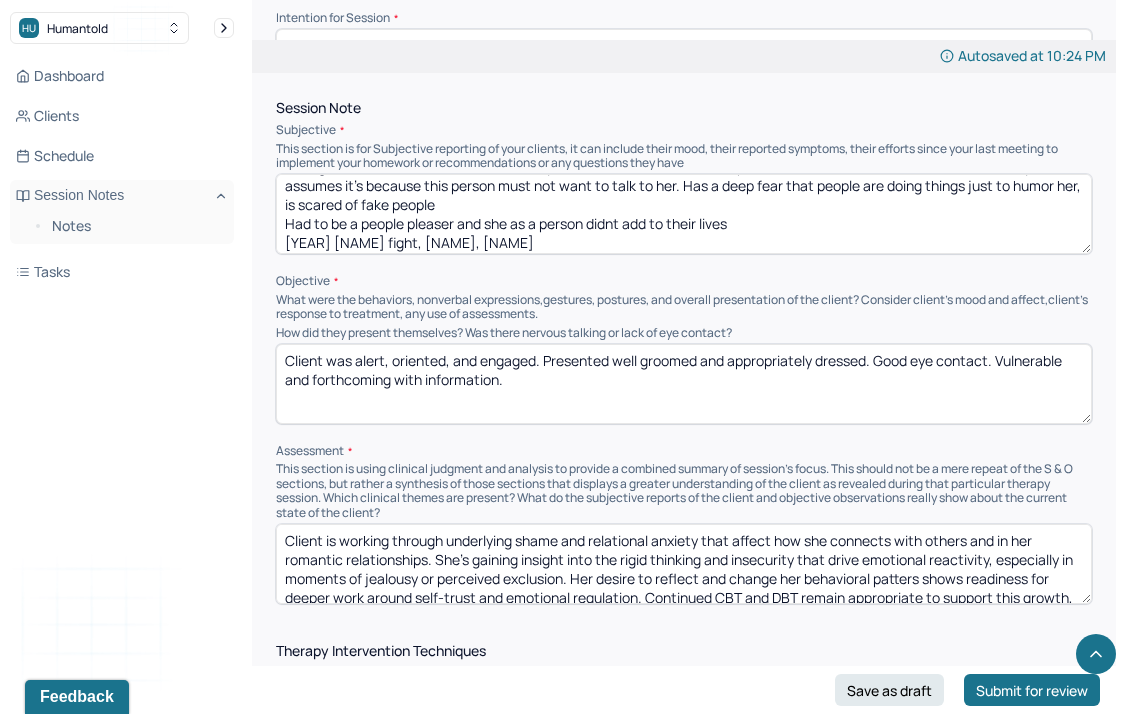 drag, startPoint x: 390, startPoint y: 211, endPoint x: 536, endPoint y: 211, distance: 146 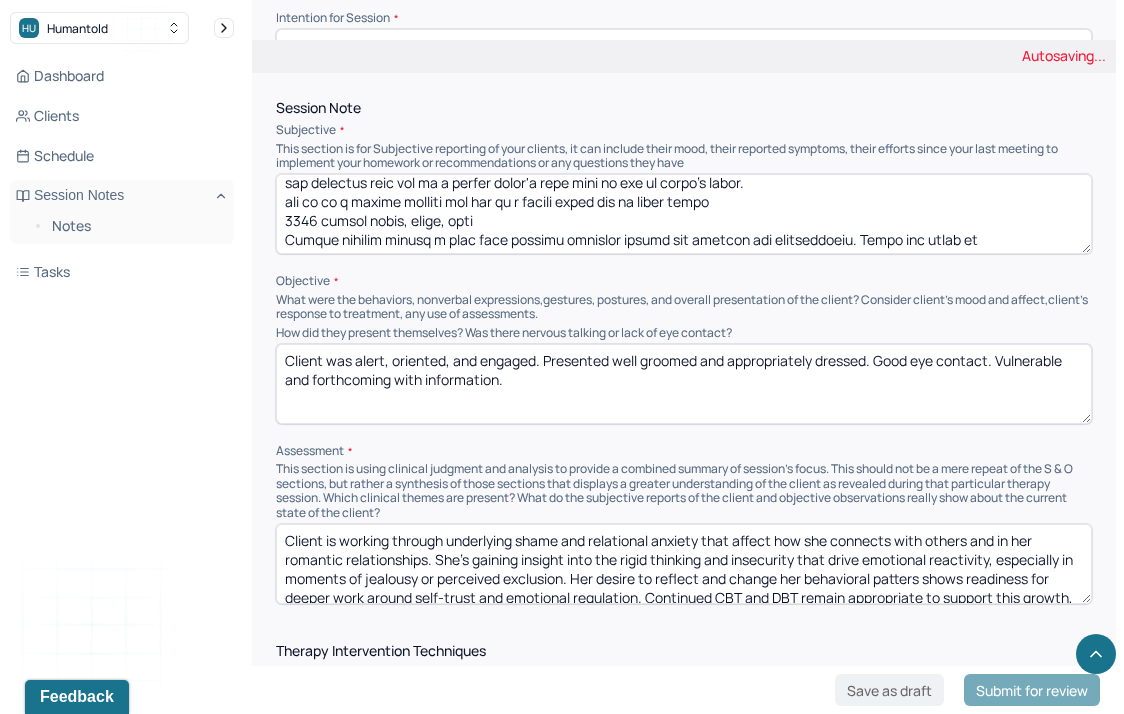 scroll, scrollTop: 109, scrollLeft: 0, axis: vertical 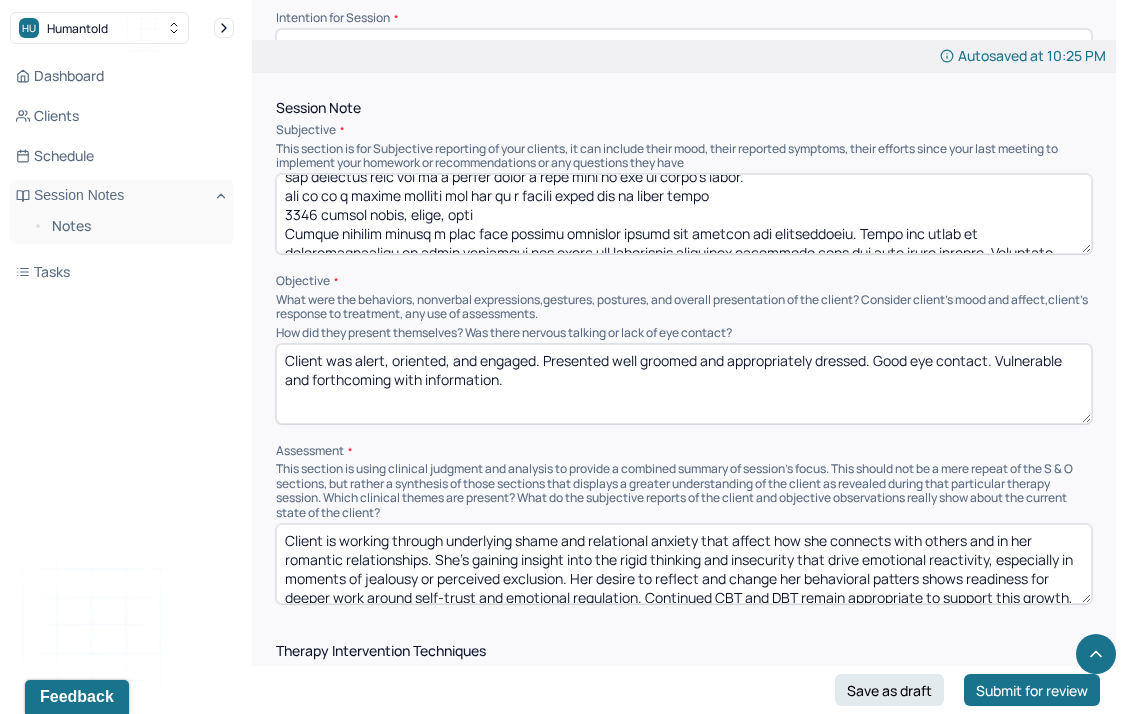 drag, startPoint x: 494, startPoint y: 219, endPoint x: 273, endPoint y: 204, distance: 221.50847 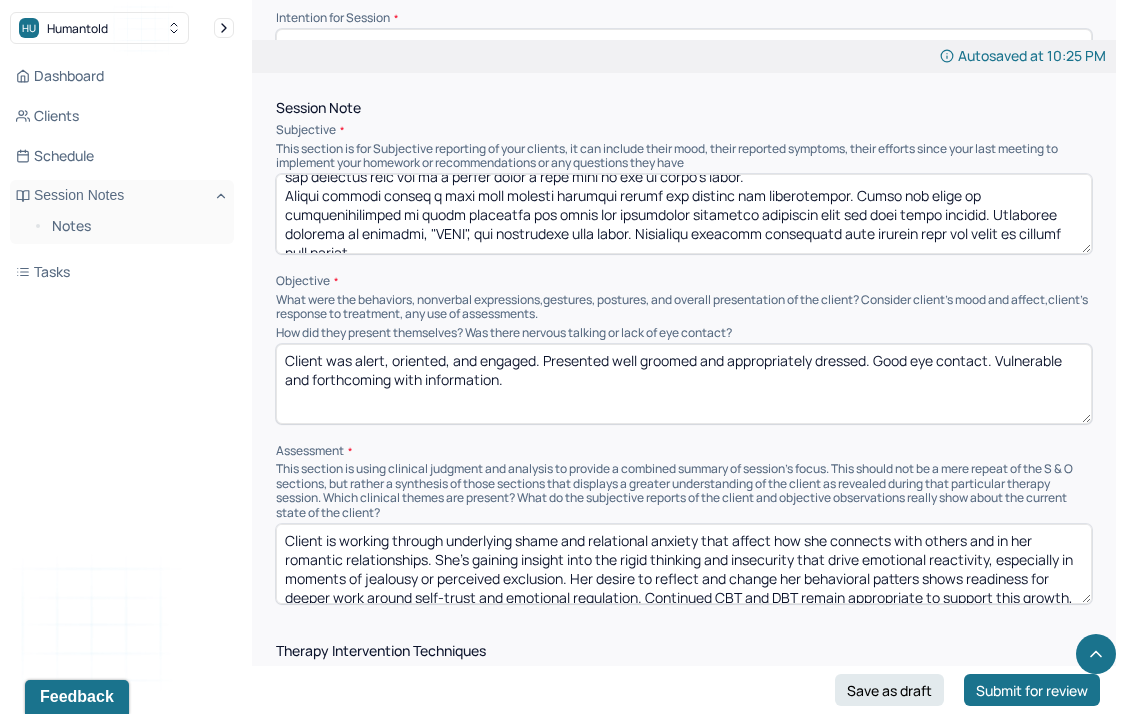 scroll, scrollTop: 100, scrollLeft: 0, axis: vertical 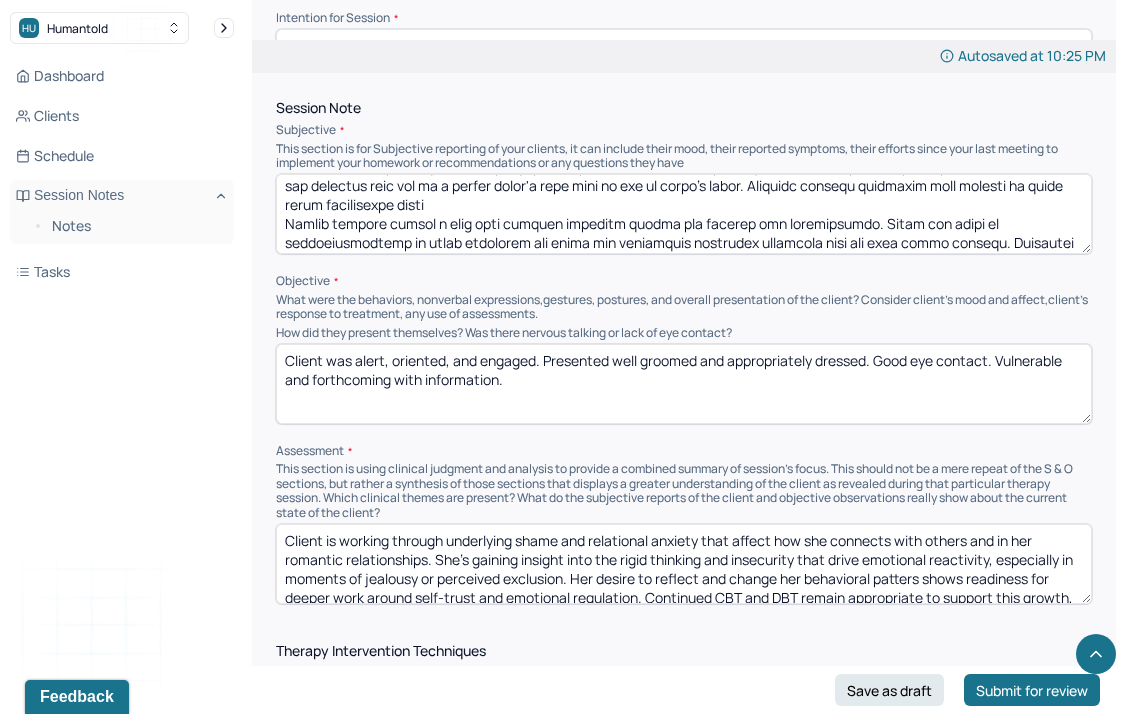 click at bounding box center (684, 214) 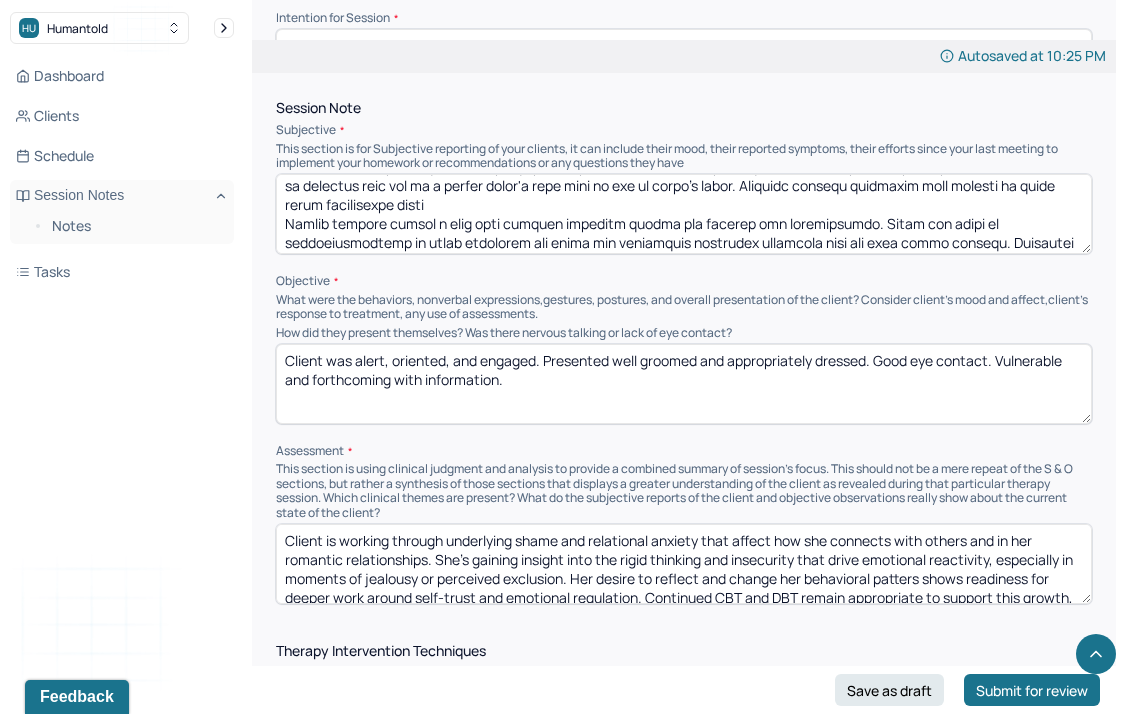 scroll, scrollTop: 81, scrollLeft: 0, axis: vertical 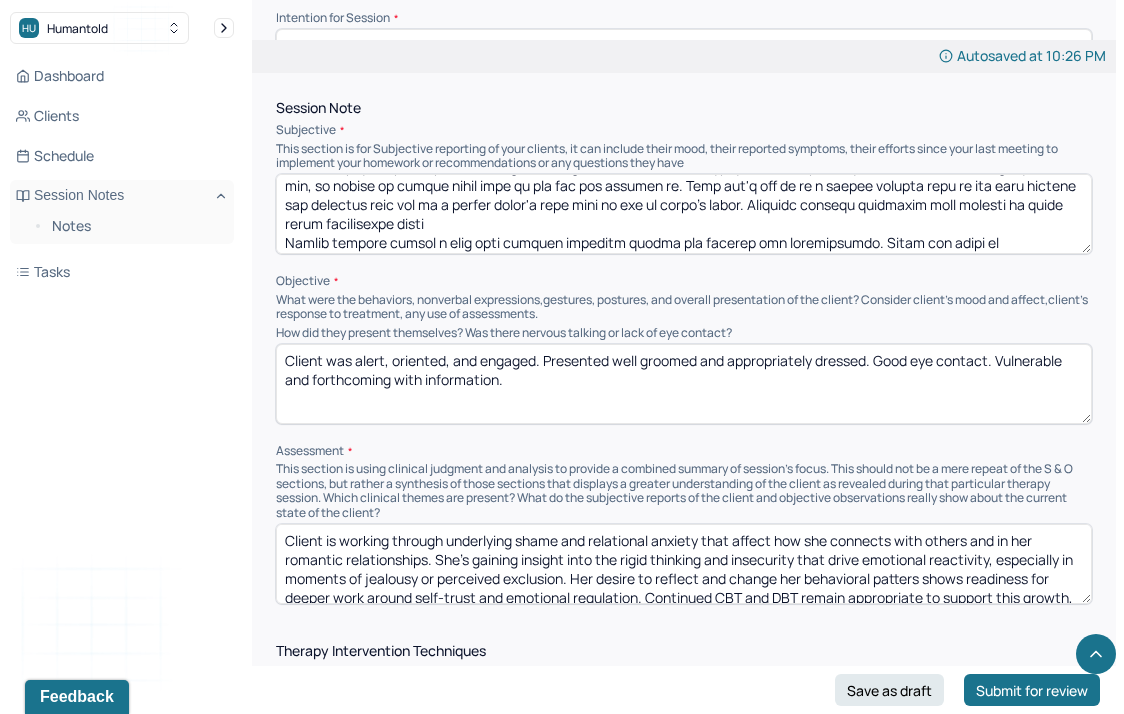 click at bounding box center (684, 214) 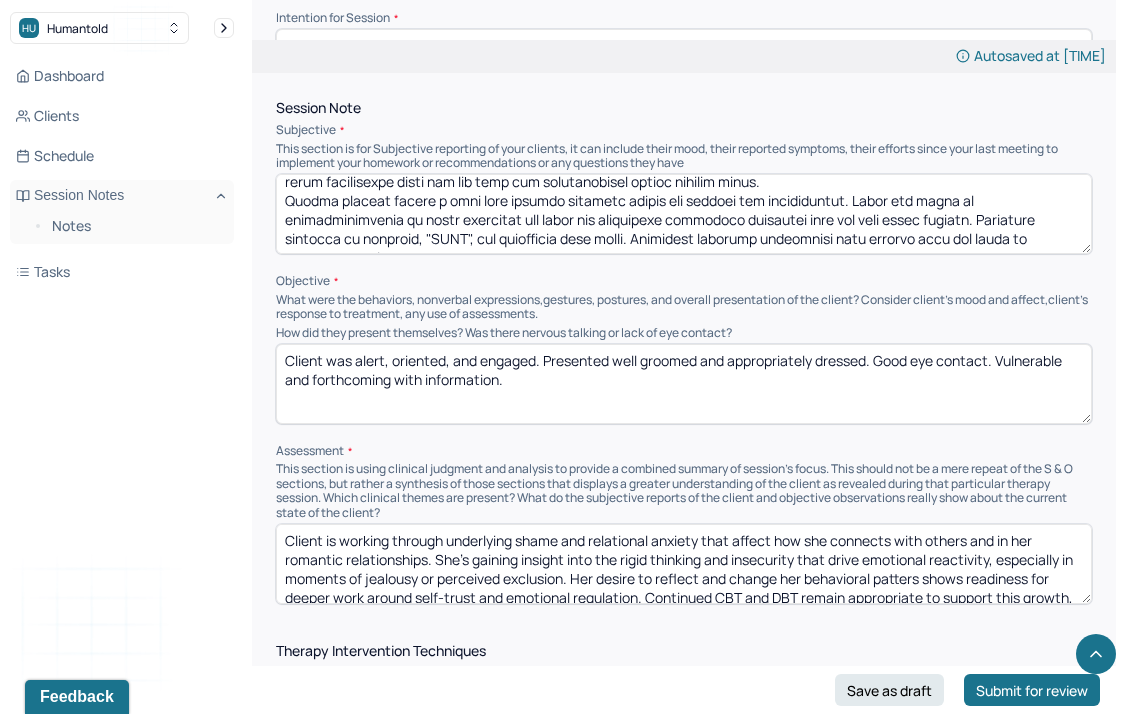 drag, startPoint x: 798, startPoint y: 229, endPoint x: 839, endPoint y: 337, distance: 115.52056 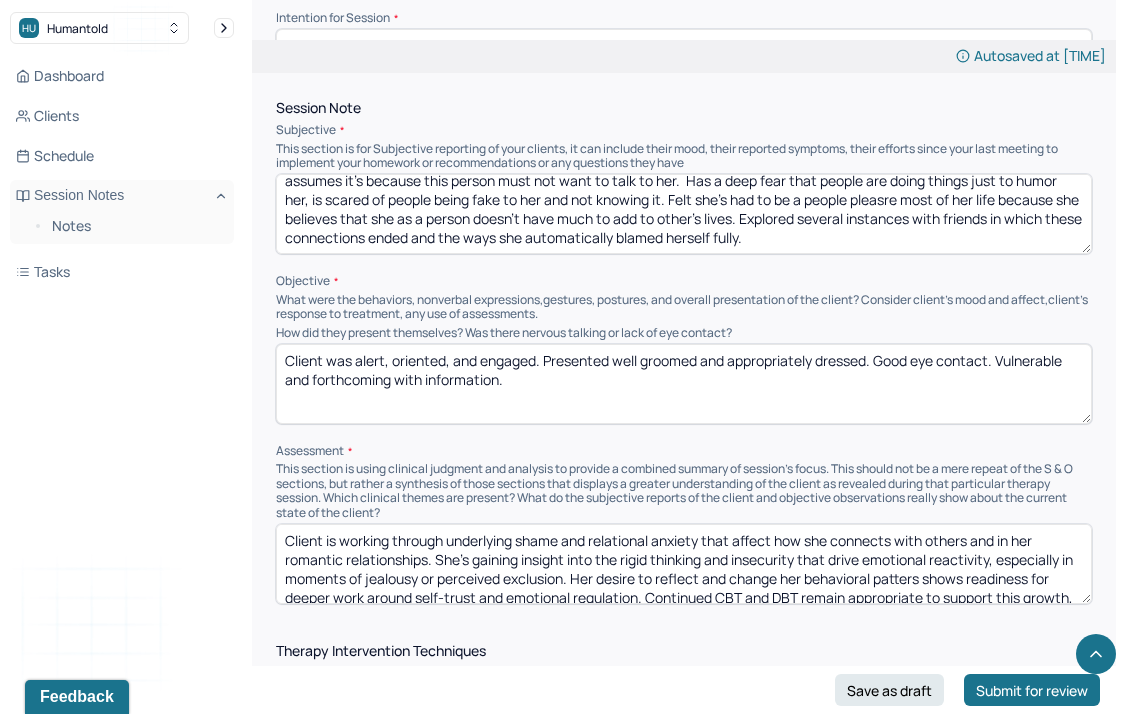 scroll, scrollTop: 66, scrollLeft: 0, axis: vertical 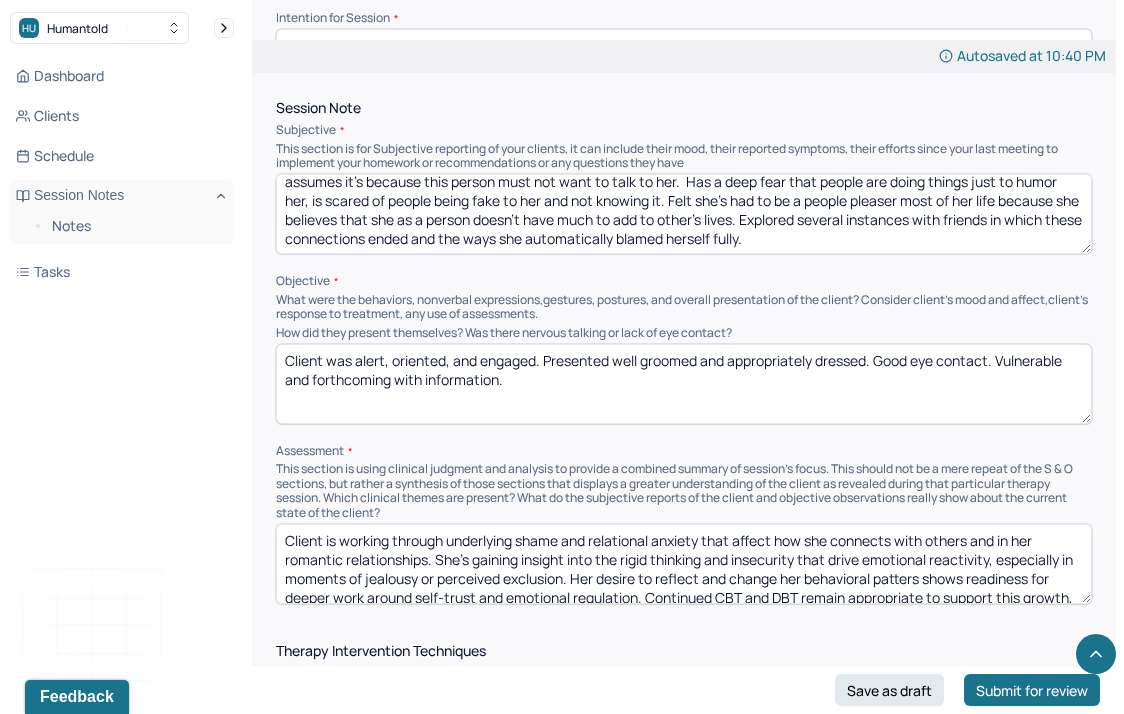 click on "Client reports she successfully delayed her anger response in instances of texting, used mindfulness skills, and was able to sit through her discomfort while regulating her emotions. Feels this had a very posotive imapct om her relationship so far. Recognizes she has an increase of anxiety when it takes a while for her partner to answer her texts and automatically assumes it's because this person must not want to talk to her.  Has a deep fear that people are doing things just to humor her, is scared of people being fake to her and not knowing it. Felt she's had to be a people pleaser most of her life because she believes that she as a person doesn't have much to add to other's lives. Explored several instances with friends in which these connections ended and the ways she automatically blamed herself fully." at bounding box center [684, 214] 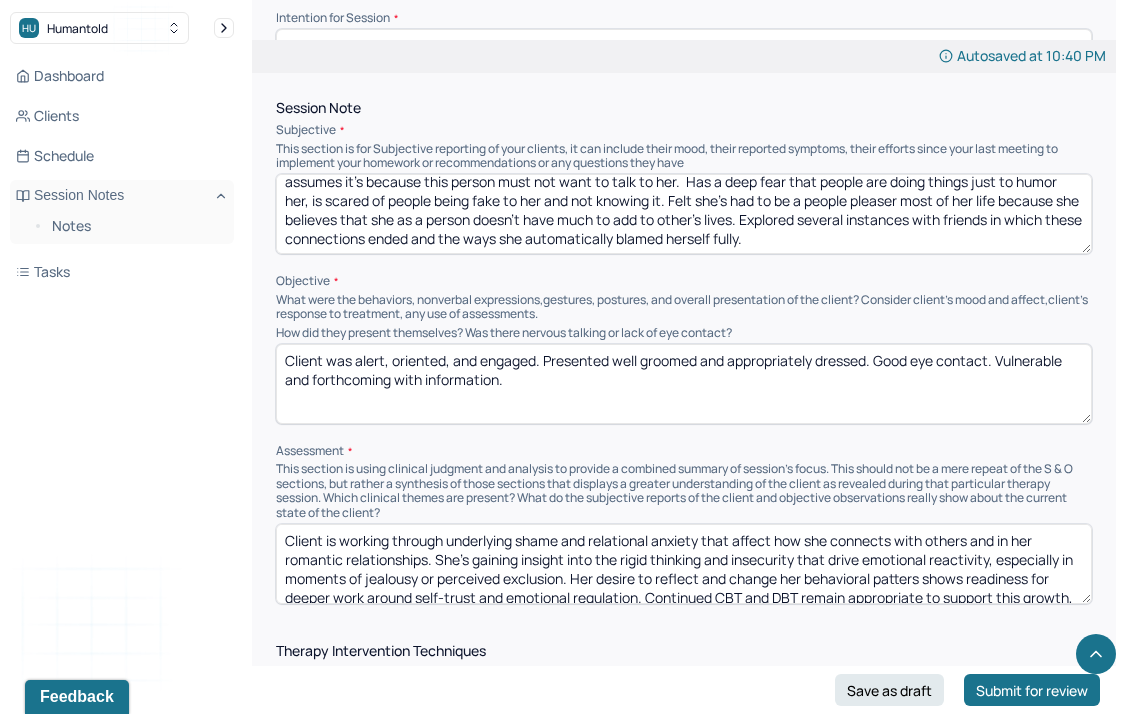 type on "Client reports she successfully delayed her anger response in instances of texting, used mindfulness skills, and was able to sit through her discomfort while regulating her emotions. Feels this had a very posotive imapct om her relationship so far. Recognizes she has an increase of anxiety when it takes a while for her partner to answer her texts and automatically assumes it's because this person must not want to talk to her.  Has a deep fear that people are doing things just to humor her, is scared of people being fake to her and not knowing it. Felt she's had to be a people pleaser most of her life because she believes that she as a person doesn't have much to add to other's lives. Explored several instances with friends in which these connections ended and the ways she automatically blamed herself fully." 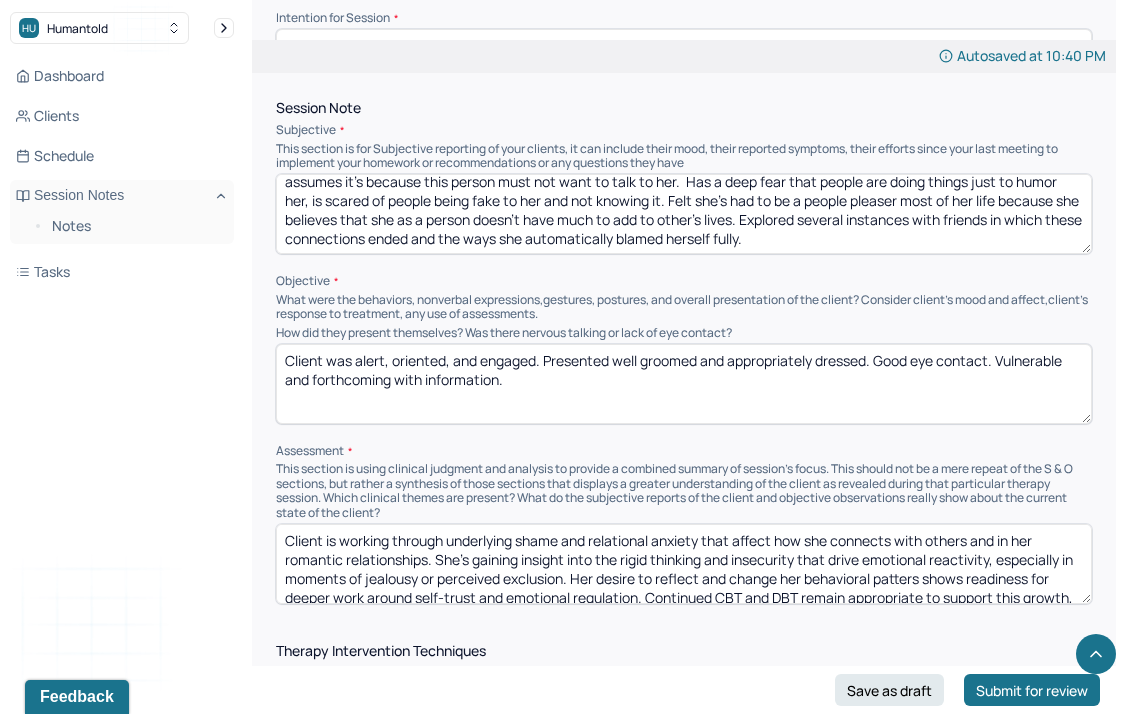 drag, startPoint x: 552, startPoint y: 407, endPoint x: 248, endPoint y: 256, distance: 339.4363 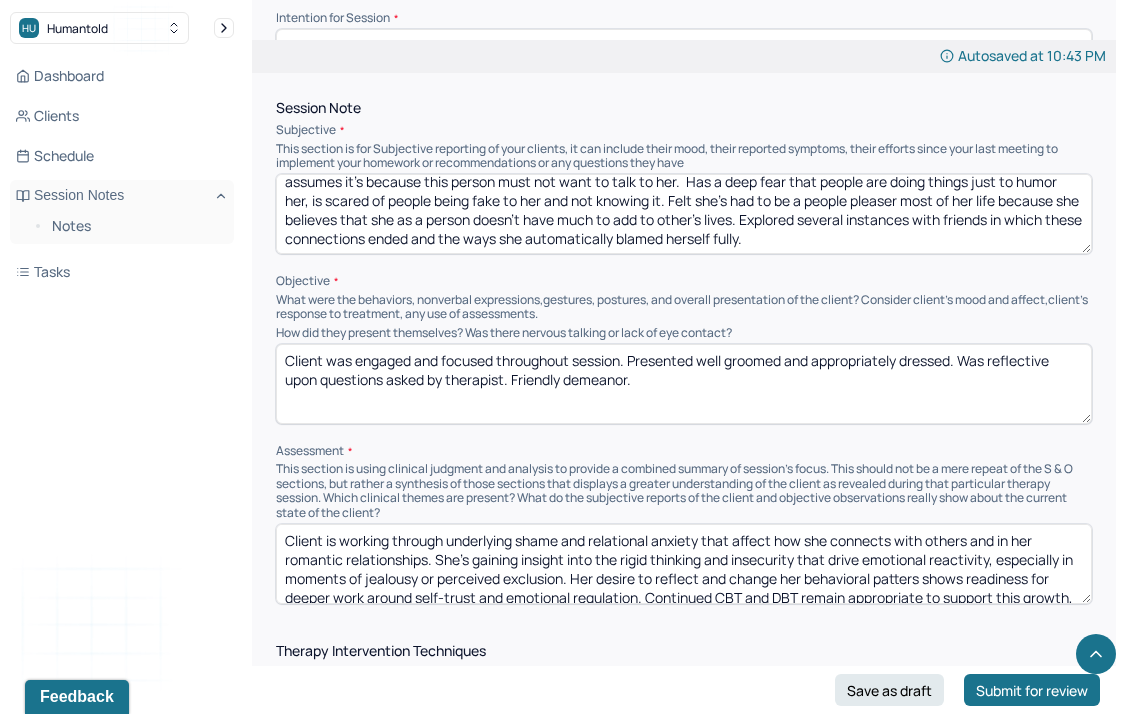 scroll, scrollTop: 1233, scrollLeft: 0, axis: vertical 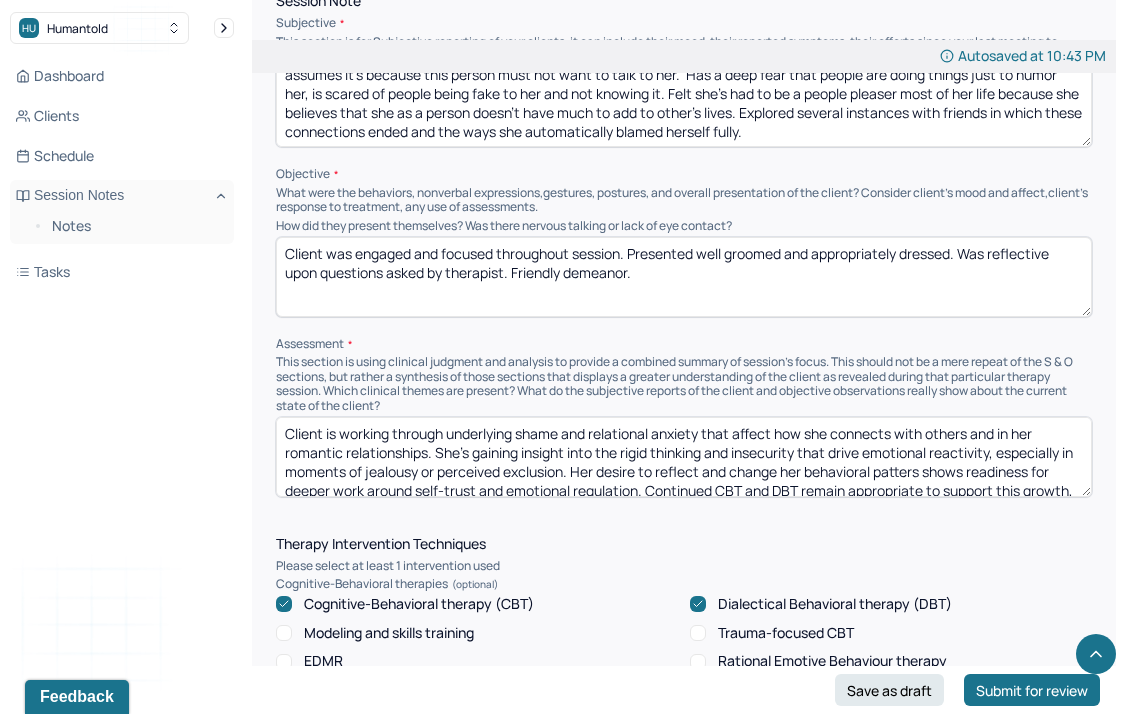 type on "Client was engaged and focused throughout session. Presented well groomed and appropriately dressed. Was reflective upon questions asked by therapist. Friendly demeanor." 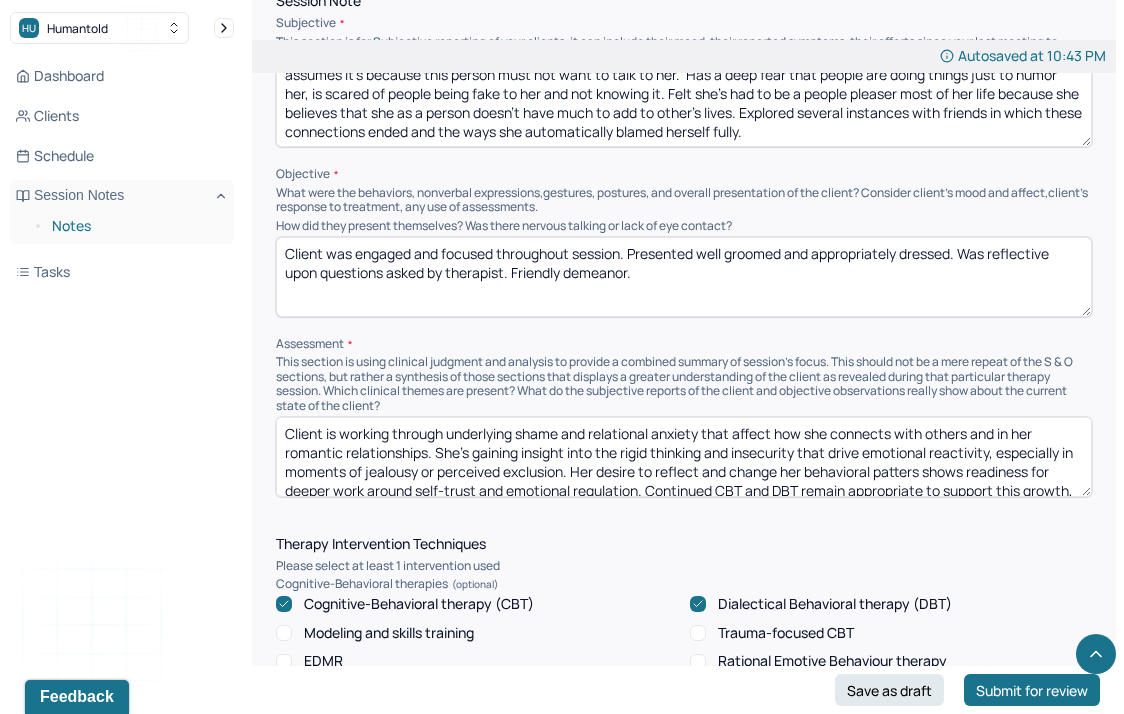 paste on "Client is demonstrating meaningful progress in emotion regulation, using mindfulness to delay reactive behaviors and tolerate distress in relational contexts. Her increased insight into core fears of rejection, inauthenticity, and perceived inadequacy reflects deepening awareness of longstanding self-worth wounds. Persistent self-blame and people-pleasing patterns continue to impact her interpersonal dynamics, indicating the need for ongoing work around self-trust and cognitive flexibility. CBT, DBT, and ERP remain clinically appropriate to support emotional resilience and reduce compulsive reassurance-seeking." 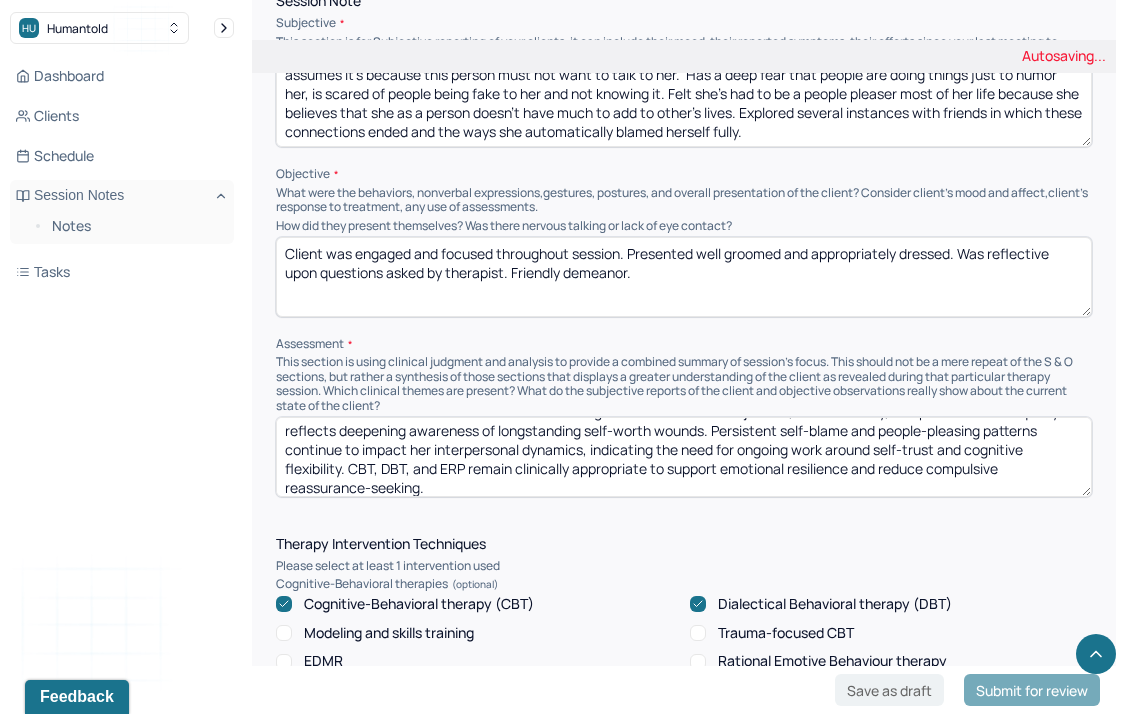 scroll, scrollTop: 0, scrollLeft: 0, axis: both 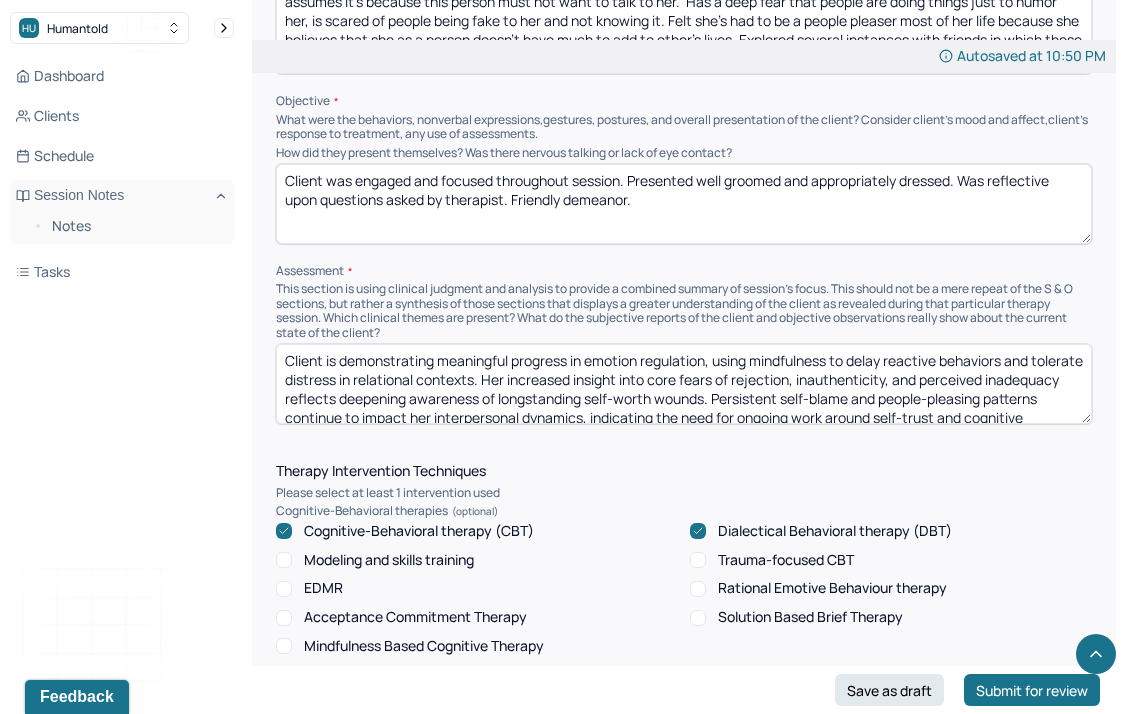 click on "Client is demonstrating meaningful progress in emotion regulation, using mindfulness to delay reactive behaviors and tolerate distress in relational contexts. Her increased insight into core fears of rejection, inauthenticity, and perceived inadequacy reflects deepening awareness of longstanding self-worth wounds. Persistent self-blame and people-pleasing patterns continue to impact her interpersonal dynamics, indicating the need for ongoing work around self-trust and cognitive flexibility. CBT, DBT, and ERP remain clinically appropriate to support emotional resilience and reduce compulsive reassurance-seeking." at bounding box center (684, 384) 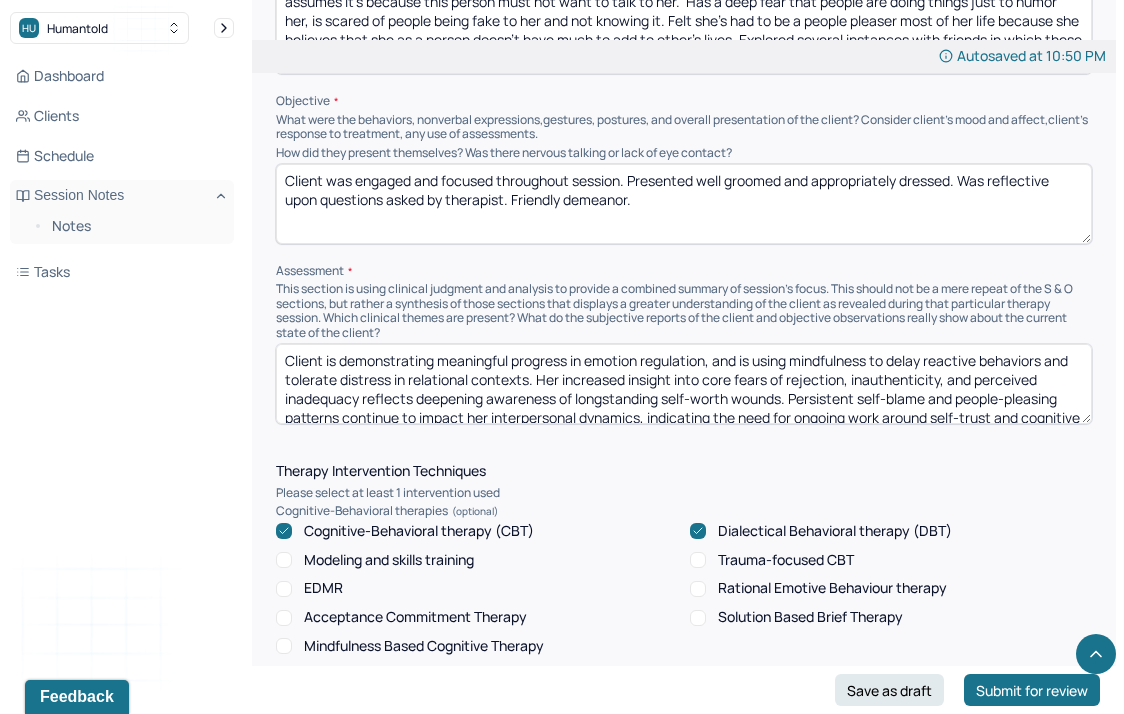 drag, startPoint x: 409, startPoint y: 386, endPoint x: 524, endPoint y: 387, distance: 115.00435 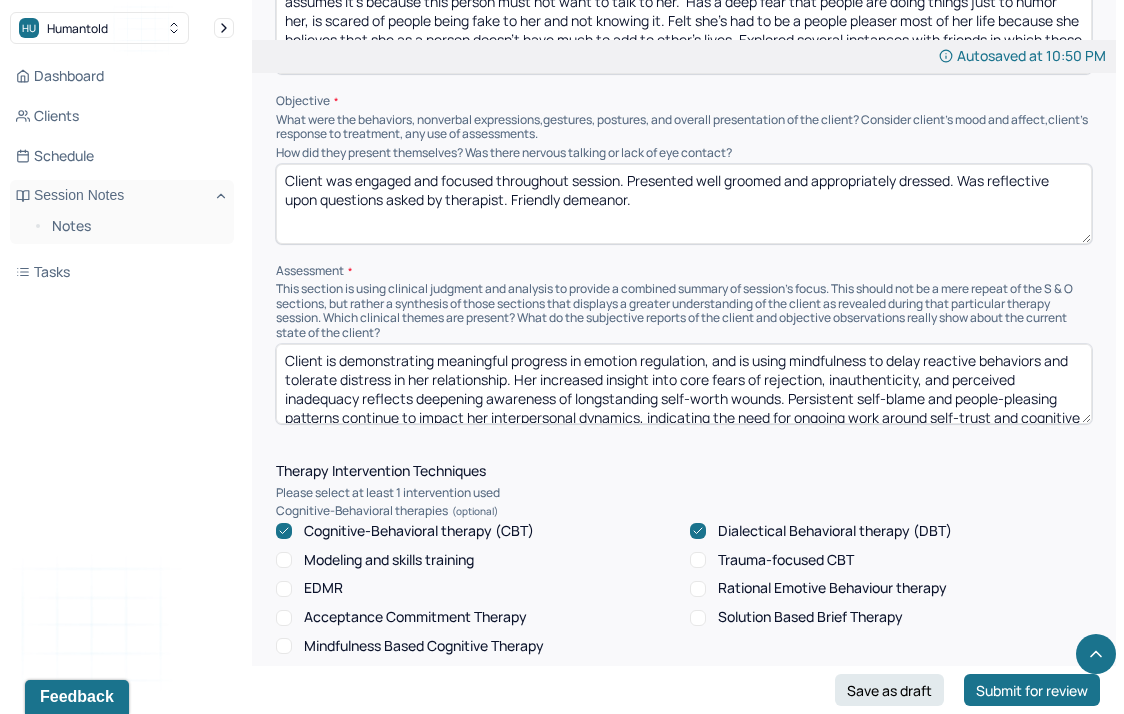 click on "Client is demonstrating meaningful progress in emotion regulation, and is using mindfulness to delay reactive behaviors and tolerate distress in her relationship. Her increased insight into core fears of rejection, inauthenticity, and perceived inadequacy reflects deepening awareness of longstanding self-worth wounds. Persistent self-blame and people-pleasing patterns continue to impact her interpersonal dynamics, indicating the need for ongoing work around self-trust and cognitive flexibility. CBT, DBT, and ERP remain clinically appropriate to support emotional resilience and reduce compulsive reassurance-seeking." at bounding box center [684, 384] 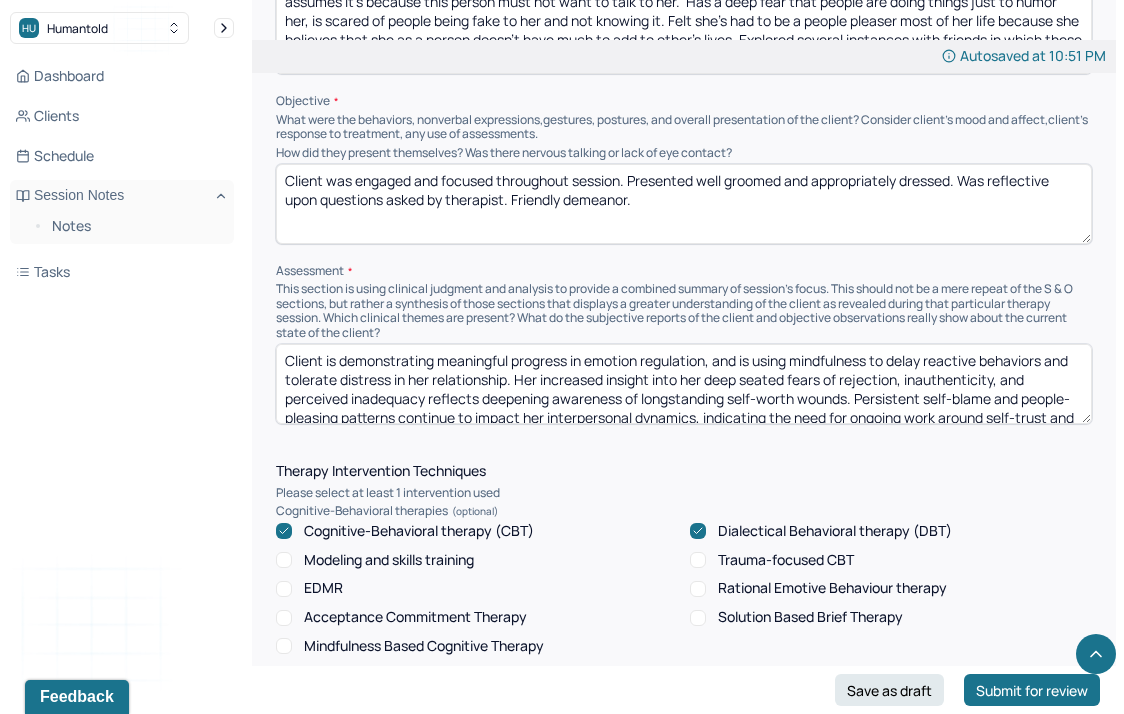 drag, startPoint x: 899, startPoint y: 394, endPoint x: 1111, endPoint y: 385, distance: 212.19095 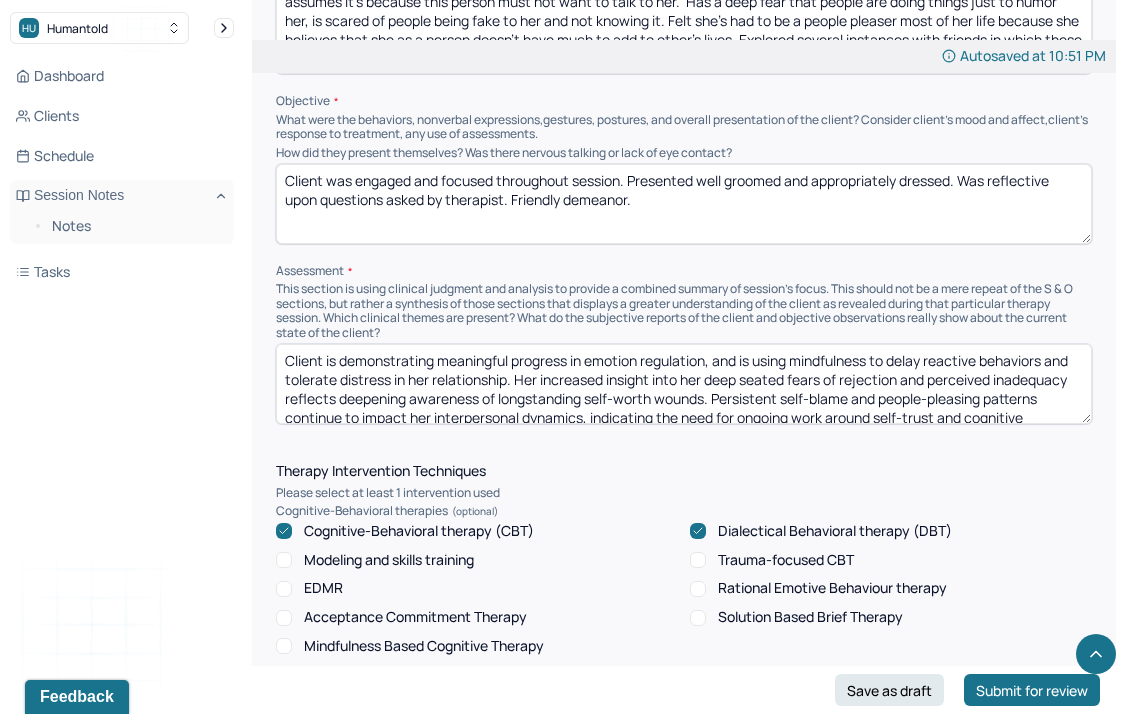 click on "Client is demonstrating meaningful progress in emotion regulation, and is using mindfulness to delay reactive behaviors and tolerate distress in her relationship. Her increased insight into her deep seated fears of rejection and perceived inadequacy reflects deepening awareness of longstanding self-worth wounds. Persistent self-blame and people-pleasing patterns continue to impact her interpersonal dynamics, indicating the need for ongoing work around self-trust and cognitive flexibility. CBT, DBT, and ERP remain clinically appropriate to support emotional resilience and reduce compulsive reassurance-seeking." at bounding box center [684, 384] 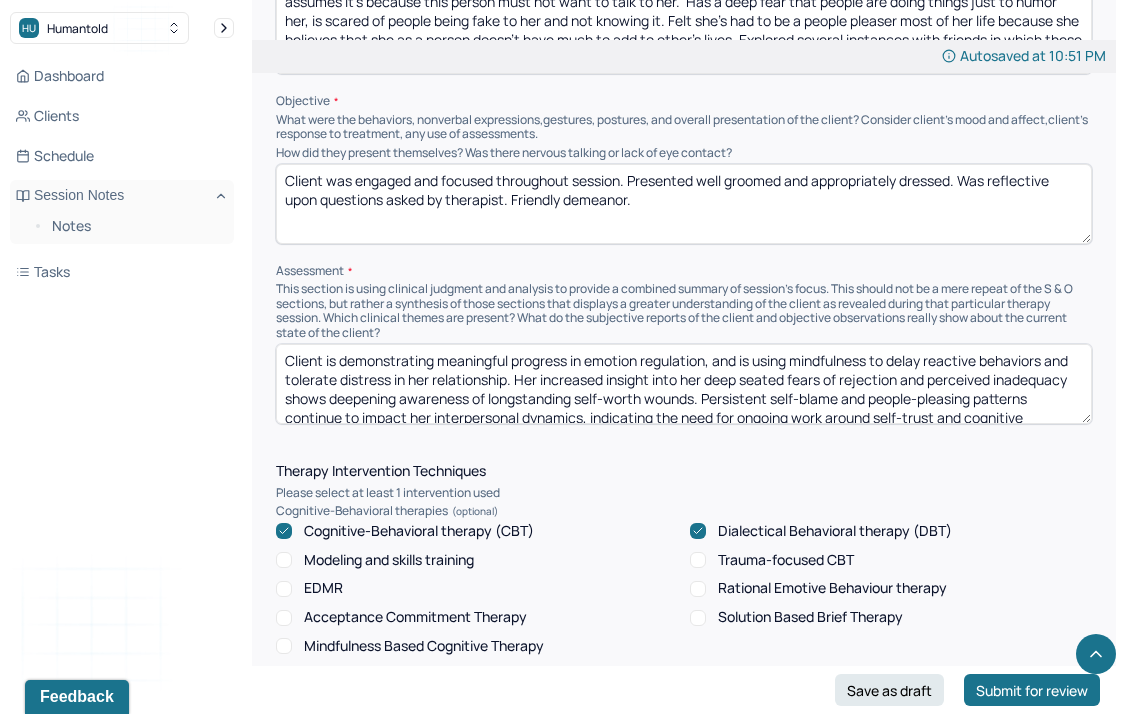 click on "Client is demonstrating meaningful progress in emotion regulation, and is using mindfulness to delay reactive behaviors and tolerate distress in her relationship. Her increased insight into her deep seated fears of rejection and perceived inadequacy shows deepening awareness of longstanding self-worth wounds. Persistent self-blame and people-pleasing patterns continue to impact her interpersonal dynamics, indicating the need for ongoing work around self-trust and cognitive flexibility. CBT, DBT, and ERP remain clinically appropriate to support emotional resilience and reduce compulsive reassurance-seeking." at bounding box center (684, 384) 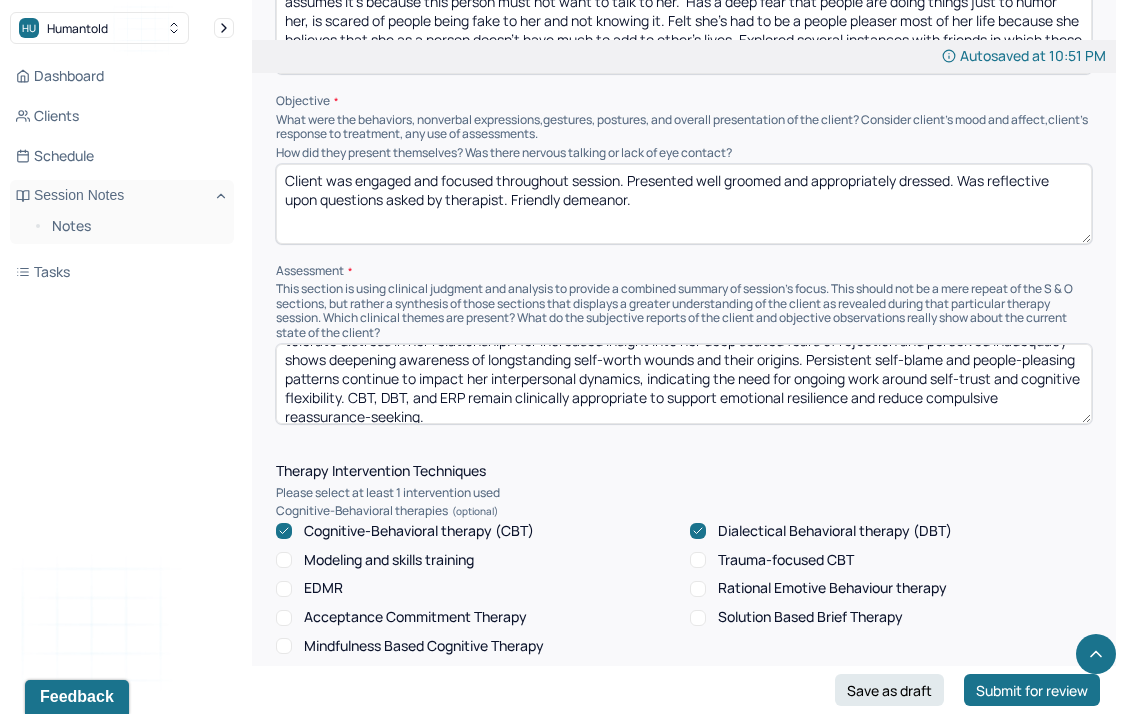 scroll, scrollTop: 42, scrollLeft: 0, axis: vertical 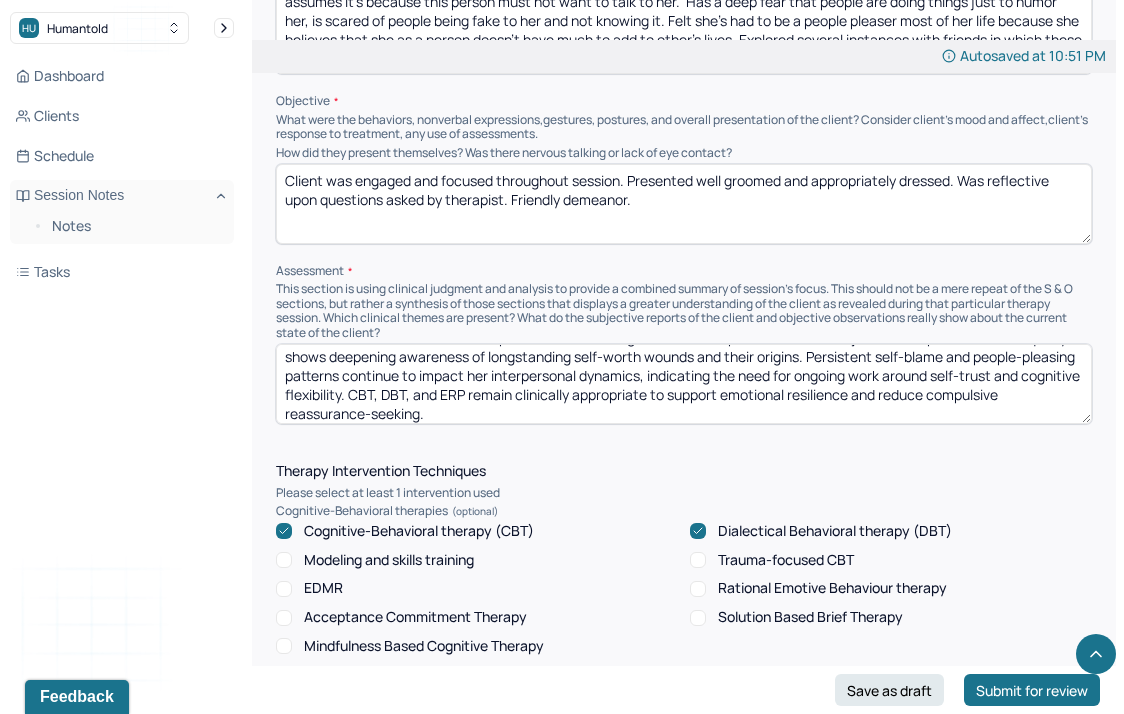 click on "Client is demonstrating meaningful progress in emotion regulation, and is using mindfulness to delay reactive behaviors and tolerate distress in her relationship. Her increased insight into her deep seated fears of rejection and perceived inadequacy shows deepening awareness of longstanding self-worth wounds and their origins. Persistent self-blame and people-pleasing patterns continue to impact her interpersonal dynamics, indicating the need for ongoing work around self-trust and cognitive flexibility. CBT, DBT, and ERP remain clinically appropriate to support emotional resilience and reduce compulsive reassurance-seeking." at bounding box center [684, 384] 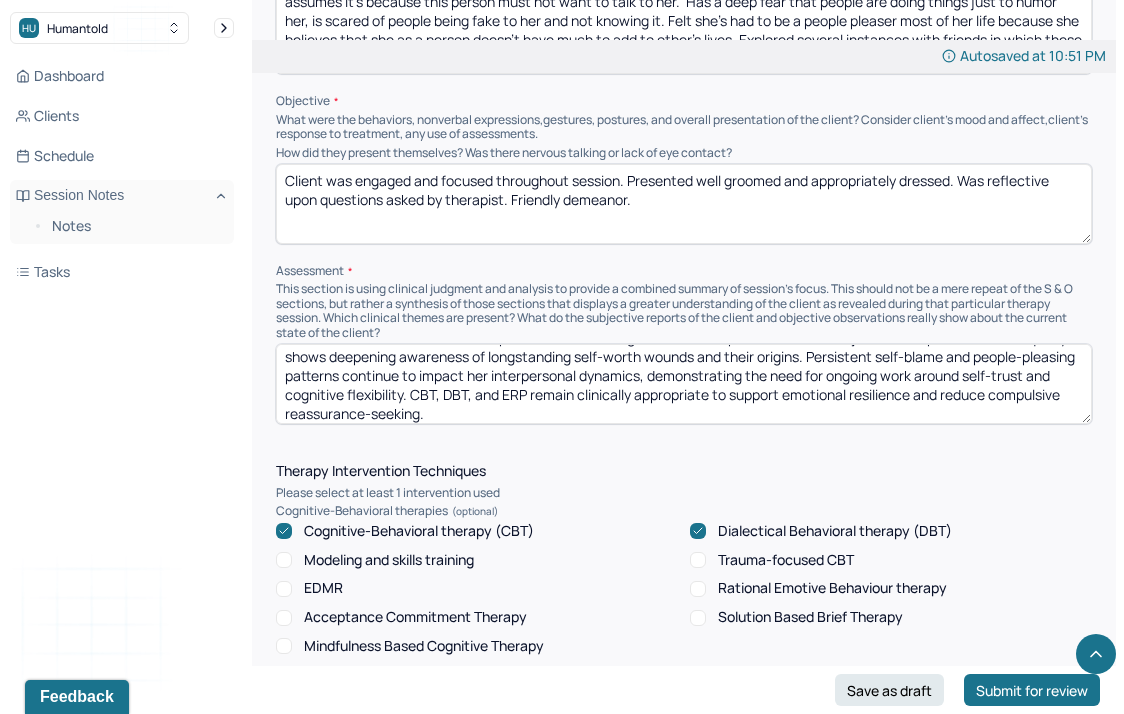 drag, startPoint x: 975, startPoint y: 385, endPoint x: 464, endPoint y: 398, distance: 511.16534 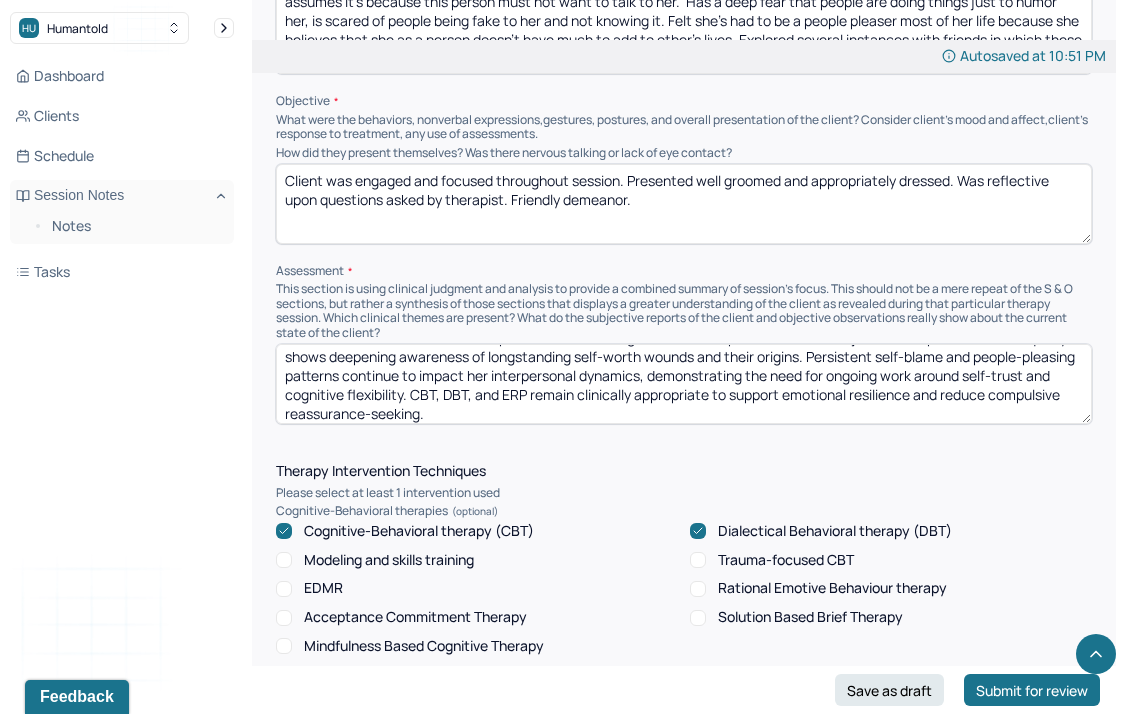 click on "Client is demonstrating meaningful progress in emotion regulation, and is using mindfulness to delay reactive behaviors and tolerate distress in her relationship. Her increased insight into her deep seated fears of rejection and perceived inadequacy shows deepening awareness of longstanding self-worth wounds and their origins. Persistent self-blame and people-pleasing patterns continue to impact her interpersonal dynamics, demonstrating the need for ongoing work around self-trust and cognitive flexibility. CBT, DBT, and ERP remain clinically appropriate to support emotional resilience and reduce compulsive reassurance-seeking." at bounding box center (684, 384) 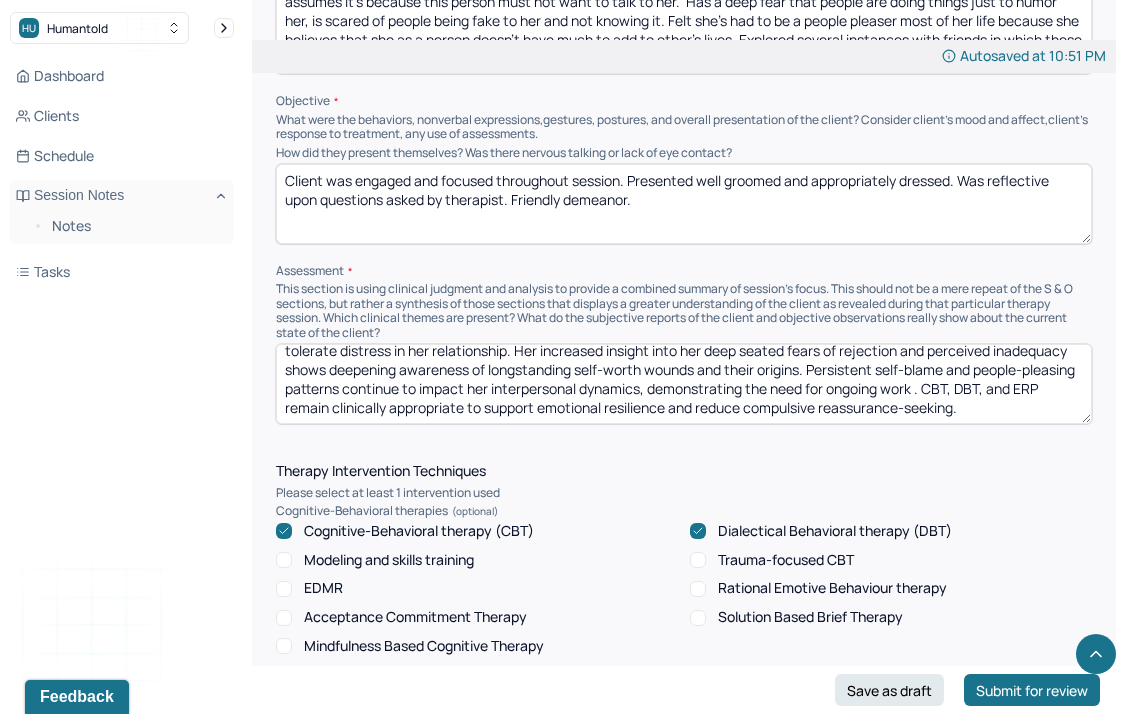 scroll, scrollTop: 28, scrollLeft: 0, axis: vertical 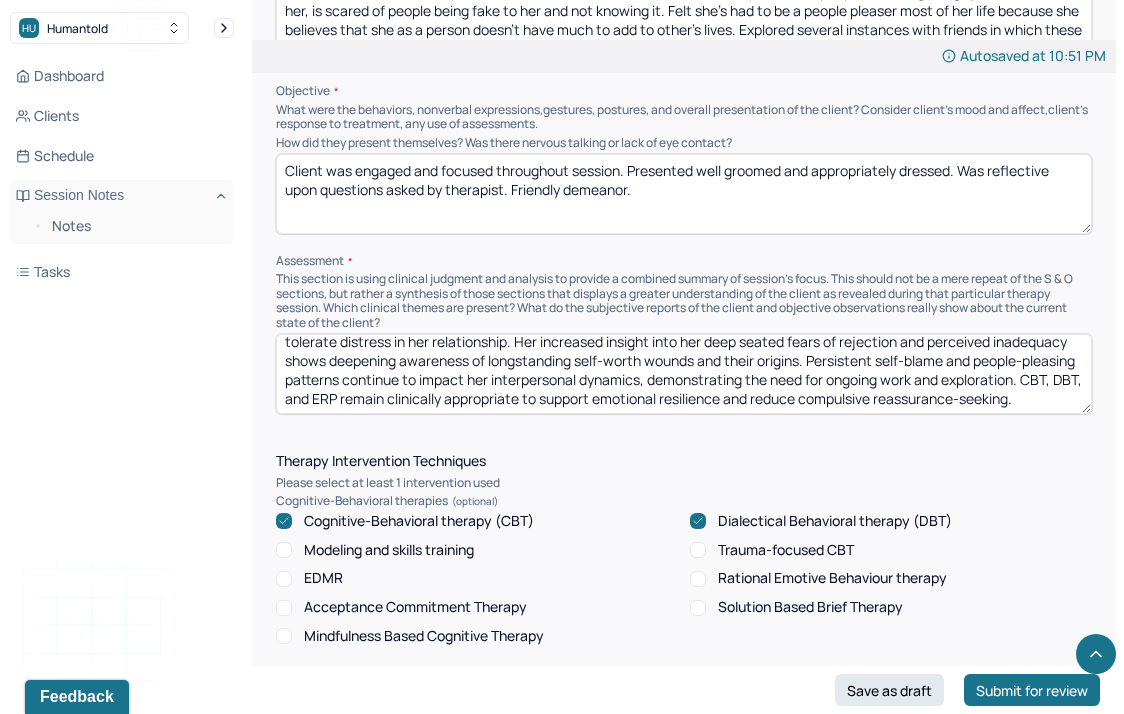 click on "Client is demonstrating meaningful progress in emotion regulation, and is using mindfulness to delay reactive behaviors and tolerate distress in her relationship. Her increased insight into her deep seated fears of rejection and perceived inadequacy shows deepening awareness of longstanding self-worth wounds and their origins. Persistent self-blame and people-pleasing patterns continue to impact her interpersonal dynamics, demonstrating the need for ongoing work and exploration. CBT, DBT, and ERP remain clinically appropriate to support emotional resilience and reduce compulsive reassurance-seeking." at bounding box center [684, 374] 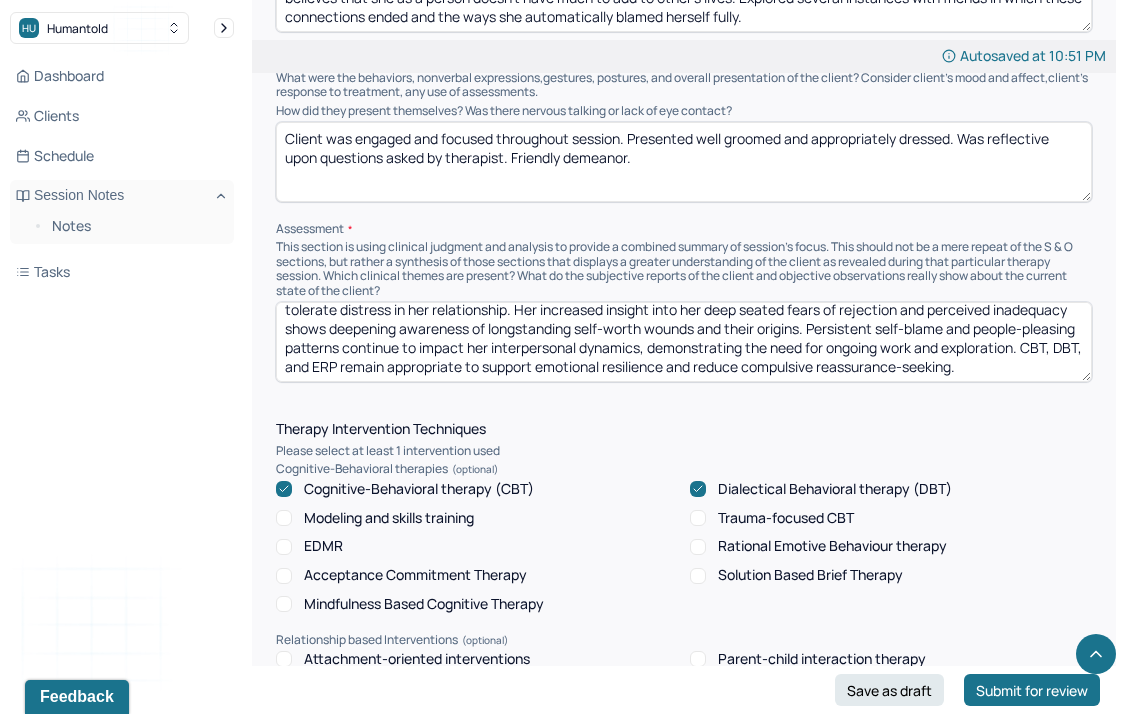 scroll, scrollTop: 1349, scrollLeft: 0, axis: vertical 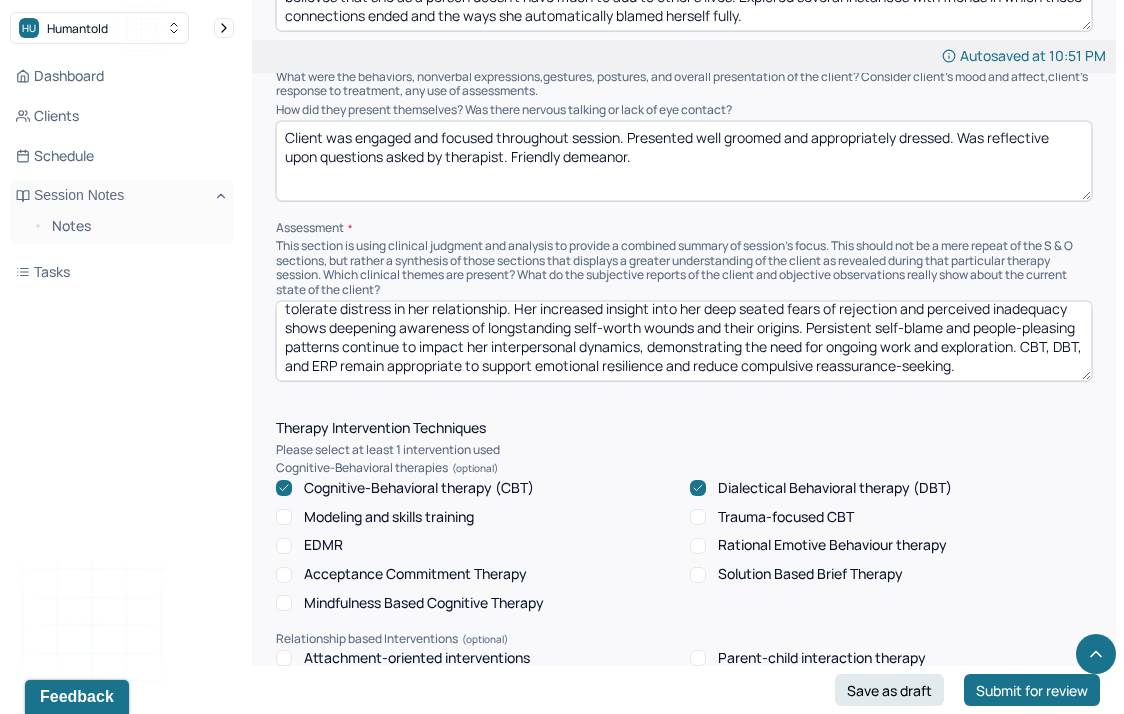 drag, startPoint x: 883, startPoint y: 375, endPoint x: 1142, endPoint y: 390, distance: 259.434 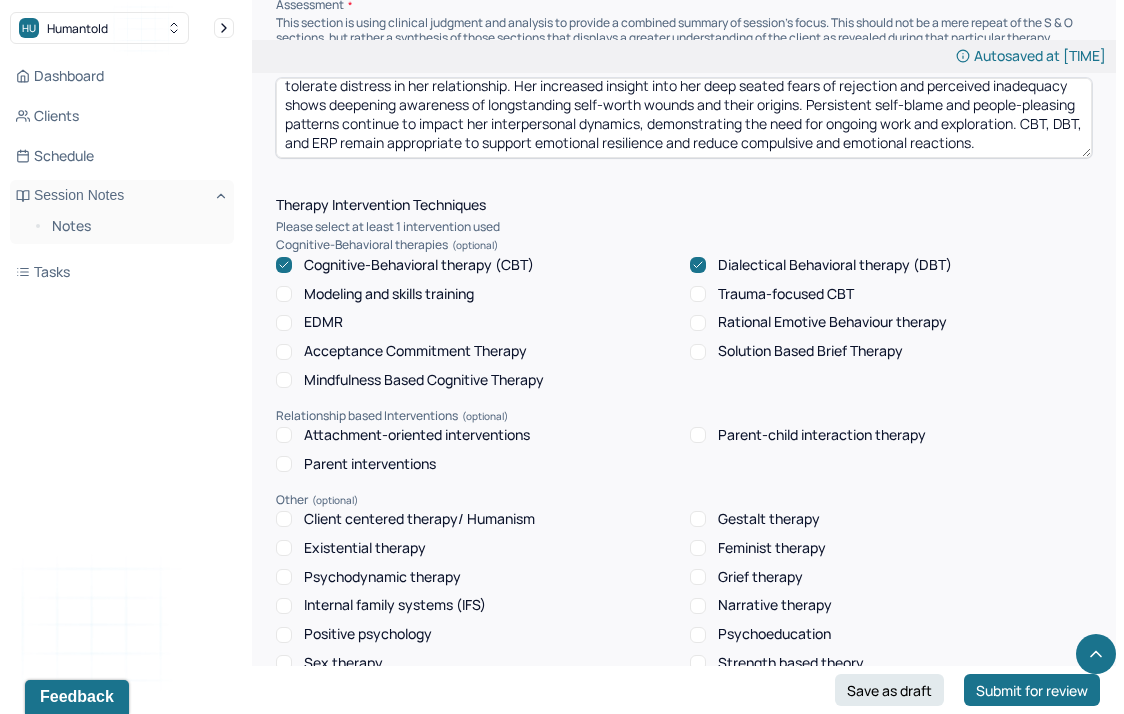 scroll, scrollTop: 1551, scrollLeft: 0, axis: vertical 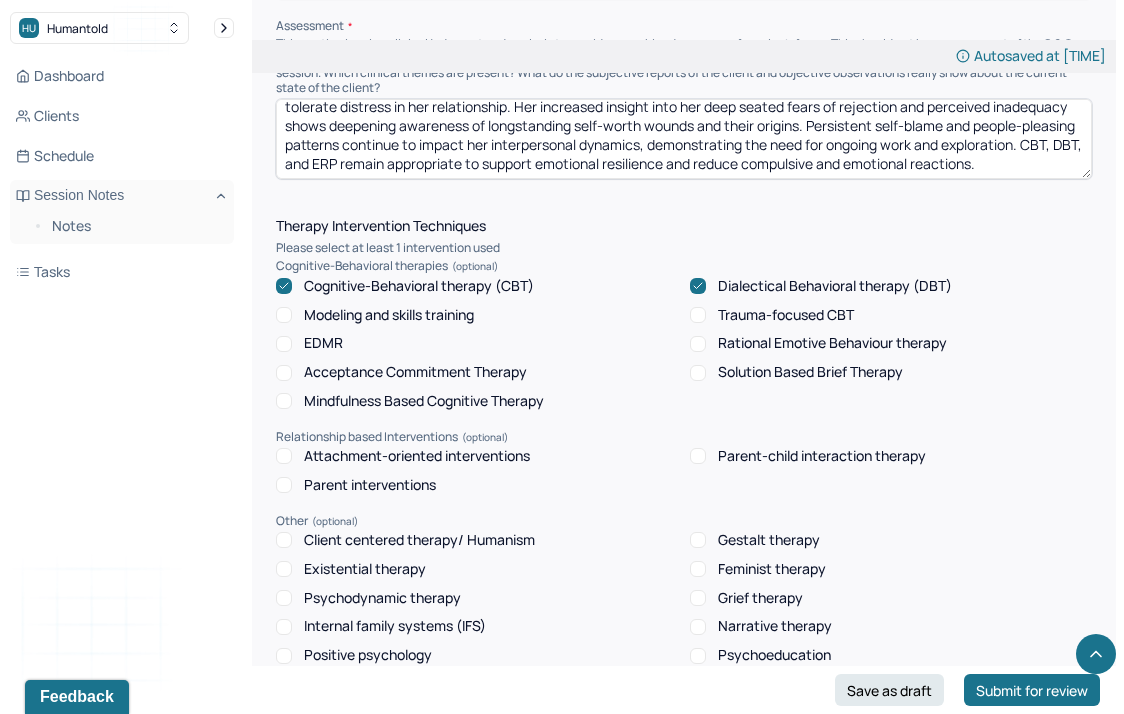 click on "Client is demonstrating meaningful progress in emotion regulation, and is using mindfulness to delay reactive behaviors and tolerate distress in her relationship. Her increased insight into her deep seated fears of rejection and perceived inadequacy shows deepening awareness of longstanding self-worth wounds and their origins. Persistent self-blame and people-pleasing patterns continue to impact her interpersonal dynamics, demonstrating the need for ongoing work and exploration. CBT, DBT, and ERP remain appropriate to support emotional resilience and reduce compulsive and emotional reactions." at bounding box center [684, 139] 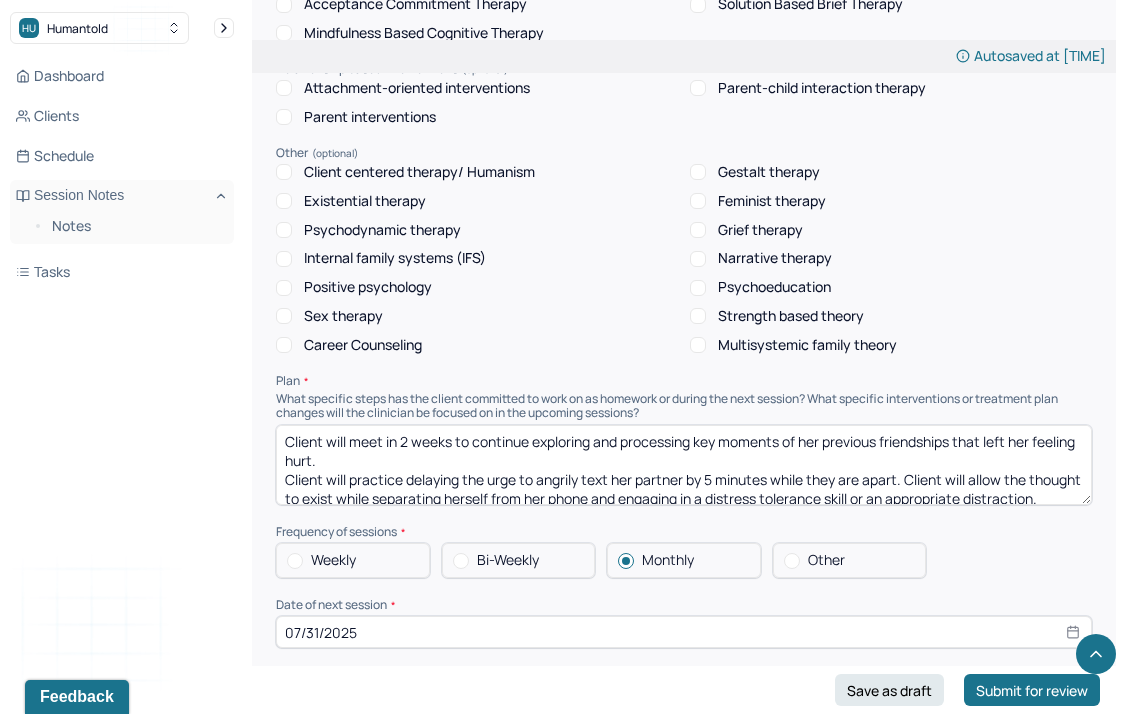 scroll, scrollTop: 1969, scrollLeft: 0, axis: vertical 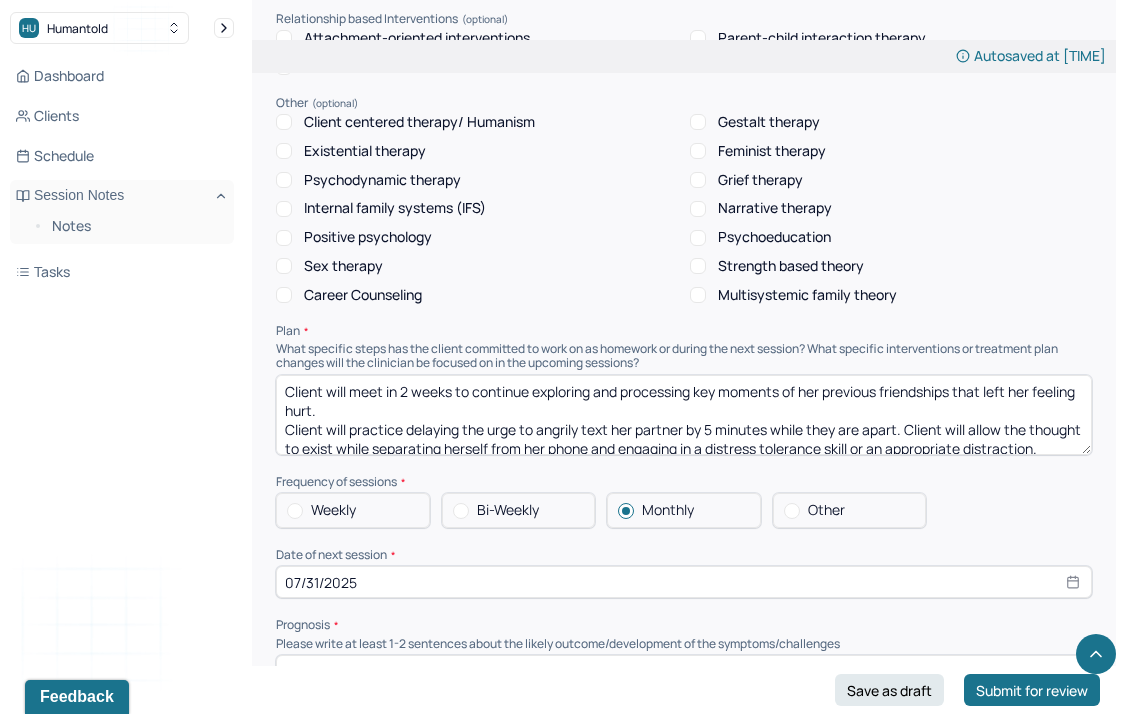 type on "Client is demonstrating meaningful progress in emotion regulation, and is using mindfulness to delay reactive behaviors and tolerate distress in her relationship. Her increased insight into her deep seated fears of rejection and perceived inadequacy shows deepening awareness of longstanding self-worth wounds and their origins. Persistent self-blame and people-pleasing patterns continue to impact her interpersonal dynamics, demonstrating the need for ongoing work and exploration. CBT, DBT skills, and ERP remain appropriate to support emotional resilience and reduce compulsive and emotional reactions." 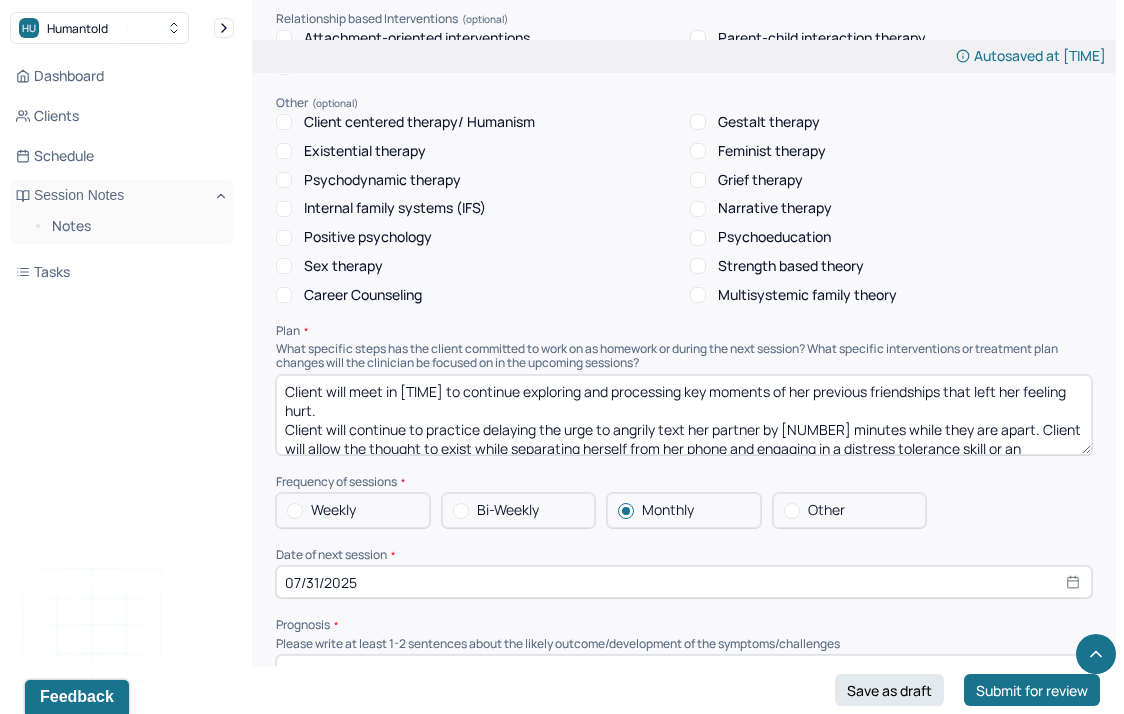 click on "Client will meet in 2 weeks to continue exploring and processing key moments of her previous friendships that left her feeling hurt.
Client will practice delaying the urge to angrily text her partner by 5 minutes while they are apart. Client will allow the thought to exist while separating herself from her phone and engaging in a distress tolerance skill or an appropriate distraction." at bounding box center [684, 415] 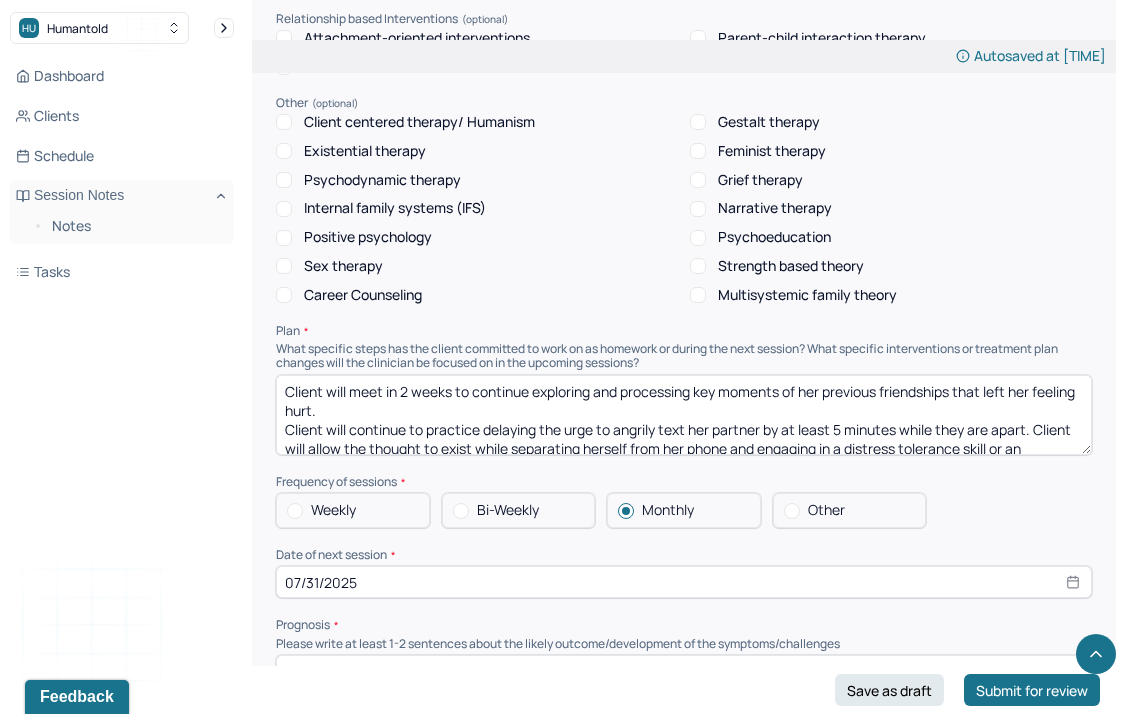 click on "Client will meet in 2 weeks to continue exploring and processing key moments of her previous friendships that left her feeling hurt.
Client will continue to practice delaying the urge to angrily text her partner by at least 5 minutes while they are apart. Client will allow the thought to exist while separating herself from her phone and engaging in a distress tolerance skill or an appropriate distraction." at bounding box center (684, 415) 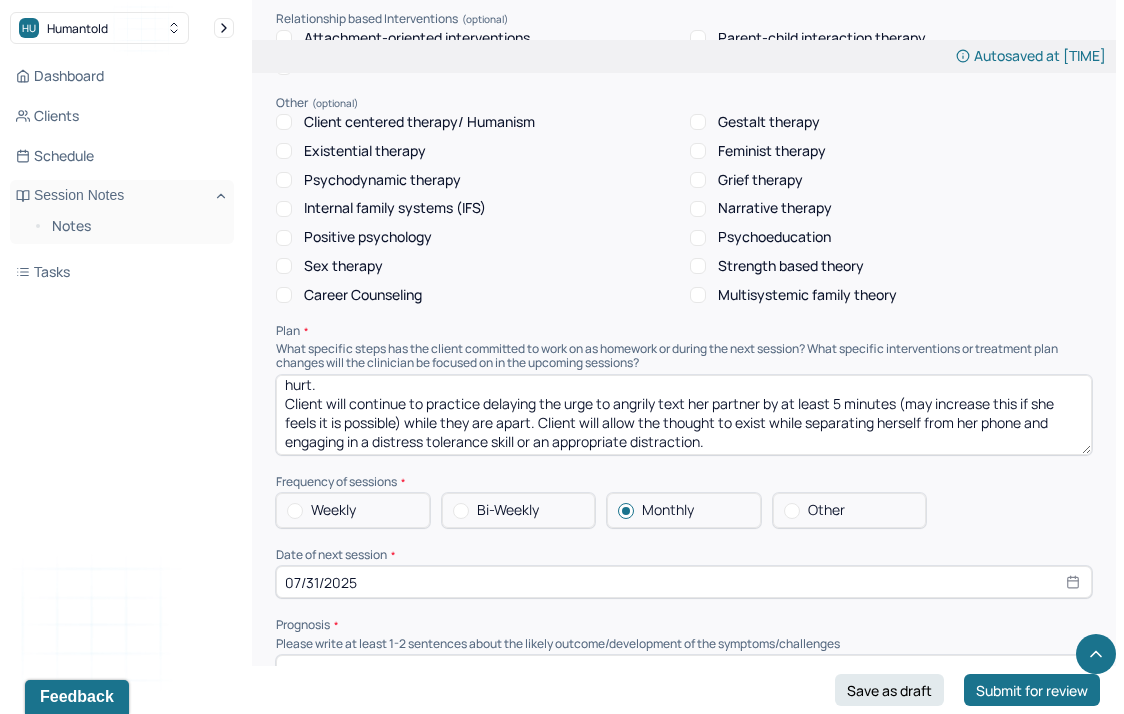 scroll, scrollTop: 28, scrollLeft: 0, axis: vertical 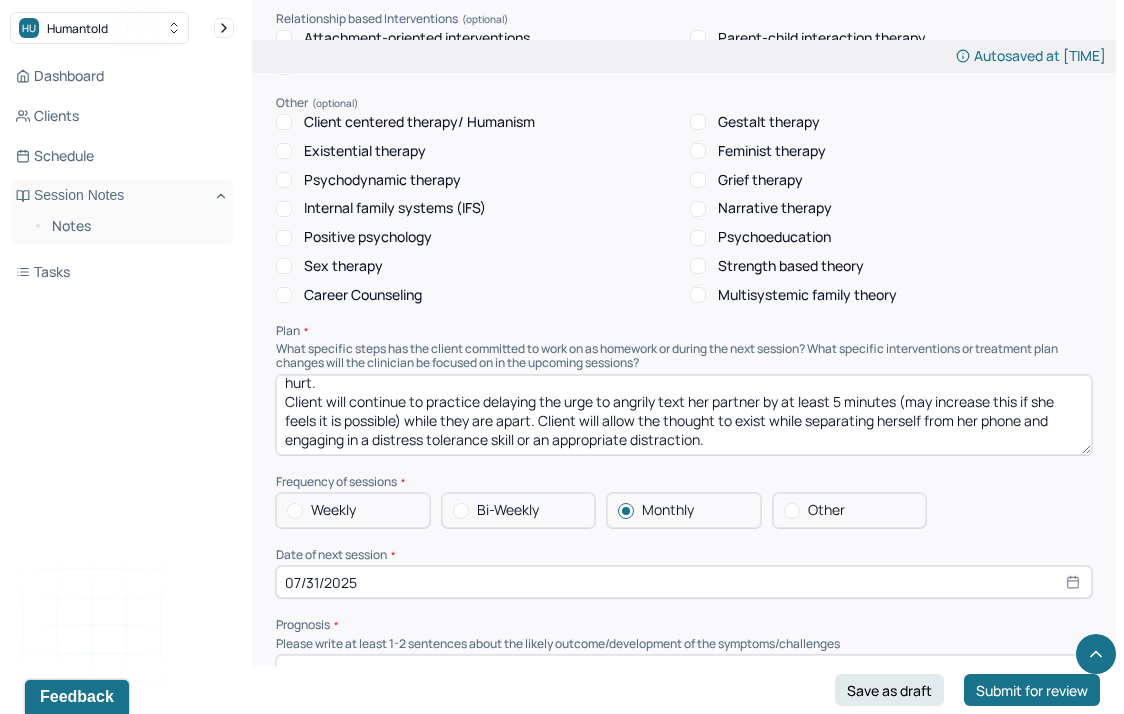 click on "Client will meet in 2 weeks to continue exploring and processing key moments of her previous friendships that left her feeling hurt.
Client will continue to practice delaying the urge to angrily text her partner by at least 5 minutes (may increase this if she feels it is possible) while they are apart. Client will allow the thought to exist while separating herself from her phone and engaging in a distress tolerance skill or an appropriate distraction." at bounding box center [684, 415] 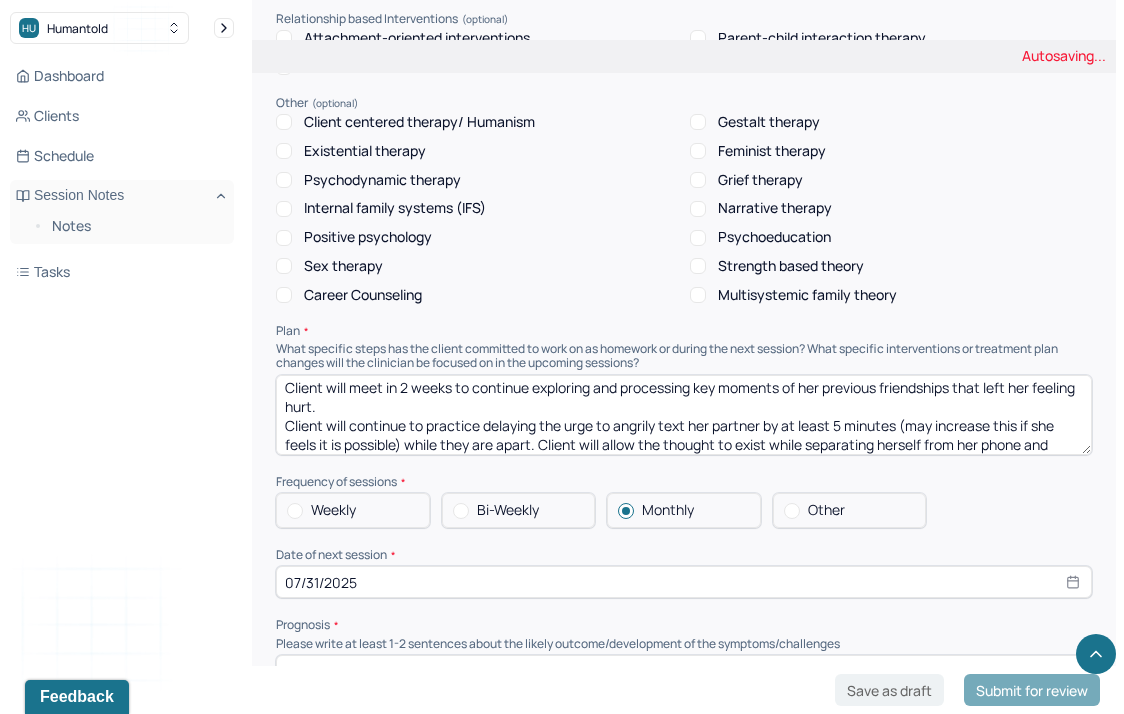 scroll, scrollTop: 0, scrollLeft: 0, axis: both 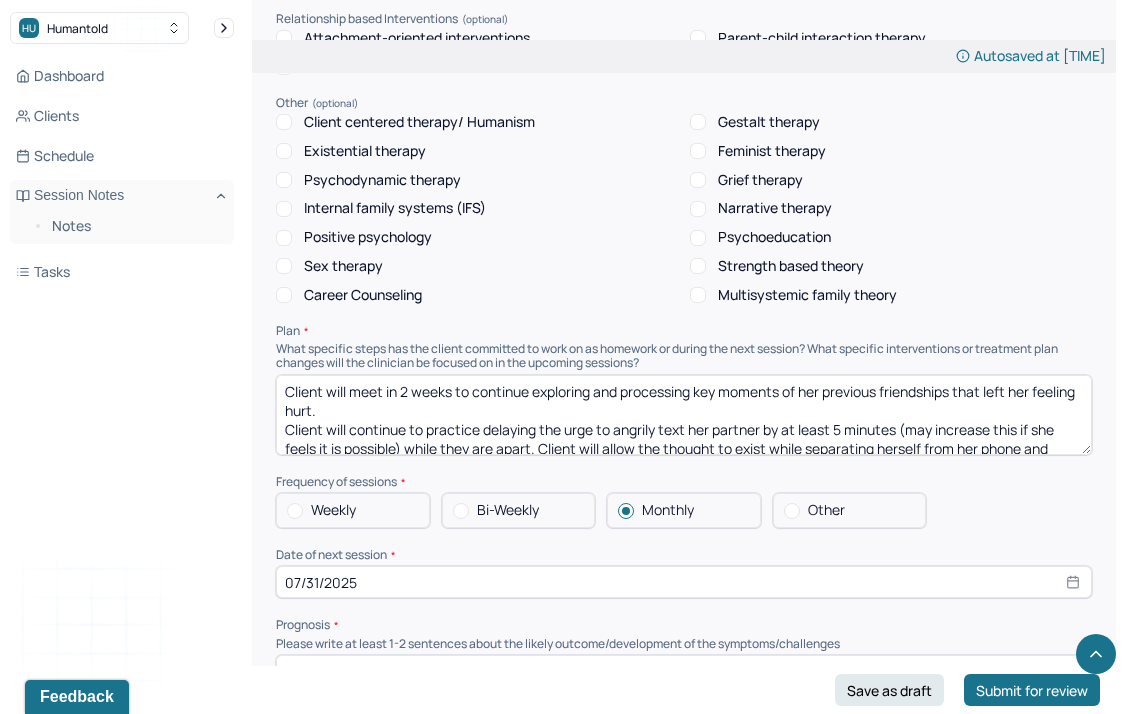 drag, startPoint x: 481, startPoint y: 399, endPoint x: 222, endPoint y: 398, distance: 259.00192 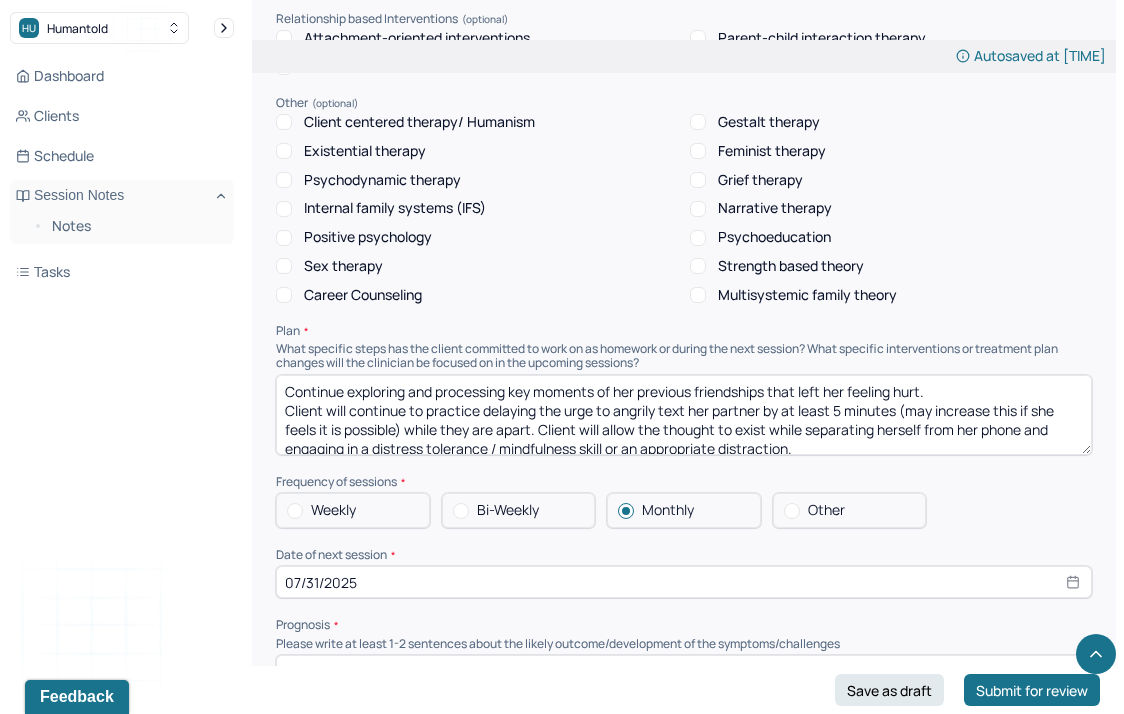click on "Continue exploring and processing key moments of her previous friendships that left her feeling hurt.
Client will continue to practice delaying the urge to angrily text her partner by at least 5 minutes (may increase this if she feels it is possible) while they are apart. Client will allow the thought to exist while separating herself from her phone and engaging in a distress tolerance / mindfulness skill or an appropriate distraction." at bounding box center [684, 415] 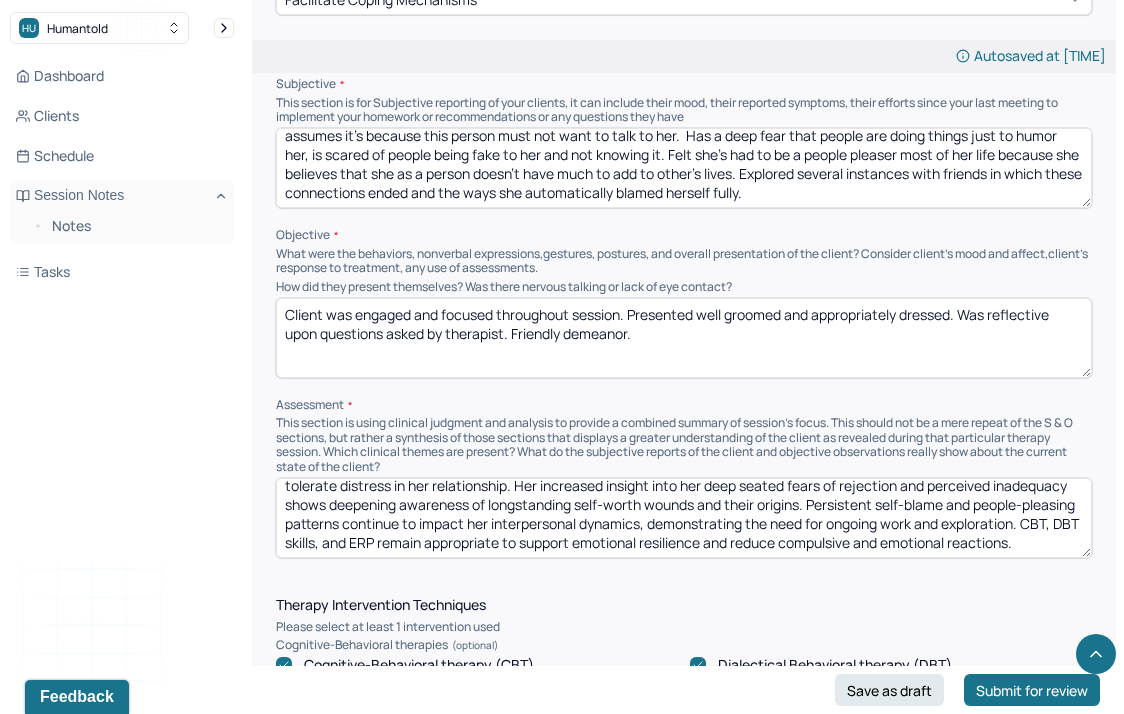scroll, scrollTop: 1163, scrollLeft: 0, axis: vertical 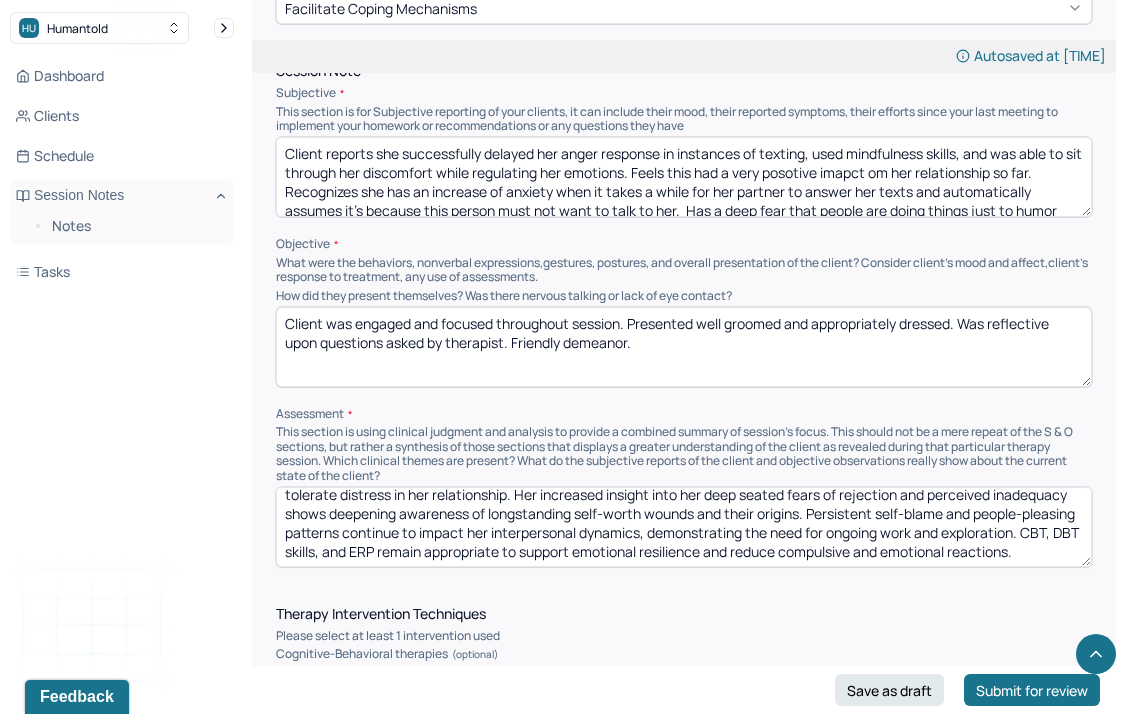 type on "Continue exploring and processing key moments of her previous friendships that left her feeling hurt.
Client will continue to practice delaying the urge to angrily text her partner by at least 5 minutes (may increase this if she feels it is possible) while they are apart. Client will allow the thought to exist while separating herself from her phone and engaging in a distress tolerance / mindfulness skill or an appropriate distraction." 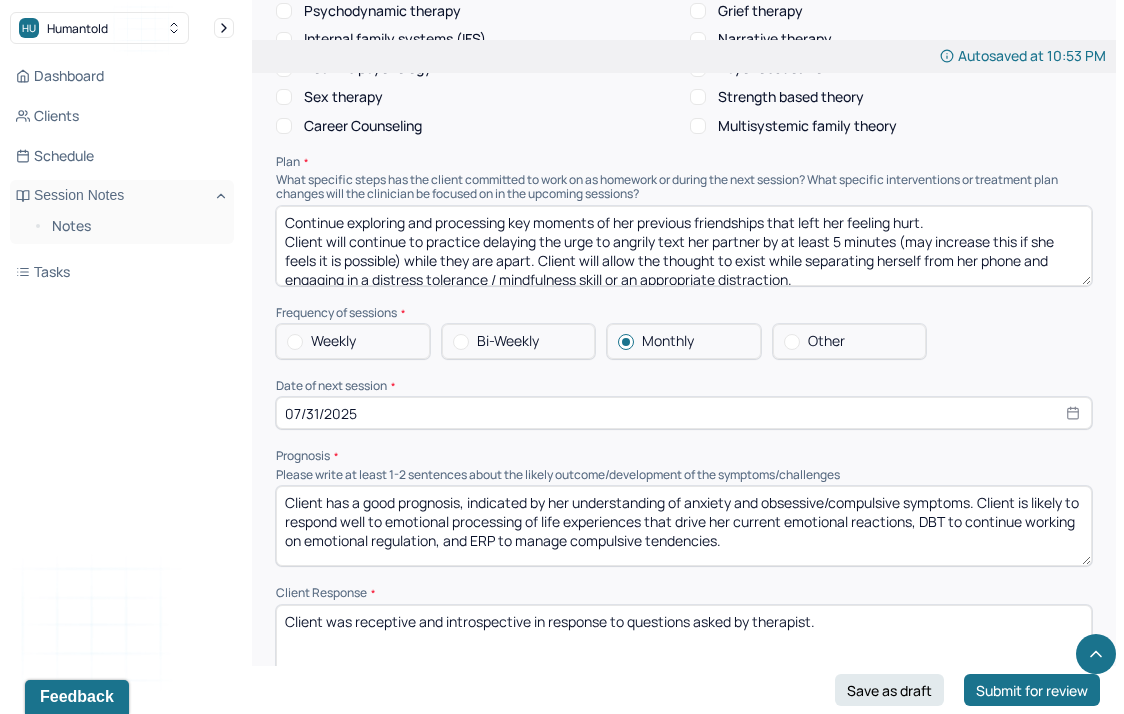 scroll, scrollTop: 2135, scrollLeft: 0, axis: vertical 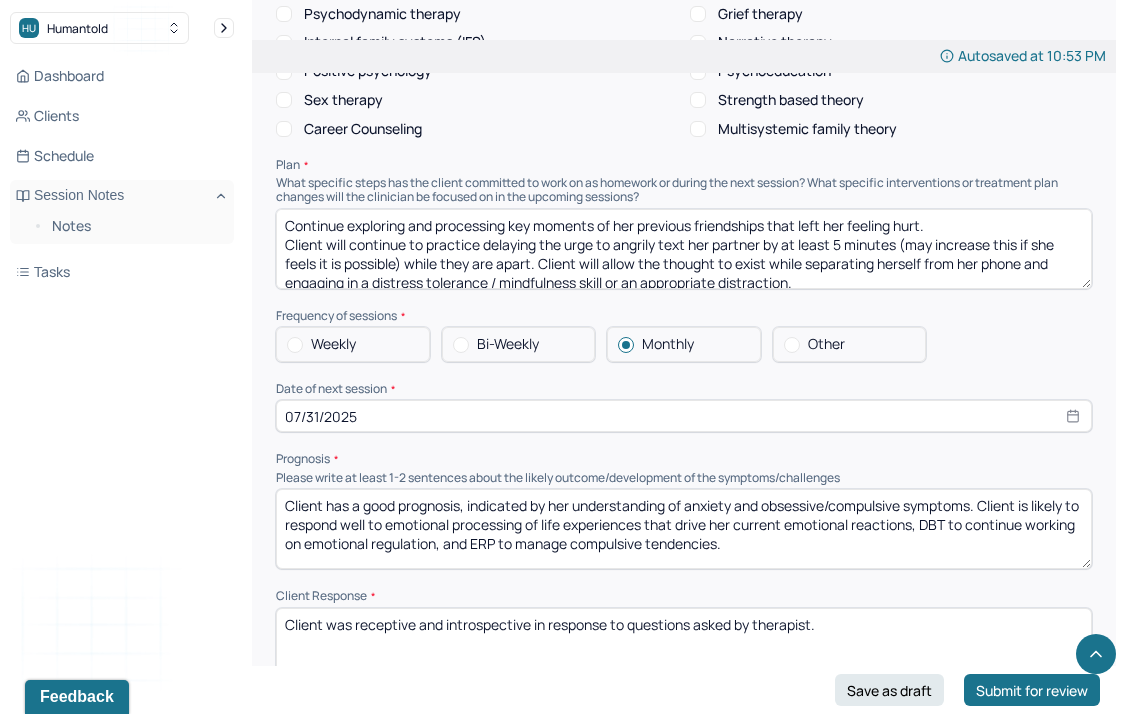 type on "Client reports she successfully delayed her anger response in instances of texting, used mindfulness skills, and was able to sit through her discomfort while regulating her emotions. Feels this had a very positive impact on her relationship so far. Recognizes she has an increase of anxiety when it takes a while for her partner to answer her texts and automatically assumes it's because this person must not want to talk to her.  Has a deep fear that people are doing things just to humor her, is scared of people being fake to her and not knowing it. Felt she's had to be a people pleaser most of her life because she believes that she as a person doesn't have much to add to other's lives. Explored several instances with friends in which these connections ended and the ways she automatically blamed herself fully." 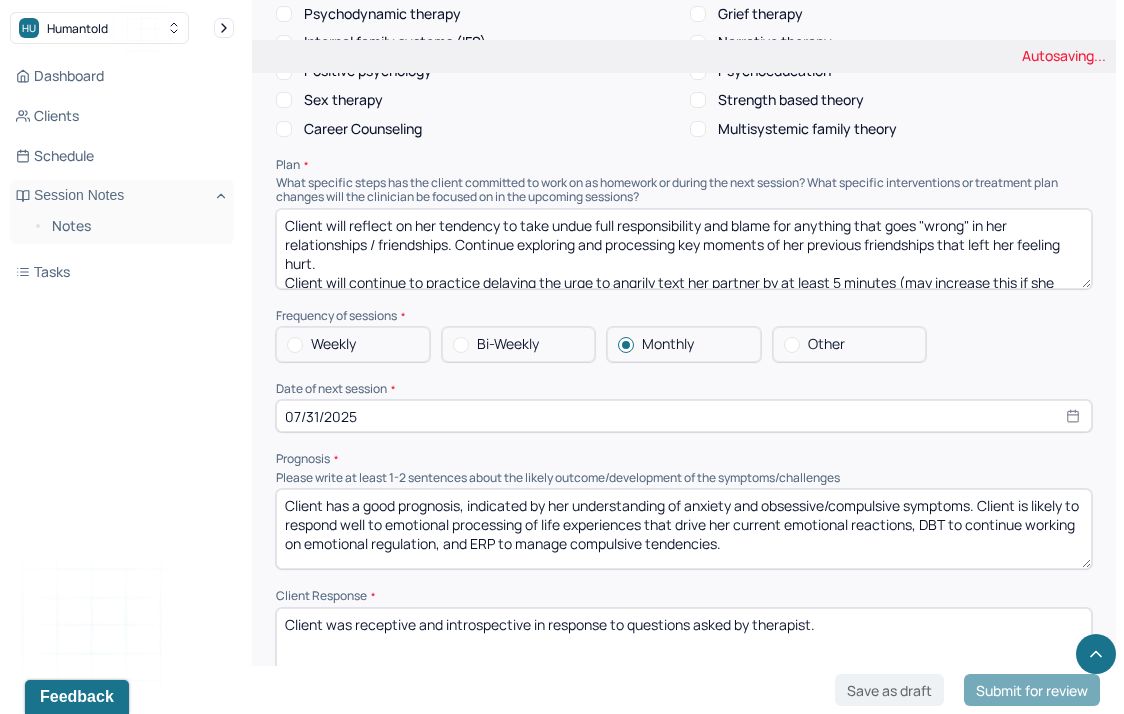 scroll, scrollTop: 10, scrollLeft: 0, axis: vertical 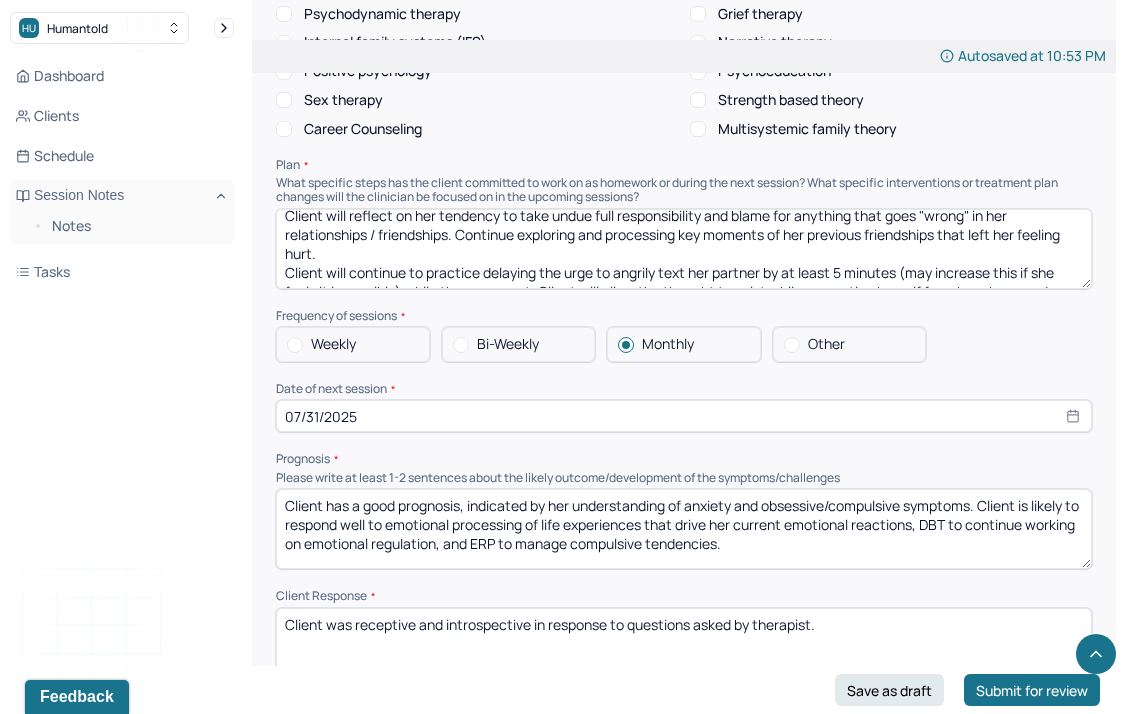 click on "Client will reflect on her tendency to take undue full responsibility and blame for anything that goes "wrong" in her relationships / friendships. Continue exploring and processing key moments of her previous friendships that left her feeling hurt.
Client will continue to practice delaying the urge to angrily text her partner by at least 5 minutes (may increase this if she feels it is possible) while they are apart. Client will allow the thought to exist while separating herself from her phone and engaging in a distress tolerance / mindfulness skill or an appropriate distraction." at bounding box center (684, 249) 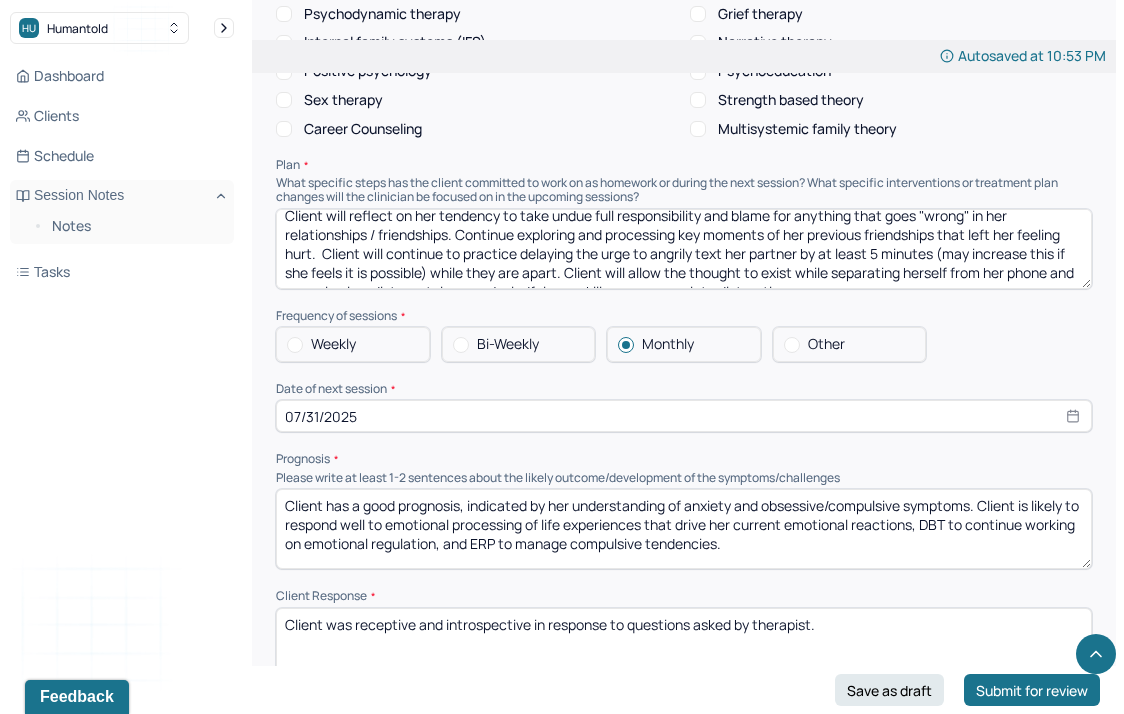 scroll, scrollTop: 28, scrollLeft: 0, axis: vertical 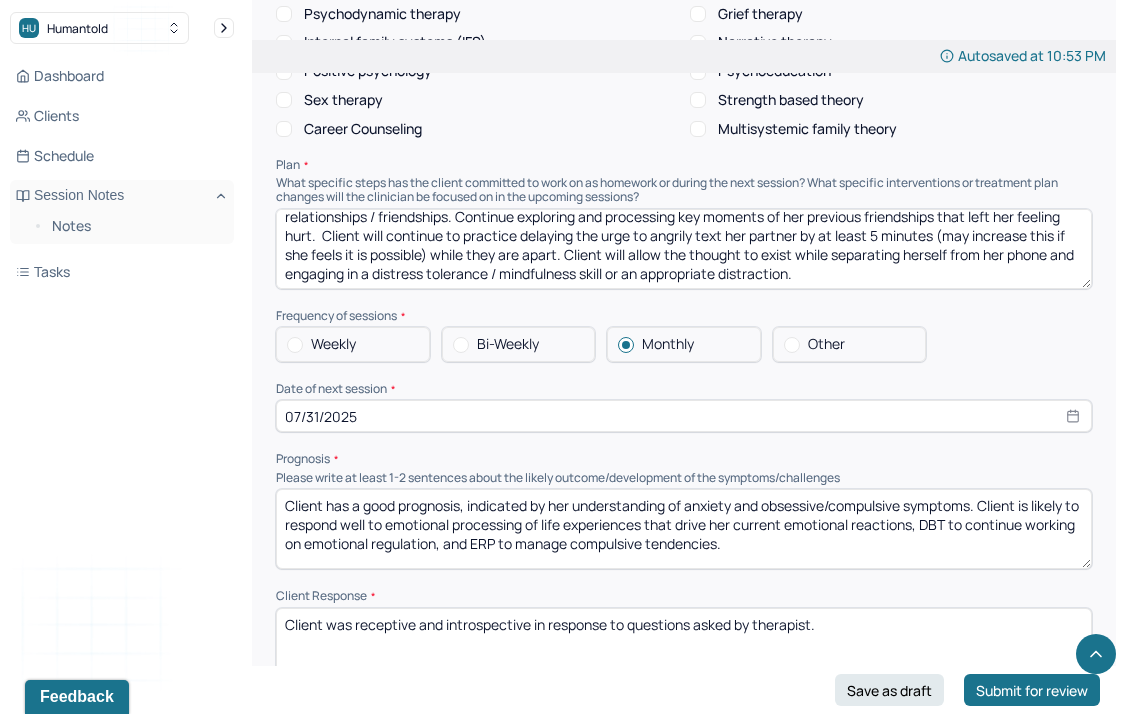 type on "Client will reflect on her tendency to take undue full responsibility and blame for anything that goes "wrong" in her relationships / friendships. Continue exploring and processing key moments of her previous friendships that left her feeling hurt.  Client will continue to practice delaying the urge to angrily text her partner by at least 5 minutes (may increase this if she feels it is possible) while they are apart. Client will allow the thought to exist while separating herself from her phone and engaging in a distress tolerance / mindfulness skill or an appropriate distraction." 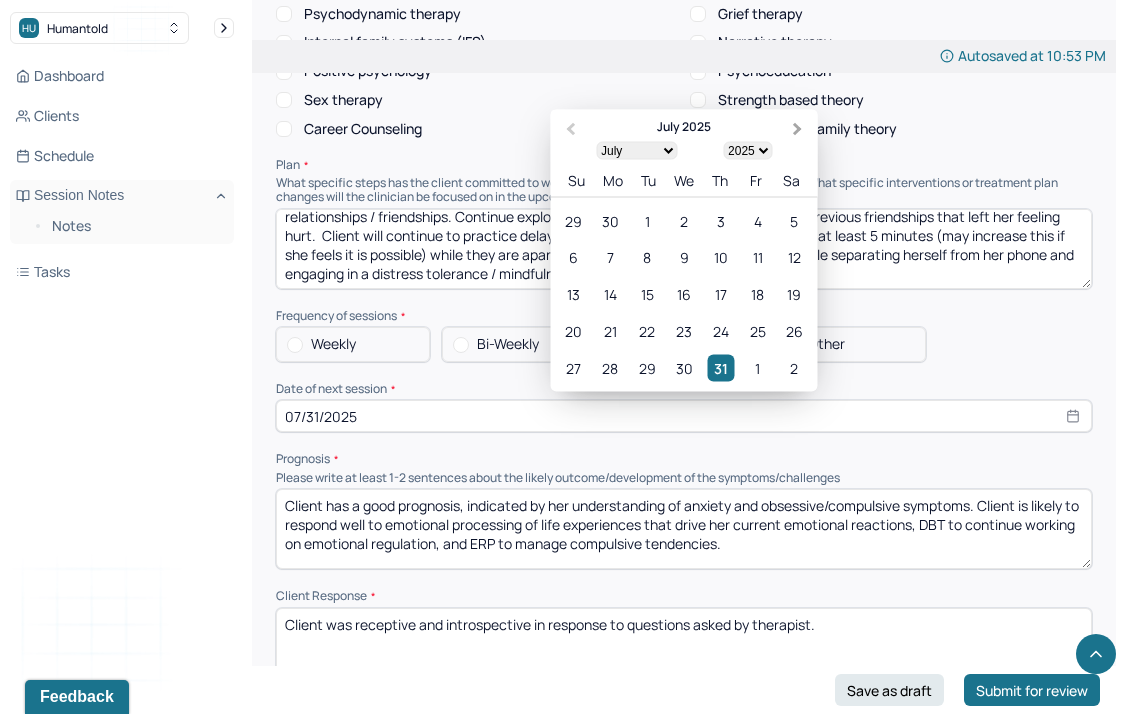 click on "Next Month" at bounding box center (798, 129) 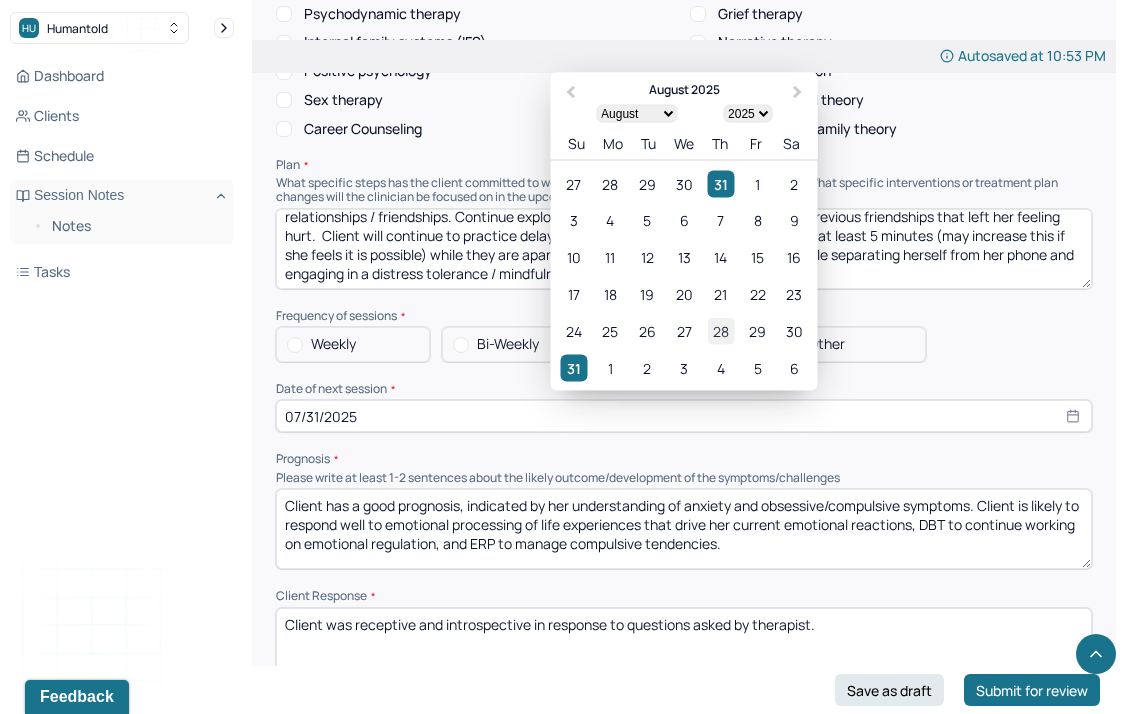 click on "28" at bounding box center (720, 331) 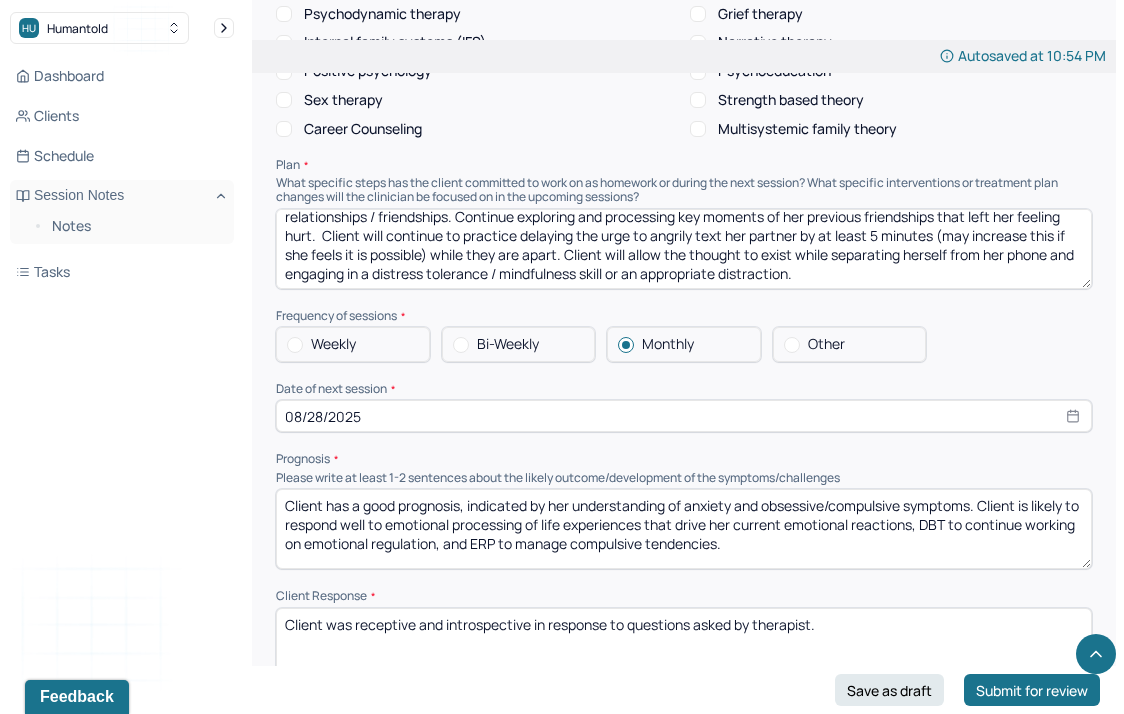 select on "7" 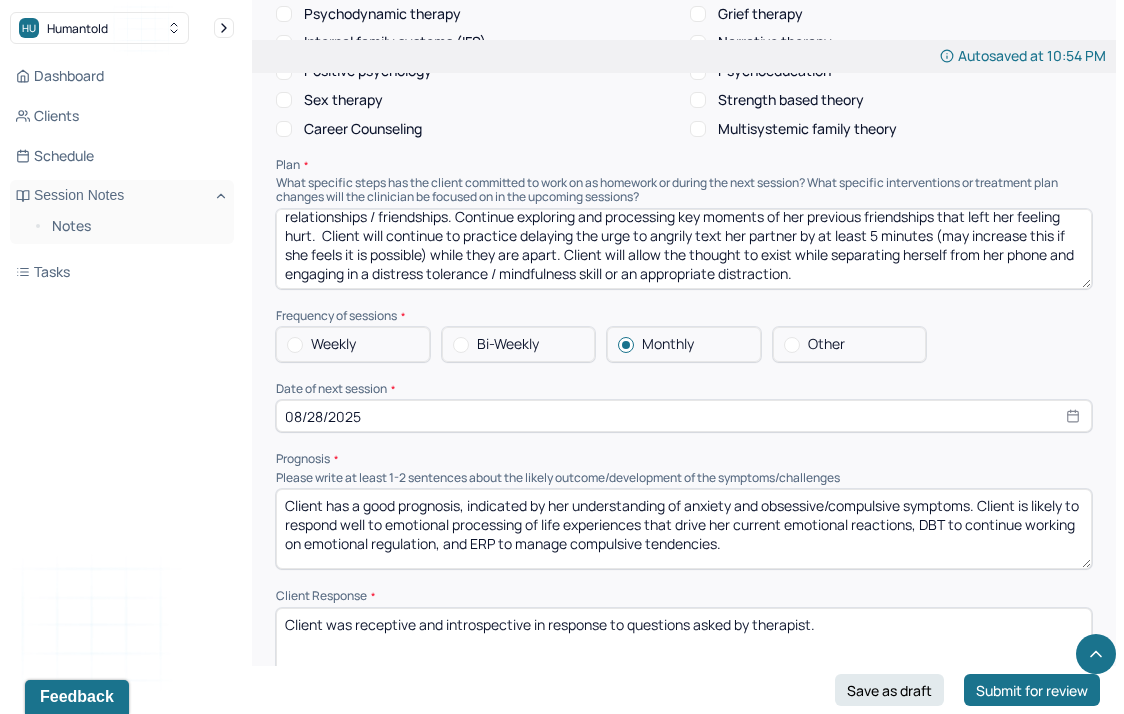 click on "Therapy Intervention Techniques Please select at least 1 intervention used Cognitive-Behavioral therapies Cognitive-Behavioral therapy (CBT) Dialectical Behavioral therapy (DBT) Modeling and skills training Trauma-focused CBT EDMR Rational Emotive Behaviour therapy Acceptance Commitment Therapy Solution Based Brief Therapy Mindfulness Based Cognitive Therapy Relationship based Interventions Attachment-oriented interventions Parent-child interaction therapy Parent interventions Other Client centered therapy/ Humanism Gestalt therapy Existential therapy Feminist therapy Psychodynamic therapy Grief therapy Internal family systems (IFS) Narrative therapy Positive psychology Psychoeducation Sex therapy Strength based theory Career Counseling Multisystemic family theory Plan What specific steps has the client committed to work on as homework or during the next session? What specific interventions or treatment plan changes will the clinician be focused on in the upcoming sessions? Frequency of sessions Weekly Other" at bounding box center (684, 161) 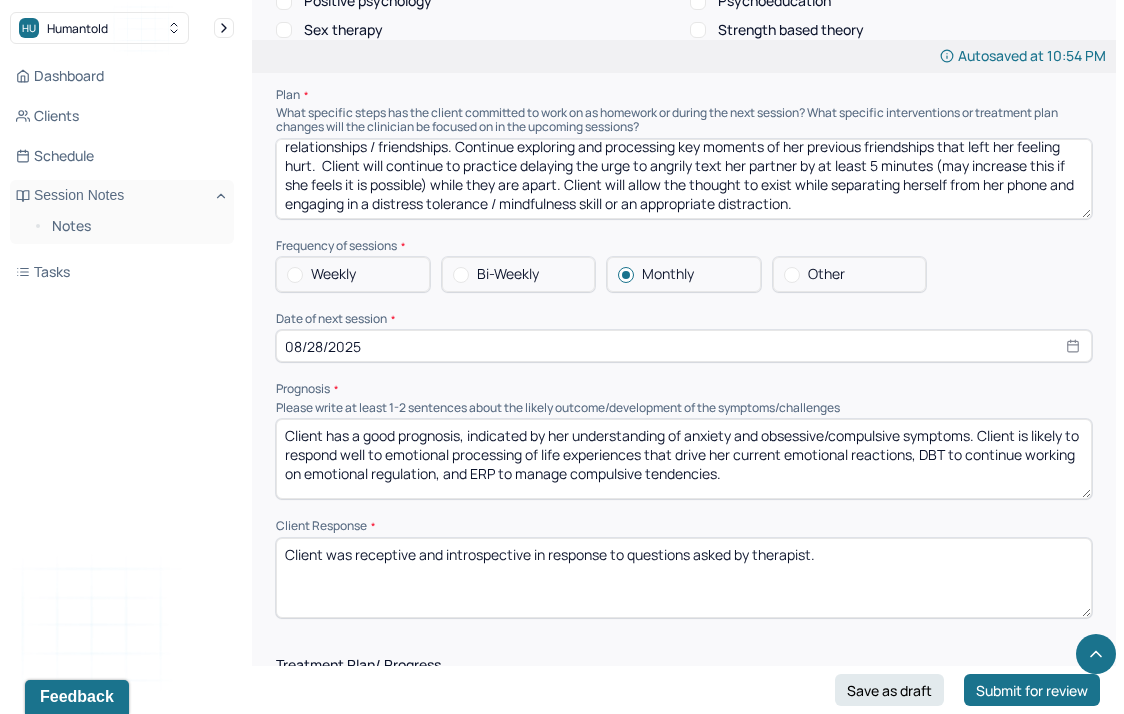 scroll, scrollTop: 2226, scrollLeft: 0, axis: vertical 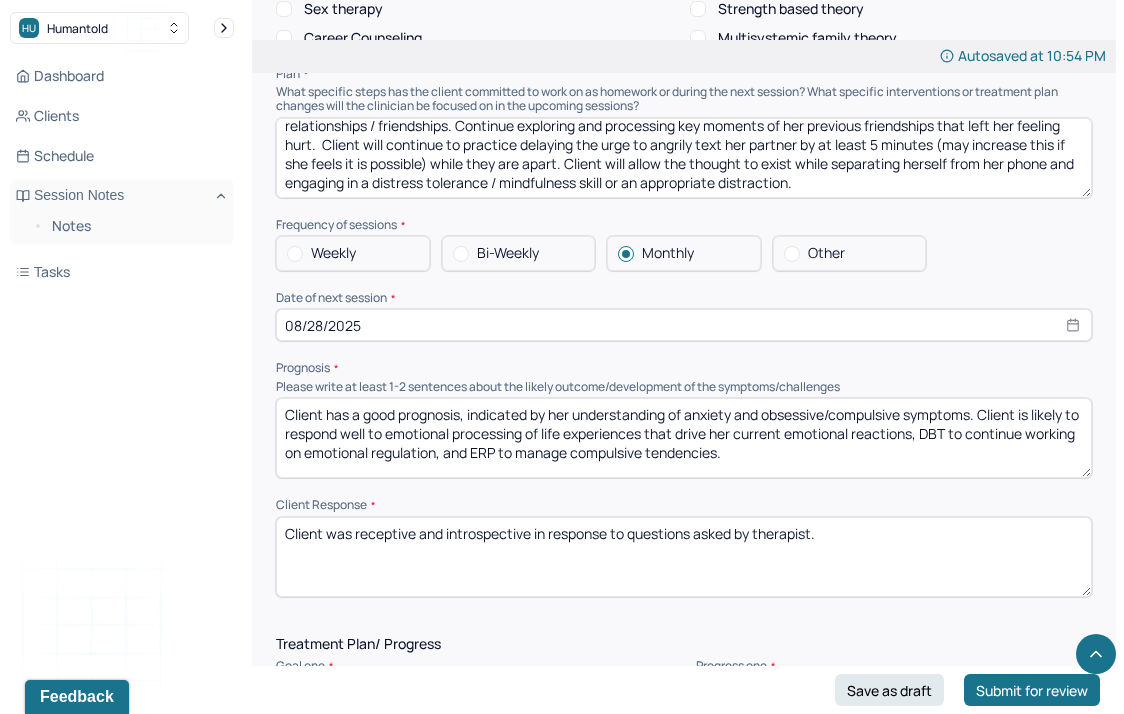 click on "Client has a good prognosis, indicated by her understanding of anxiety and obsessive/compulsive symptoms. Client is likely to respond well to emotional processing of life experiences that drive her current emotional reactions, DBT to continue working on emotional regulation, and ERP to manage compulsive tendencies." at bounding box center (684, 438) 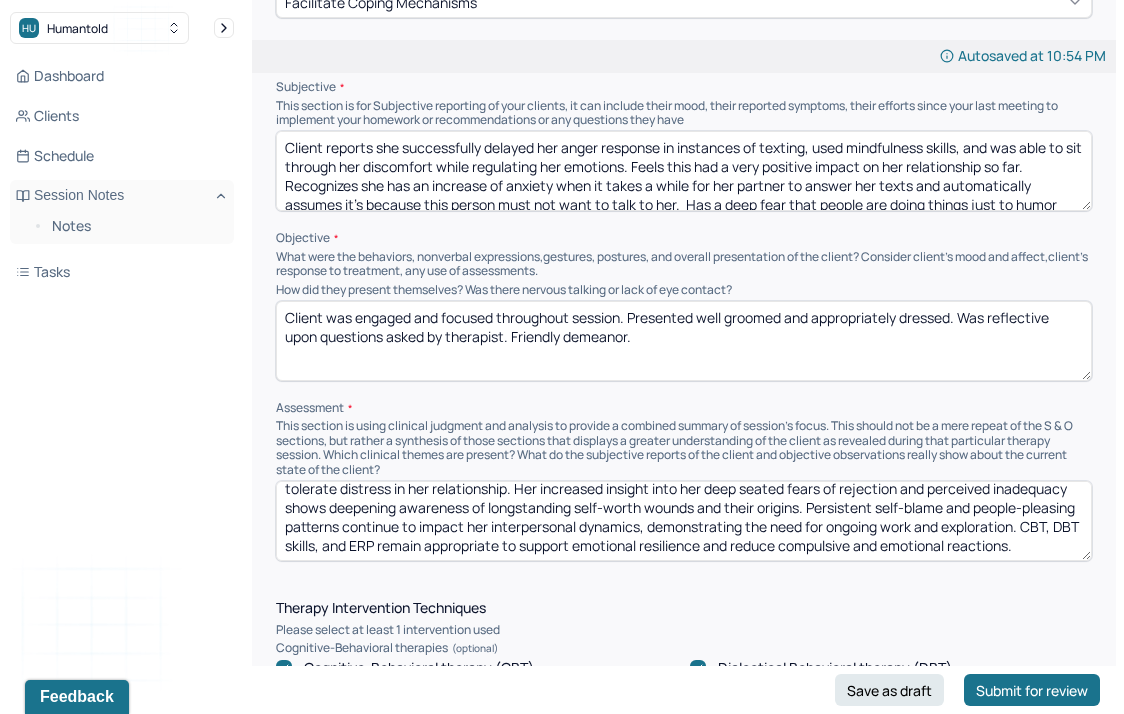 scroll, scrollTop: 0, scrollLeft: 0, axis: both 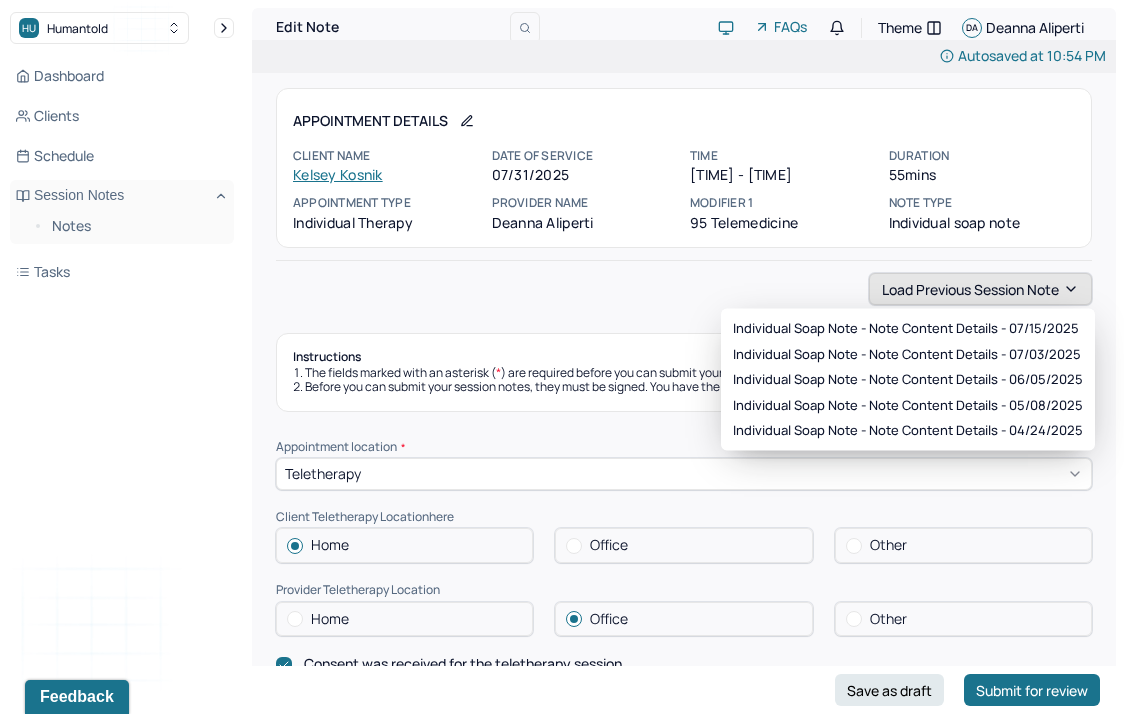 click on "Load previous session note" at bounding box center [980, 289] 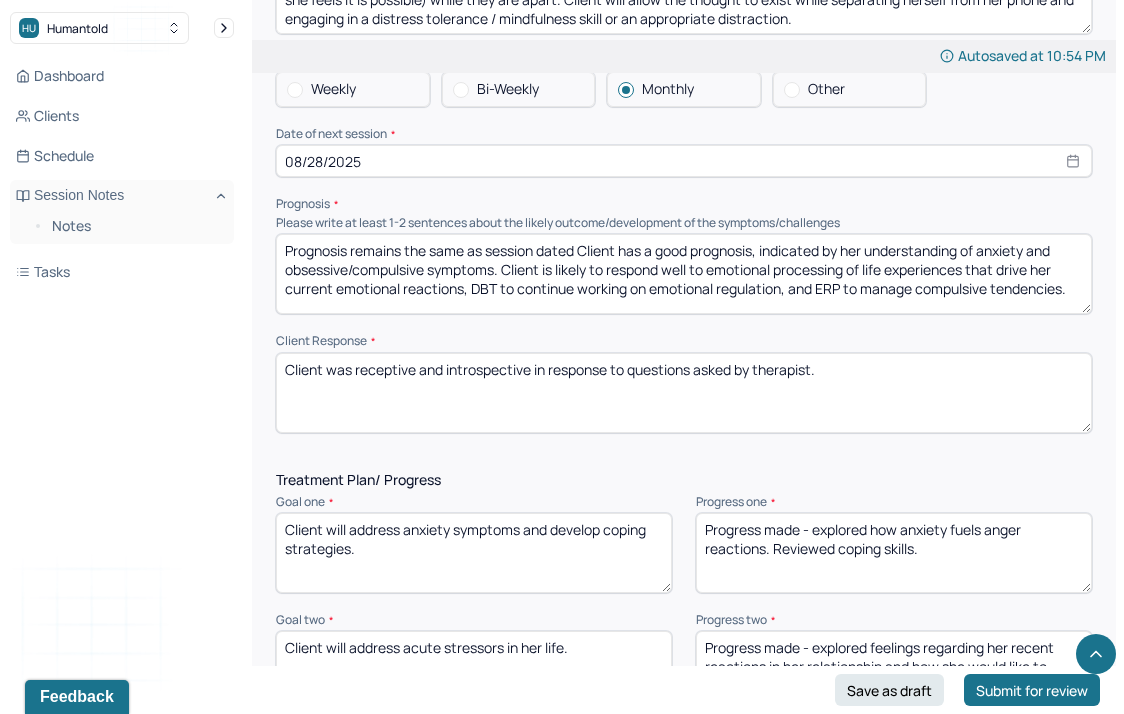 scroll, scrollTop: 2400, scrollLeft: 0, axis: vertical 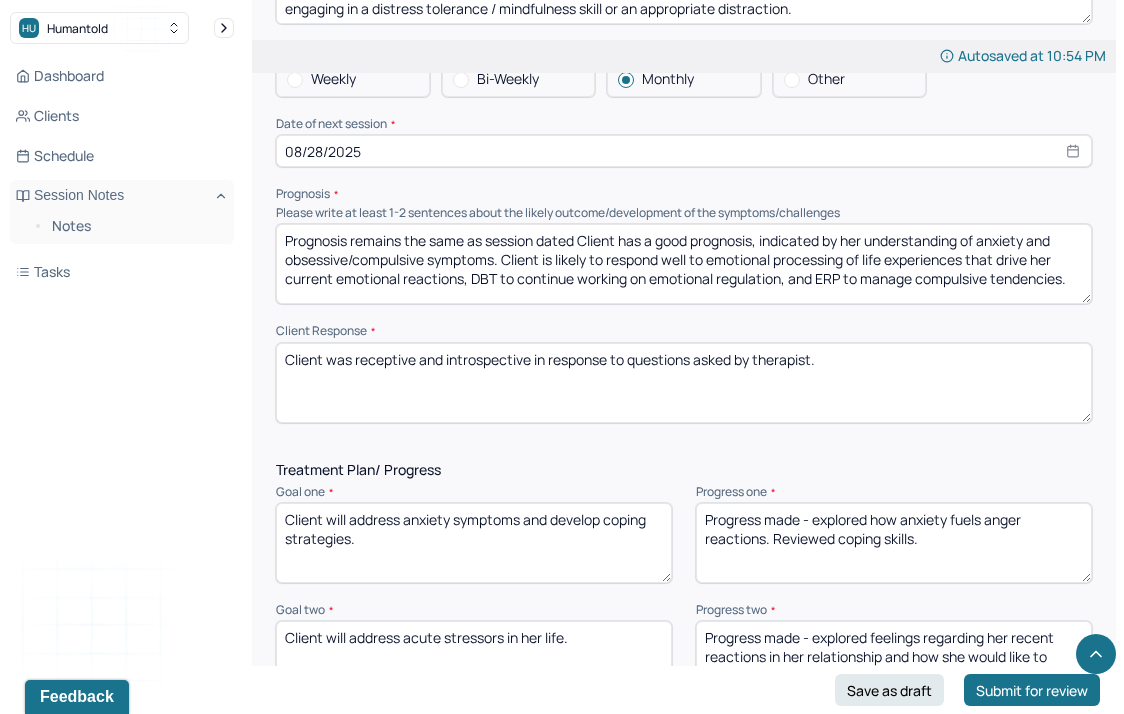 click on "Prognosis remains the same as session dated Client has a good prognosis, indicated by her understanding of anxiety and obsessive/compulsive symptoms. Client is likely to respond well to emotional processing of life experiences that drive her current emotional reactions, DBT to continue working on emotional regulation, and ERP to manage compulsive tendencies." at bounding box center [684, 264] 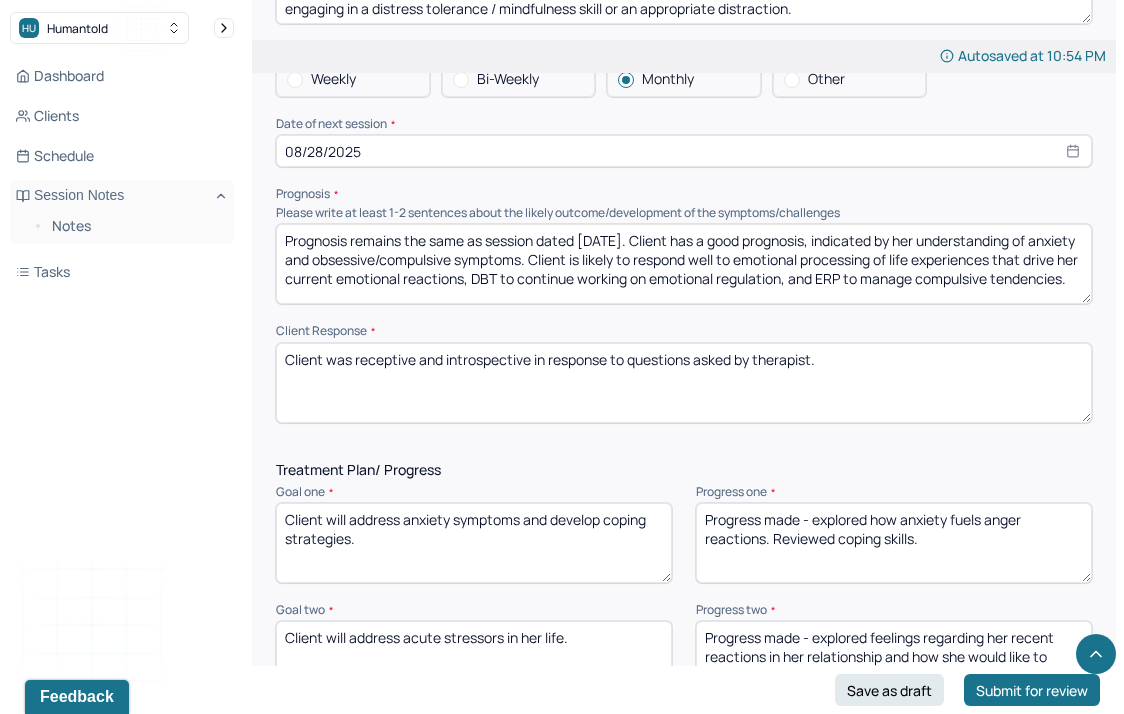 scroll, scrollTop: 9, scrollLeft: 0, axis: vertical 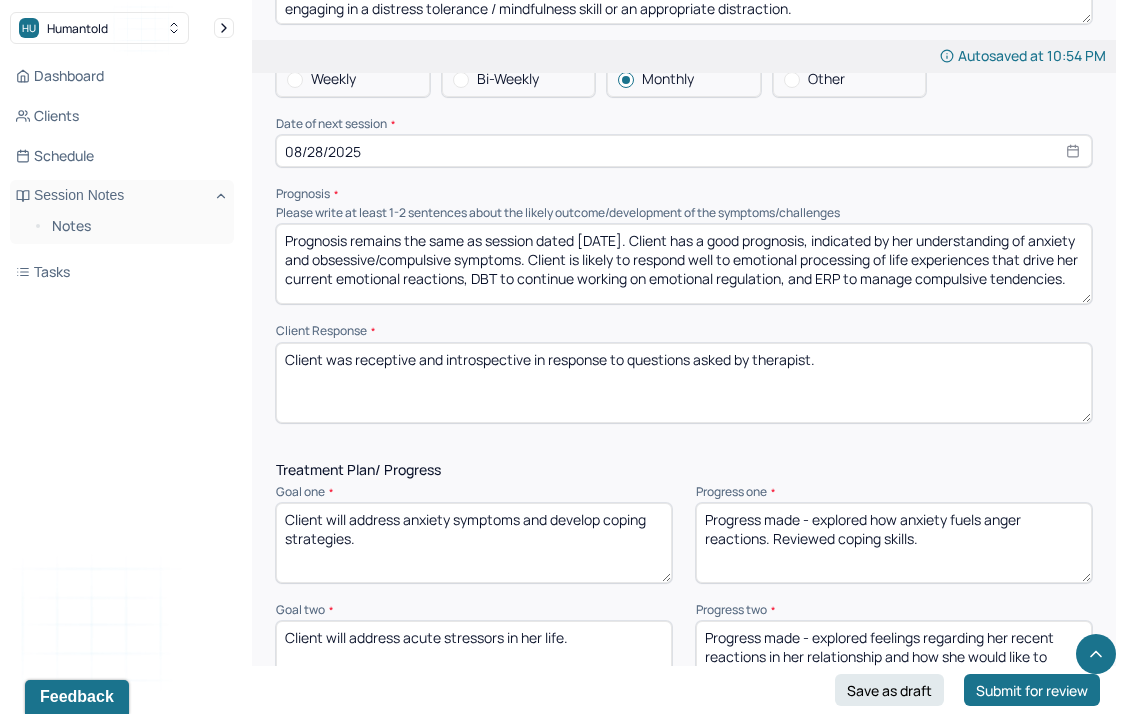 type on "Prognosis remains the same as session dated [DATE]. Client has a good prognosis, indicated by her understanding of anxiety and obsessive/compulsive symptoms. Client is likely to respond well to emotional processing of life experiences that drive her current emotional reactions, DBT to continue working on emotional regulation, and ERP to manage compulsive tendencies." 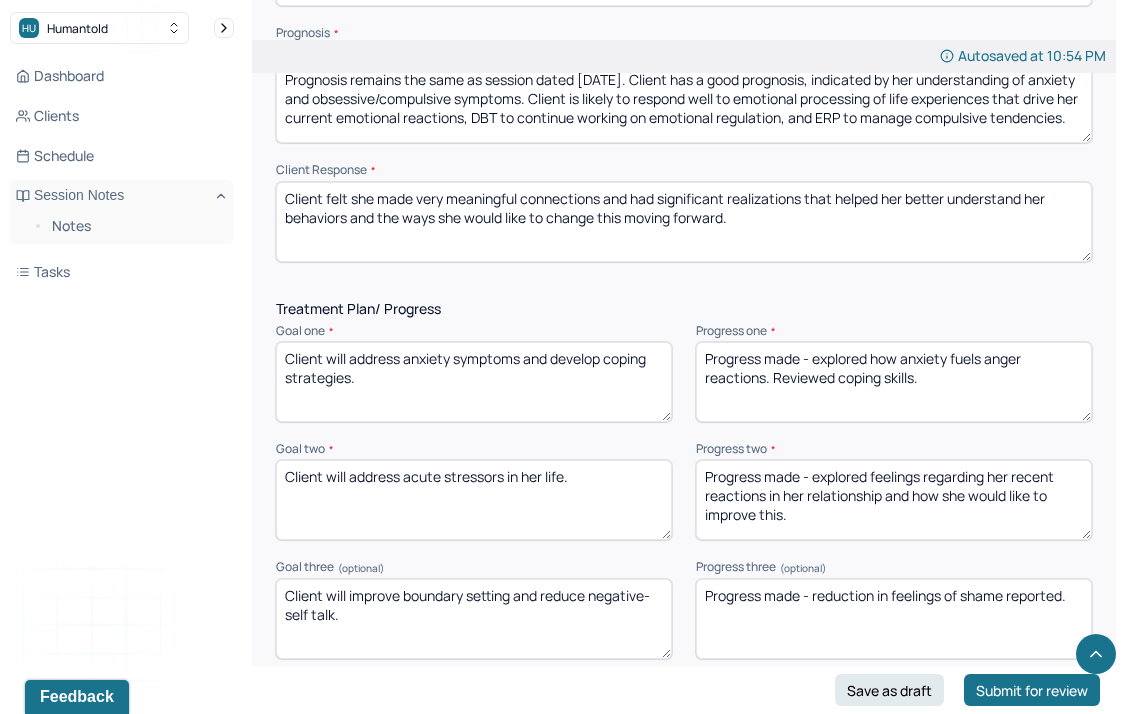 scroll, scrollTop: 2581, scrollLeft: 0, axis: vertical 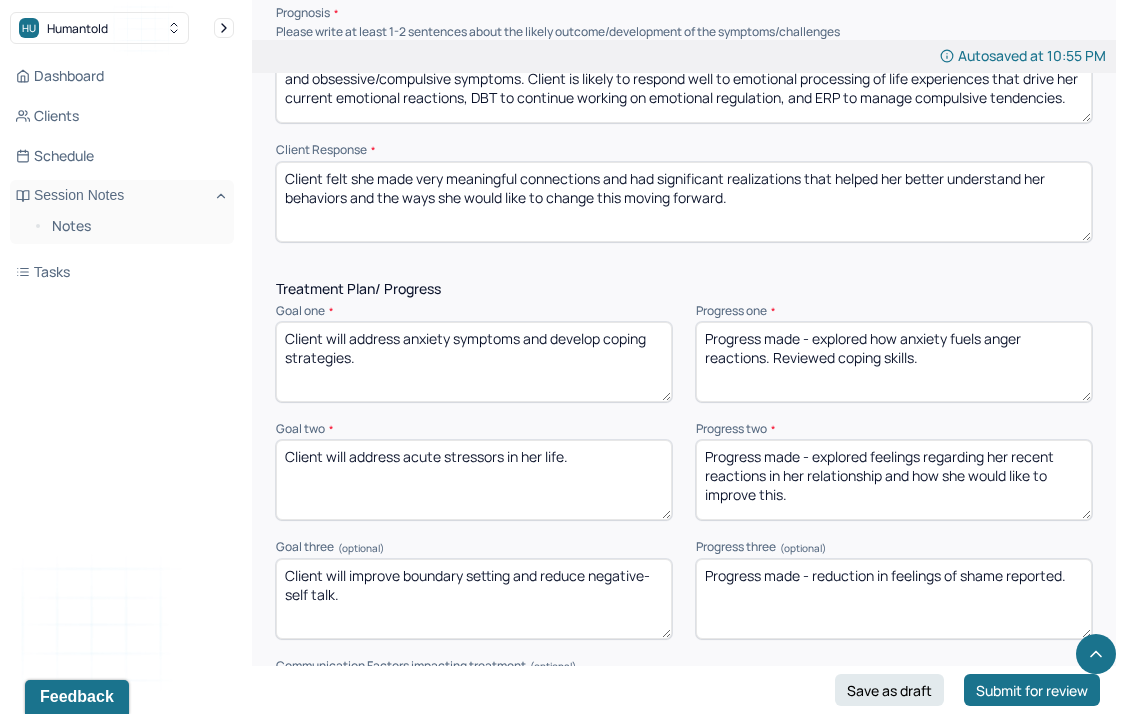type on "Client felt she made very meaningful connections and had significant realizations that helped her better understand her behaviors and the ways she would like to change this moving forward." 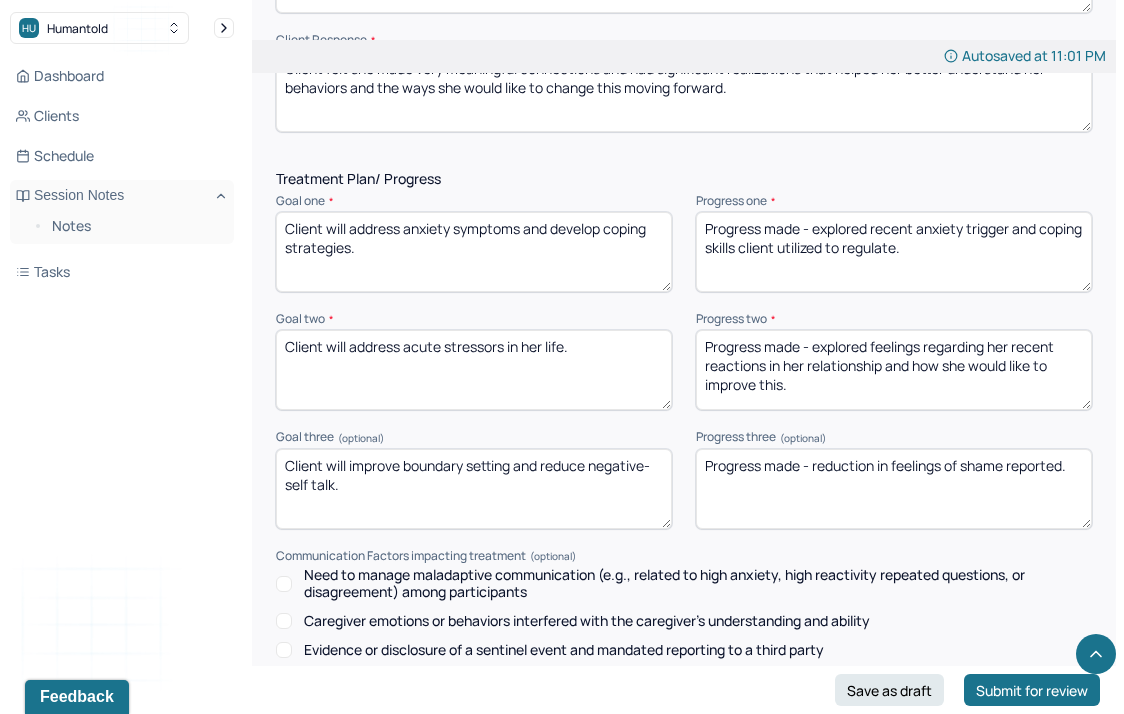 scroll, scrollTop: 2714, scrollLeft: 0, axis: vertical 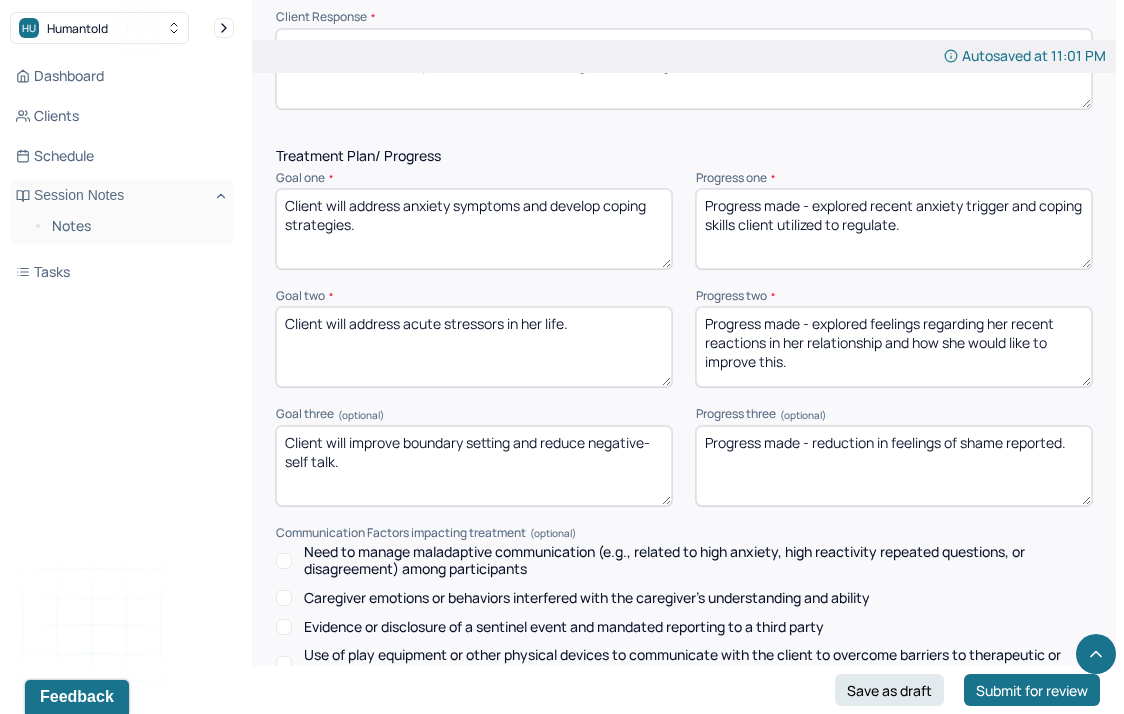 type on "Progress made - explored recent anxiety trigger and coping skills client utilized to regulate." 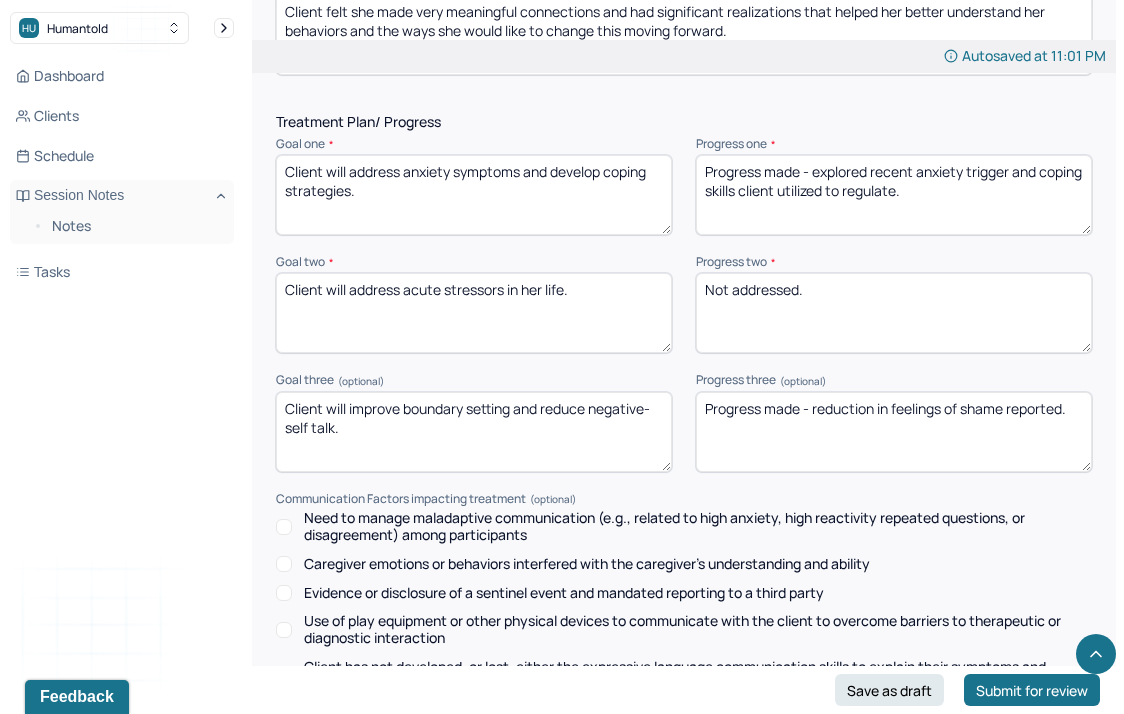 scroll, scrollTop: 2751, scrollLeft: 0, axis: vertical 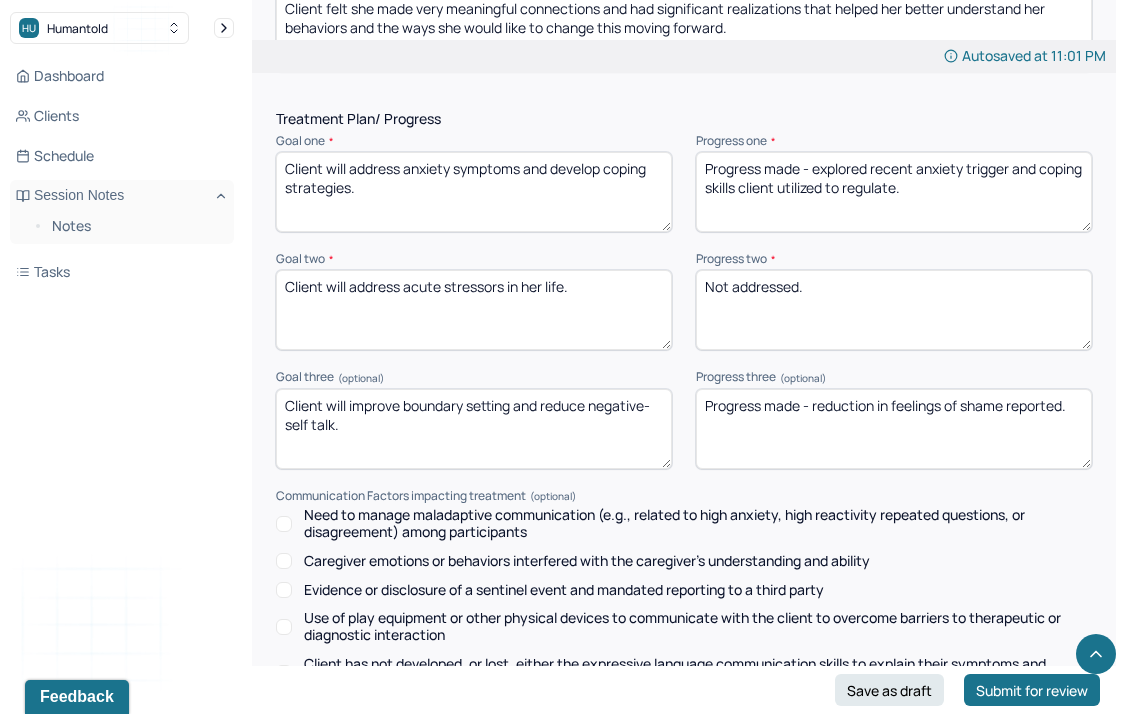 type on "Not addressed." 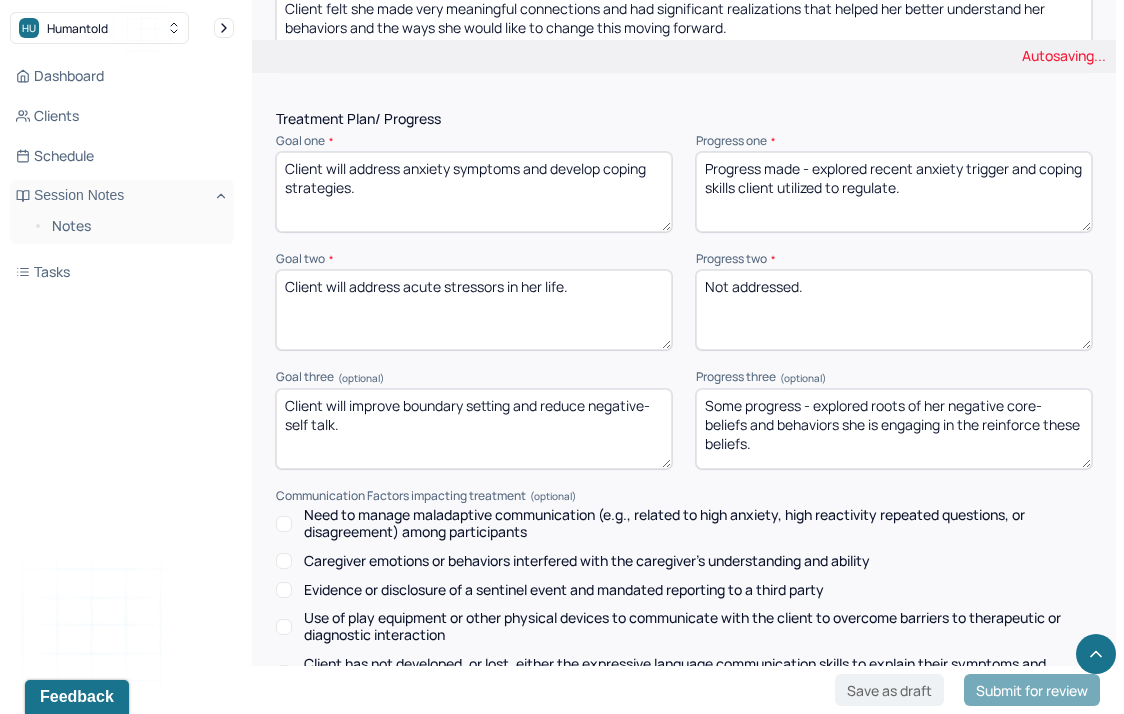 scroll, scrollTop: 3113, scrollLeft: 0, axis: vertical 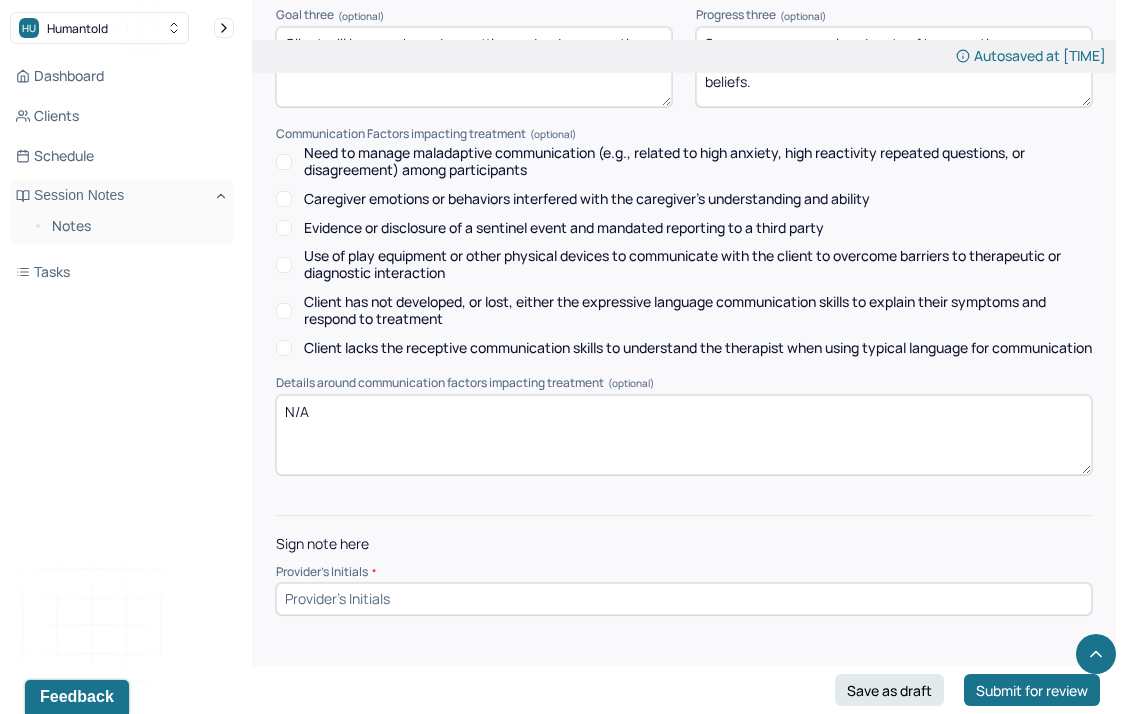 type on "Some progress - explored roots of her negative core-beliefs and behaviors she is engaging in the reinforce these beliefs." 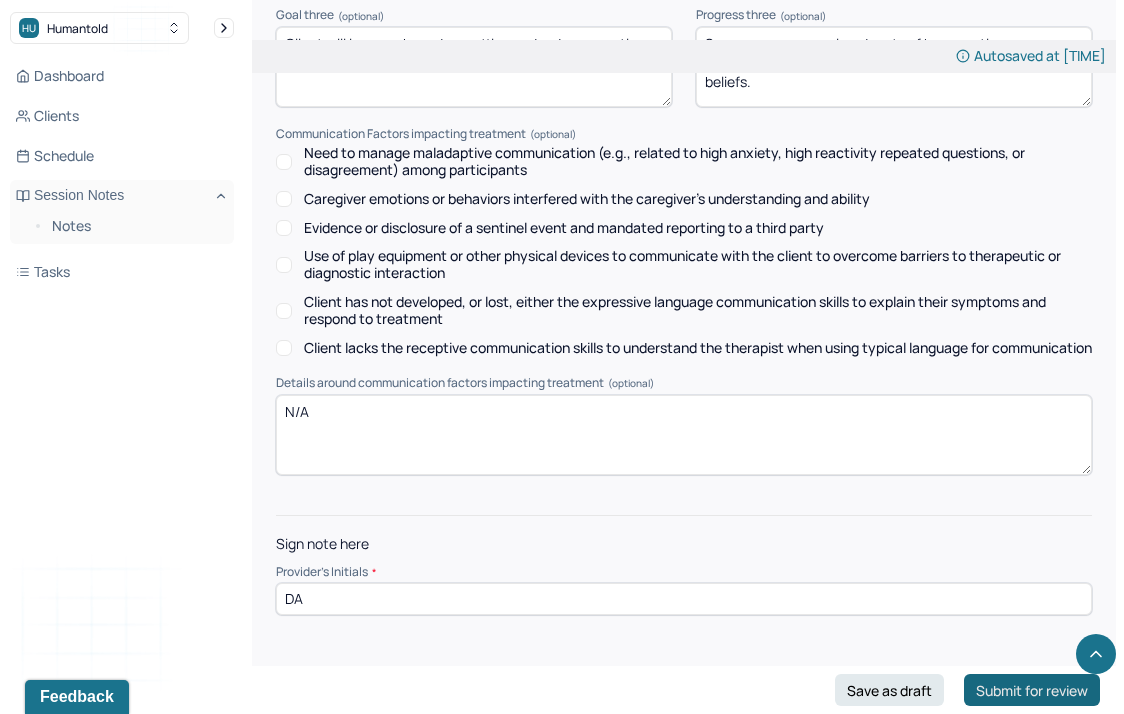 type on "DA" 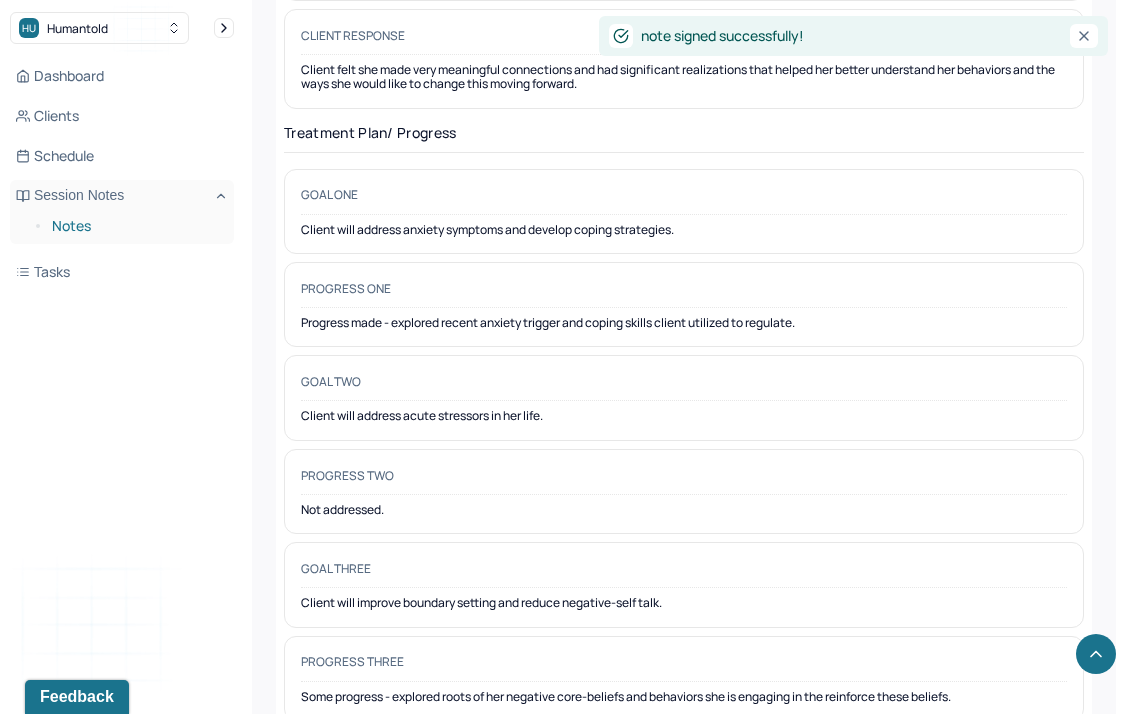 click on "Notes" at bounding box center [135, 226] 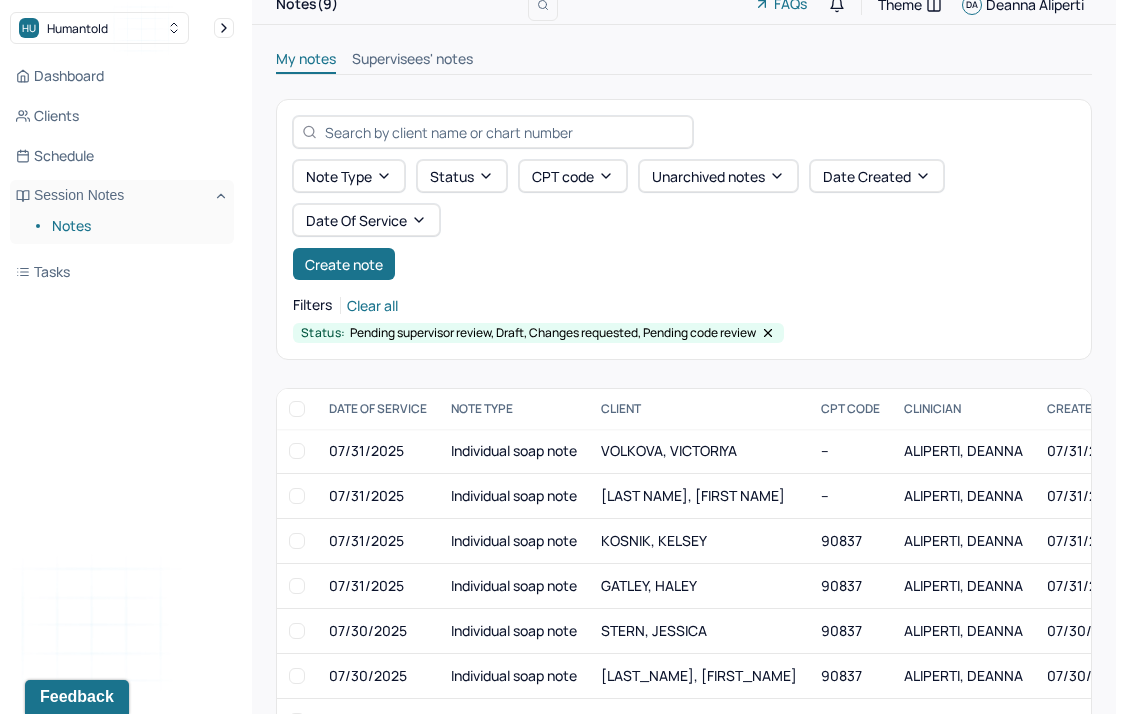 scroll, scrollTop: 26, scrollLeft: 0, axis: vertical 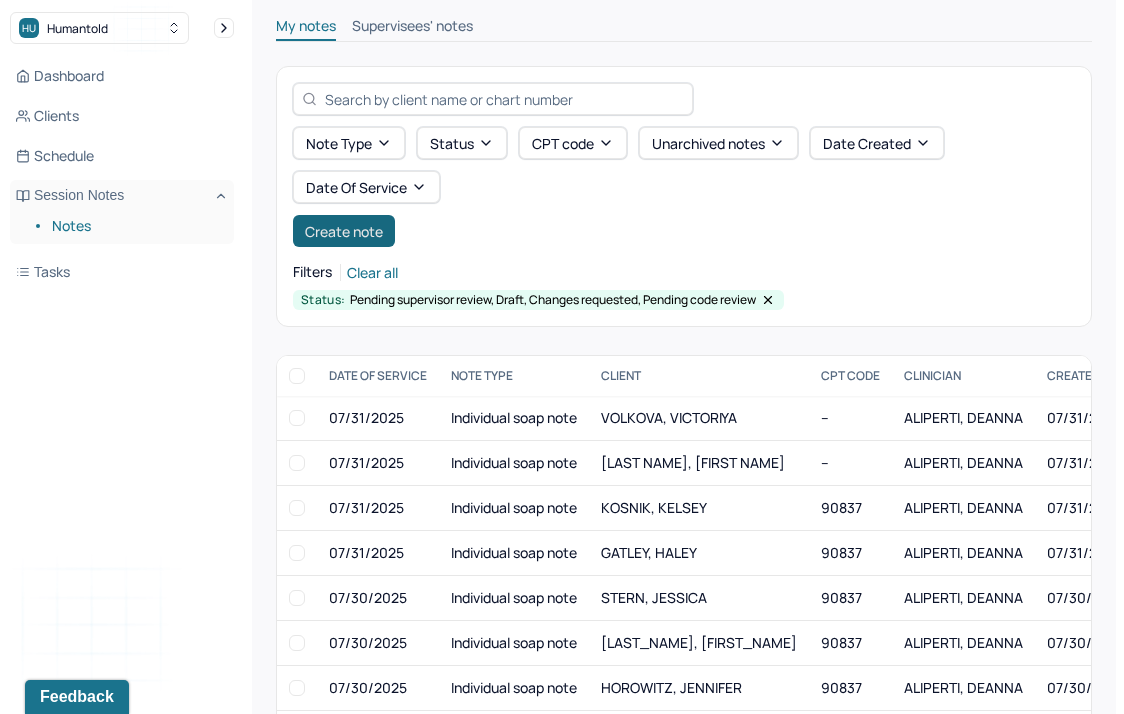 click on "Create note" at bounding box center [344, 231] 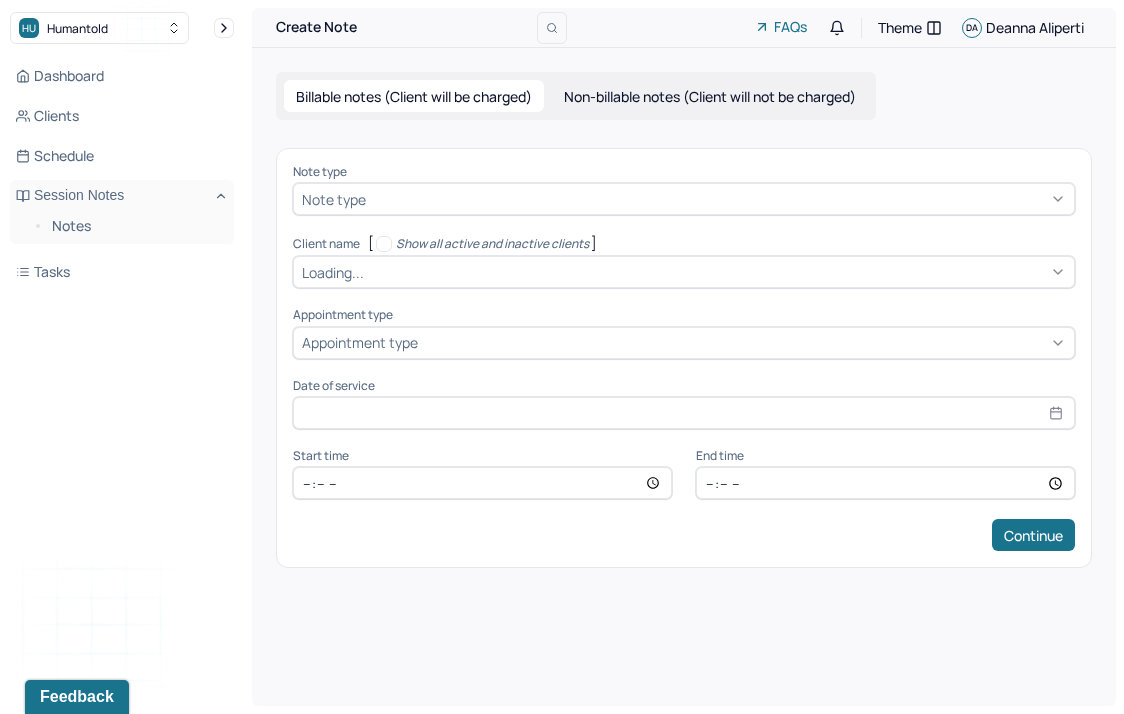 scroll, scrollTop: 0, scrollLeft: 0, axis: both 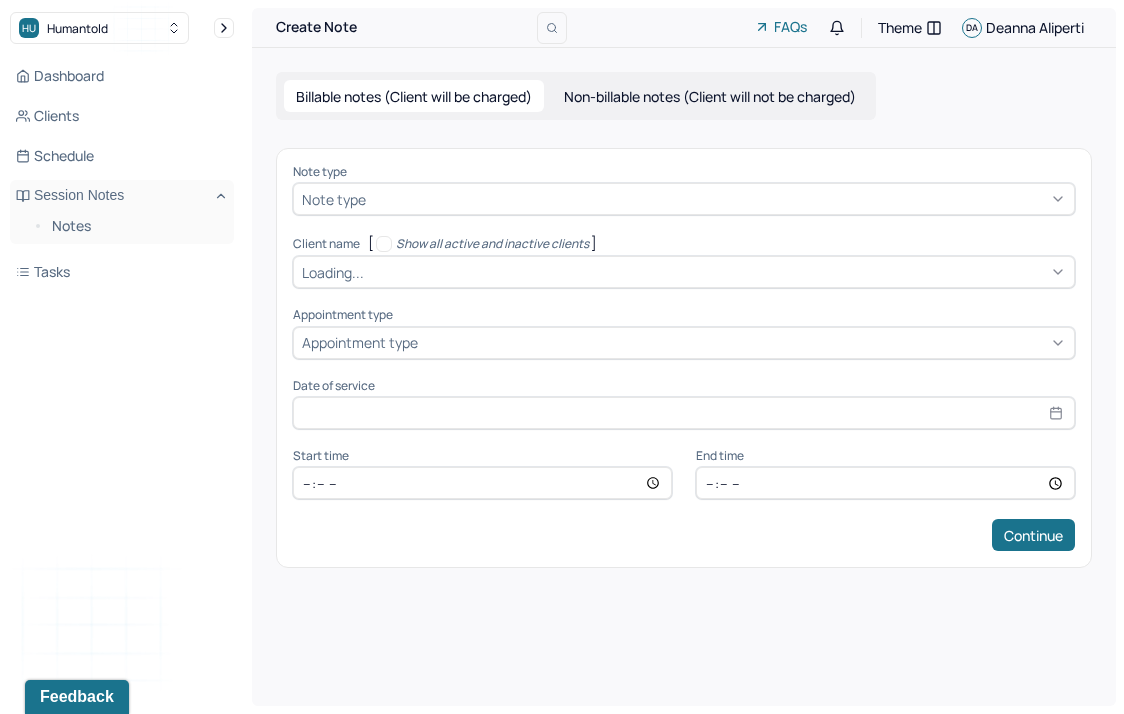 click on "Note type" at bounding box center [334, 199] 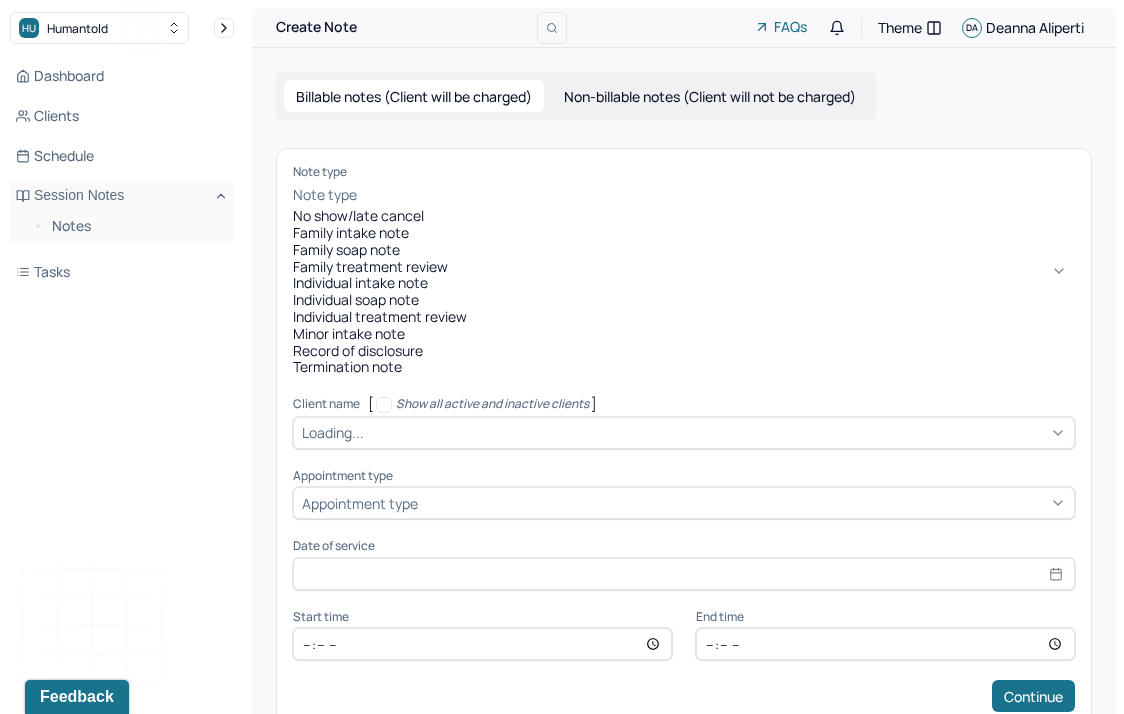 click on "Individual soap note" at bounding box center (684, 300) 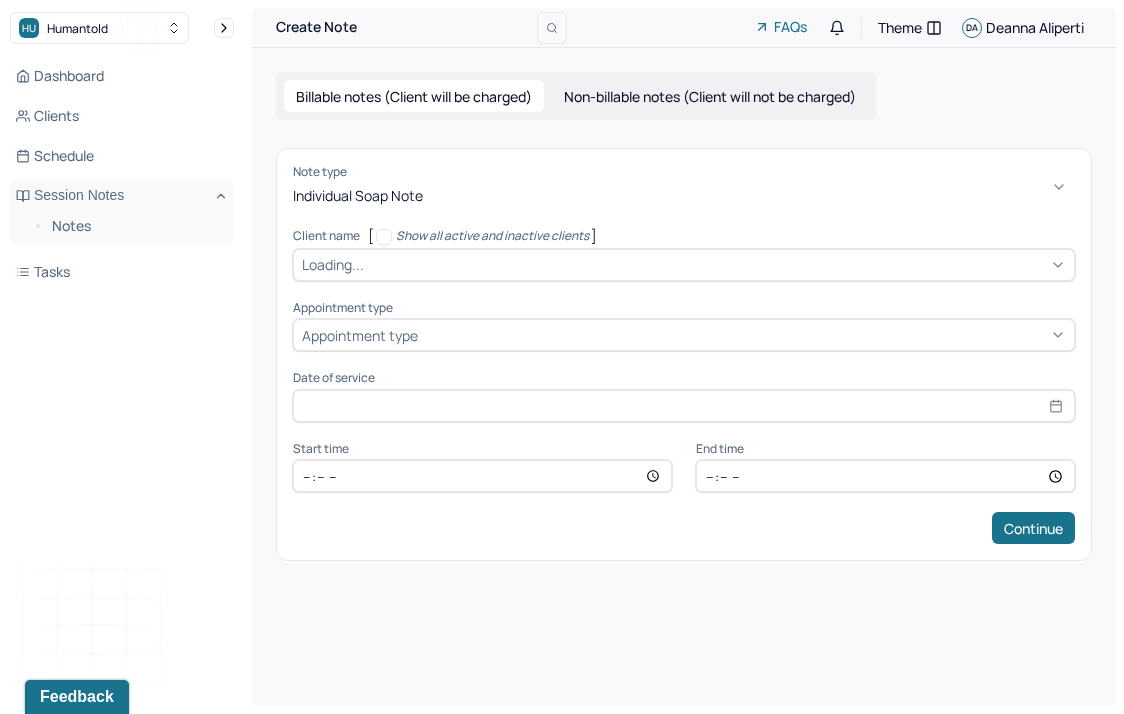 click on "Loading..." at bounding box center [684, 265] 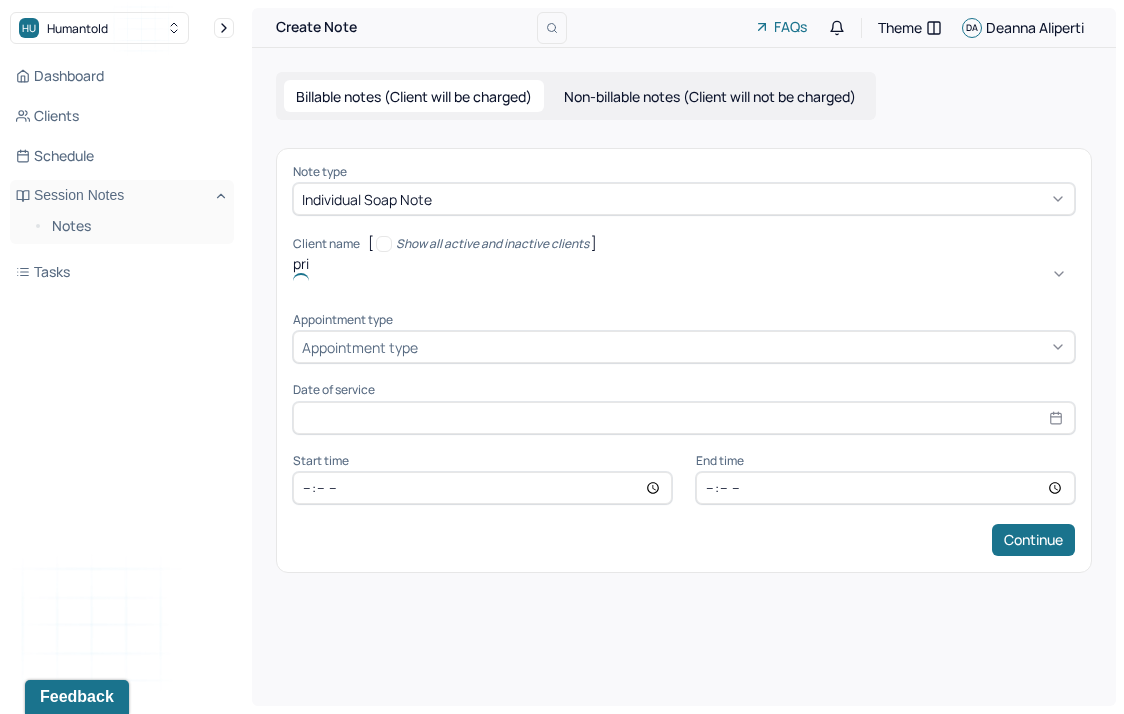 type on "priy" 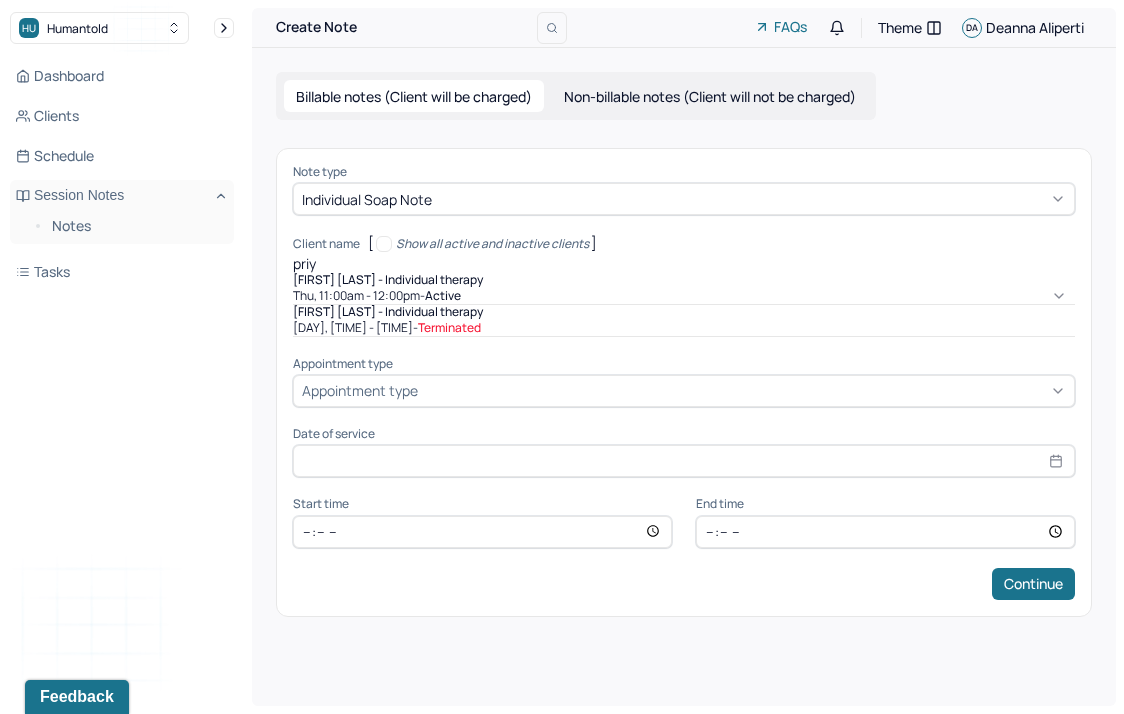 click on "[FIRST] [LAST] - Individual therapy" at bounding box center [388, 280] 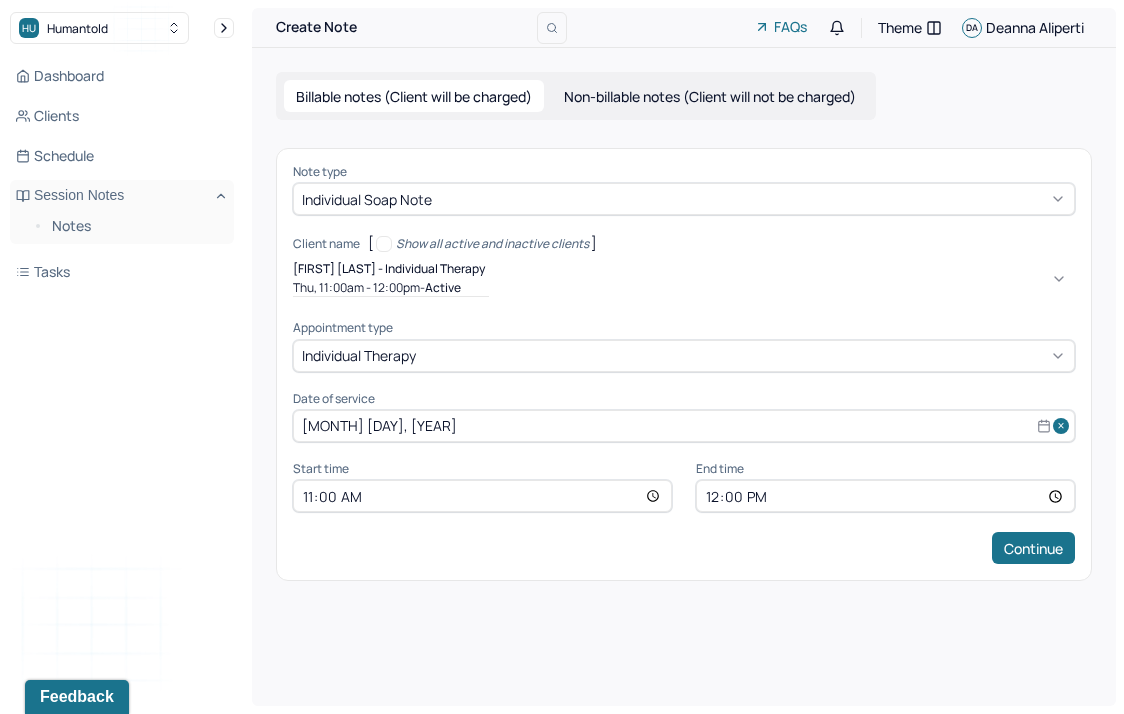 click on "12:00" at bounding box center (885, 496) 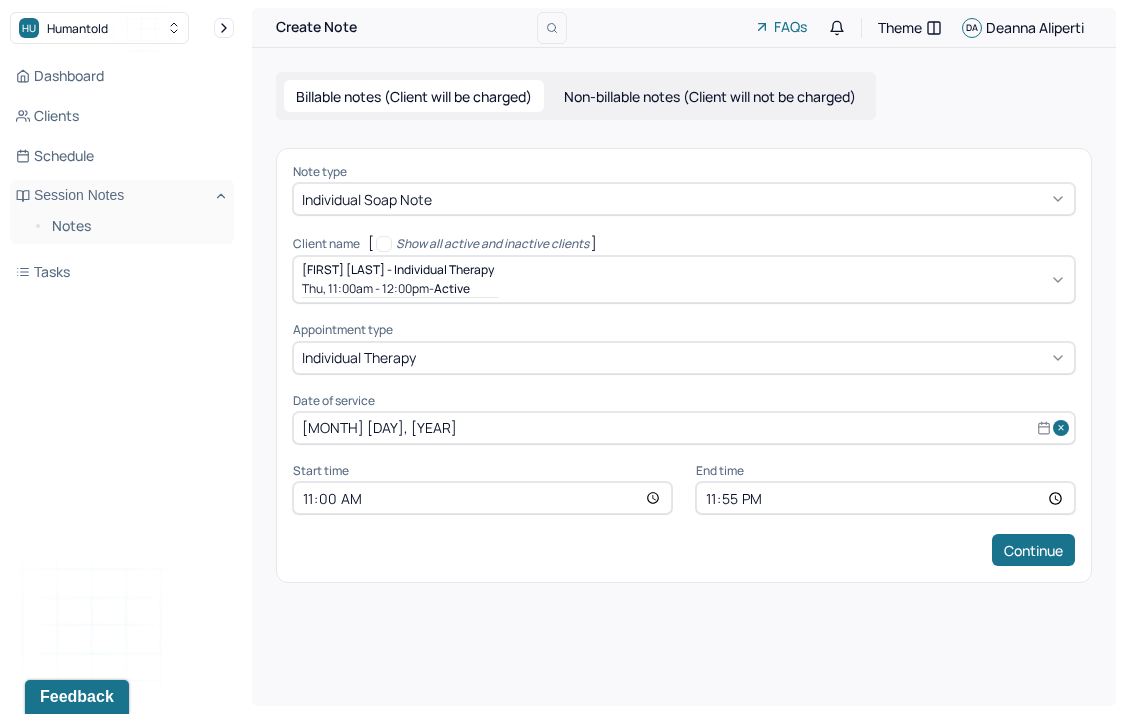 type on "[TIME]" 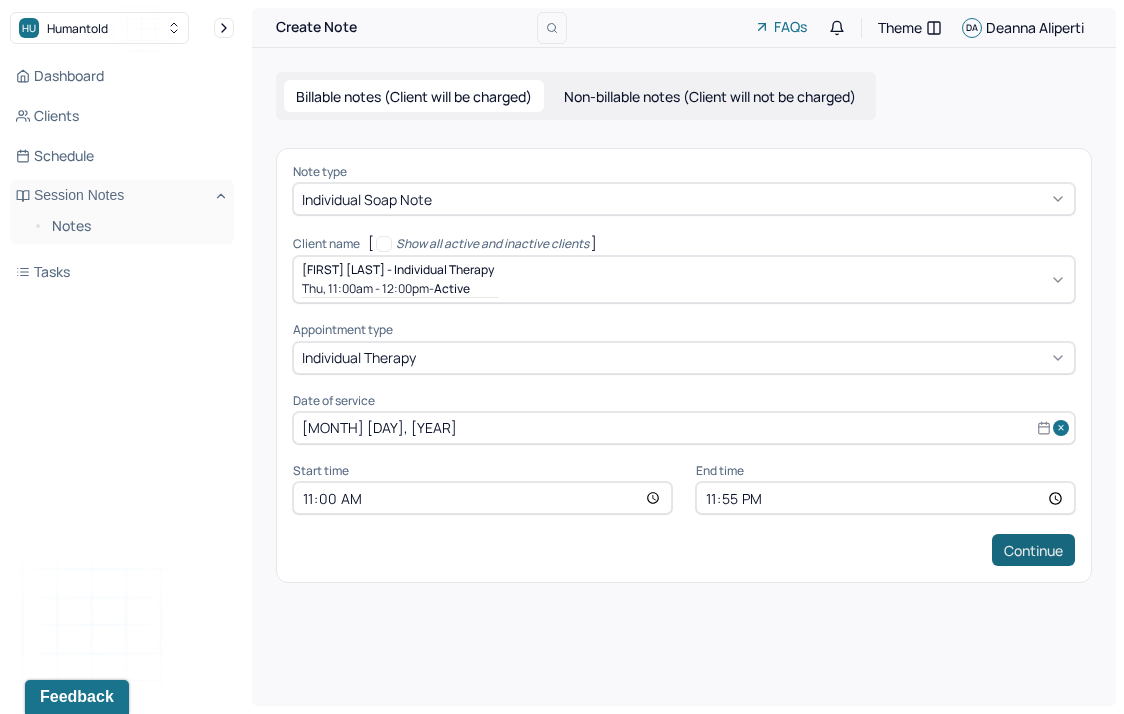 click on "Continue" at bounding box center (1033, 550) 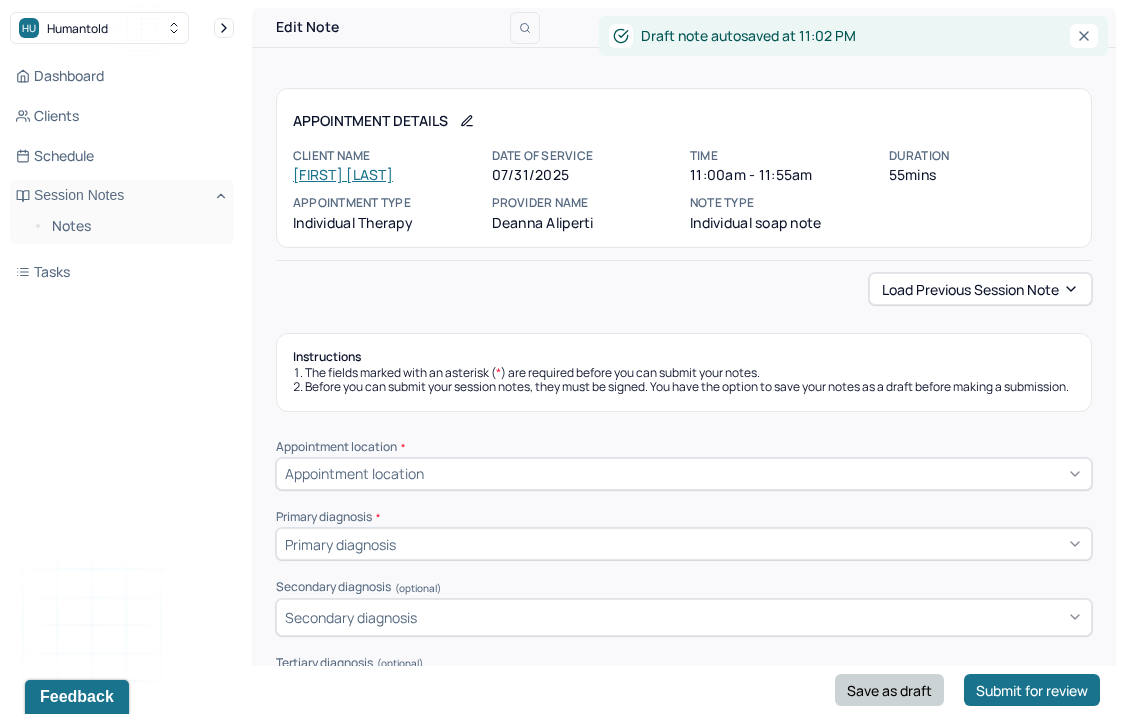 click on "Save as draft" at bounding box center [889, 690] 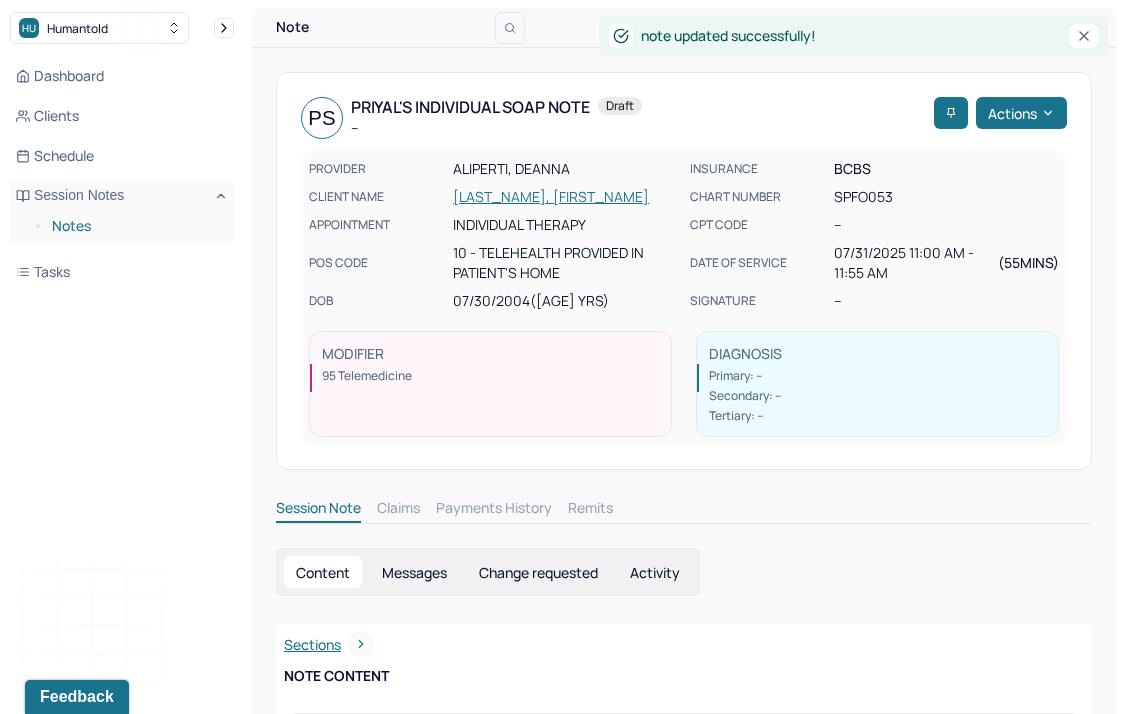 click on "Notes" at bounding box center (135, 226) 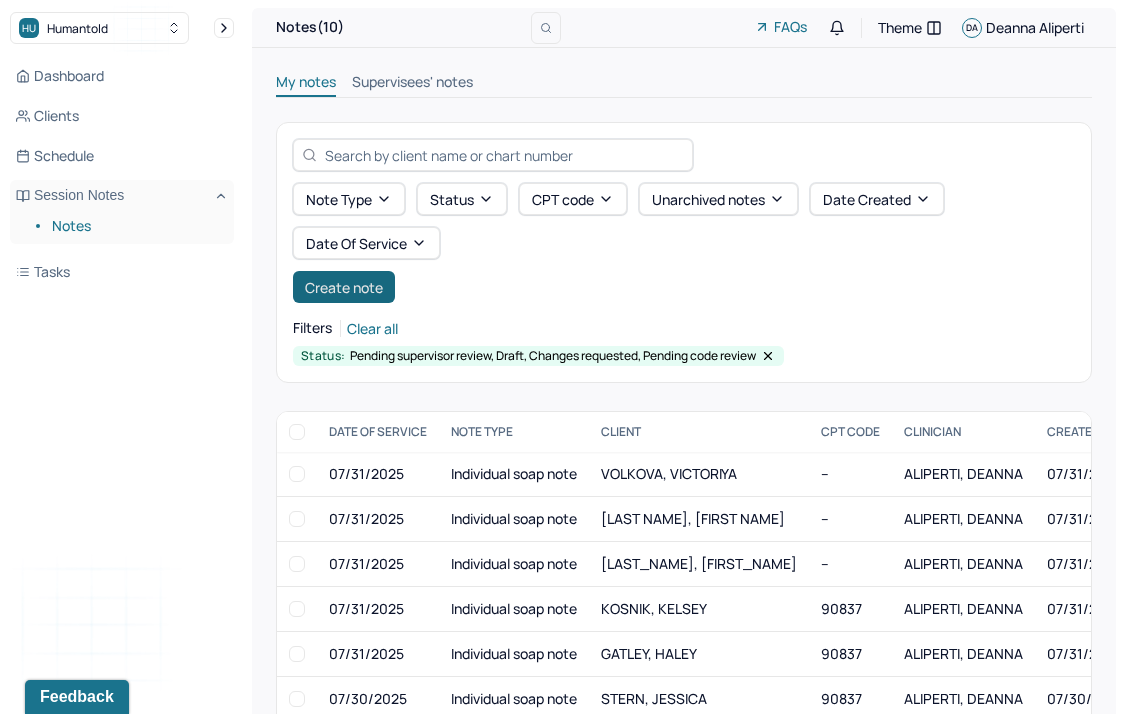click on "Create note" at bounding box center (344, 287) 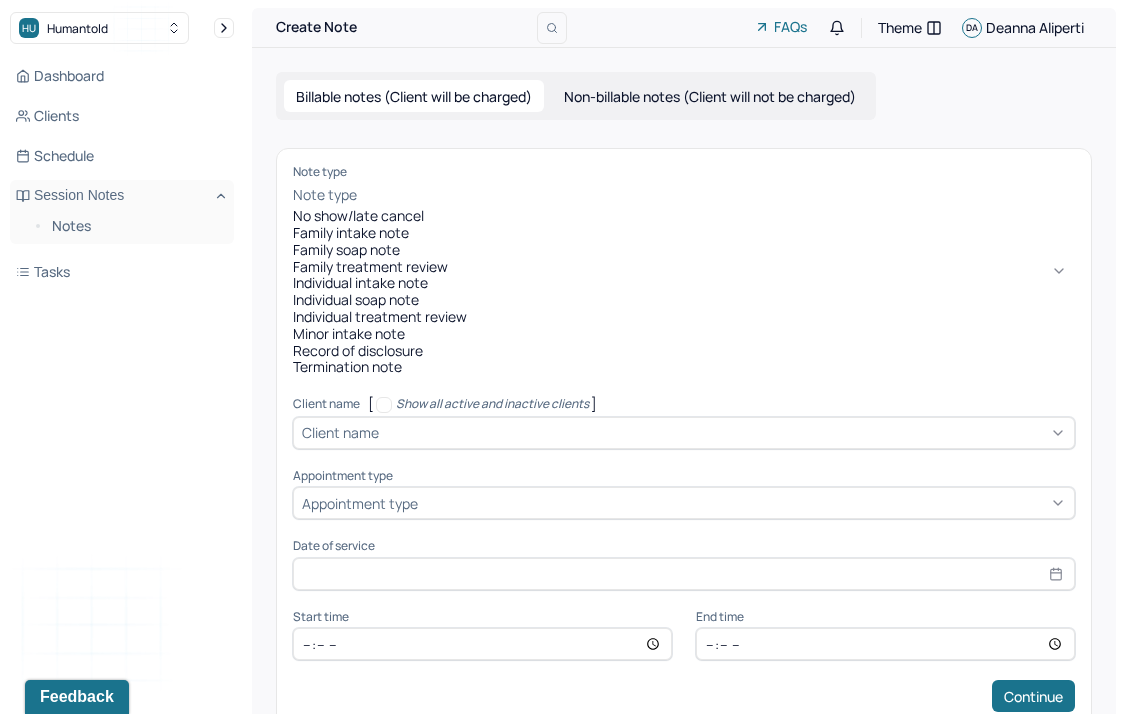 click on "Note type" at bounding box center [325, 195] 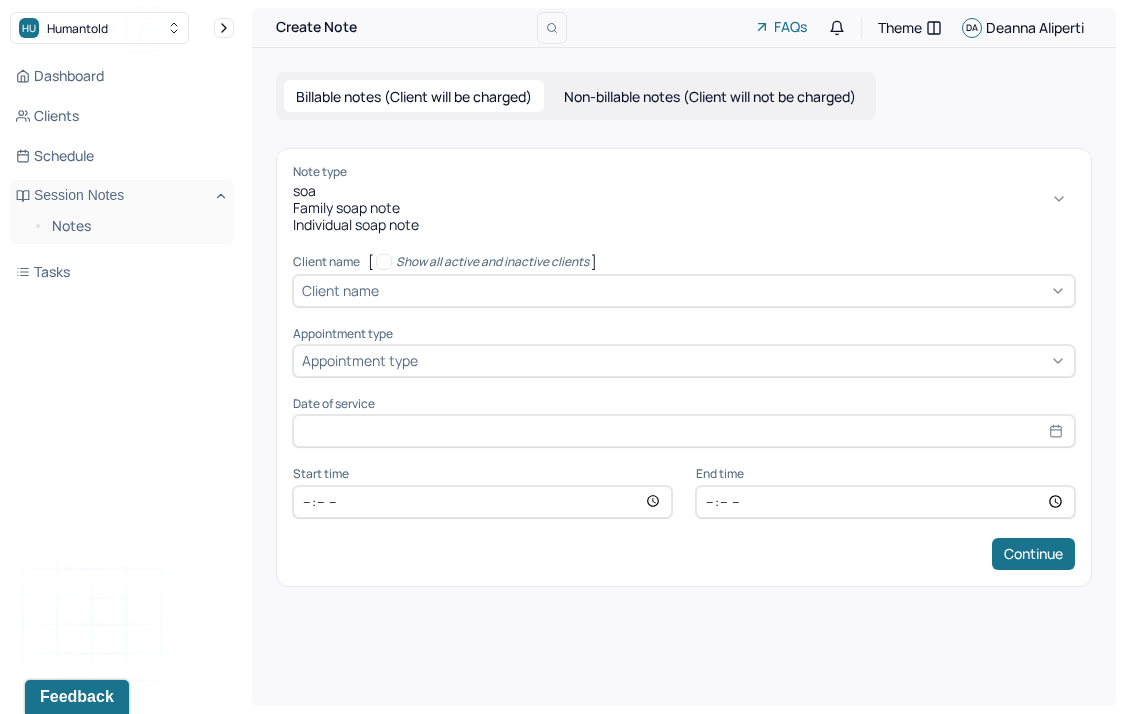 type on "soap" 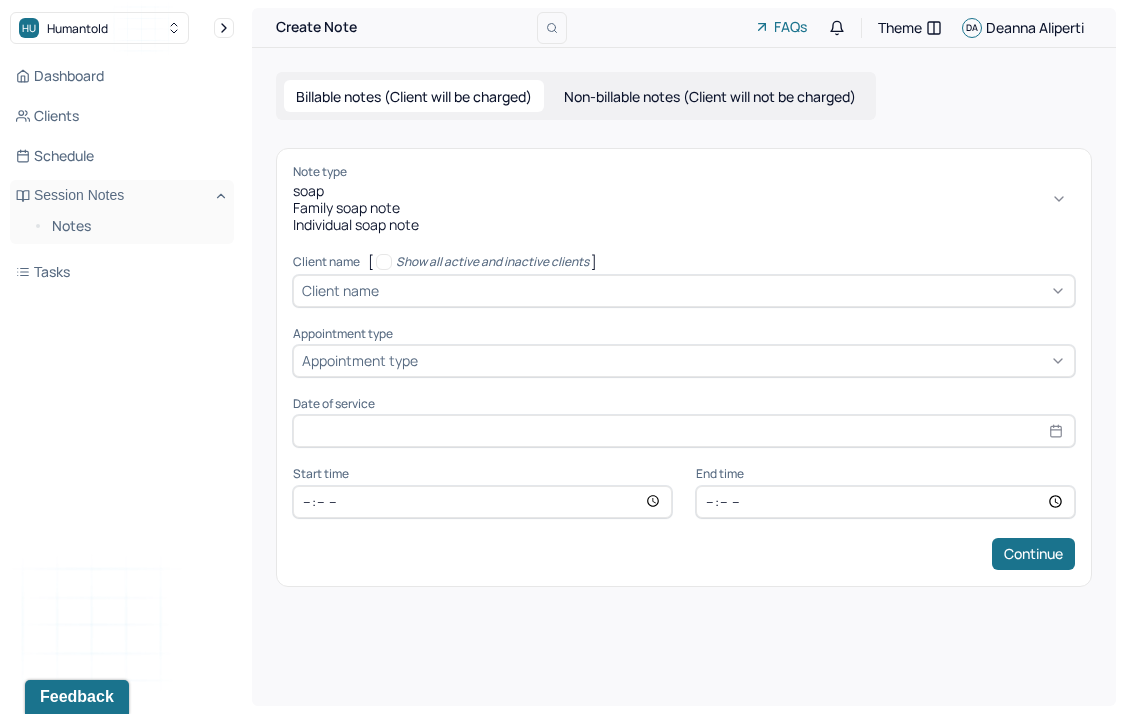 click on "Individual soap note" at bounding box center [684, 225] 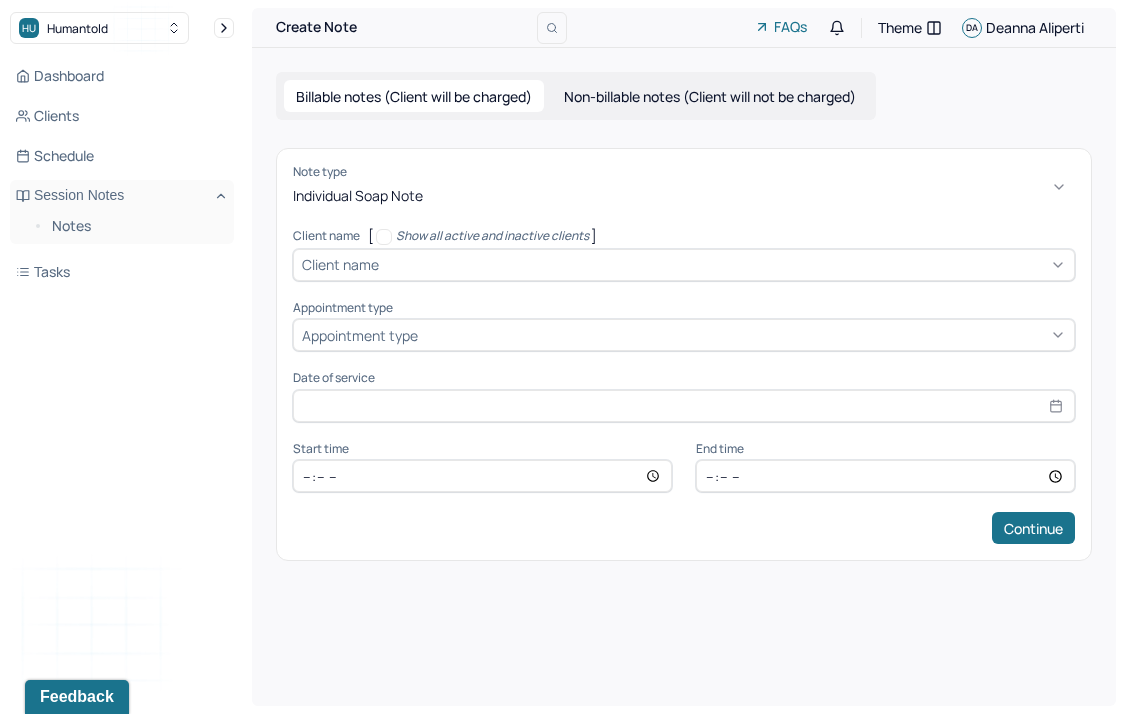 click on "Client name" at bounding box center [340, 264] 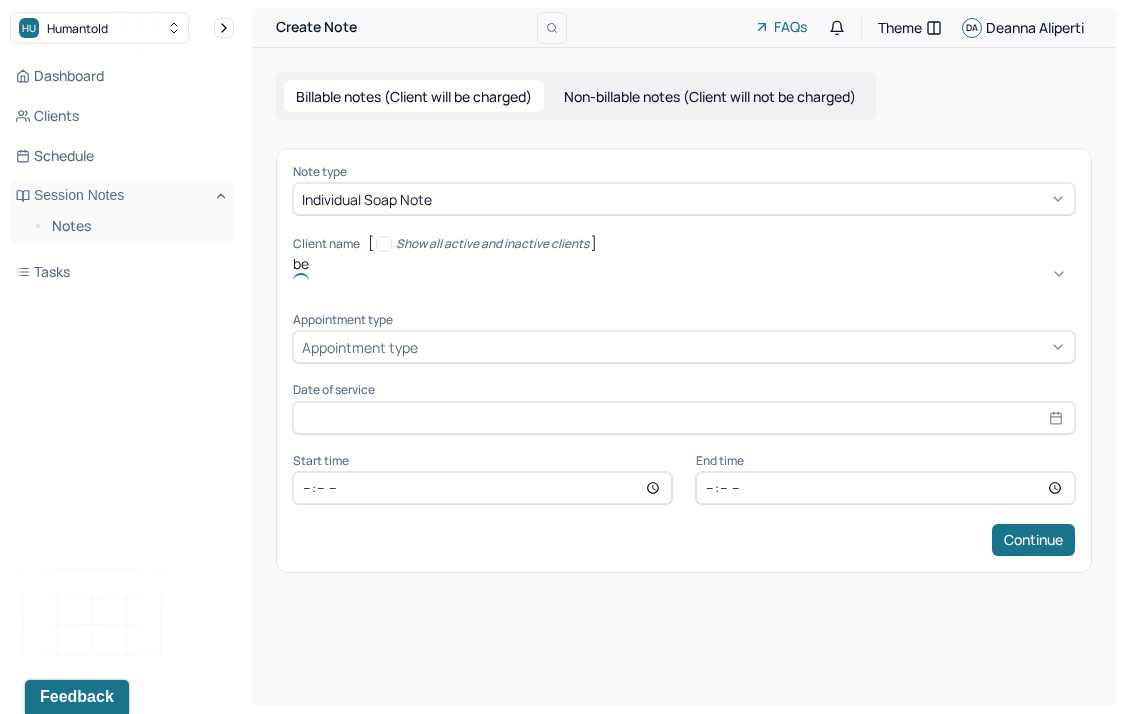 type on "ben" 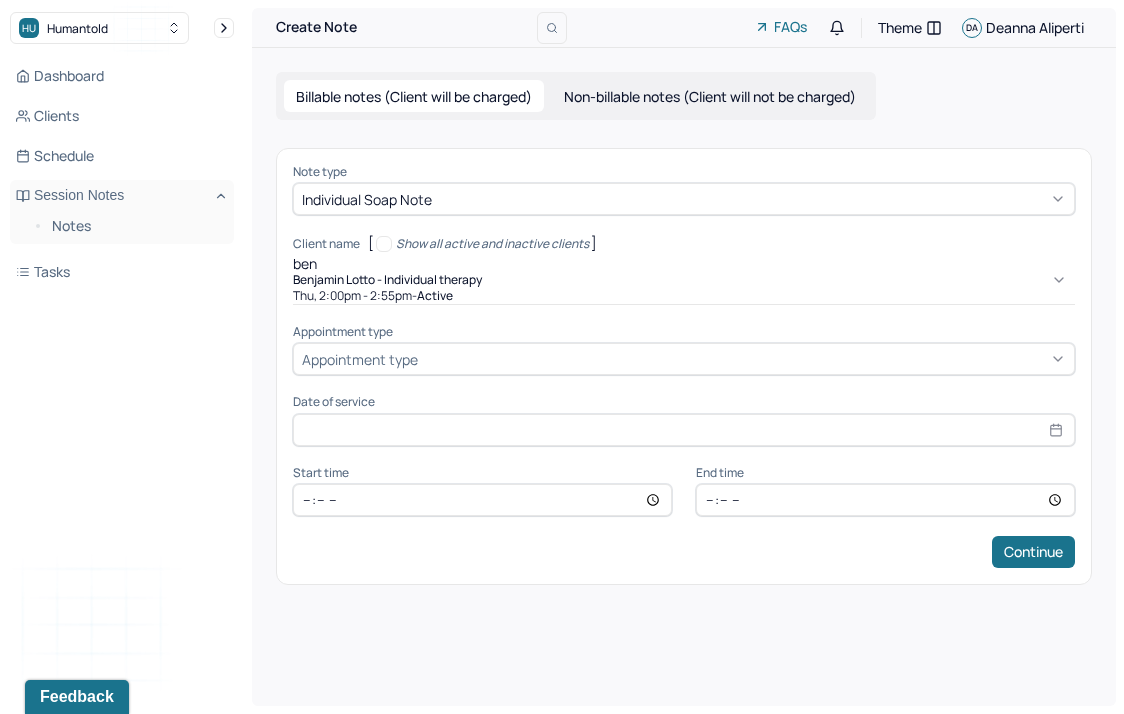 click on "[DAY], [TIME] - active" at bounding box center (684, 296) 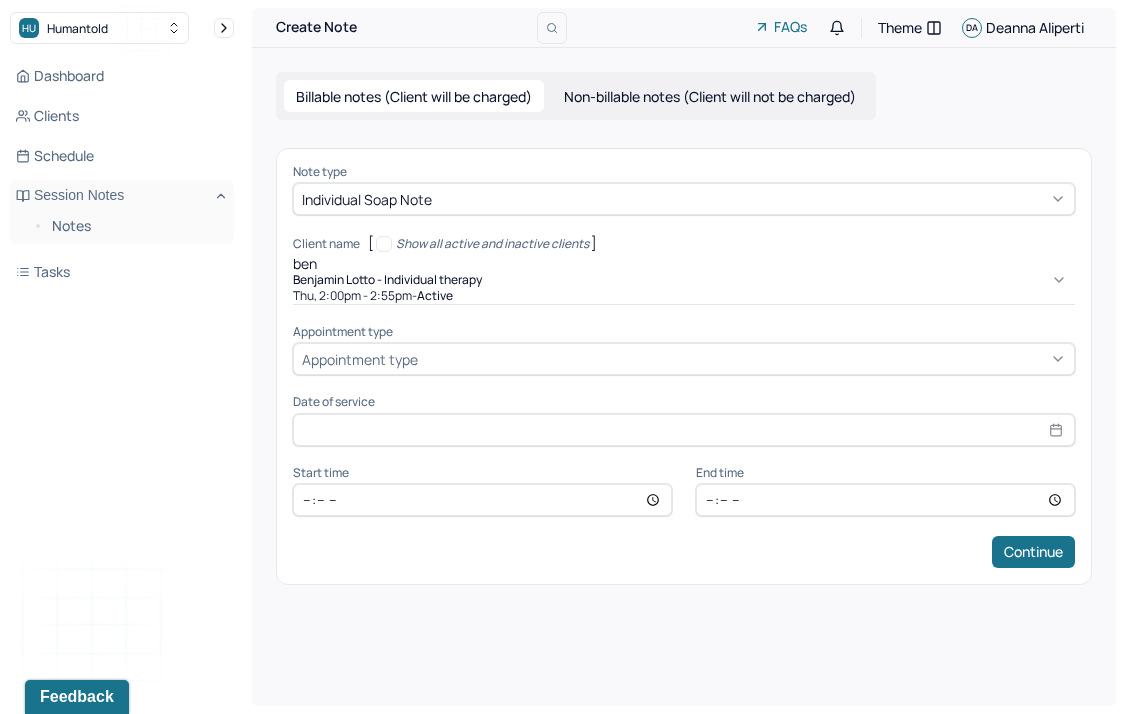 type 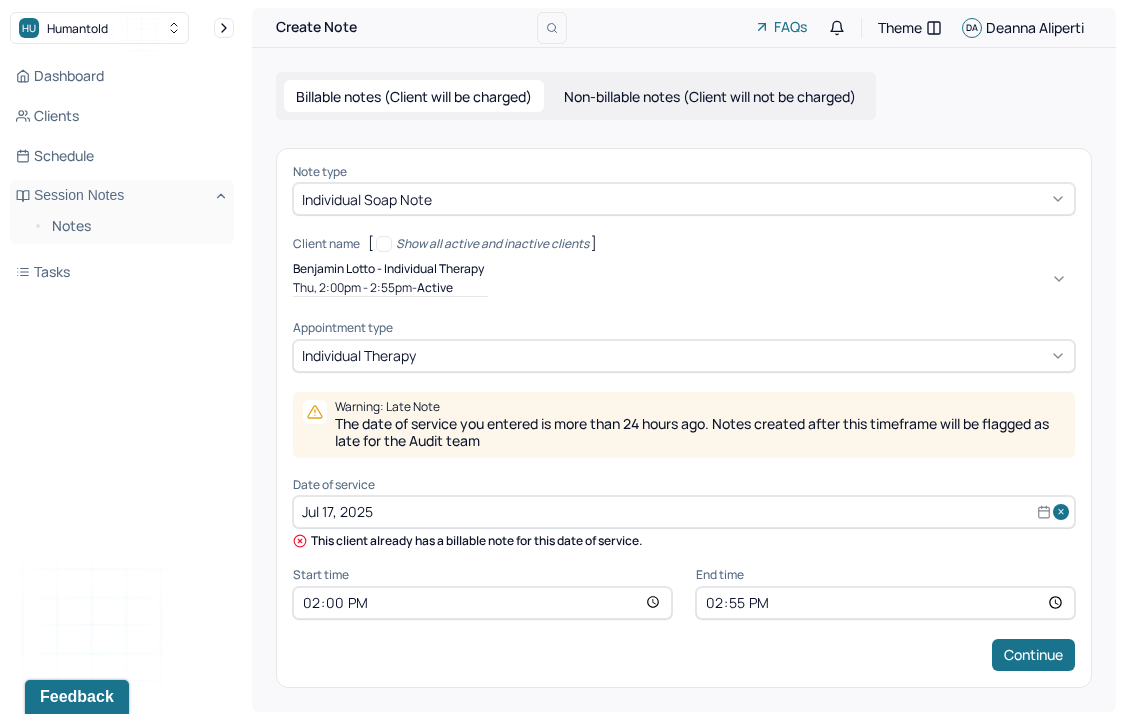 scroll, scrollTop: 5, scrollLeft: 0, axis: vertical 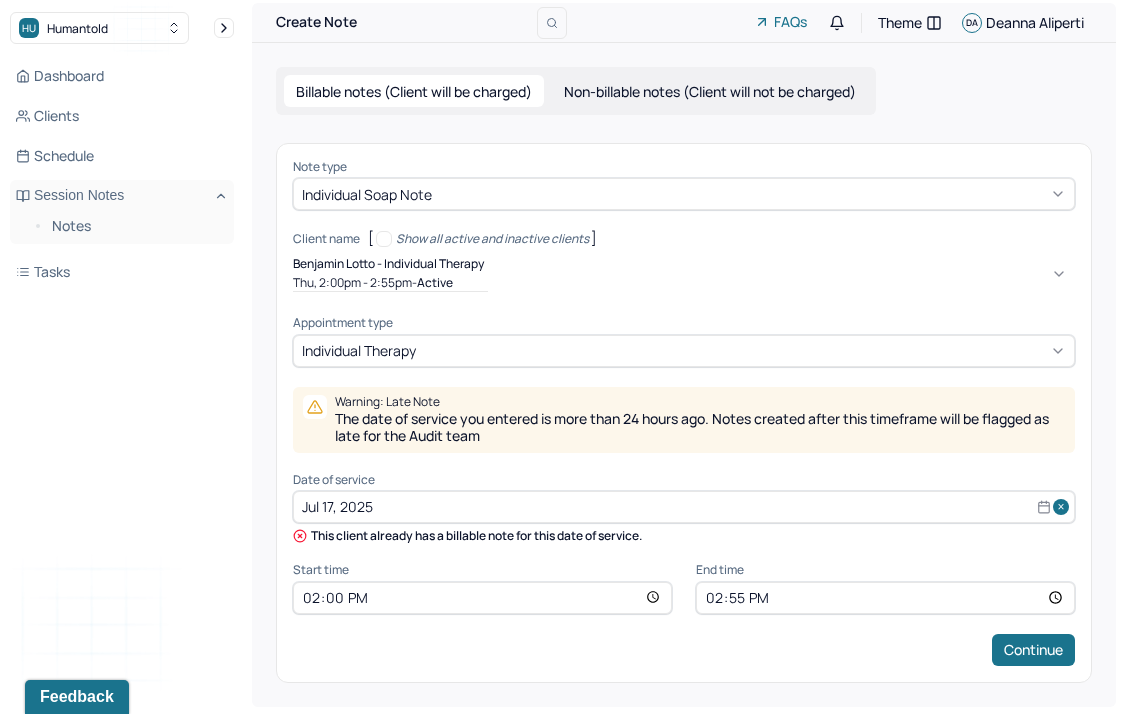 click on "Jul 17, 2025" at bounding box center (684, 507) 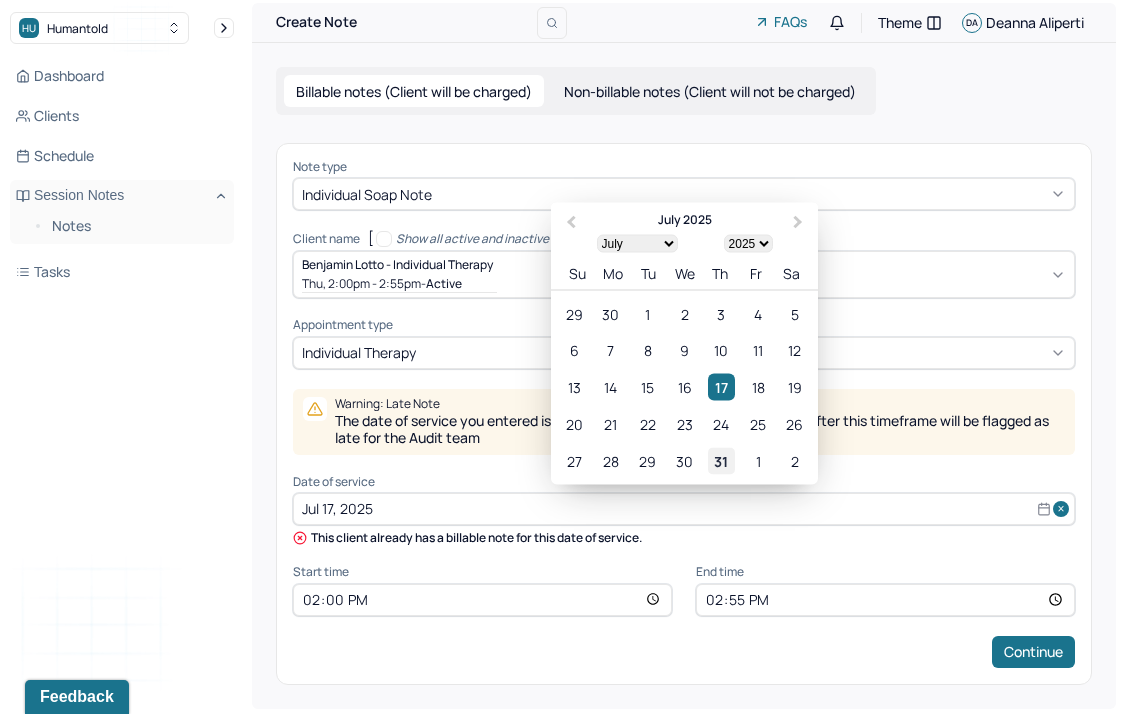 click on "31" at bounding box center [721, 460] 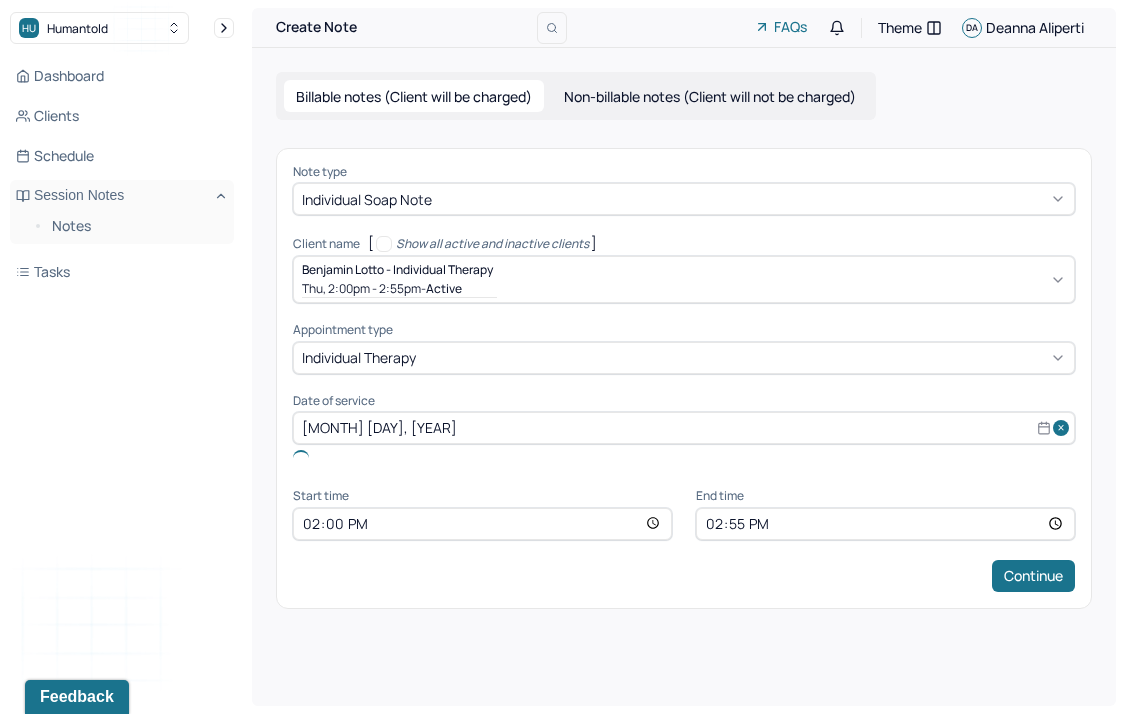 scroll, scrollTop: 0, scrollLeft: 0, axis: both 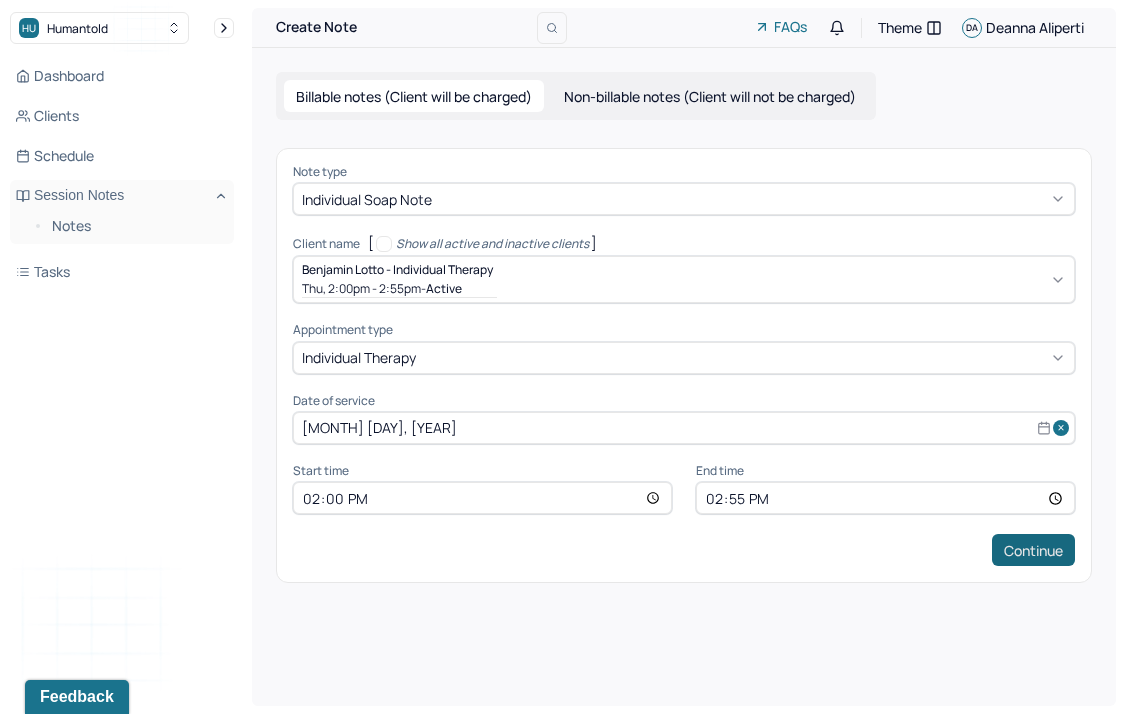 click on "Continue" at bounding box center (1033, 550) 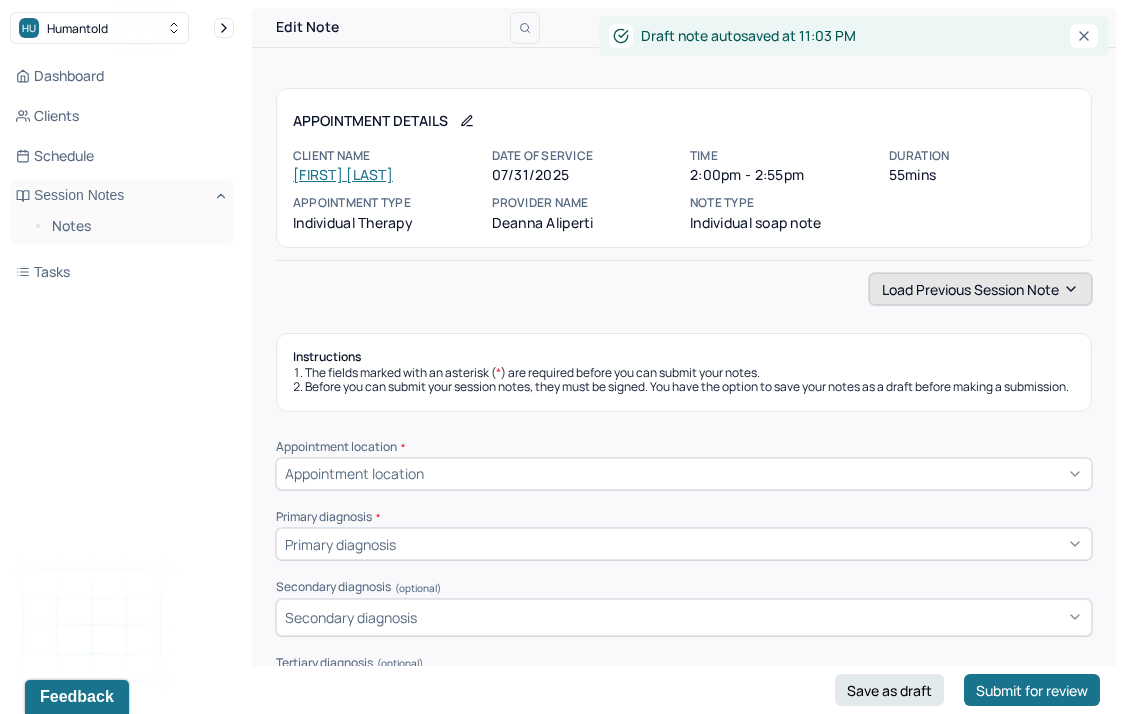 click on "Load previous session note" at bounding box center [980, 289] 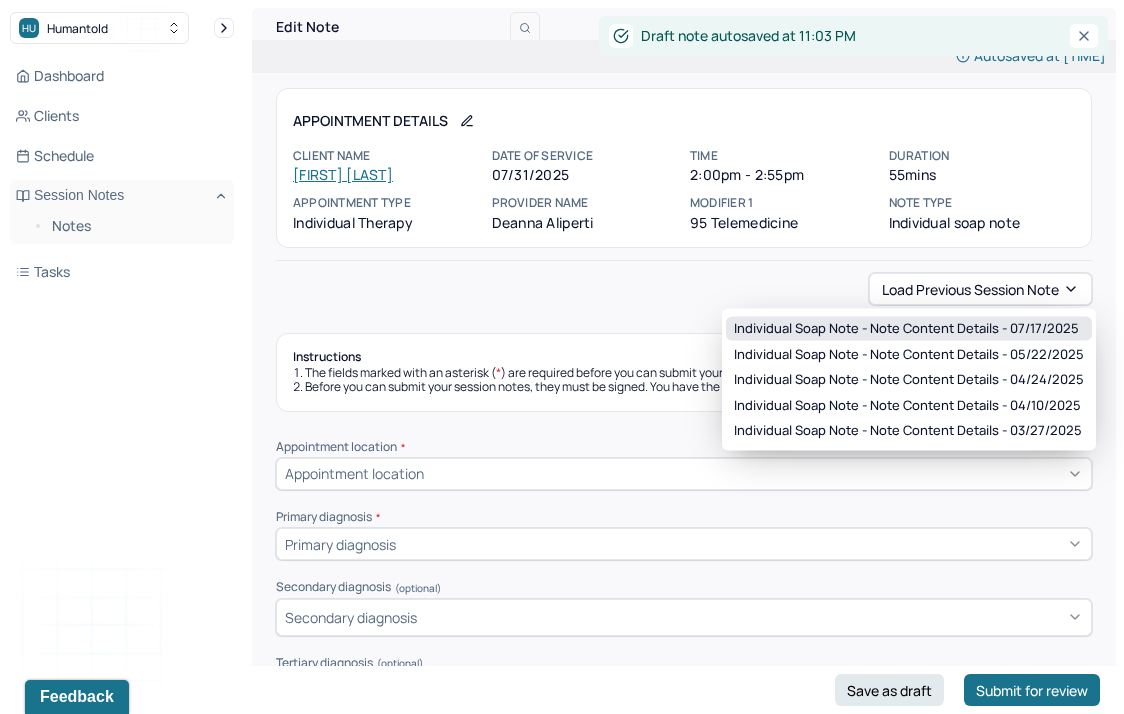 click on "Individual soap note   - Note content Details -   07/17/2025" at bounding box center [906, 329] 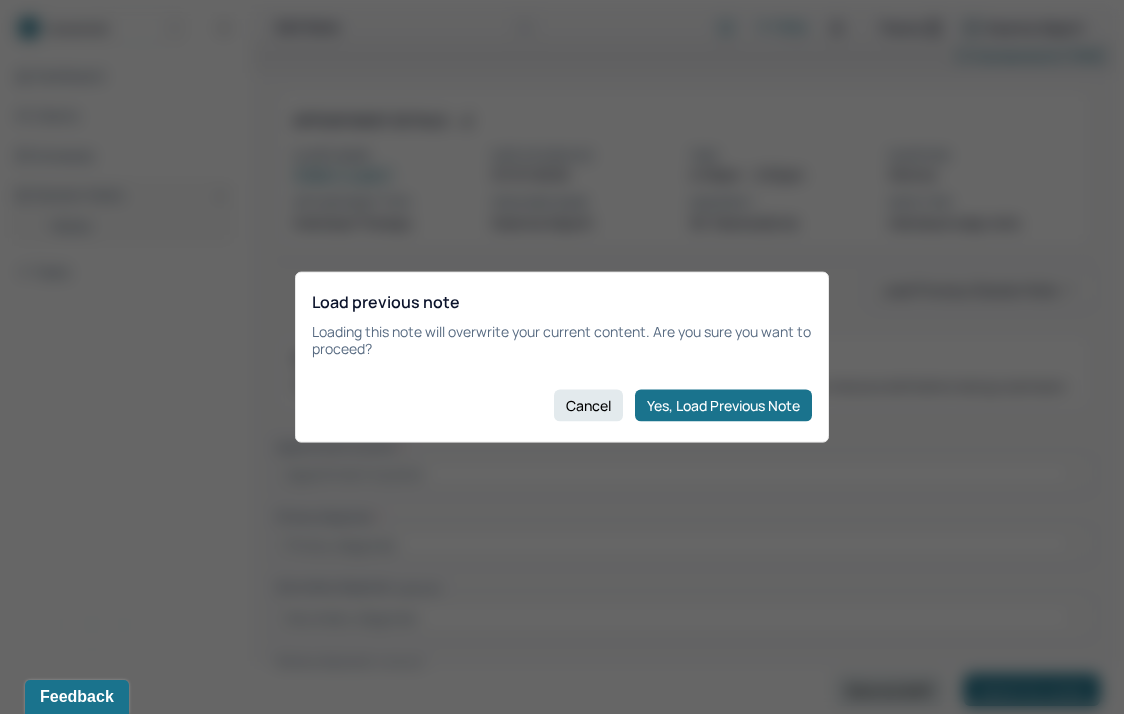 click on "Yes, Load Previous Note" at bounding box center (723, 405) 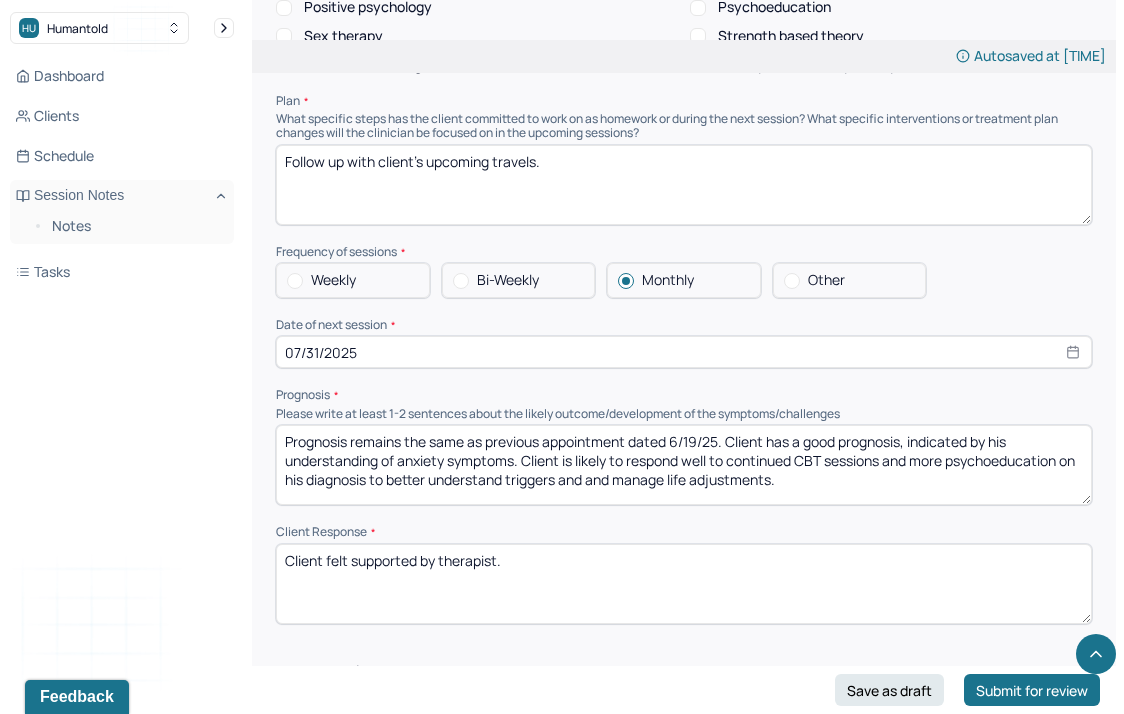 scroll, scrollTop: 2223, scrollLeft: 0, axis: vertical 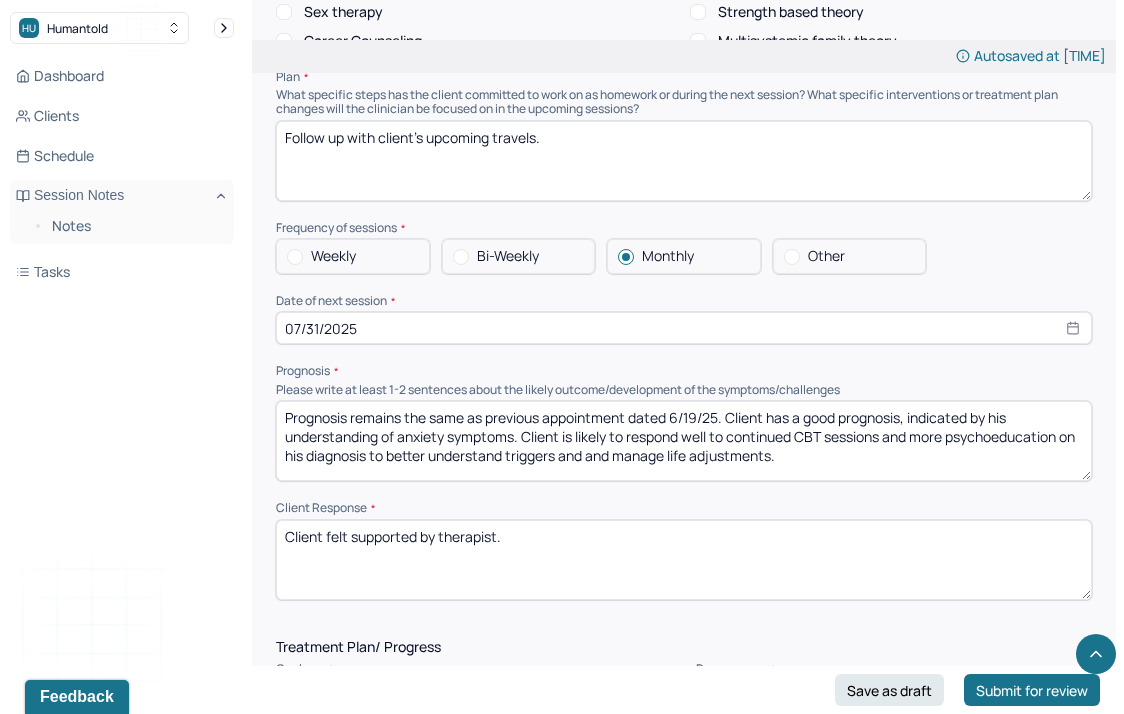 drag, startPoint x: 699, startPoint y: 422, endPoint x: 672, endPoint y: 423, distance: 27.018513 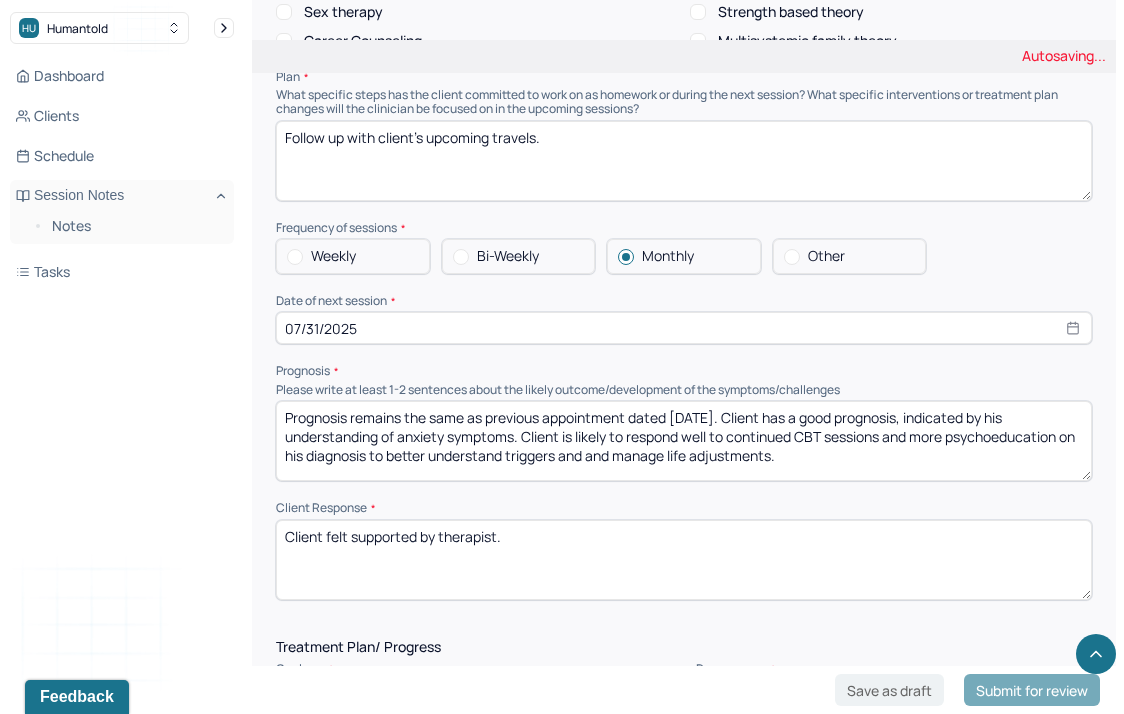 type on "Prognosis remains the same as previous appointment dated [DATE]. Client has a good prognosis, indicated by his understanding of anxiety symptoms. Client is likely to respond well to continued CBT sessions and more psychoeducation on his diagnosis to better understand triggers and and manage life adjustments." 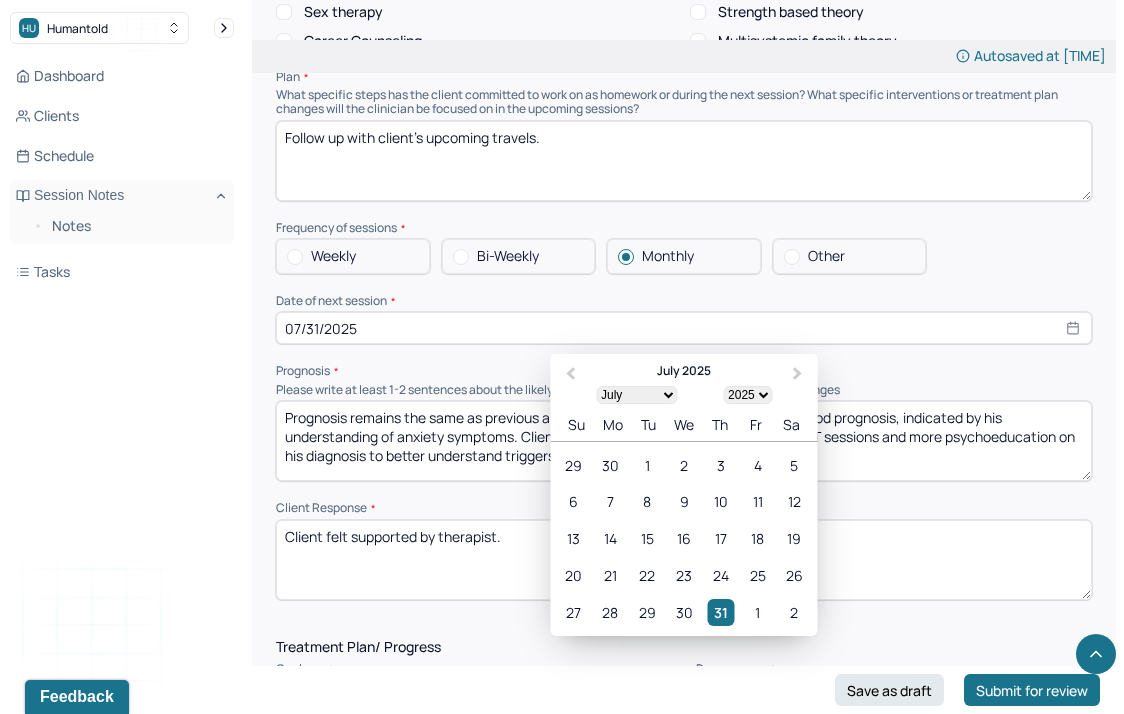 drag, startPoint x: 412, startPoint y: 329, endPoint x: 180, endPoint y: 329, distance: 232 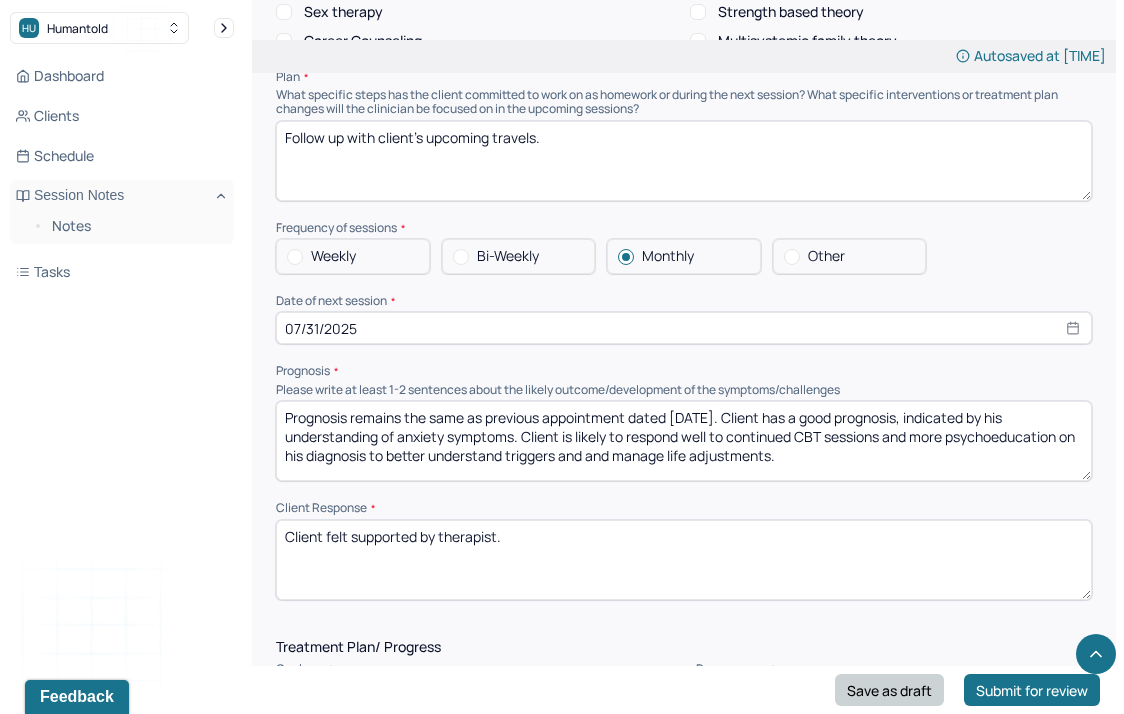click on "Save as draft" at bounding box center (889, 690) 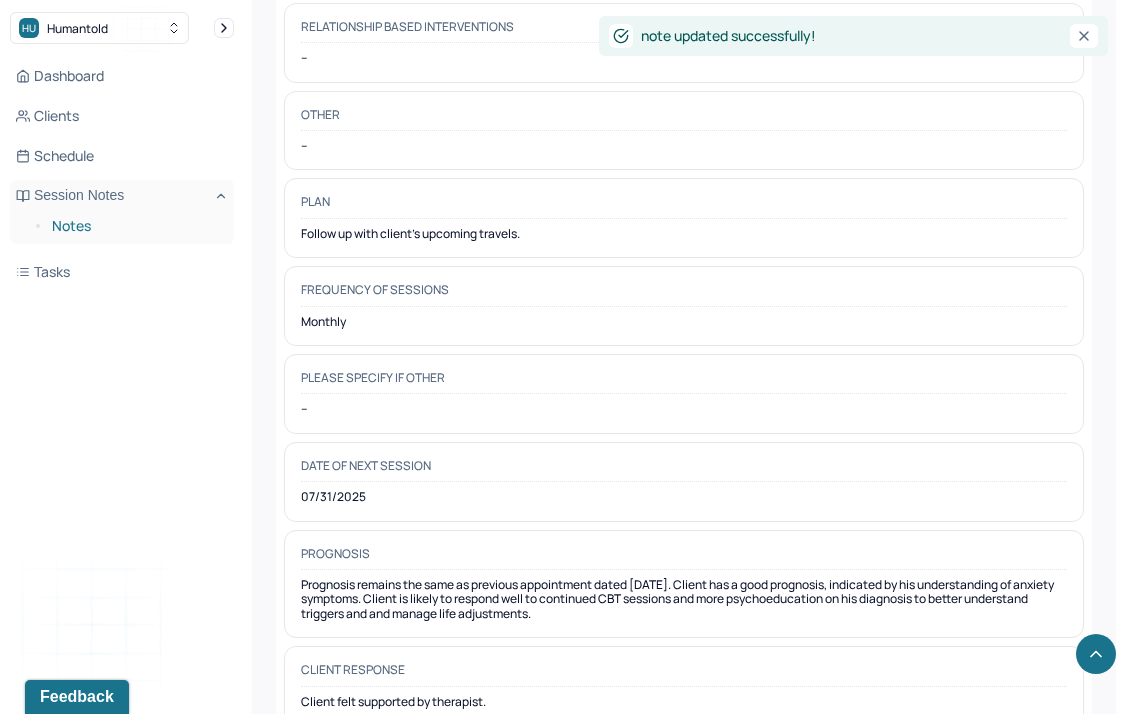 click on "Notes" at bounding box center [135, 226] 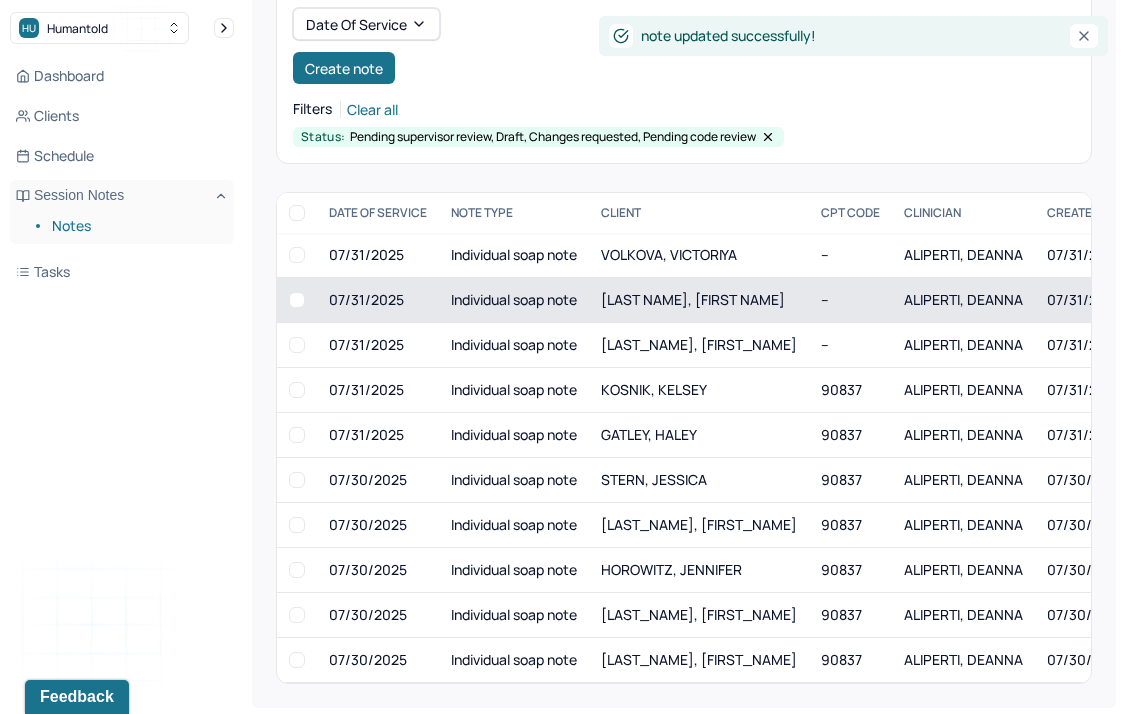 scroll, scrollTop: 264, scrollLeft: 0, axis: vertical 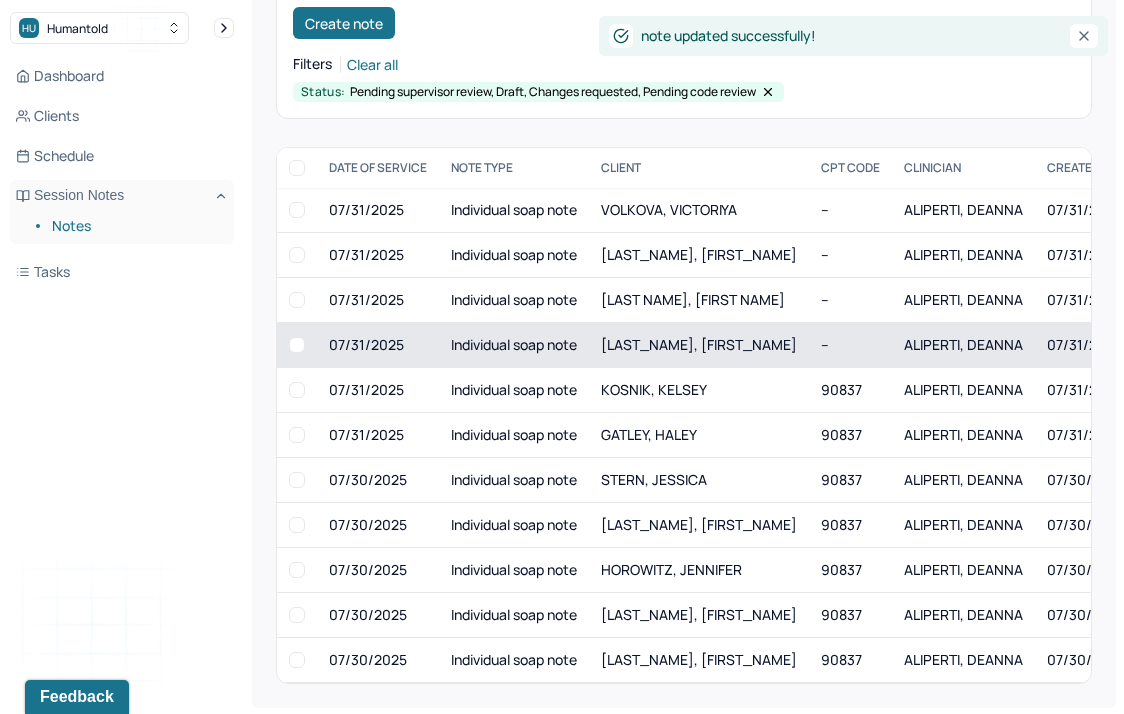 click on "[LAST_NAME], [FIRST_NAME]" at bounding box center [699, 345] 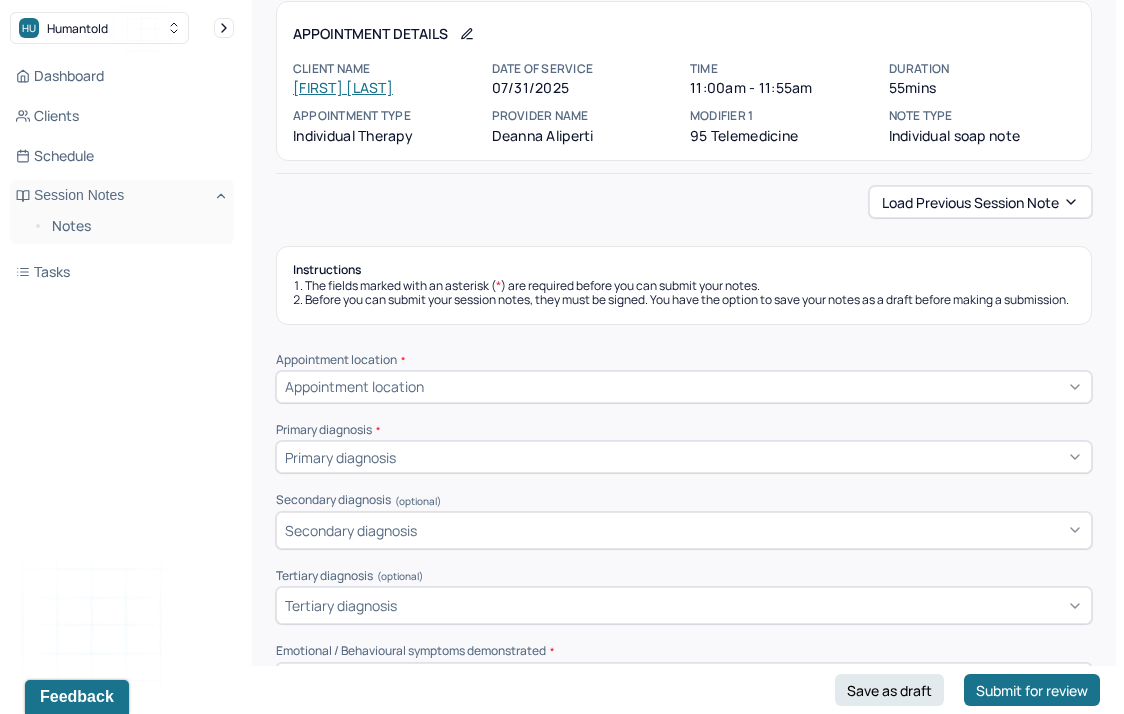 scroll, scrollTop: 0, scrollLeft: 0, axis: both 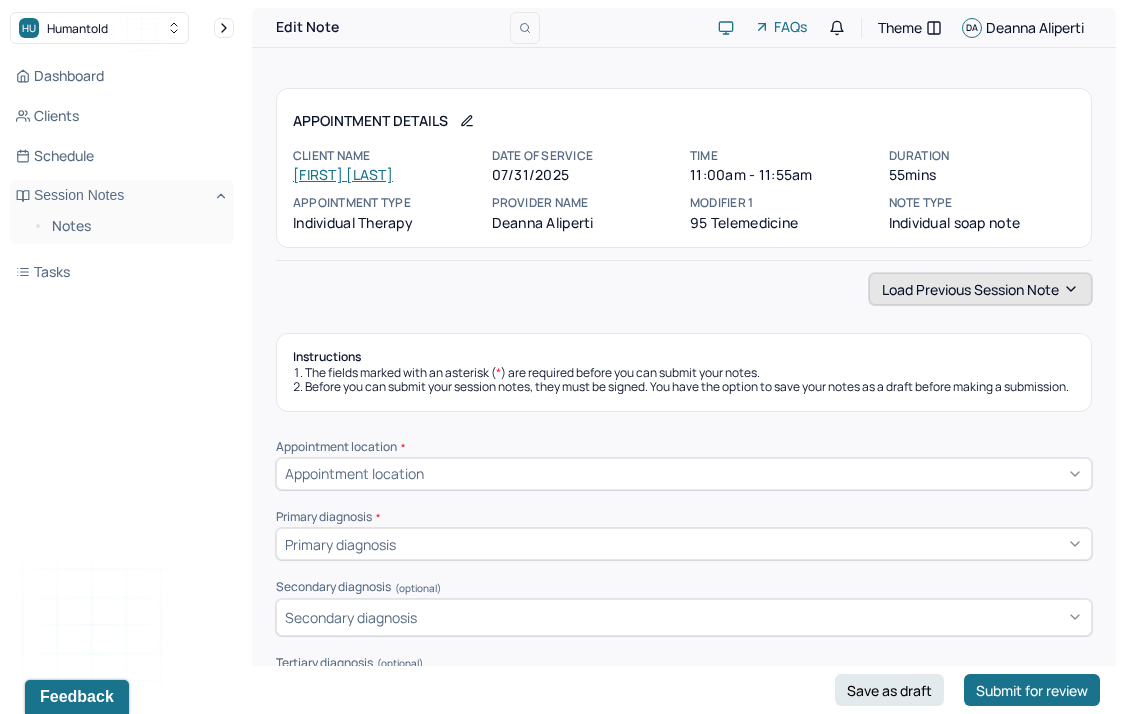 click on "Load previous session note" at bounding box center (980, 289) 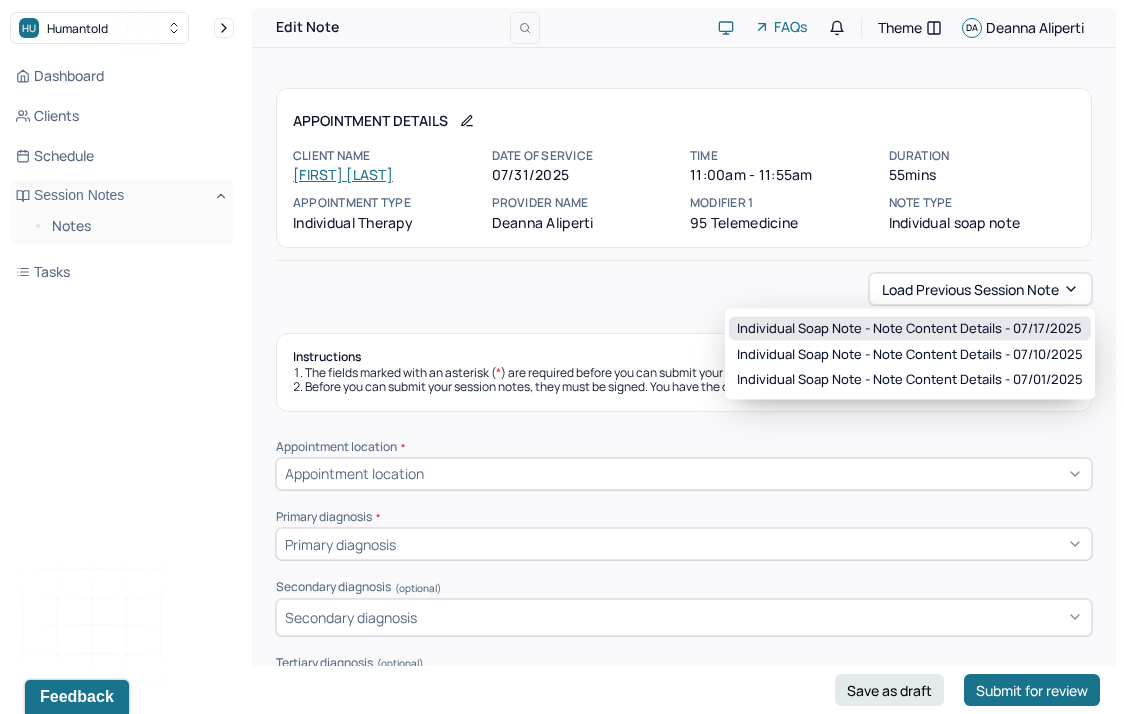 click on "Individual soap note   - Note content Details -   07/17/2025" at bounding box center (909, 329) 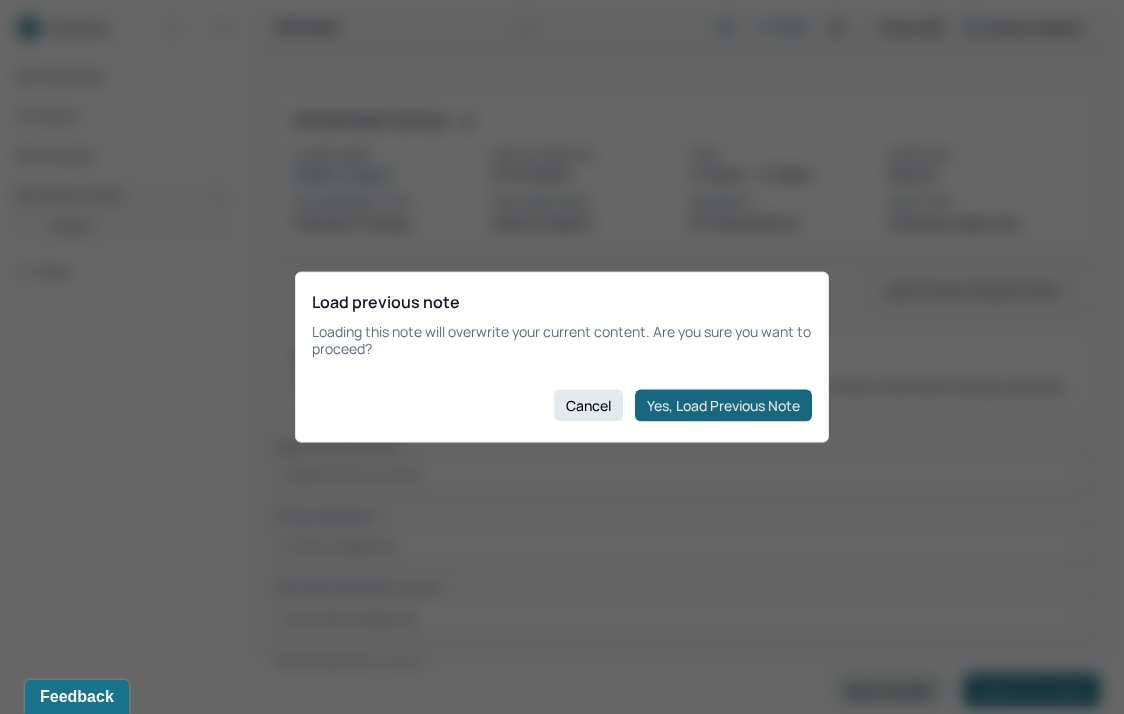 click on "Yes, Load Previous Note" at bounding box center [723, 405] 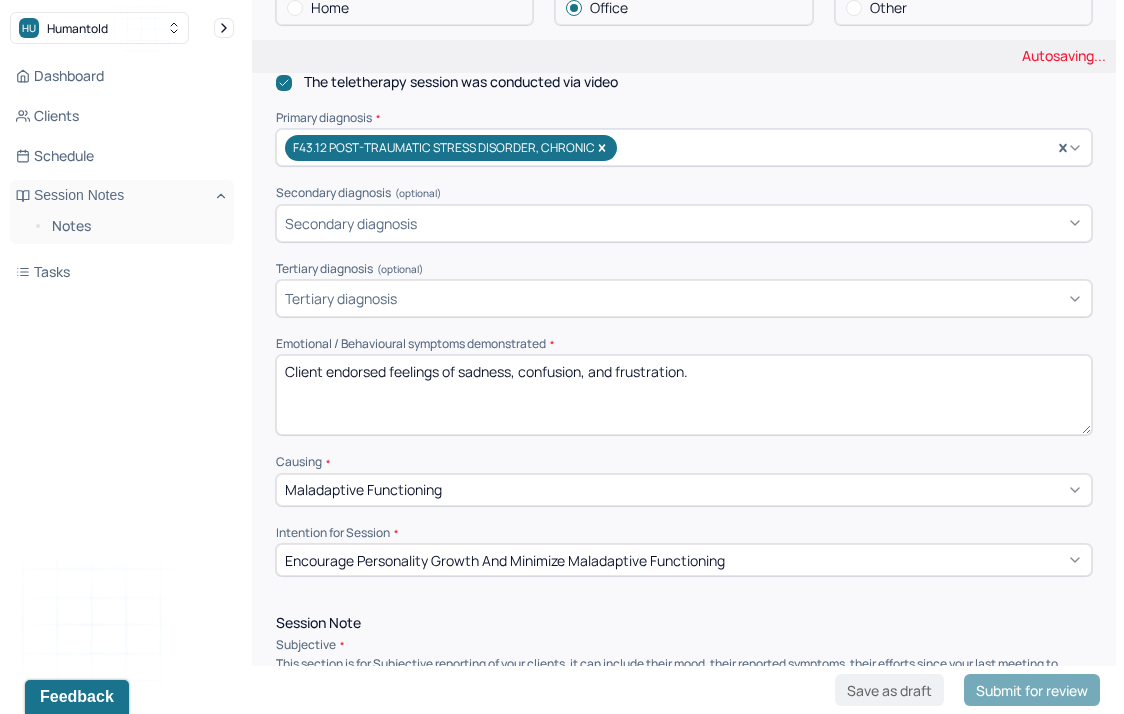 scroll, scrollTop: 671, scrollLeft: 0, axis: vertical 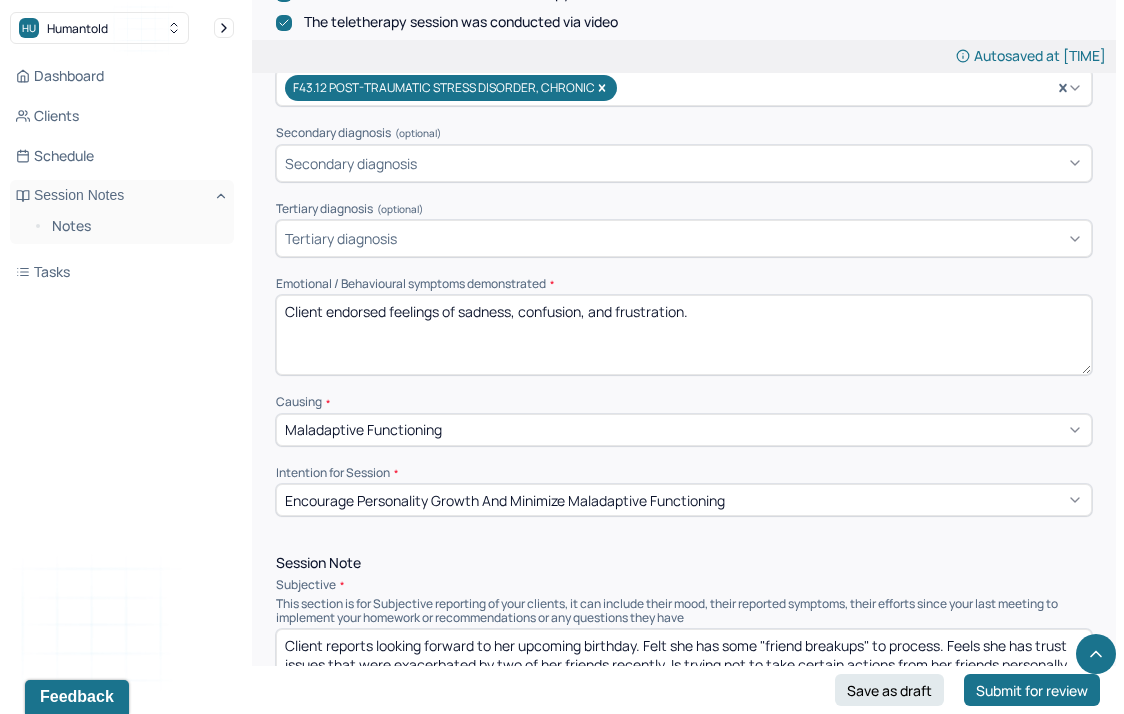 drag, startPoint x: 461, startPoint y: 317, endPoint x: 811, endPoint y: 335, distance: 350.46255 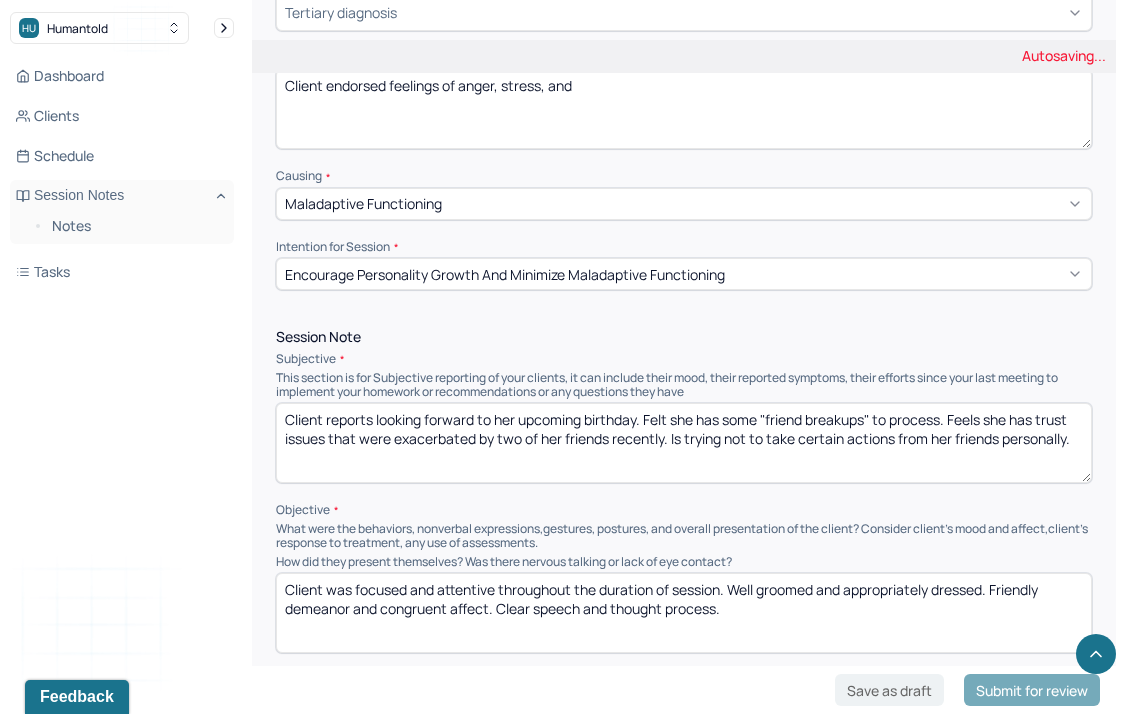 scroll, scrollTop: 901, scrollLeft: 0, axis: vertical 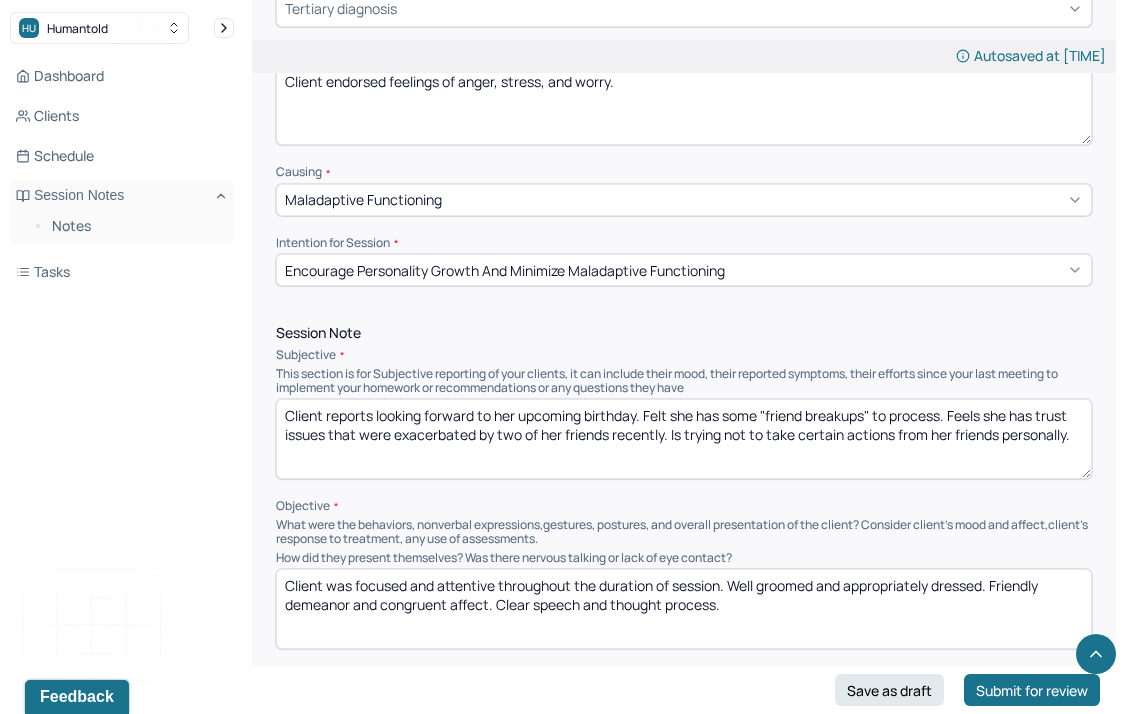 type on "Client endorsed feelings of anger, stress, and worry." 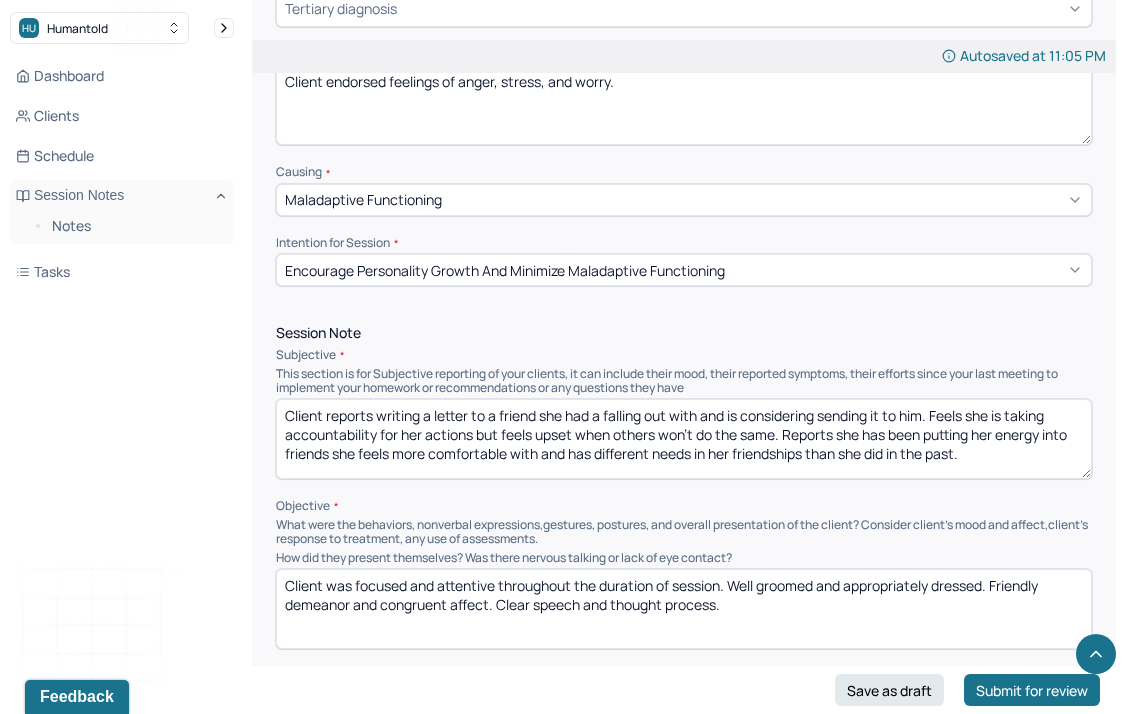 click on "Client reports writing a letter to a friend she had a falling out with and is considering sending it to him. Feels she is taking accountability for her actions but feels upset when others won't do the same. Reports she has been putting her energy into friends she feels more comfortable with and has different needs in her friendships than she did in the past." at bounding box center [684, 439] 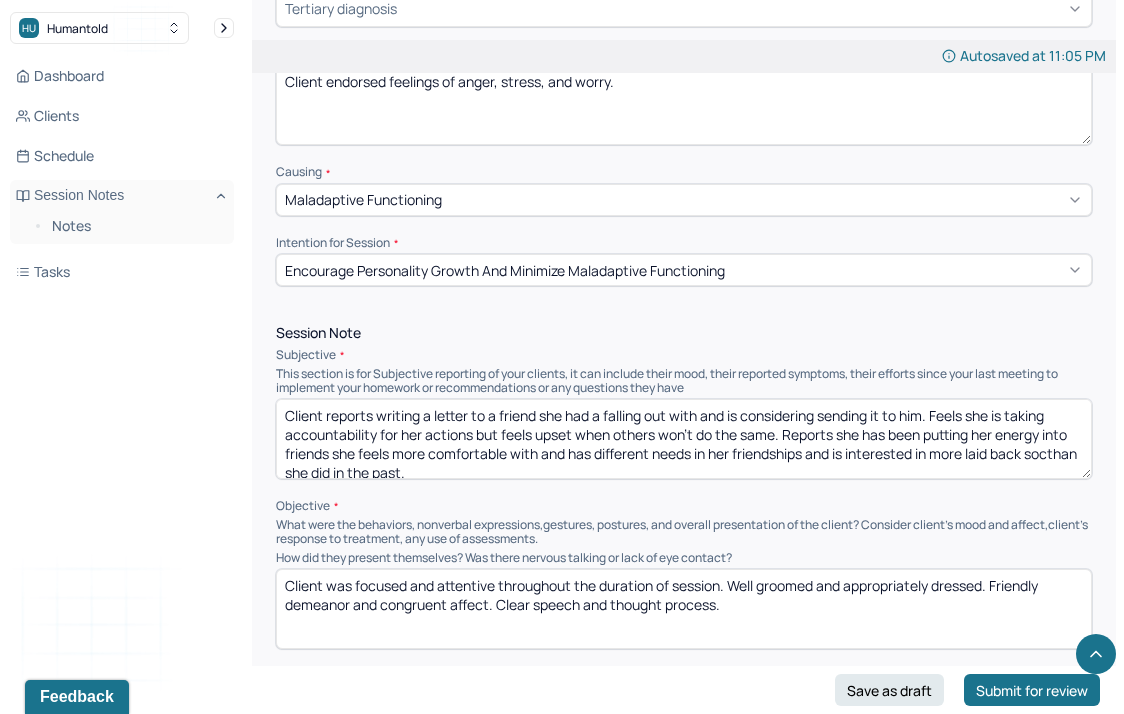 scroll, scrollTop: 3, scrollLeft: 0, axis: vertical 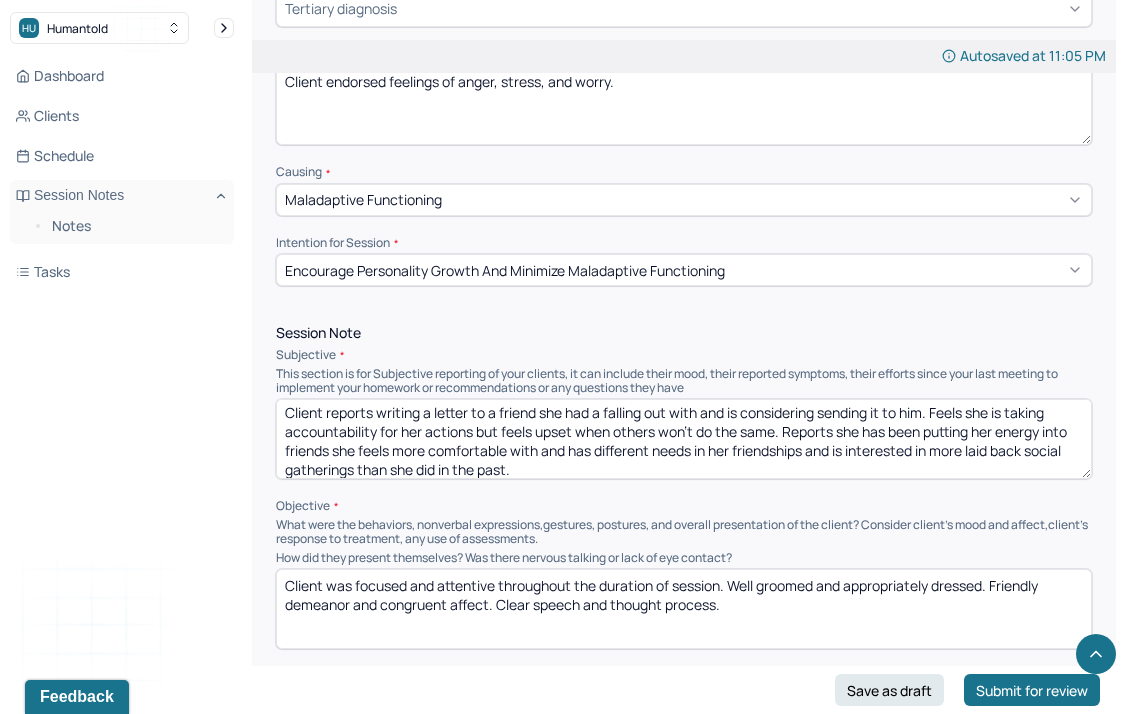 click on "Client reports writing a letter to a friend she had a falling out with and is considering sending it to him. Feels she is taking accountability for her actions but feels upset when others won't do the same. Reports she has been putting her energy into friends she feels more comfortable with and has different needs in her friendships and is interested in more laid back social gatherings than she did in the past." at bounding box center (684, 439) 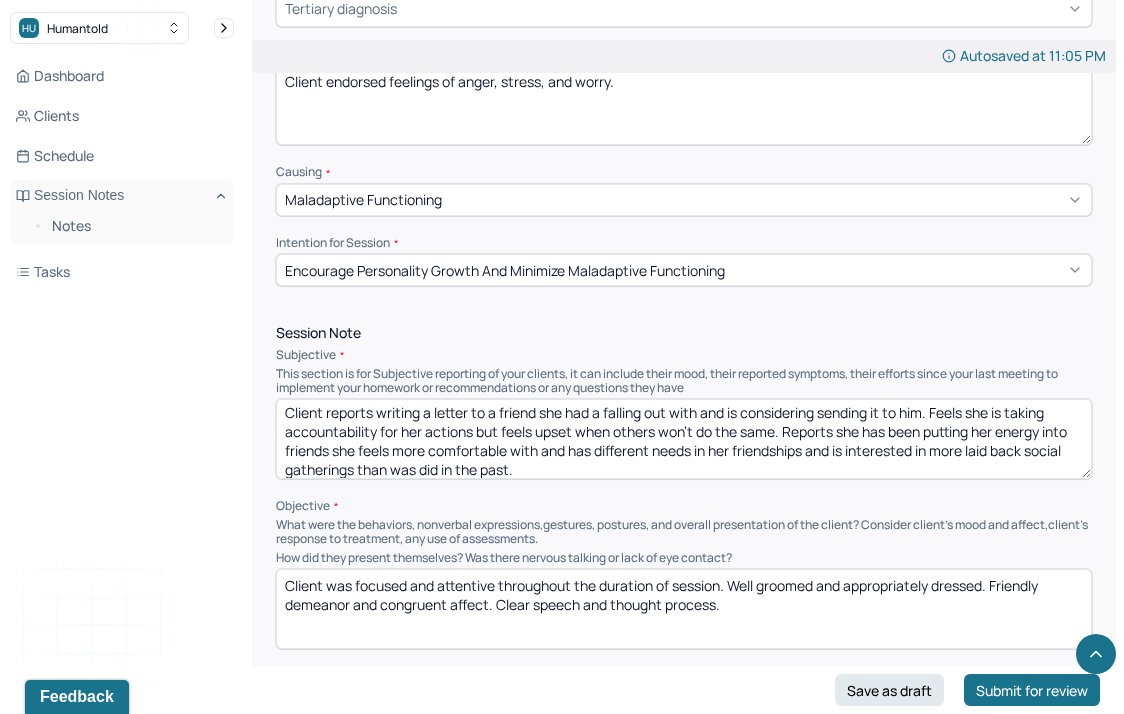 click on "Client reports writing a letter to a friend she had a falling out with and is considering sending it to him. Feels she is taking accountability for her actions but feels upset when others won't do the same. Reports she has been putting her energy into friends she feels more comfortable with and has different needs in her friendships and is interested in more laid back social gatherings than was did in the past." at bounding box center (684, 439) 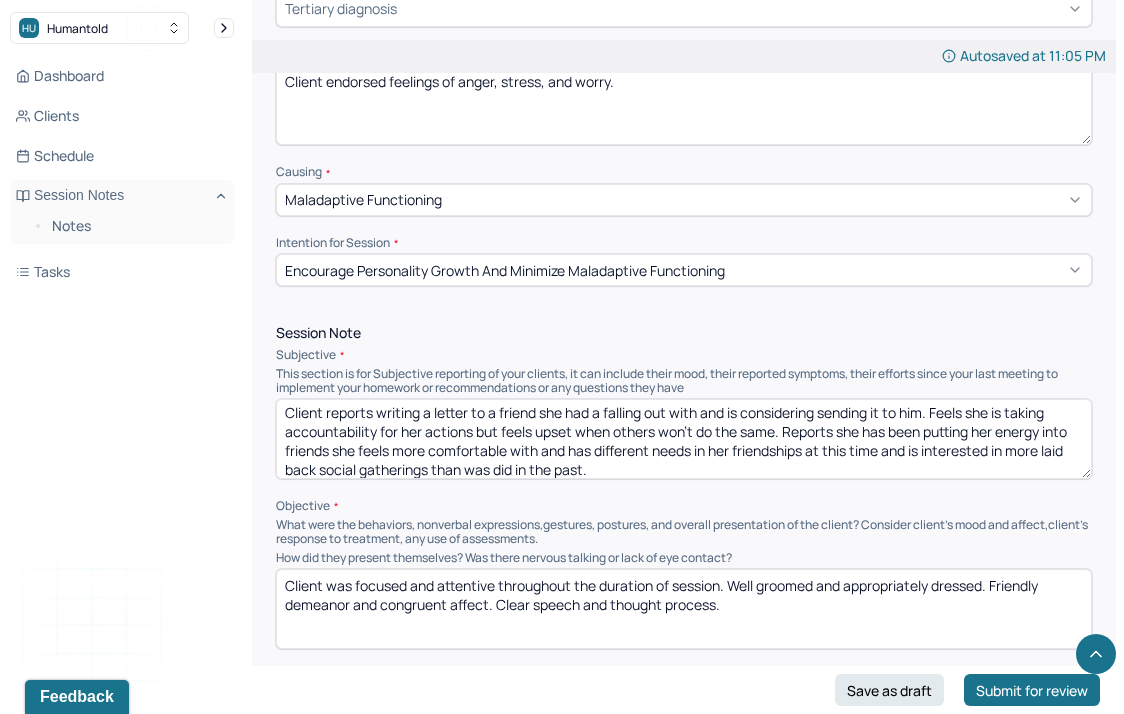 type on "Client reports writing a letter to a friend she had a falling out with and is considering sending it to him. Feels she is taking accountability for her actions but feels upset when others won't do the same. Reports she has been putting her energy into friends she feels more comfortable with and has different needs in her friendships at this time and is interested in more laid back social gatherings than was did in the past." 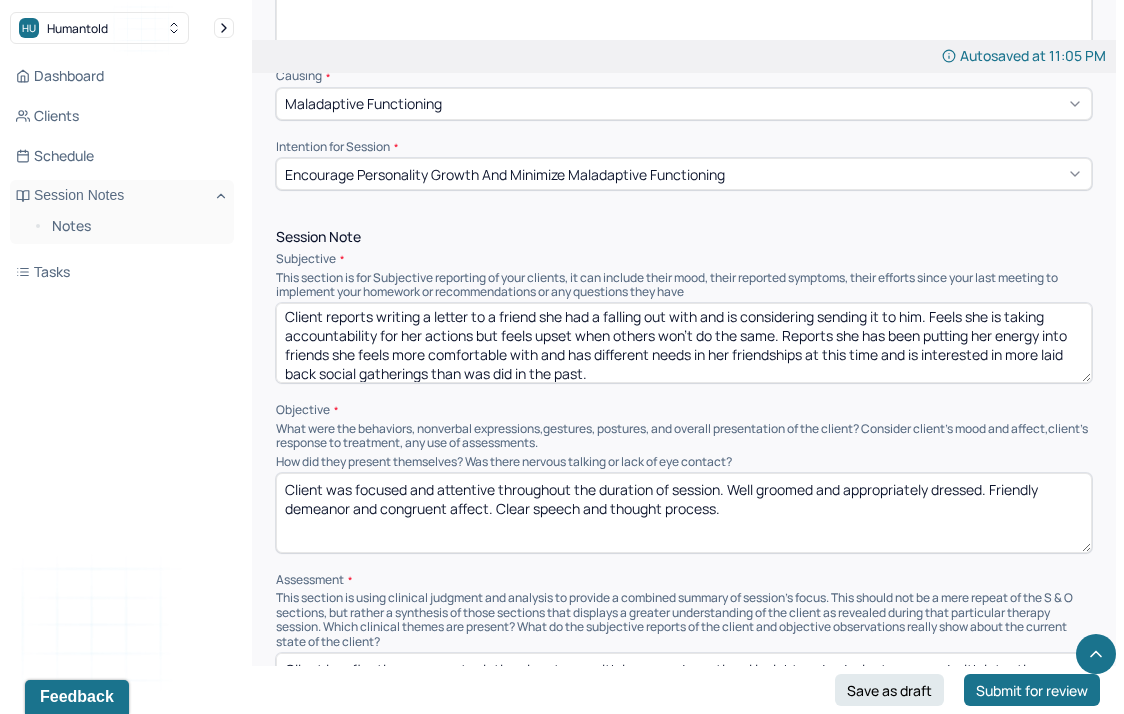 scroll, scrollTop: 1005, scrollLeft: 0, axis: vertical 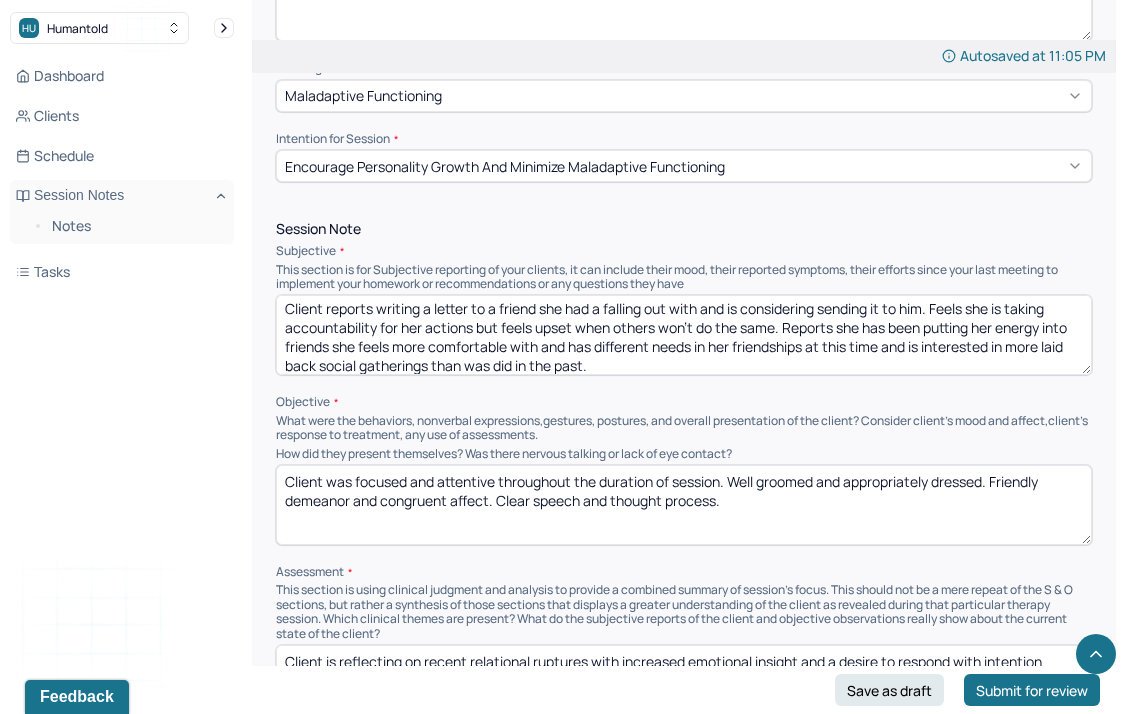 drag, startPoint x: 779, startPoint y: 519, endPoint x: 341, endPoint y: 380, distance: 459.52692 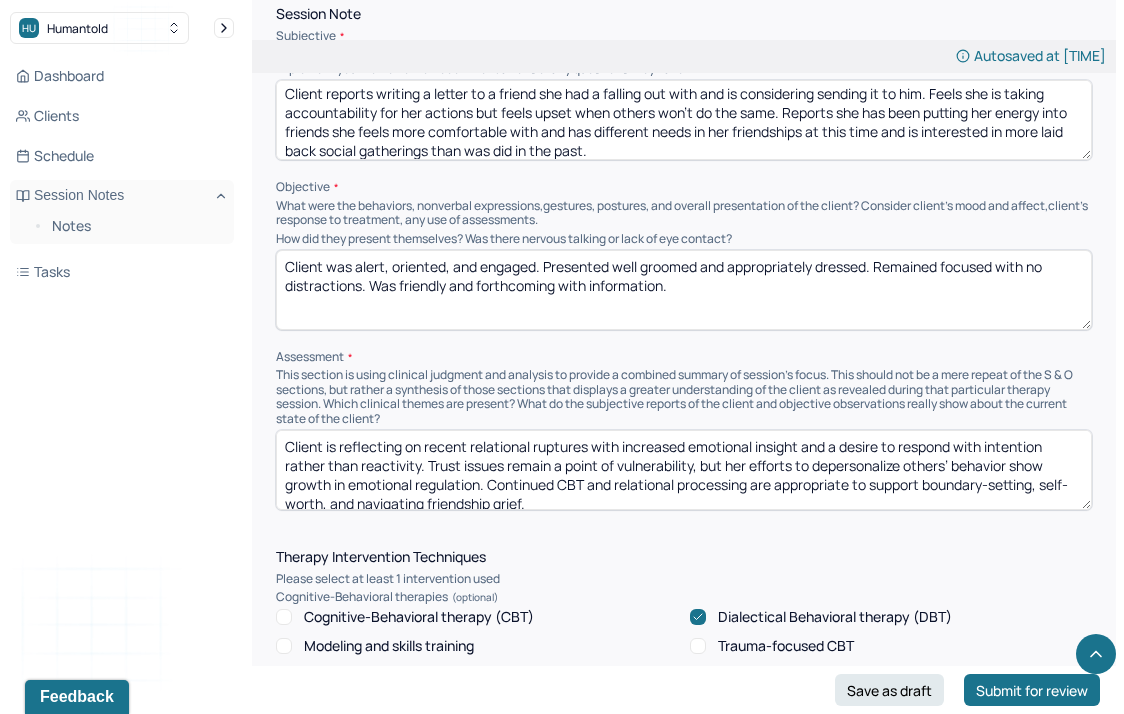 scroll, scrollTop: 1219, scrollLeft: 0, axis: vertical 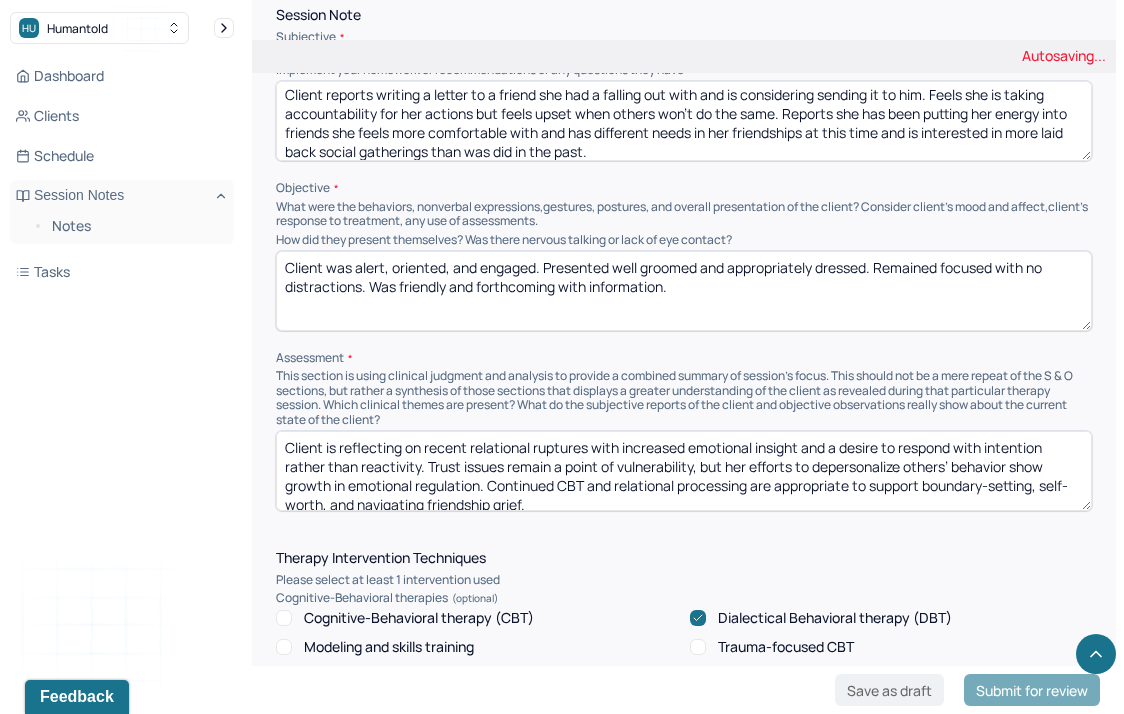 click on "Client is reflecting on recent relational ruptures with increased emotional insight and a desire to respond with intention rather than reactivity. Trust issues remain a point of vulnerability, but her efforts to depersonalize others’ behavior show growth in emotional regulation. Continued CBT and relational processing are appropriate to support boundary-setting, self-worth, and navigating friendship grief." at bounding box center (684, 471) 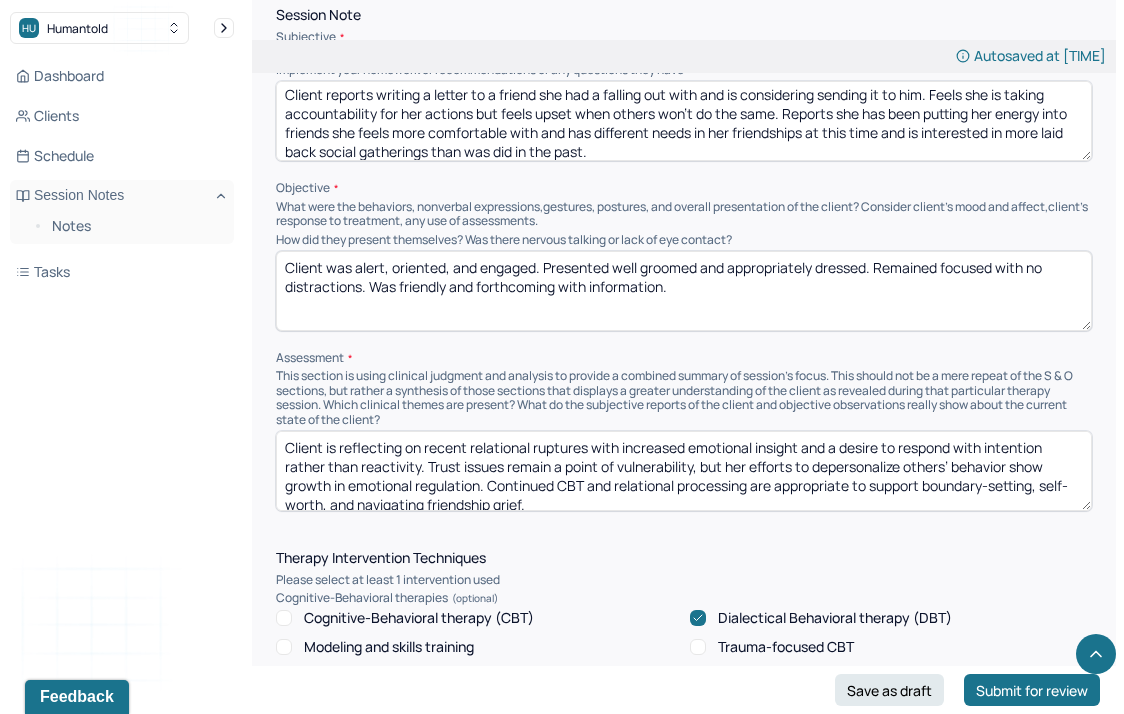 click on "Client is reflecting on recent relational ruptures with increased emotional insight and a desire to respond with intention rather than reactivity. Trust issues remain a point of vulnerability, but her efforts to depersonalize others’ behavior show growth in emotional regulation. Continued CBT and relational processing are appropriate to support boundary-setting, self-worth, and navigating friendship grief." at bounding box center (684, 471) 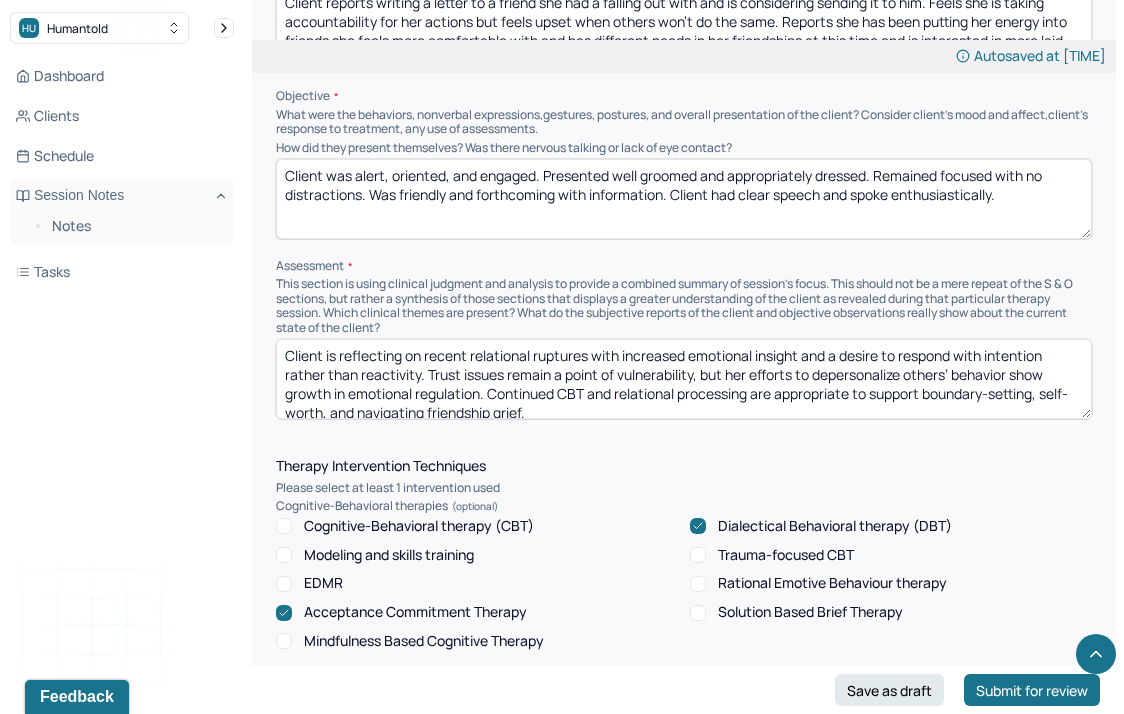 scroll, scrollTop: 1312, scrollLeft: 0, axis: vertical 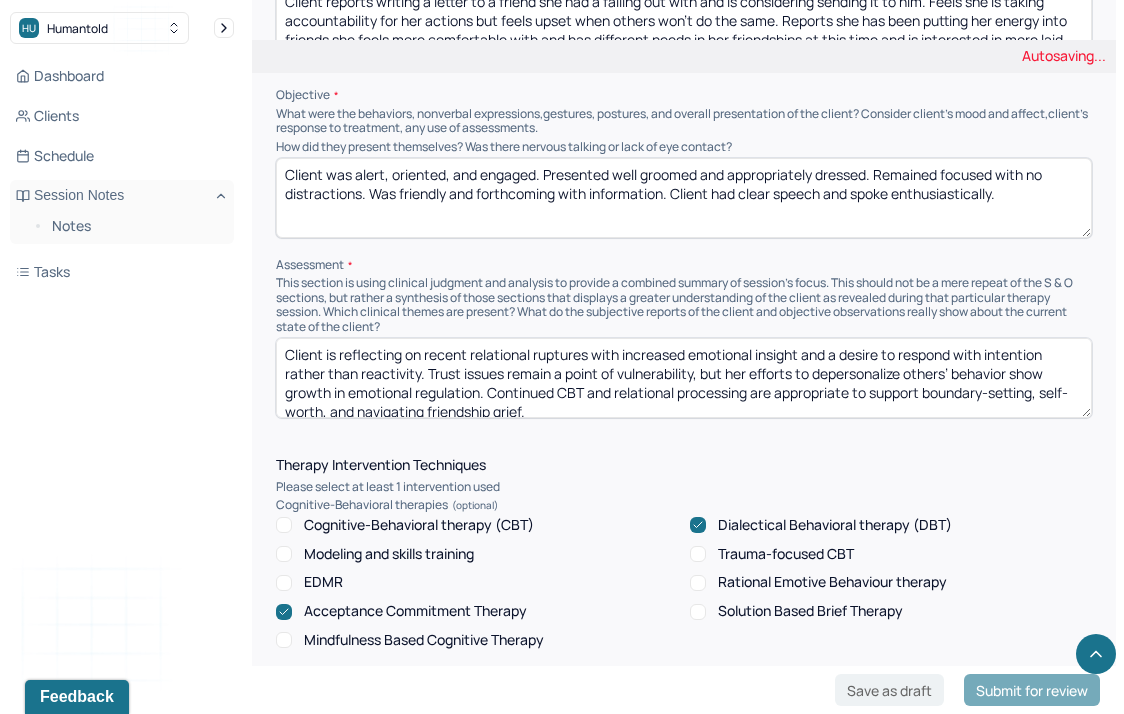 type on "Client was alert, oriented, and engaged. Presented well groomed and appropriately dressed. Remained focused with no distractions. Was friendly and forthcoming with information. Client had clear speech and spoke enthusiastically." 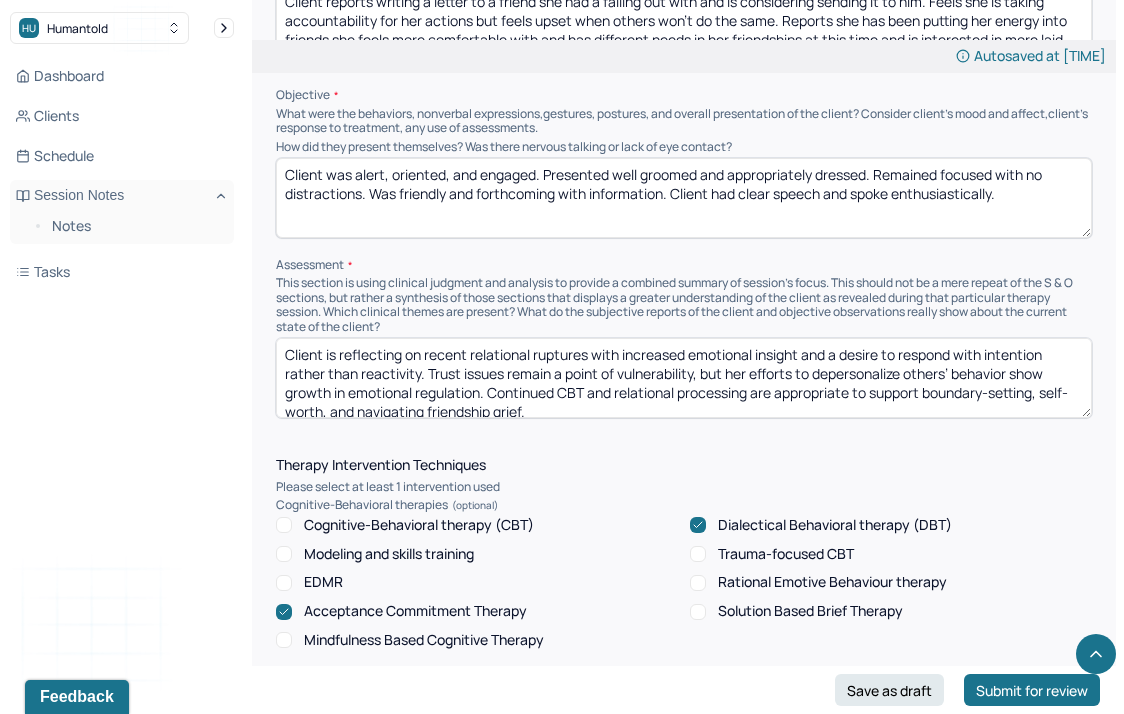 paste on "engaging in thoughtful reflection around past relational conflict, showing increased capacity for accountability and self-awareness. While distress persists when others do not reciprocate repair efforts, her shift toward investing in more aligned friendships reflects growth in discernment and boundary-setting. Evolving social needs and preferences indicate a deepening understanding of what feels emotionally safe and sustainable. Ongoing relational work and CBT remain appropriate to support grief processing, self-worth, and authentic connection" 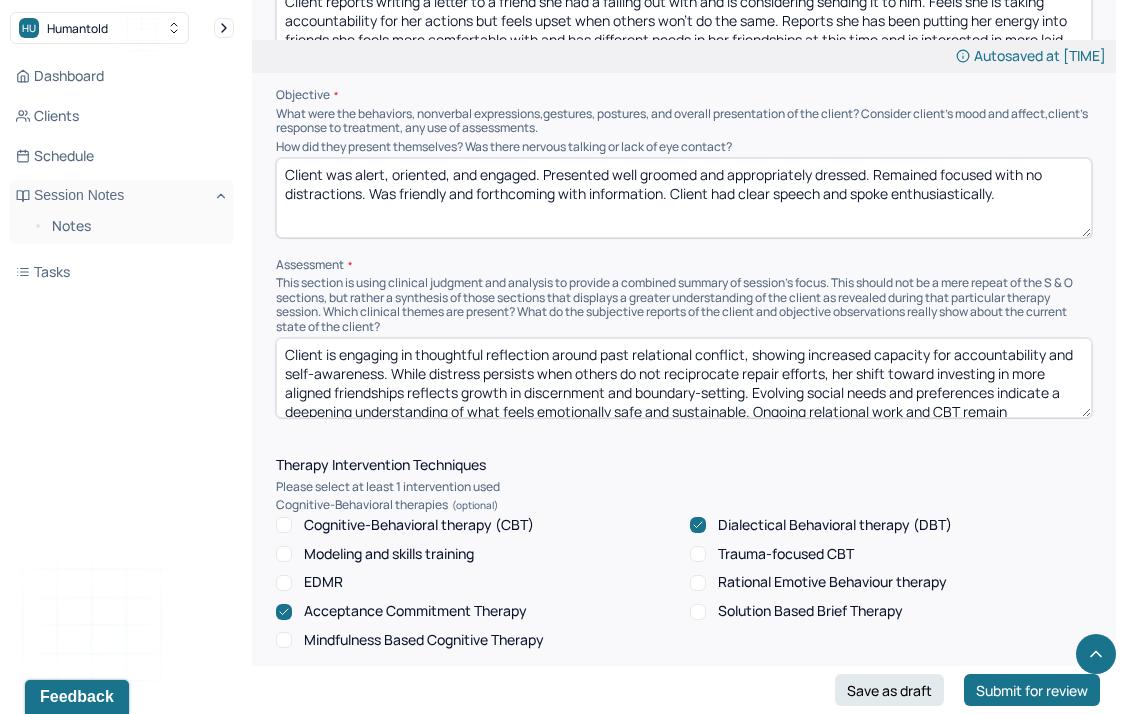 scroll, scrollTop: 22, scrollLeft: 0, axis: vertical 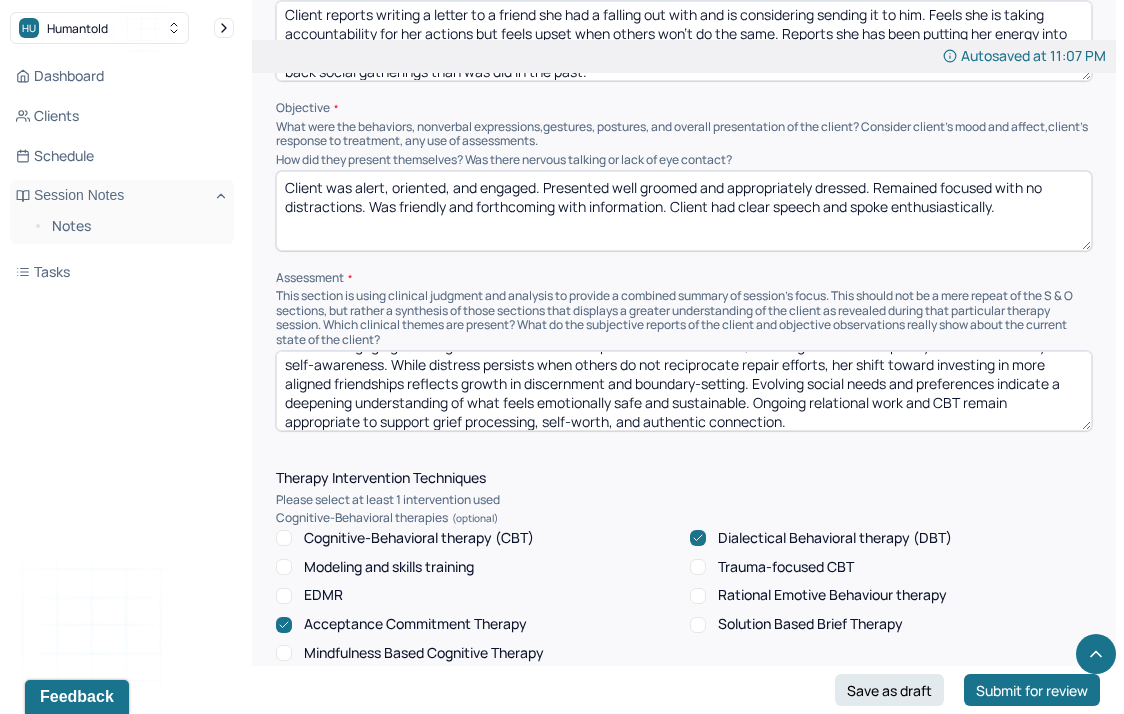 click on "Client is engaging in thoughtful reflection around past relational conflict, showing increased capacity for accountability and self-awareness. While distress persists when others do not reciprocate repair efforts, her shift toward investing in more aligned friendships reflects growth in discernment and boundary-setting. Evolving social needs and preferences indicate a deepening understanding of what feels emotionally safe and sustainable. Ongoing relational work and CBT remain appropriate to support grief processing, self-worth, and authentic connection." at bounding box center (684, 391) 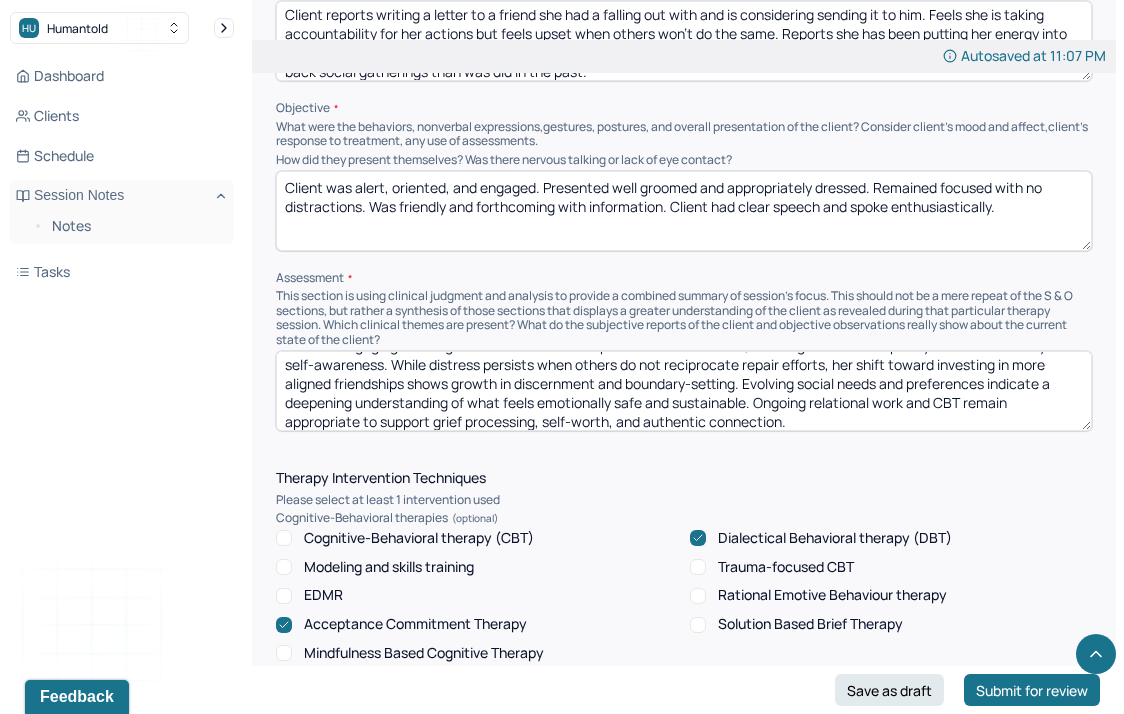 drag, startPoint x: 518, startPoint y: 390, endPoint x: 597, endPoint y: 388, distance: 79.025314 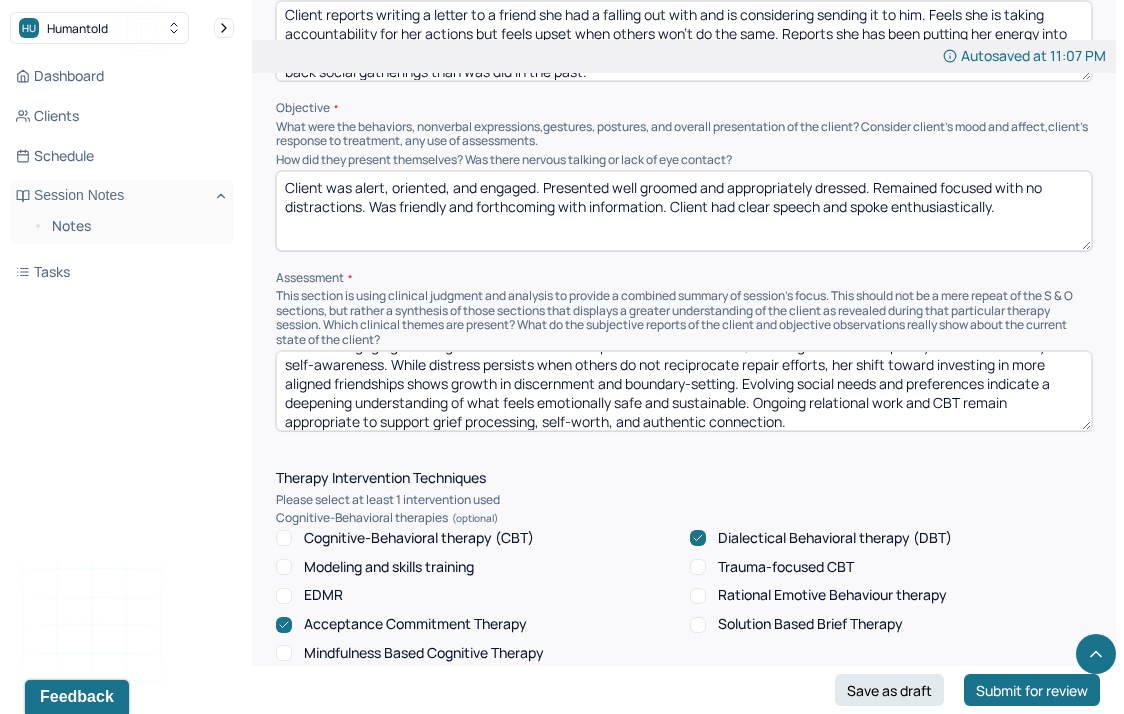 click on "Client is engaging in thoughtful reflection around past relational conflict, showing increased capacity for accountability and self-awareness. While distress persists when others do not reciprocate repair efforts, her shift toward investing in more aligned friendships shows growth in discernment and boundary-setting. Evolving social needs and preferences indicate a deepening understanding of what feels emotionally safe and sustainable. Ongoing relational work and CBT remain appropriate to support grief processing, self-worth, and authentic connection." at bounding box center [684, 391] 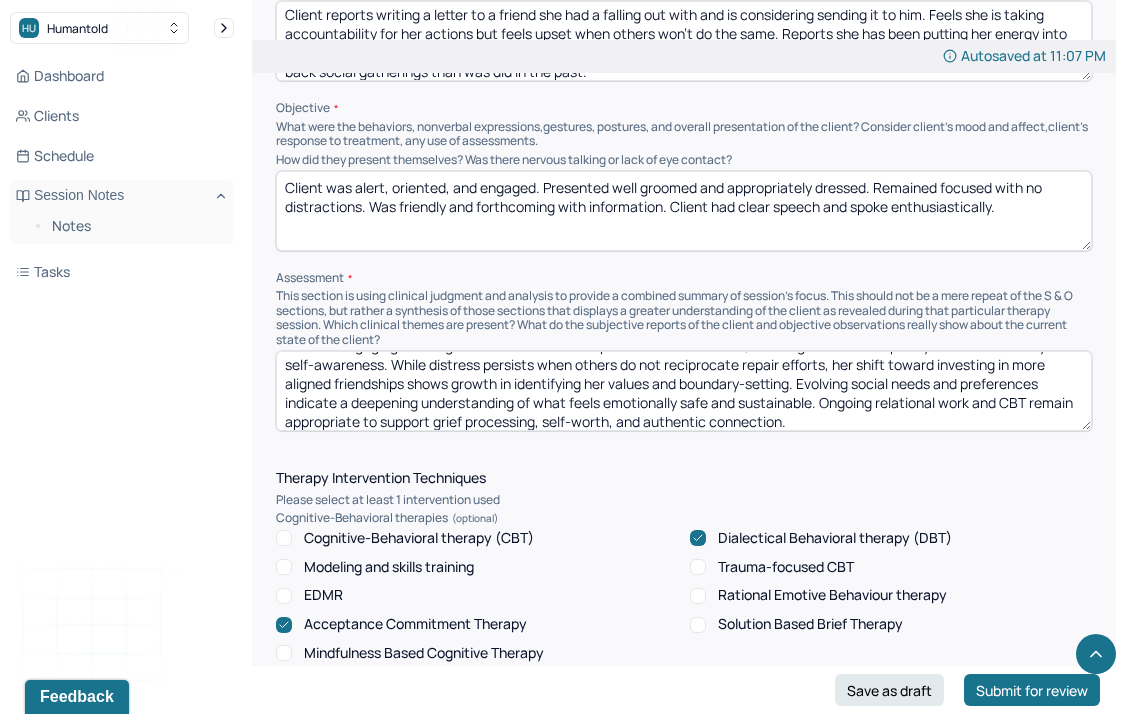 click on "Client is engaging in thoughtful reflection around past relational conflict, showing increased capacity for accountability and self-awareness. While distress persists when others do not reciprocate repair efforts, her shift toward investing in more aligned friendships shows growth in identifying her values and boundary-setting. Evolving social needs and preferences indicate a deepening understanding of what feels emotionally safe and sustainable. Ongoing relational work and CBT remain appropriate to support grief processing, self-worth, and authentic connection." at bounding box center (684, 391) 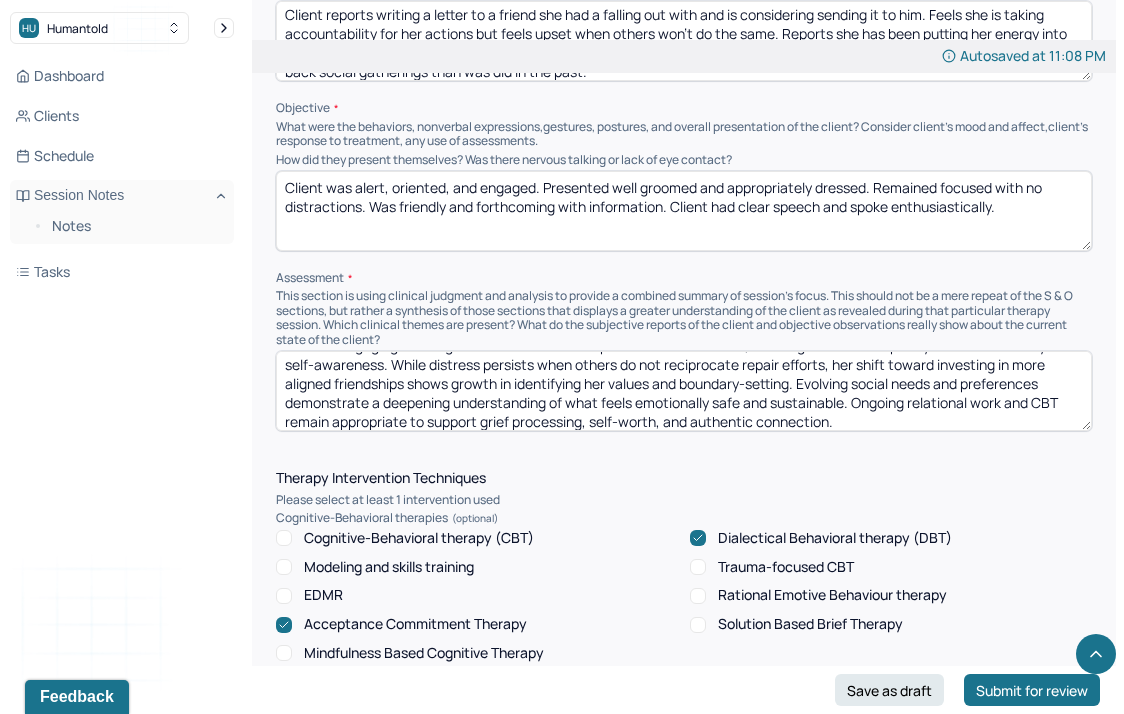 drag, startPoint x: 637, startPoint y: 411, endPoint x: 766, endPoint y: 417, distance: 129.13947 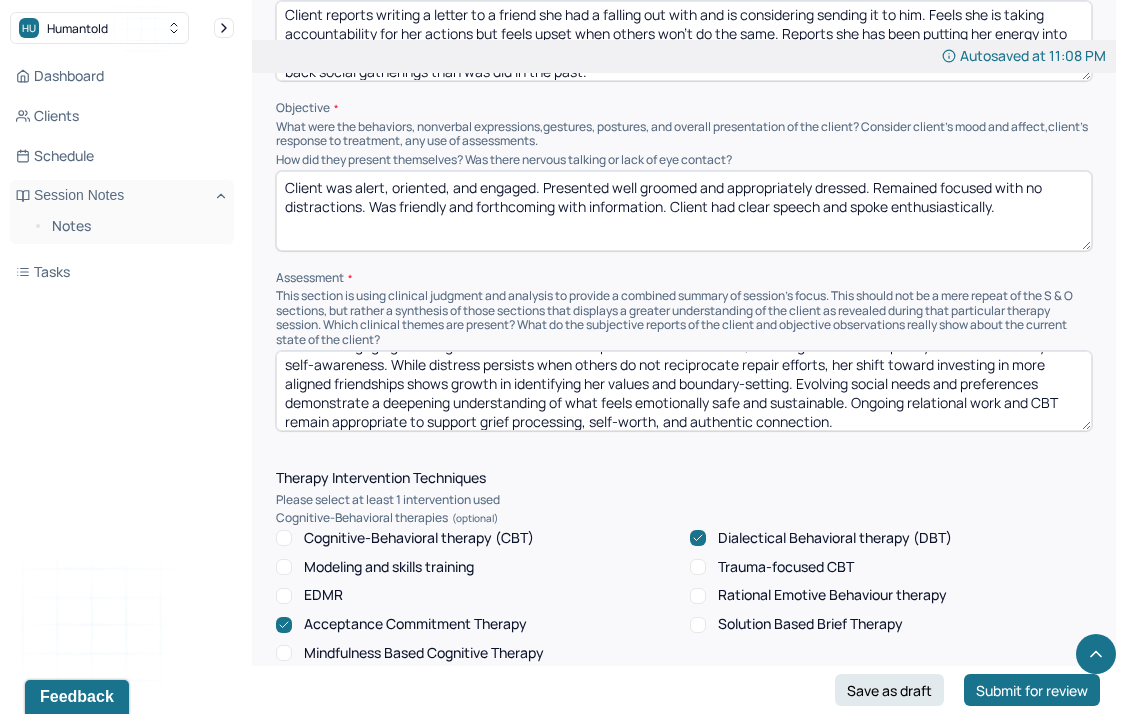 click on "Client is engaging in thoughtful reflection around past relational conflict, showing increased capacity for accountability and self-awareness. While distress persists when others do not reciprocate repair efforts, her shift toward investing in more aligned friendships shows growth in identifying her values and boundary-setting. Evolving social needs and preferences demonstrate a deepening understanding of what feels emotionally safe and sustainable. Ongoing relational work and CBT remain appropriate to support grief processing, self-worth, and authentic connection." at bounding box center [684, 391] 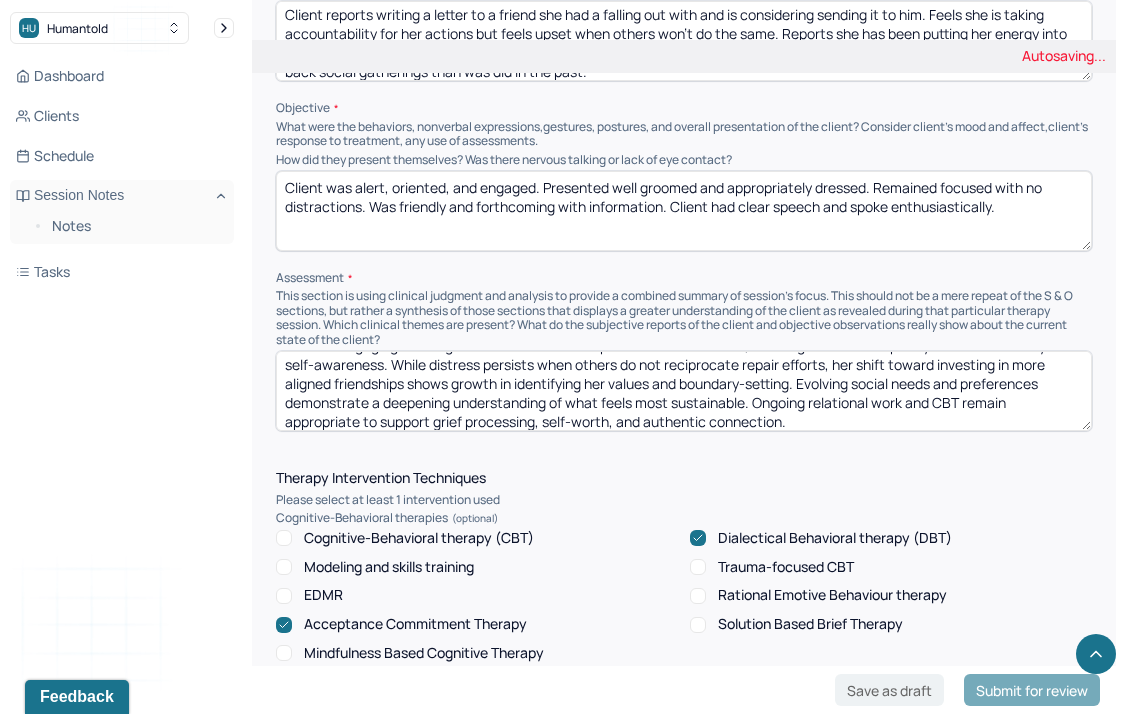 click on "Client is engaging in thoughtful reflection around past relational conflict, showing increased capacity for accountability and self-awareness. While distress persists when others do not reciprocate repair efforts, her shift toward investing in more aligned friendships shows growth in identifying her values and boundary-setting. Evolving social needs and preferences demonstrate a deepening understanding of what feels emotionally safe and sustainable. Ongoing relational work and CBT remain appropriate to support grief processing, self-worth, and authentic connection." at bounding box center (684, 391) 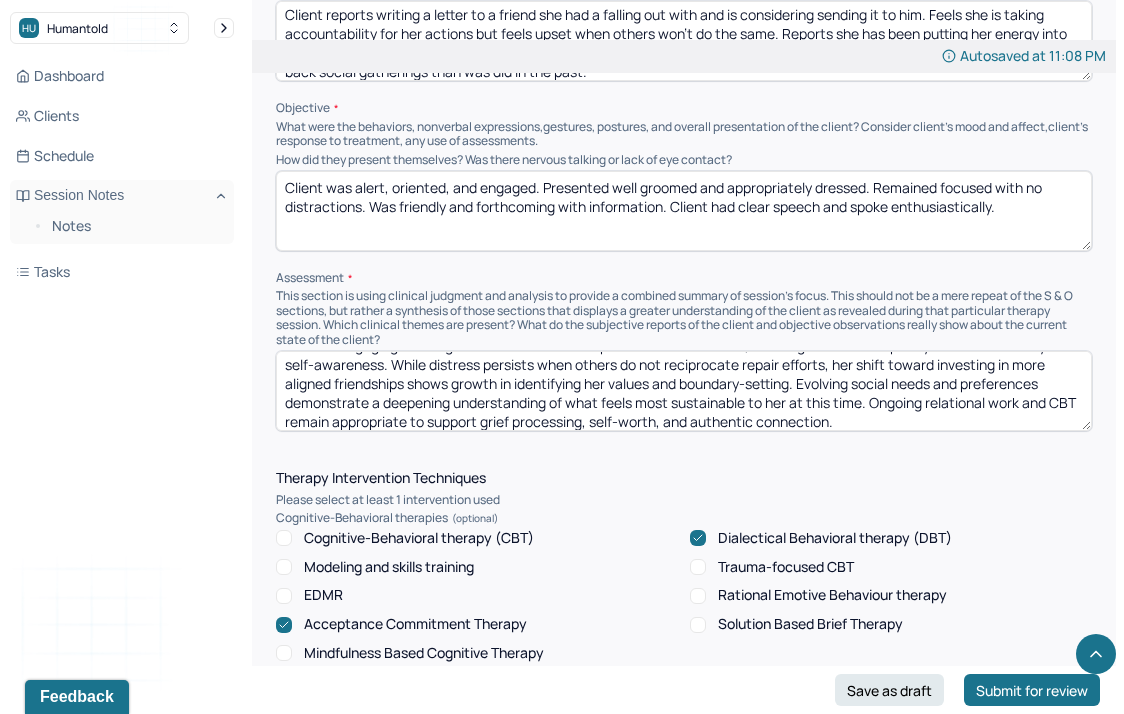 scroll, scrollTop: 28, scrollLeft: 0, axis: vertical 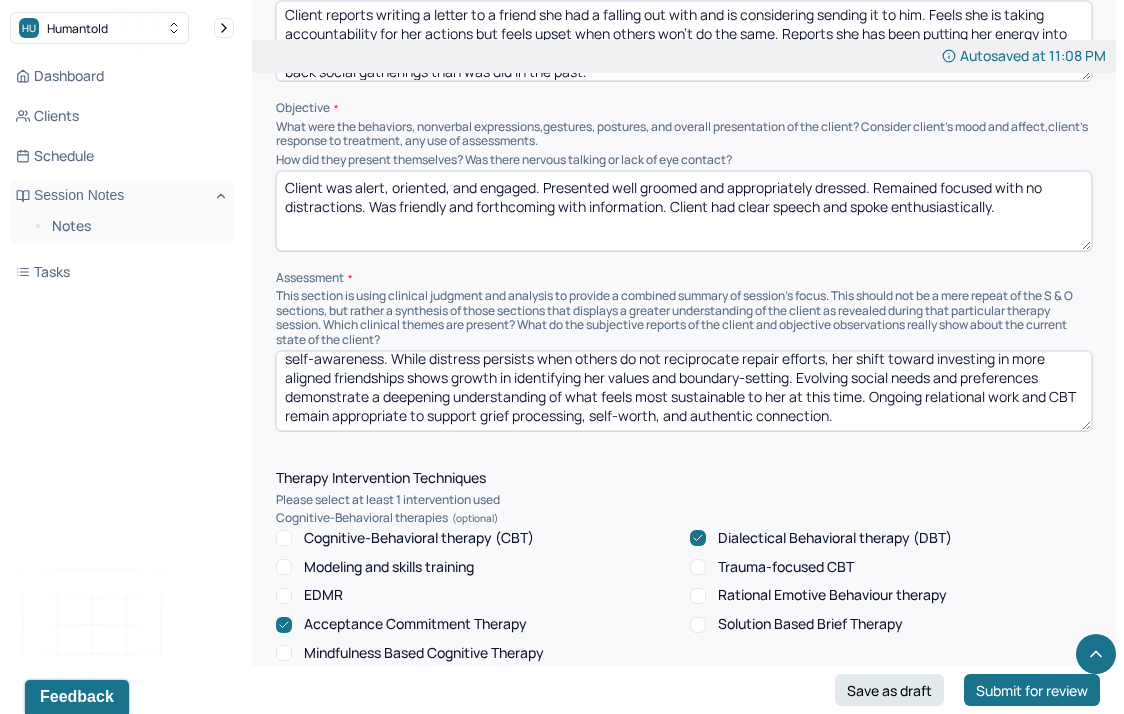 click on "Client is engaging in thoughtful reflection around past relational conflict, showing increased capacity for accountability and self-awareness. While distress persists when others do not reciprocate repair efforts, her shift toward investing in more aligned friendships shows growth in identifying her values and boundary-setting. Evolving social needs and preferences demonstrate a deepening understanding of what feels most sustainable to her at this time. Ongoing relational work and CBT remain appropriate to support grief processing, self-worth, and authentic connection." at bounding box center [684, 391] 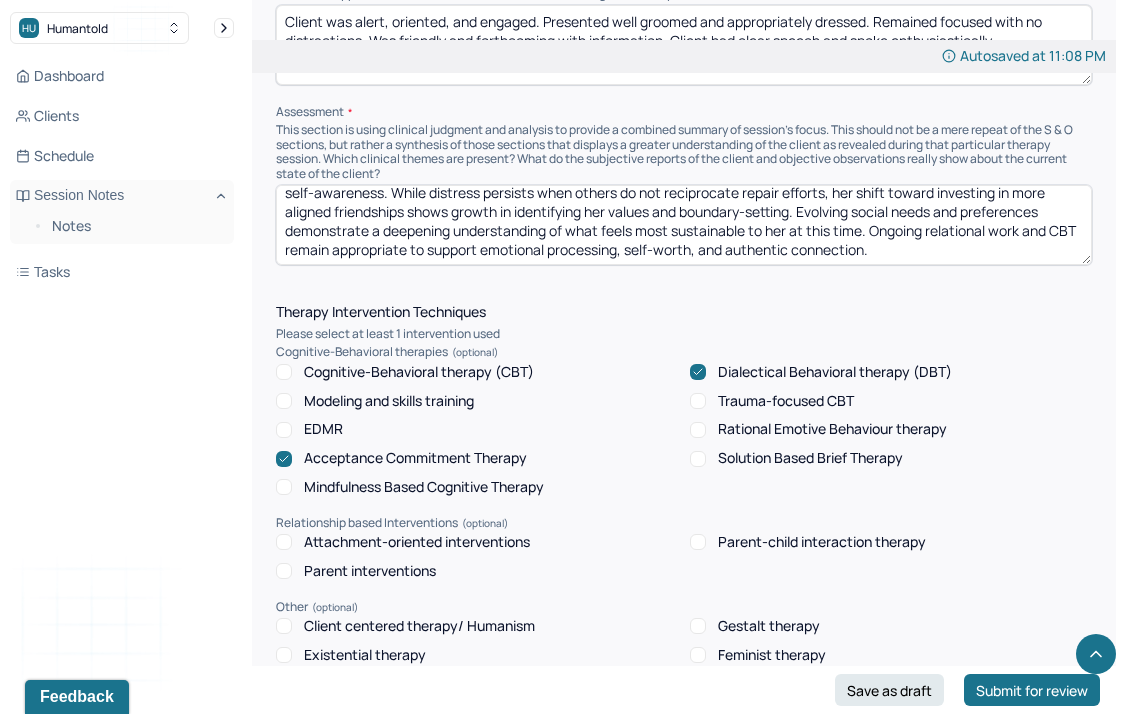scroll, scrollTop: 1489, scrollLeft: 0, axis: vertical 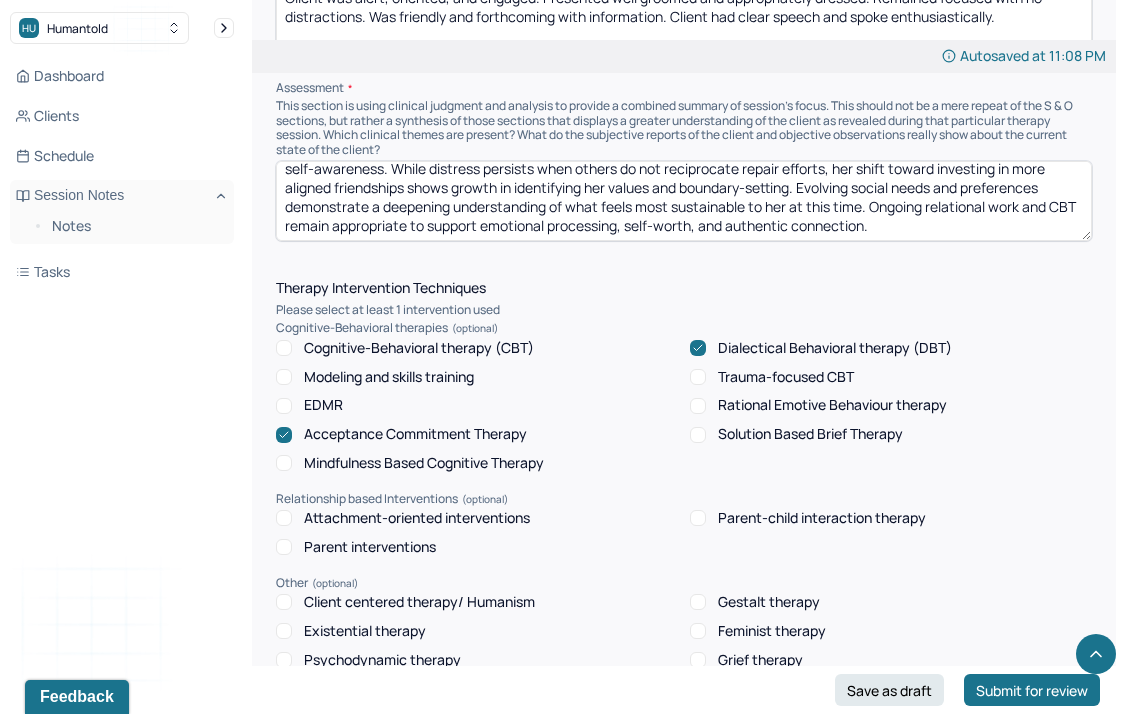 click on "Client is engaging in thoughtful reflection around past relational conflict, showing increased capacity for accountability and self-awareness. While distress persists when others do not reciprocate repair efforts, her shift toward investing in more aligned friendships shows growth in identifying her values and boundary-setting. Evolving social needs and preferences demonstrate a deepening understanding of what feels most sustainable to her at this time. Ongoing relational work and CBT remain appropriate to support emotional processing, self-worth, and authentic connection." at bounding box center [684, 201] 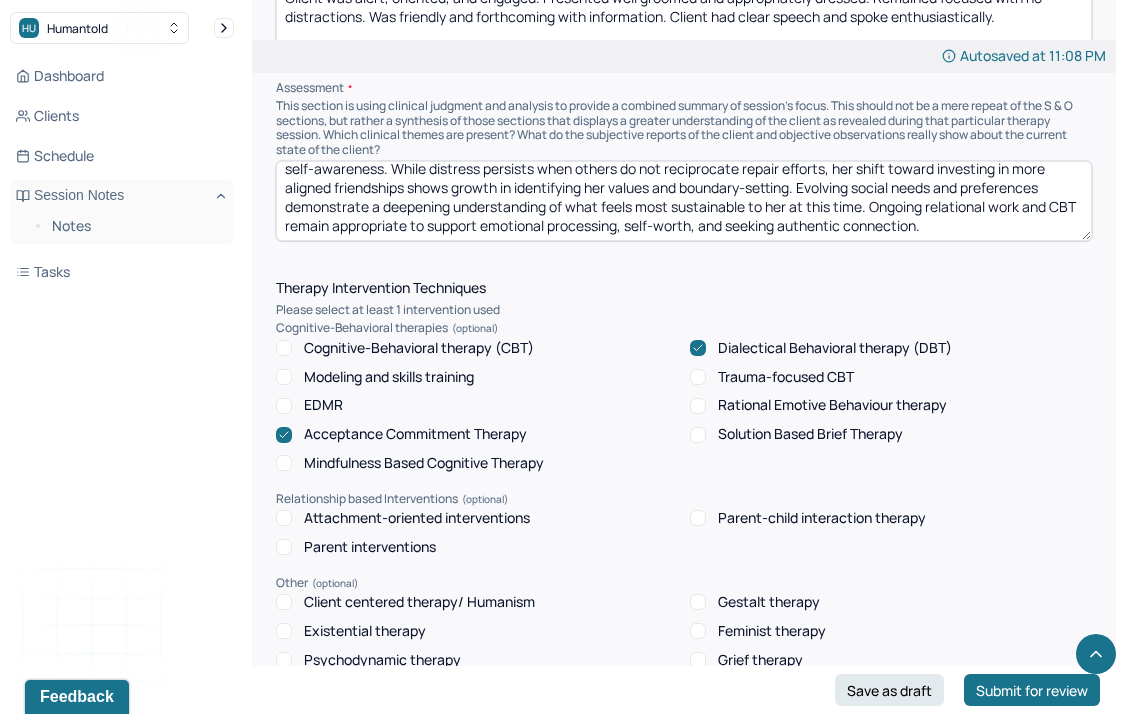 type on "Client is engaging in thoughtful reflection around past relational conflict, showing increased capacity for accountability and self-awareness. While distress persists when others do not reciprocate repair efforts, her shift toward investing in more aligned friendships shows growth in identifying her values and boundary-setting. Evolving social needs and preferences demonstrate a deepening understanding of what feels most sustainable to her at this time. Ongoing relational work and CBT remain appropriate to support emotional processing, self-worth, and seeking authentic connection." 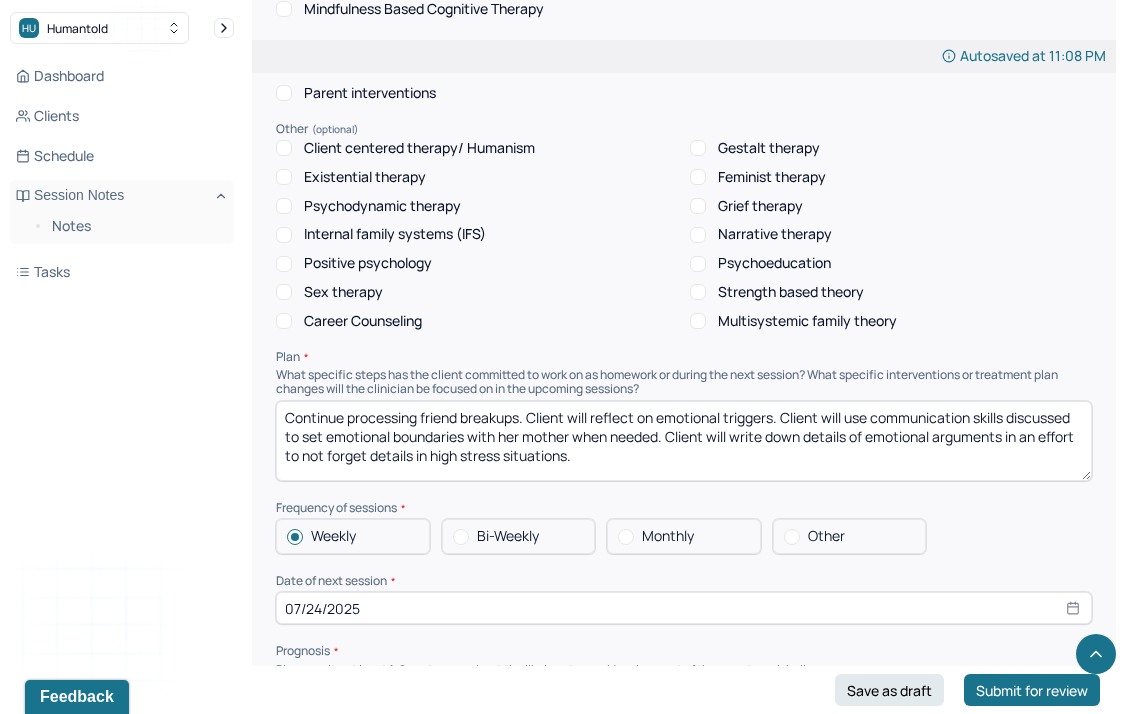 scroll, scrollTop: 1984, scrollLeft: 0, axis: vertical 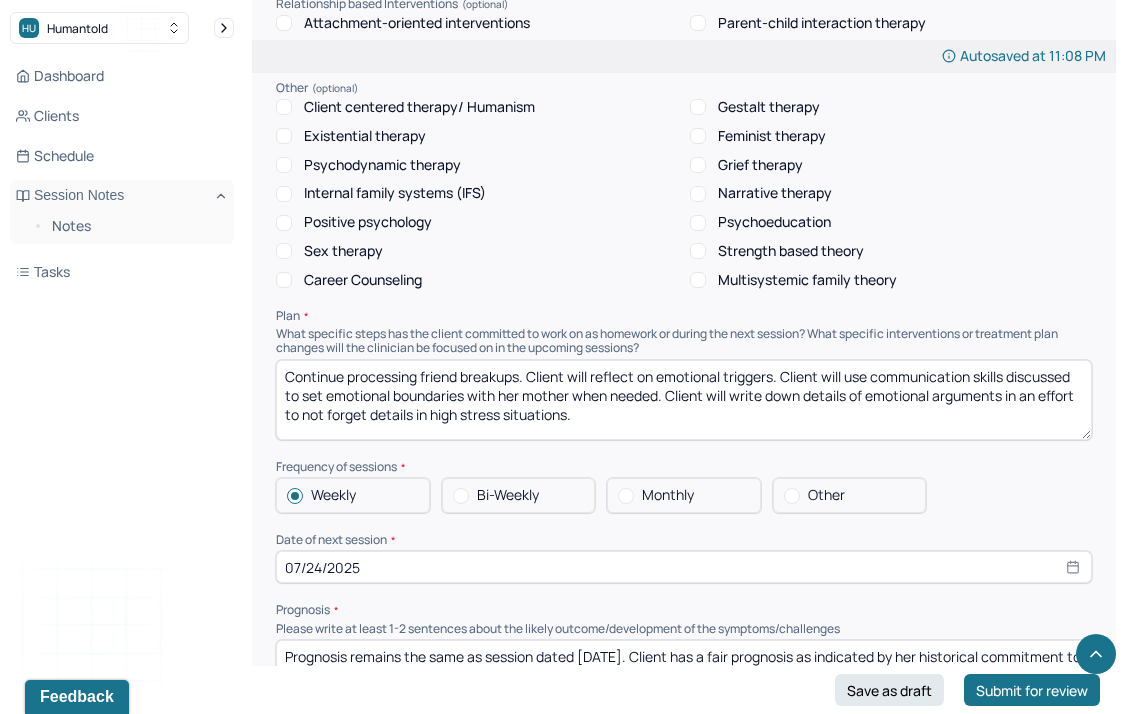 drag, startPoint x: 592, startPoint y: 427, endPoint x: 257, endPoint y: 327, distance: 349.60693 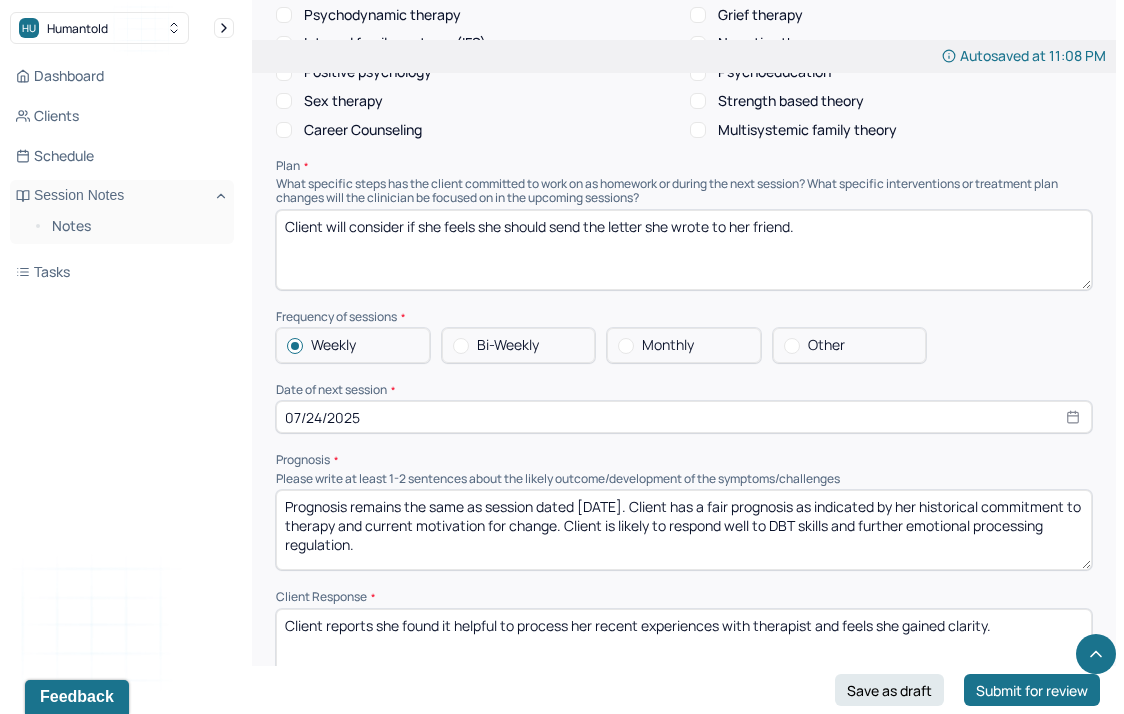 scroll, scrollTop: 2164, scrollLeft: 0, axis: vertical 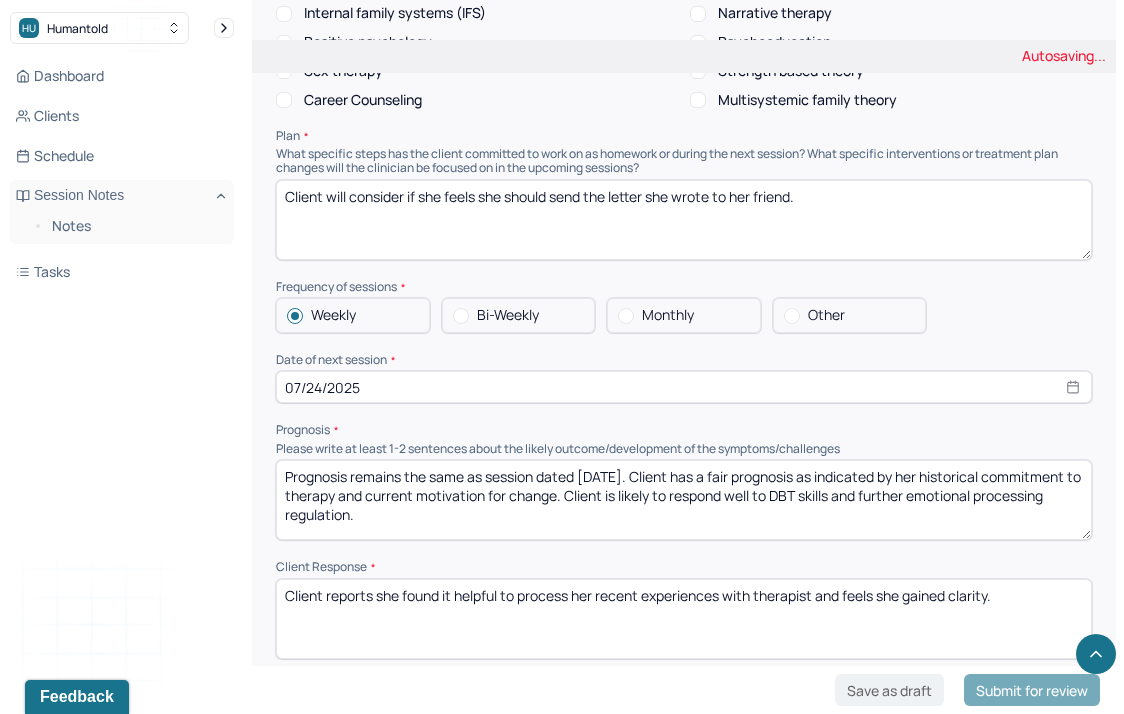 type on "Client will consider if she feels she should send the letter she wrote to her friend." 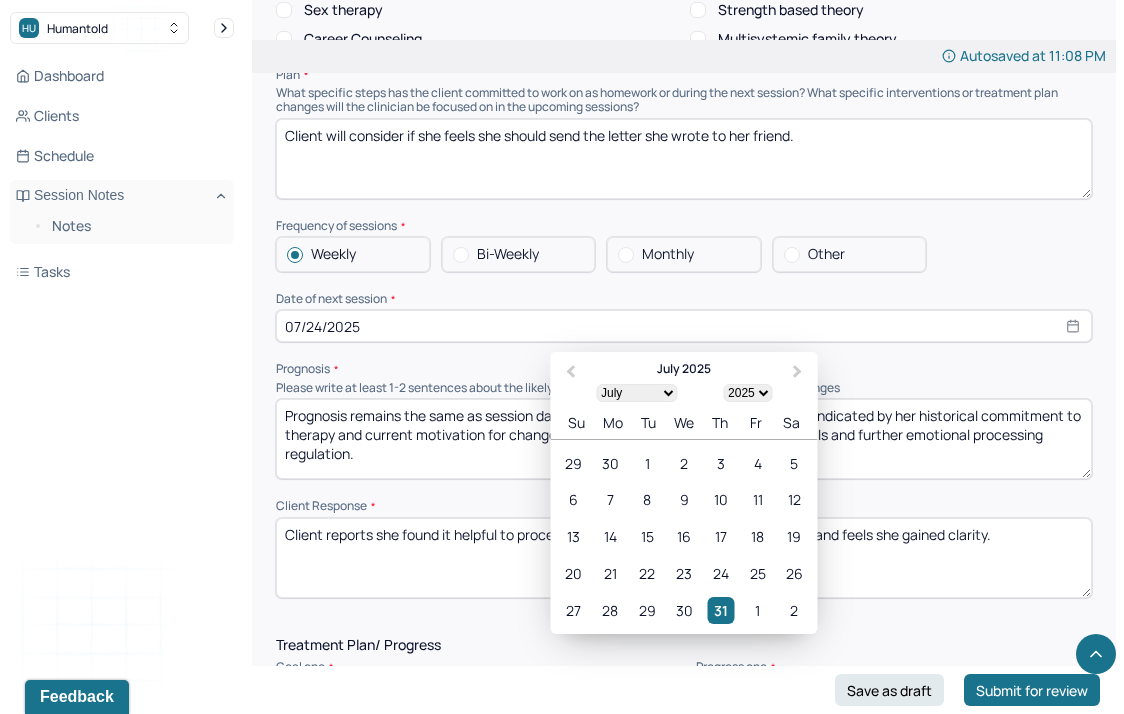 scroll, scrollTop: 2229, scrollLeft: 0, axis: vertical 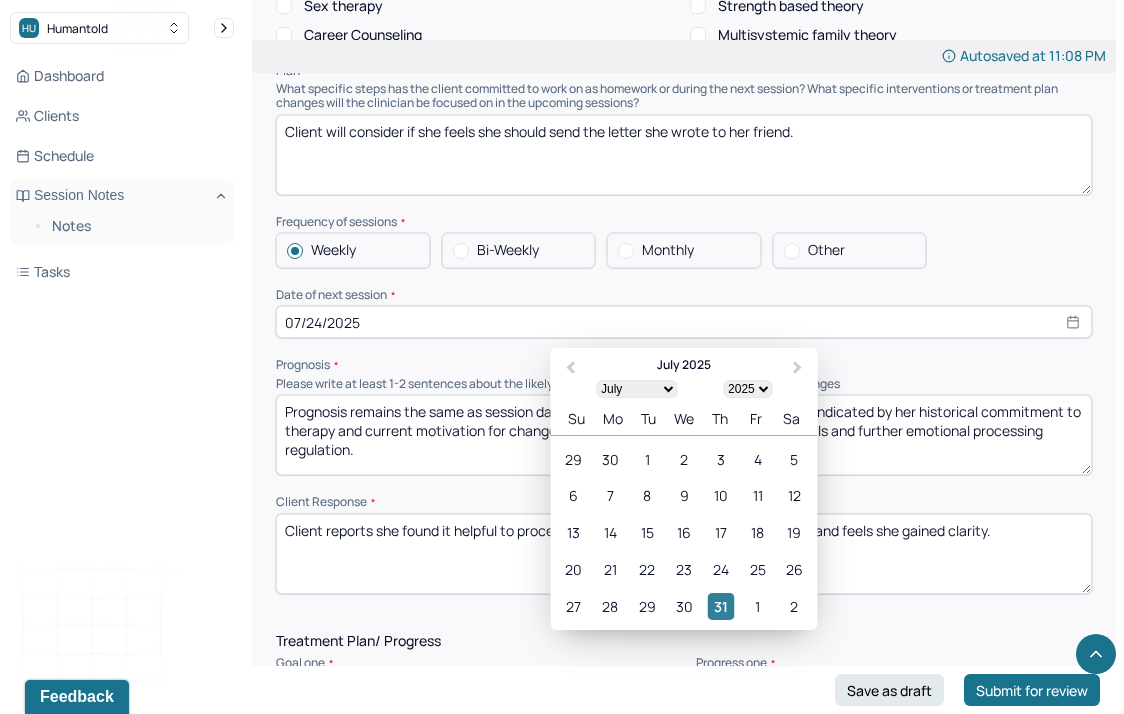 click on "31" at bounding box center [720, 606] 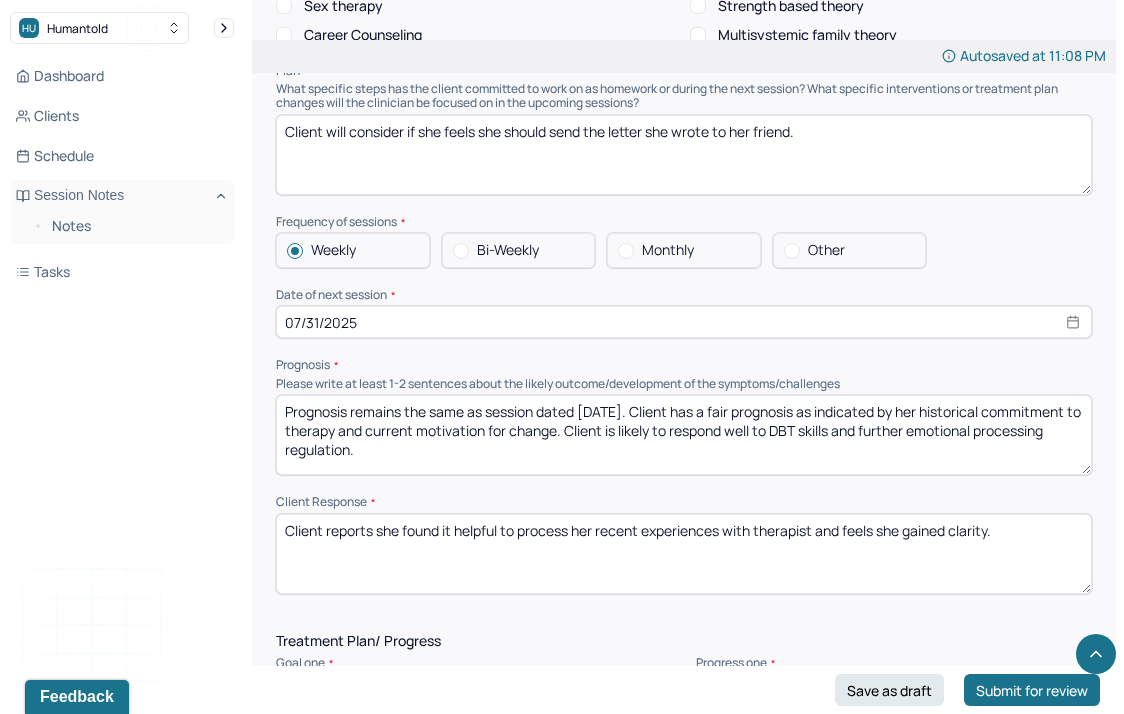 click on "07/31/2025" at bounding box center [684, 322] 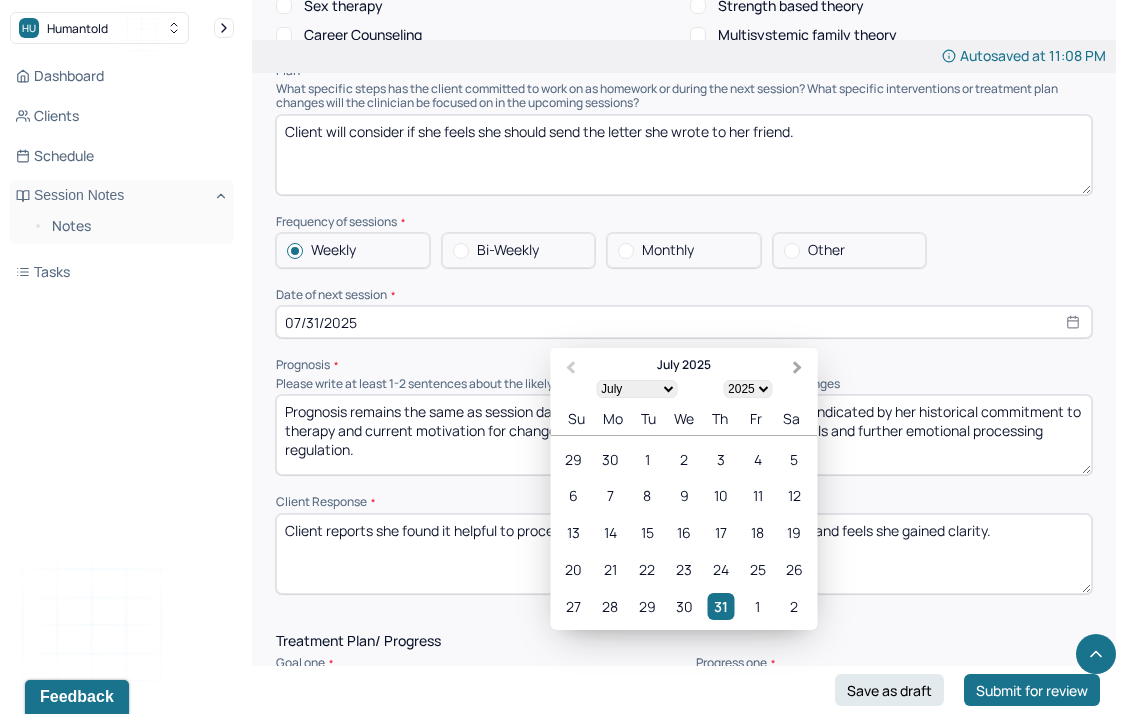click on "Next Month" at bounding box center [800, 369] 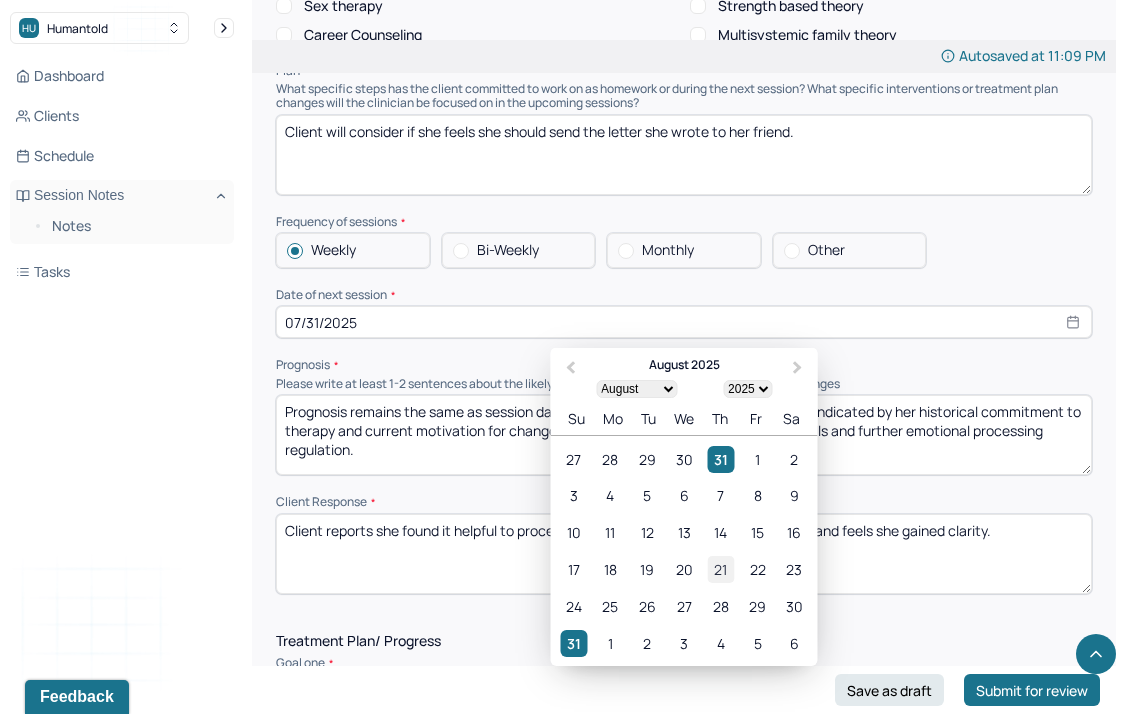 click on "21" at bounding box center [720, 569] 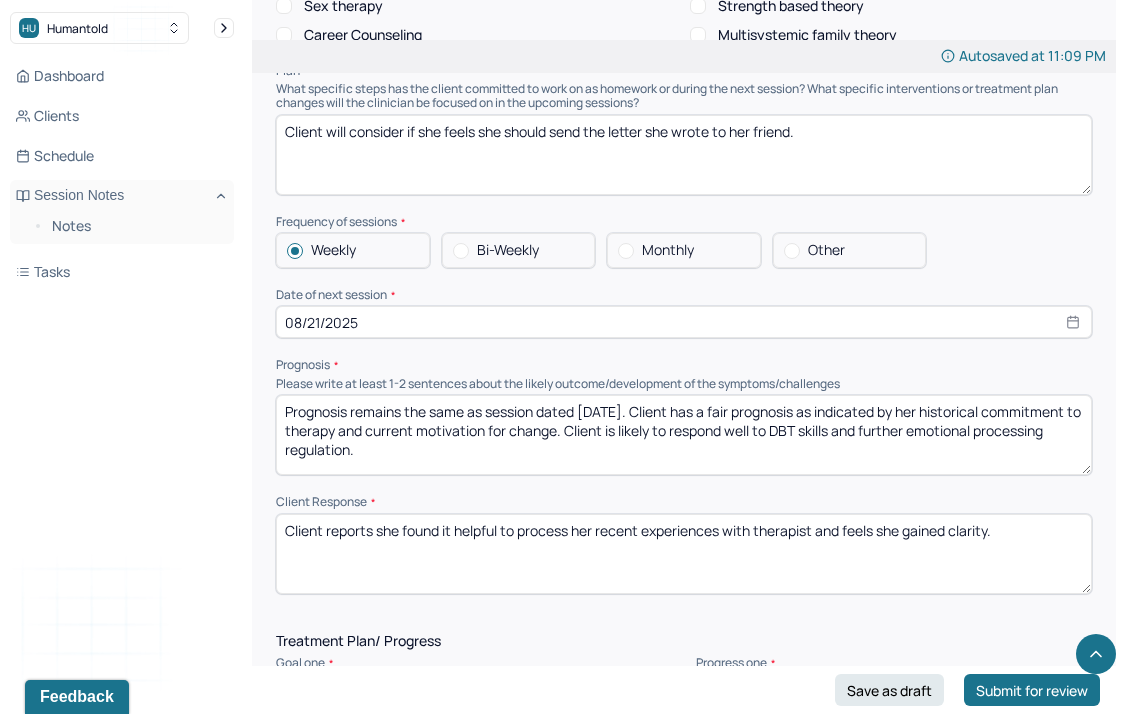 select on "7" 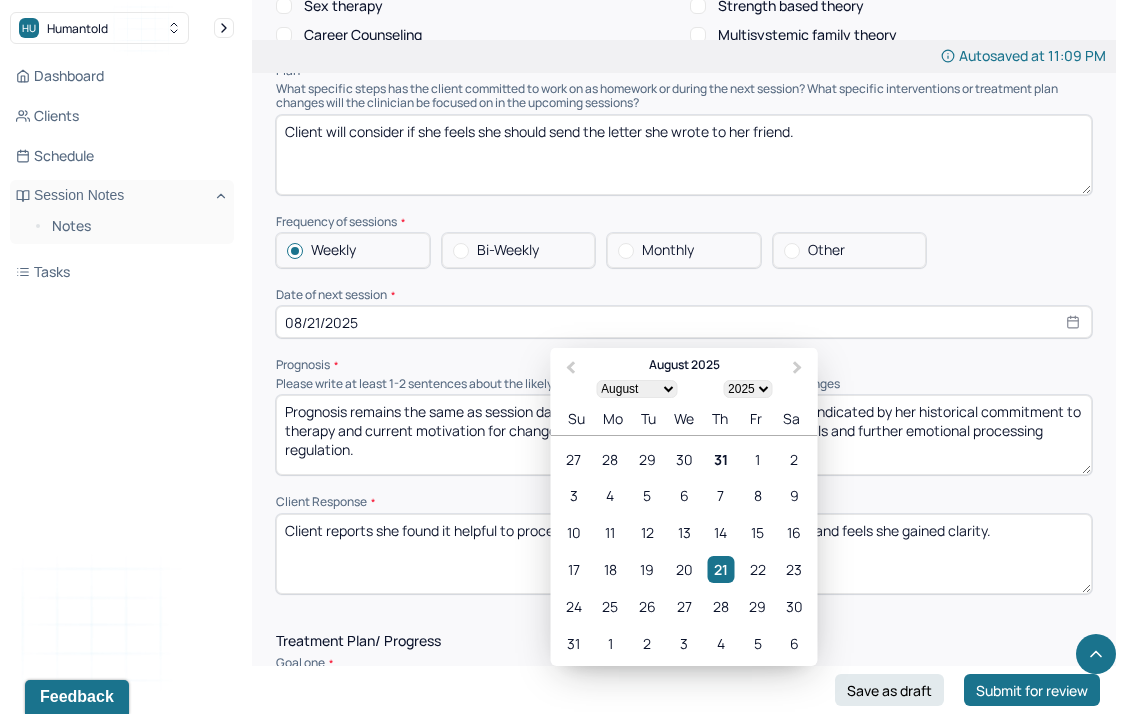 click on "Therapy Intervention Techniques Please select at least 1 intervention used Cognitive-Behavioral therapies Cognitive-Behavioral therapy (CBT) Dialectical Behavioral therapy (DBT) Modeling and skills training Trauma-focused CBT EDMR Rational Emotive Behaviour therapy Acceptance Commitment Therapy Solution Based Brief Therapy Mindfulness Based Cognitive Therapy Relationship based Interventions Attachment-oriented interventions Parent-child interaction therapy Parent interventions Other Client centered therapy/ Humanism Gestalt therapy Existential therapy Feminist therapy Psychodynamic therapy Grief therapy Internal family systems (IFS) Narrative therapy Positive psychology Psychoeducation Sex therapy Strength based theory Career Counseling Multisystemic family theory Plan What specific steps has the client committed to work on as homework or during the next session? What specific interventions or treatment plan changes will the clinician be focused on in the upcoming sessions? Frequency of sessions Weekly Other" at bounding box center [684, 67] 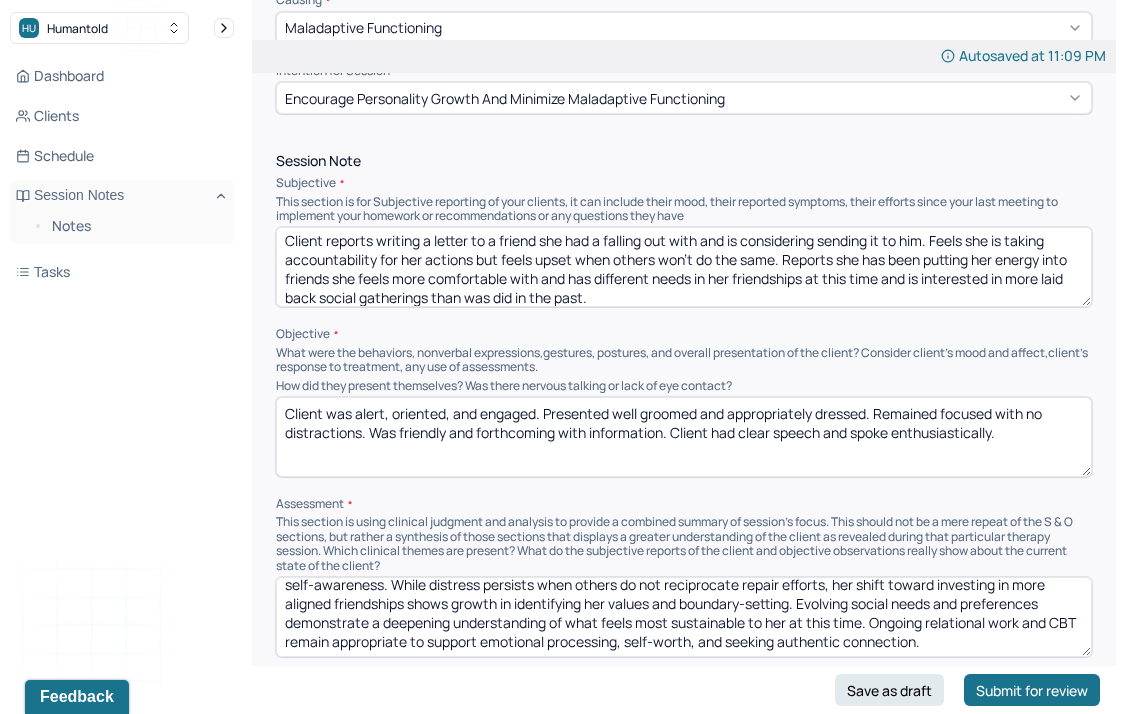 scroll, scrollTop: 0, scrollLeft: 0, axis: both 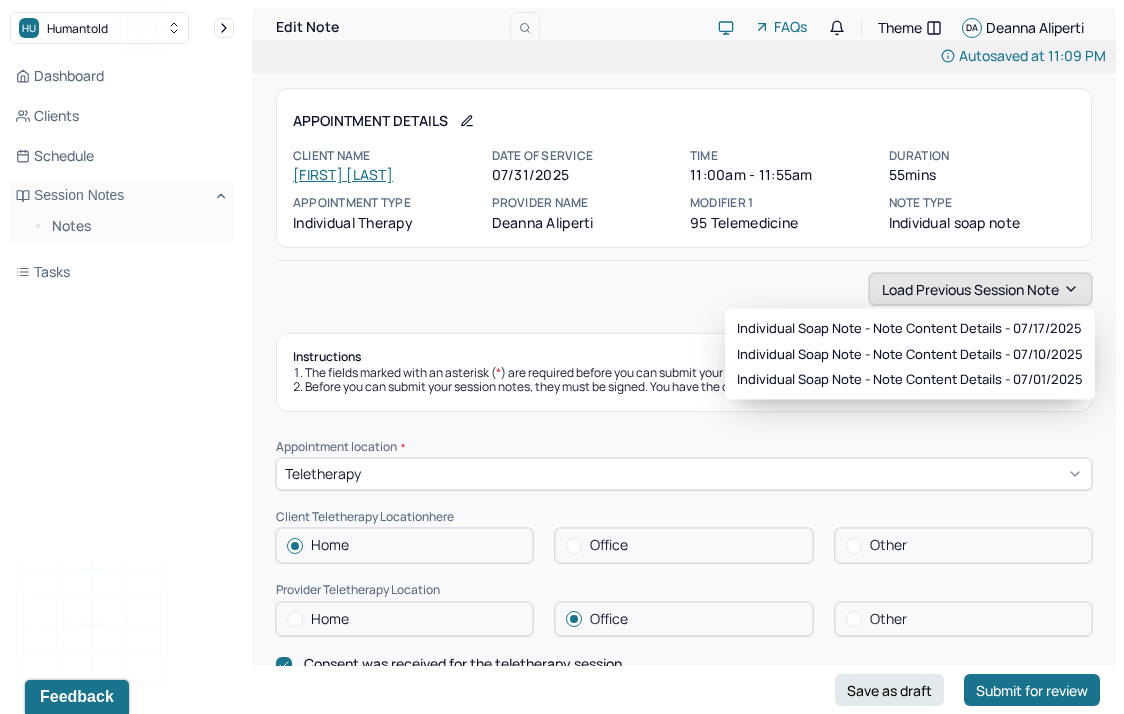 click on "Load previous session note" at bounding box center (980, 289) 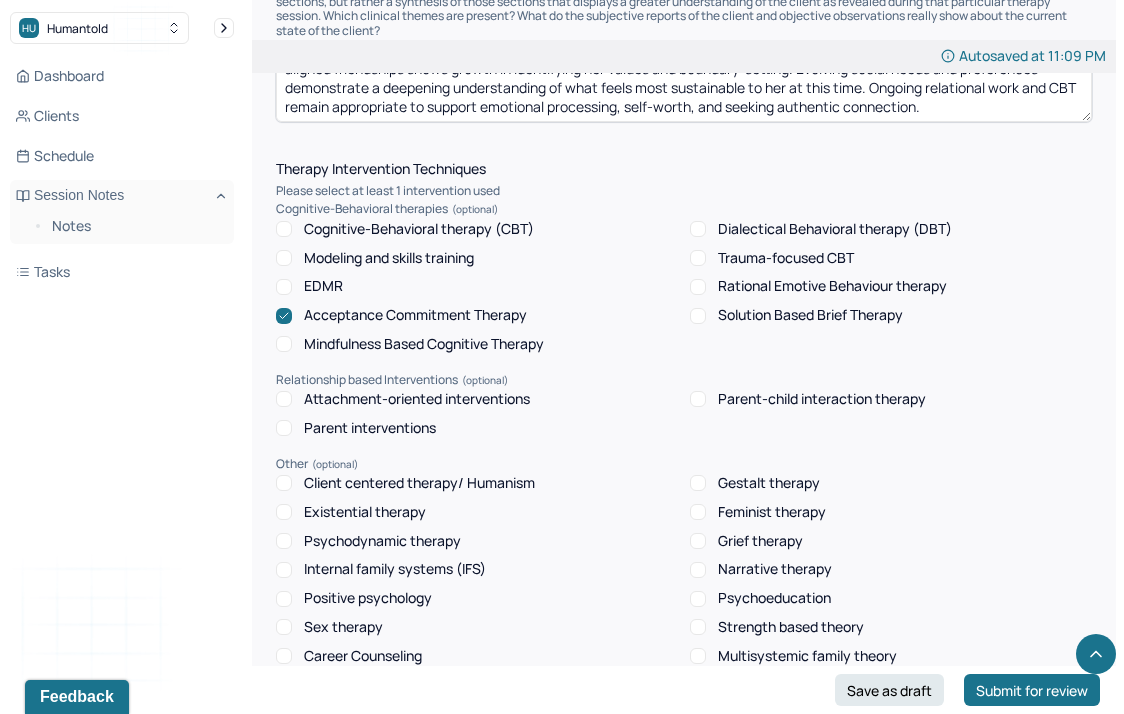 scroll, scrollTop: 1448, scrollLeft: 0, axis: vertical 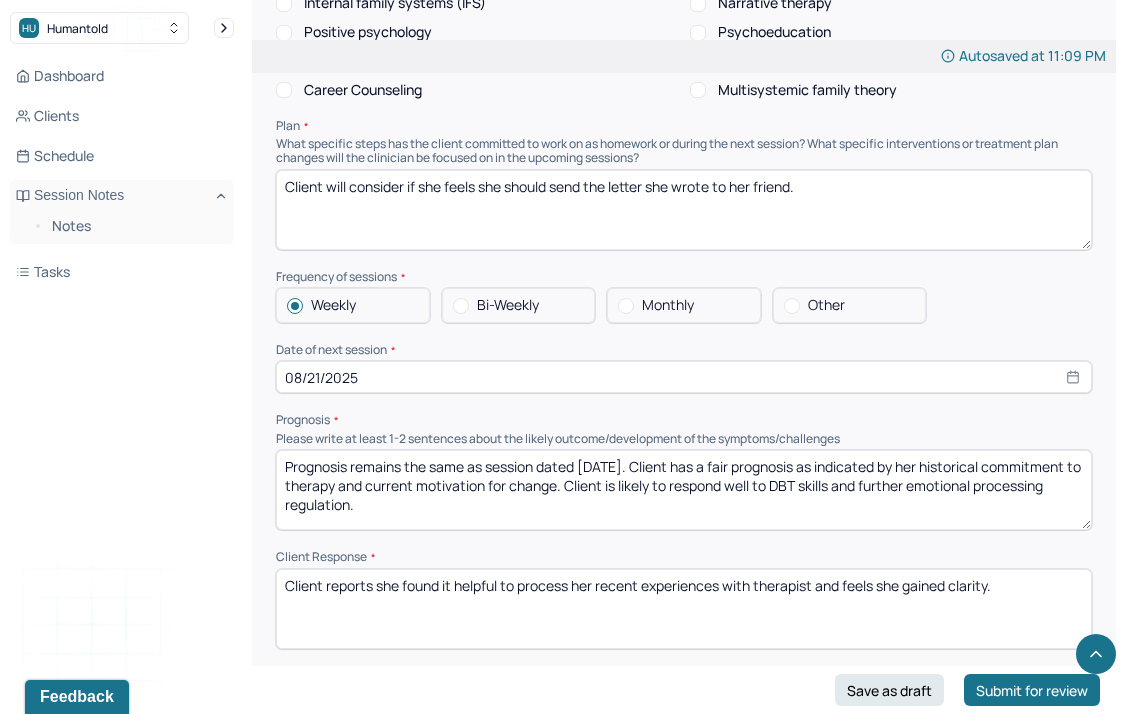 click on "Prognosis remains the same as session dated [DATE]. Client has a fair prognosis as indicated by her historical commitment to therapy and current motivation for change. Client is likely to respond well to DBT skills and further emotional processing regulation." at bounding box center (684, 490) 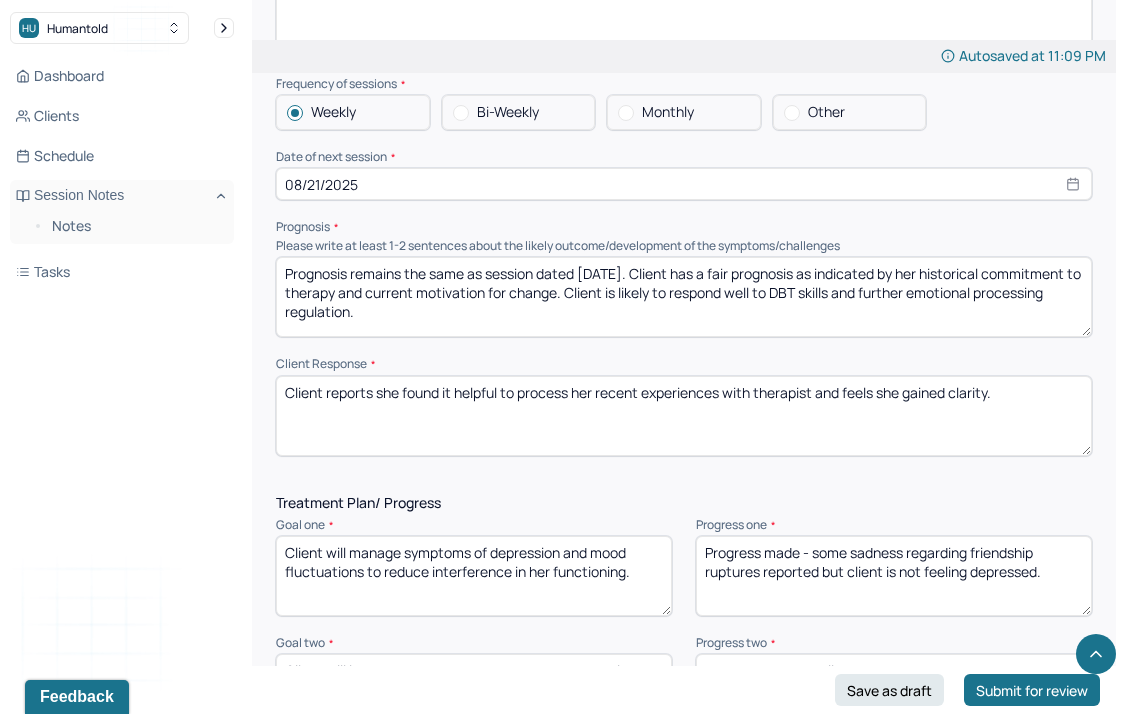 scroll, scrollTop: 2366, scrollLeft: 0, axis: vertical 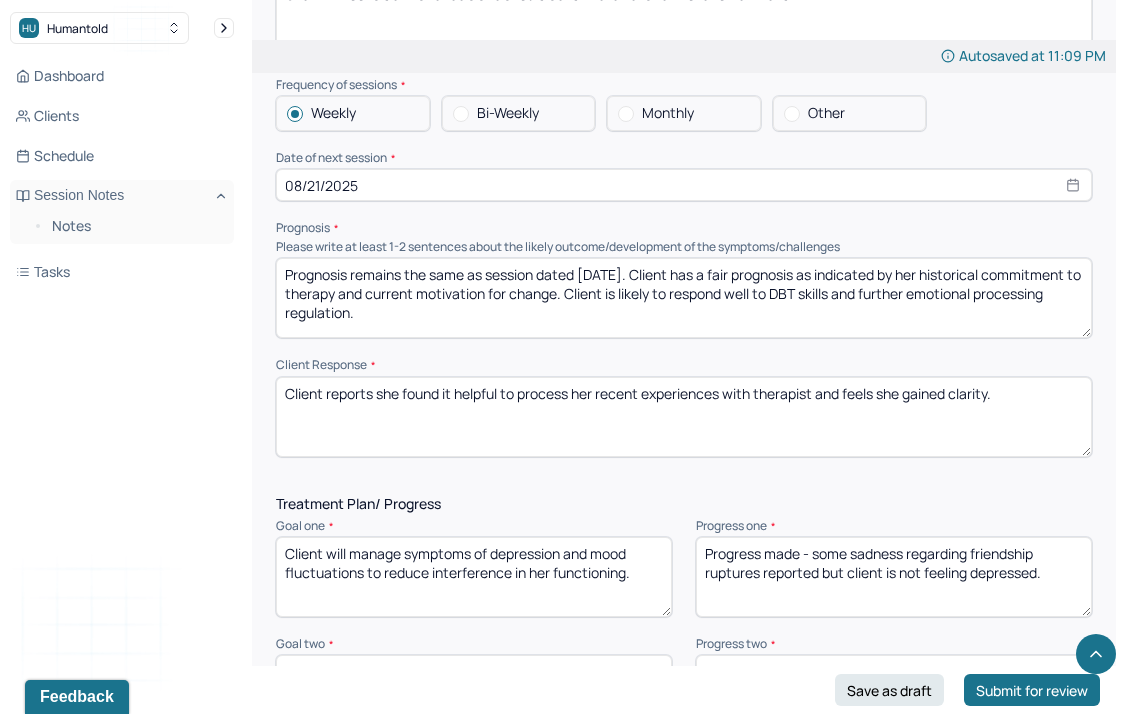 type on "Prognosis remains the same as session dated [DATE]. Client has a fair prognosis as indicated by her historical commitment to therapy and current motivation for change. Client is likely to respond well to DBT skills and further emotional processing regulation." 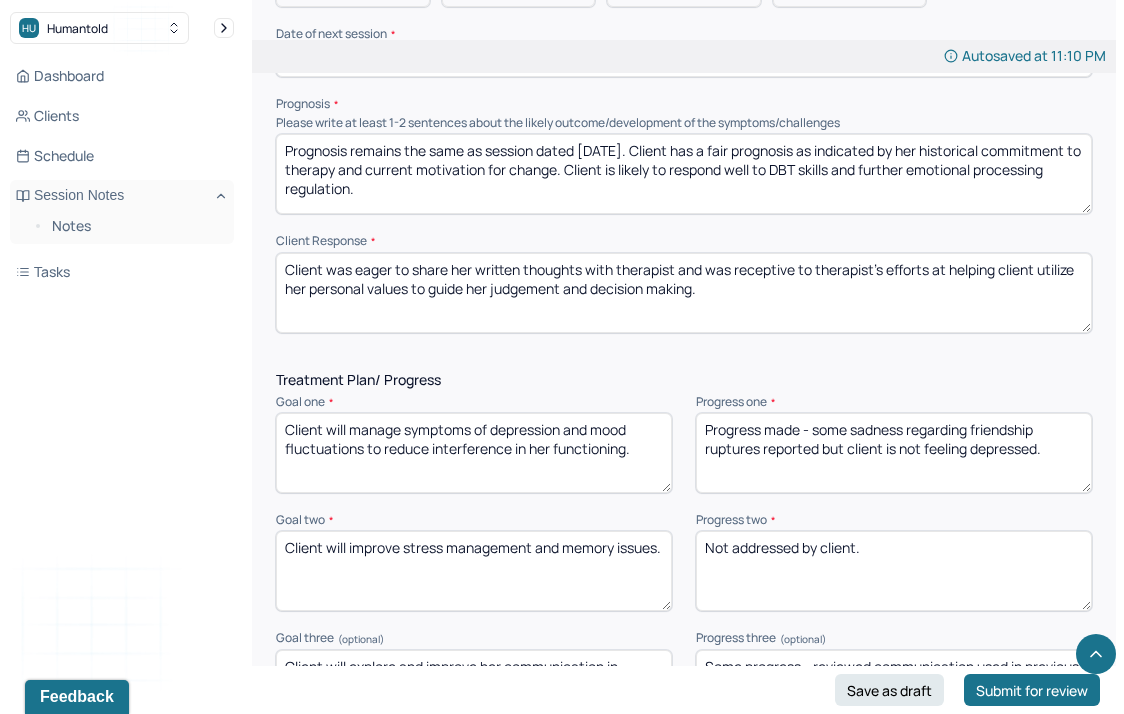 scroll, scrollTop: 2512, scrollLeft: 0, axis: vertical 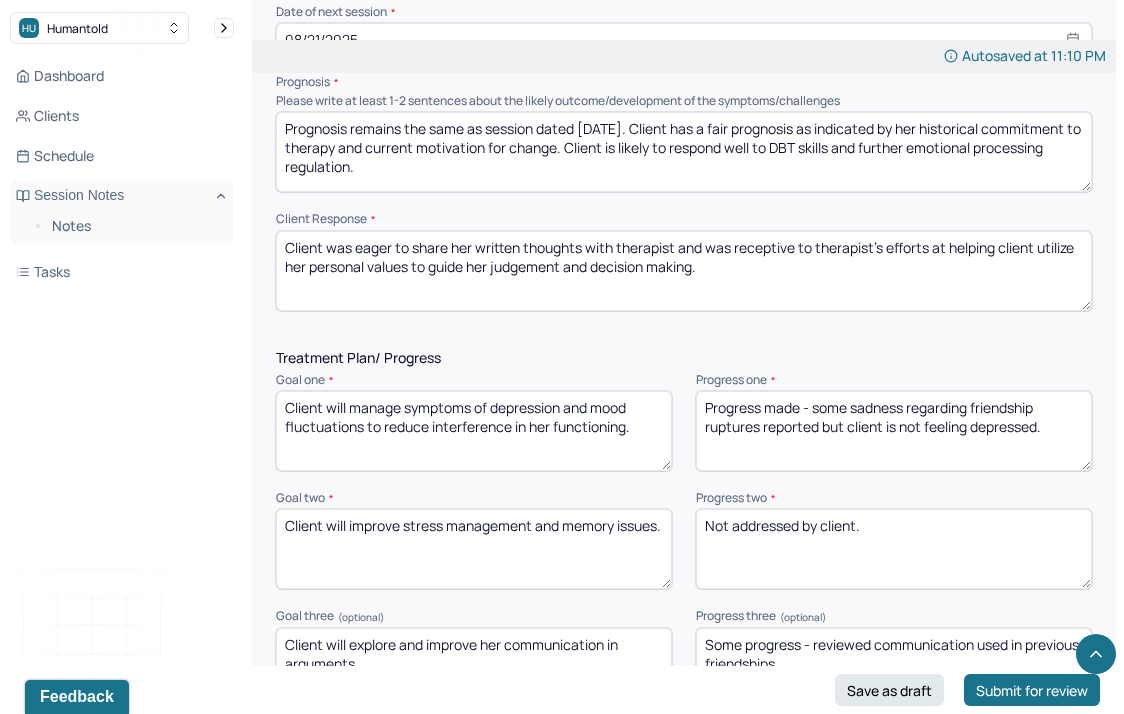 type on "Client was eager to share her written thoughts with therapist and was receptive to therapist's efforts at helping client utilize her personal values to guide her judgement and decision making." 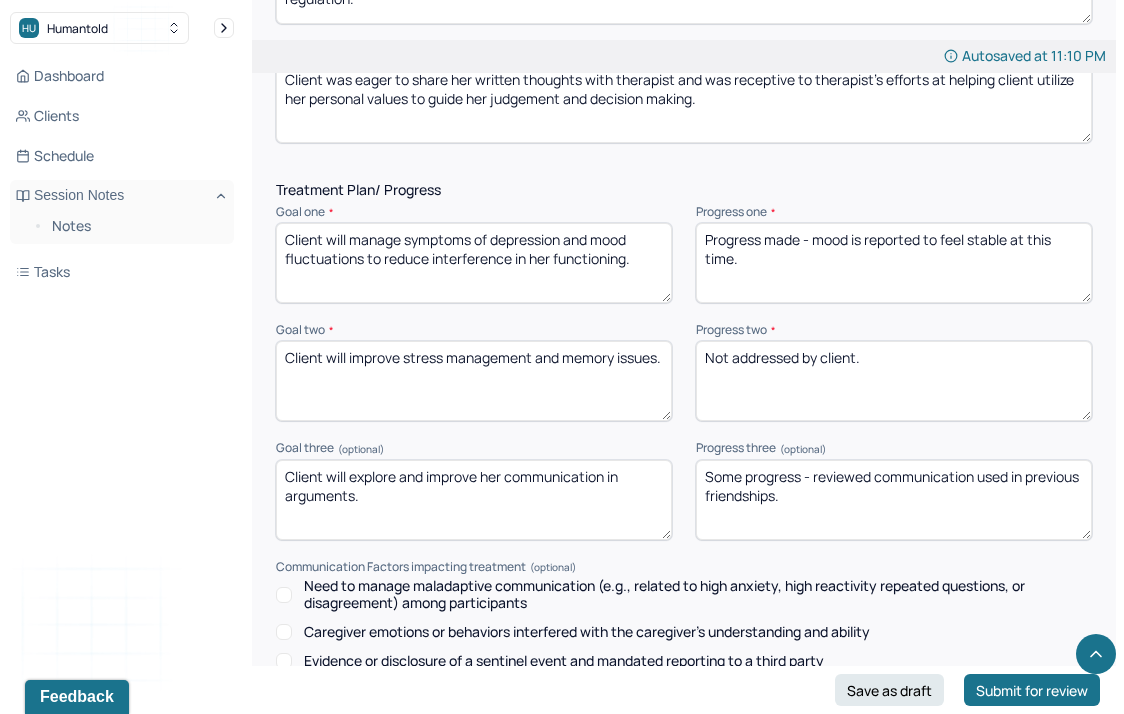 scroll, scrollTop: 2769, scrollLeft: 0, axis: vertical 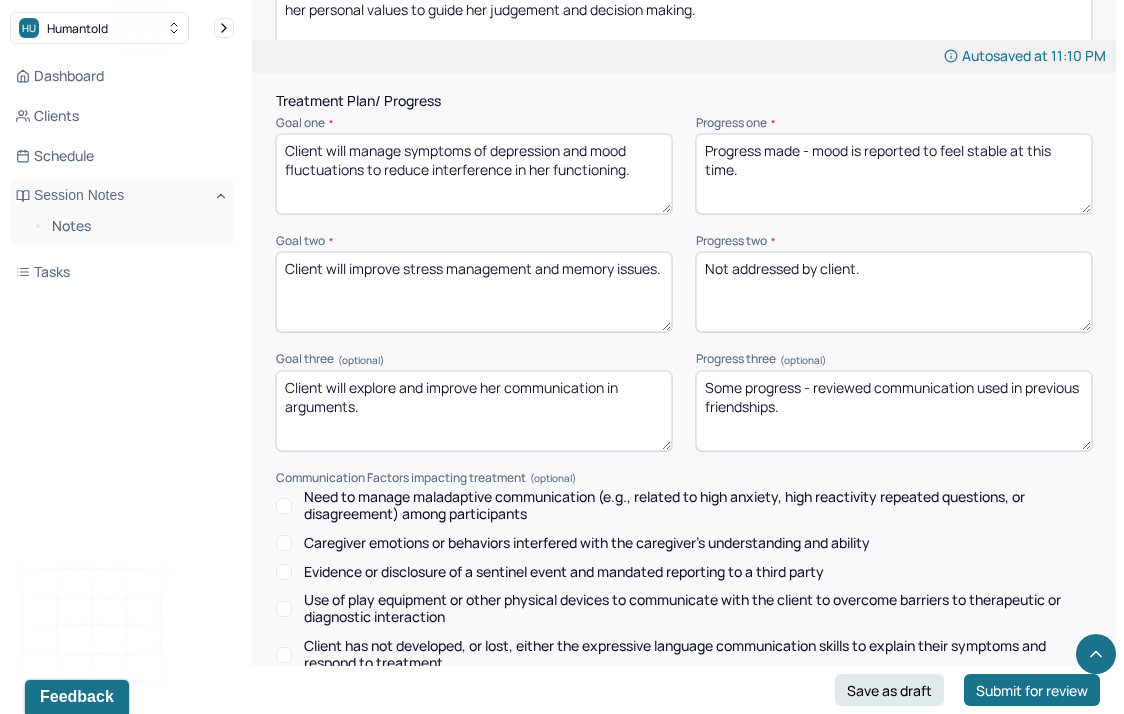 type on "Progress made - mood is reported to feel stable at this time." 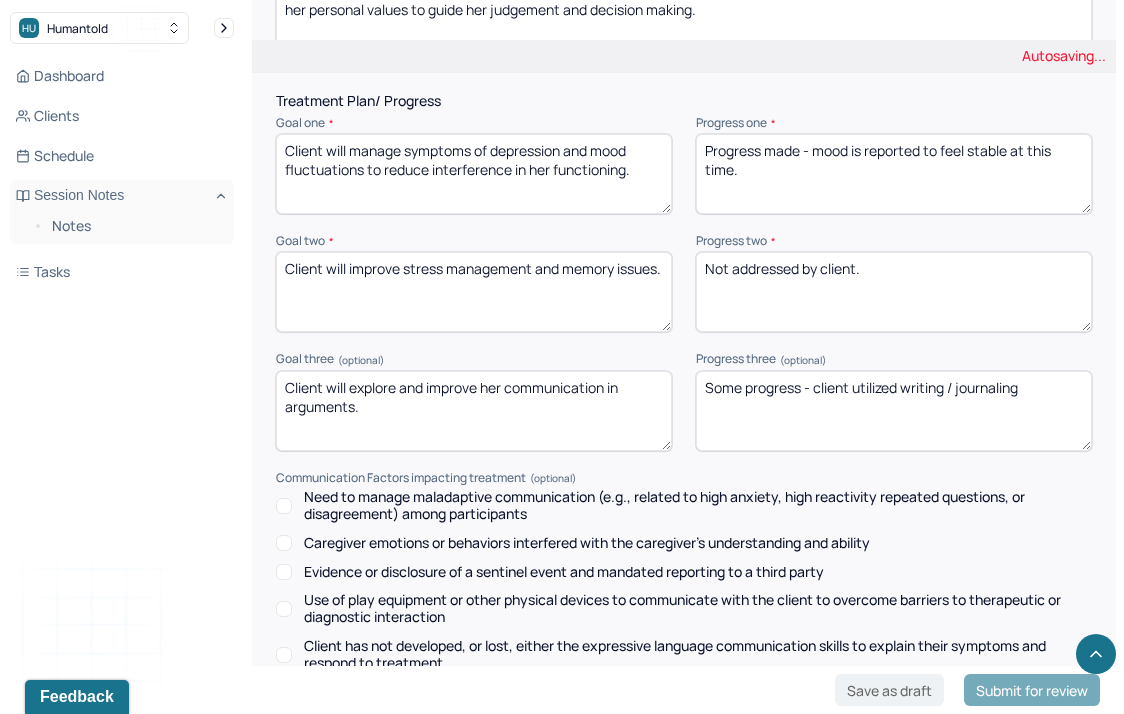 click on "Some progress - reviewed communication used in previous friendships." at bounding box center [894, 411] 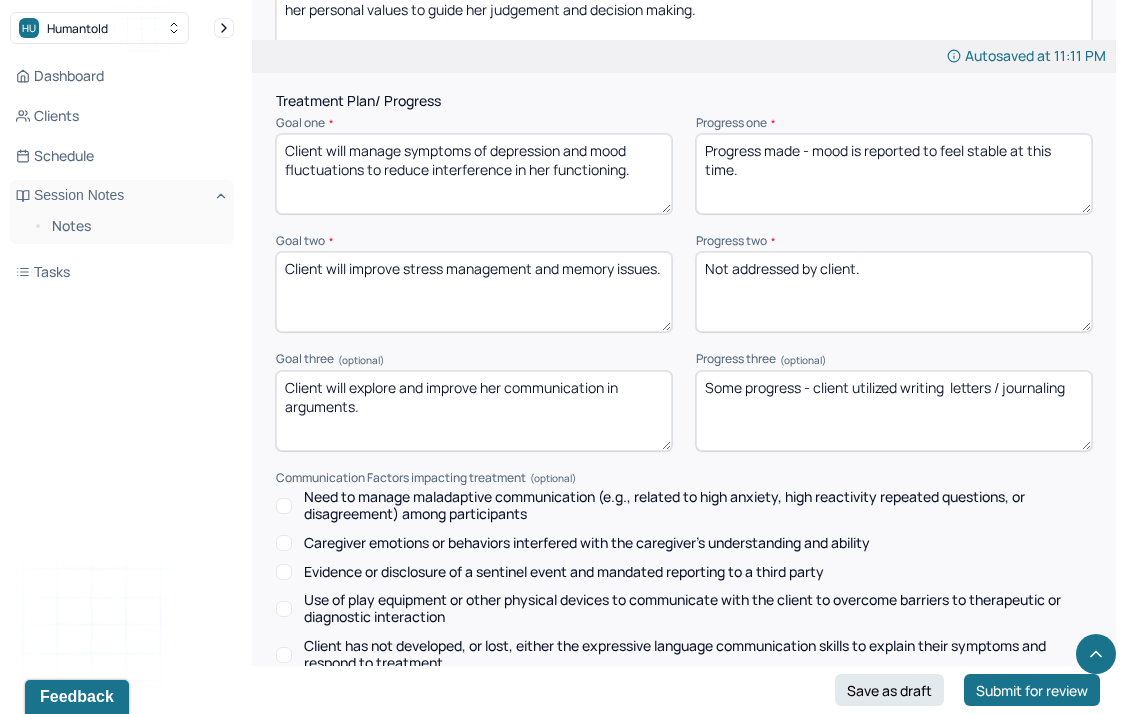 click on "Some progress - client utilized writing / journaling" at bounding box center [894, 411] 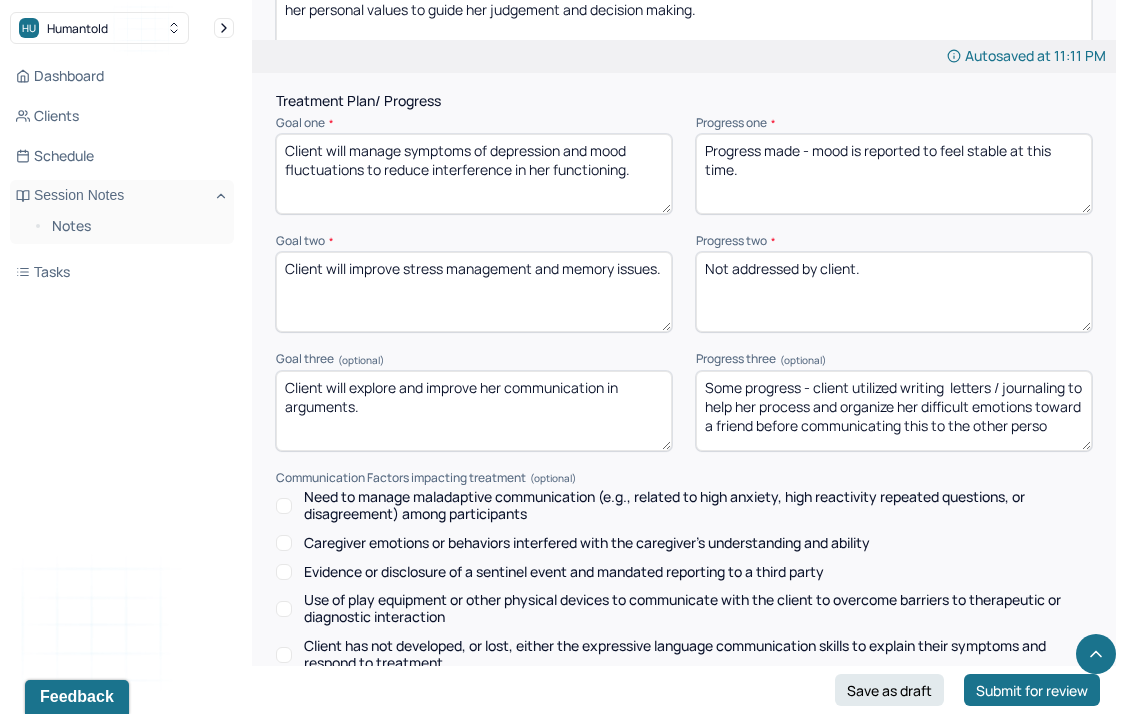 scroll, scrollTop: 3, scrollLeft: 0, axis: vertical 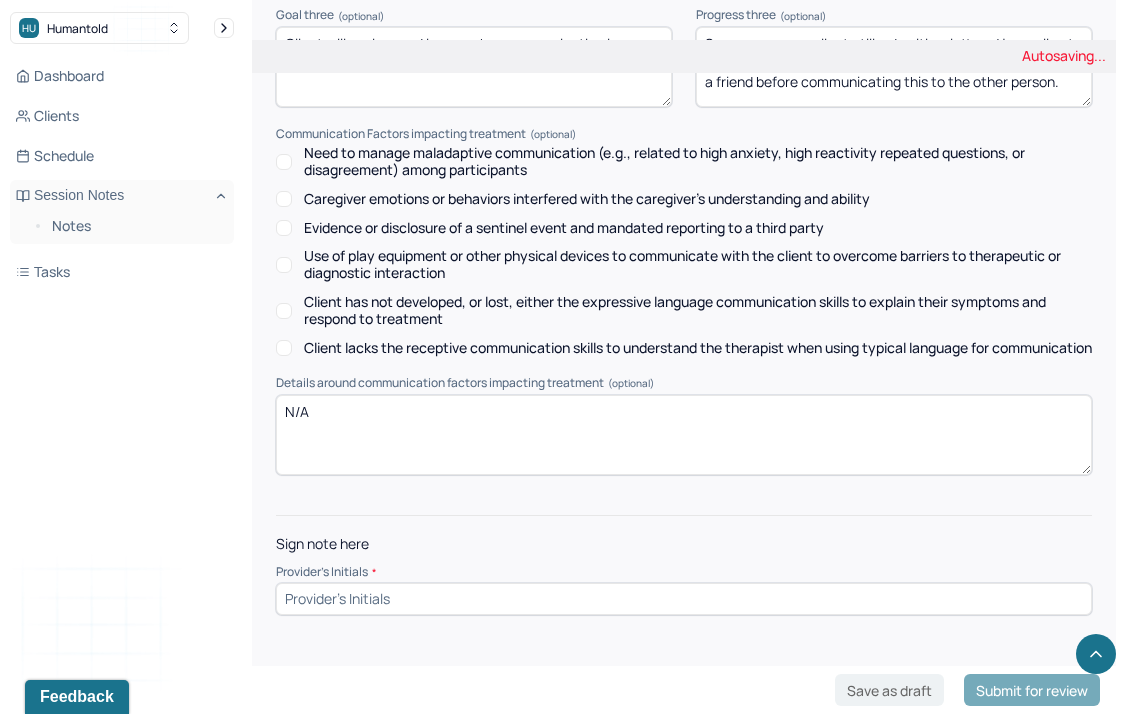 type on "Some progress - client utilized writing  letters / journaling to help her process and organize her difficult emotions toward a friend before communicating this to the other person." 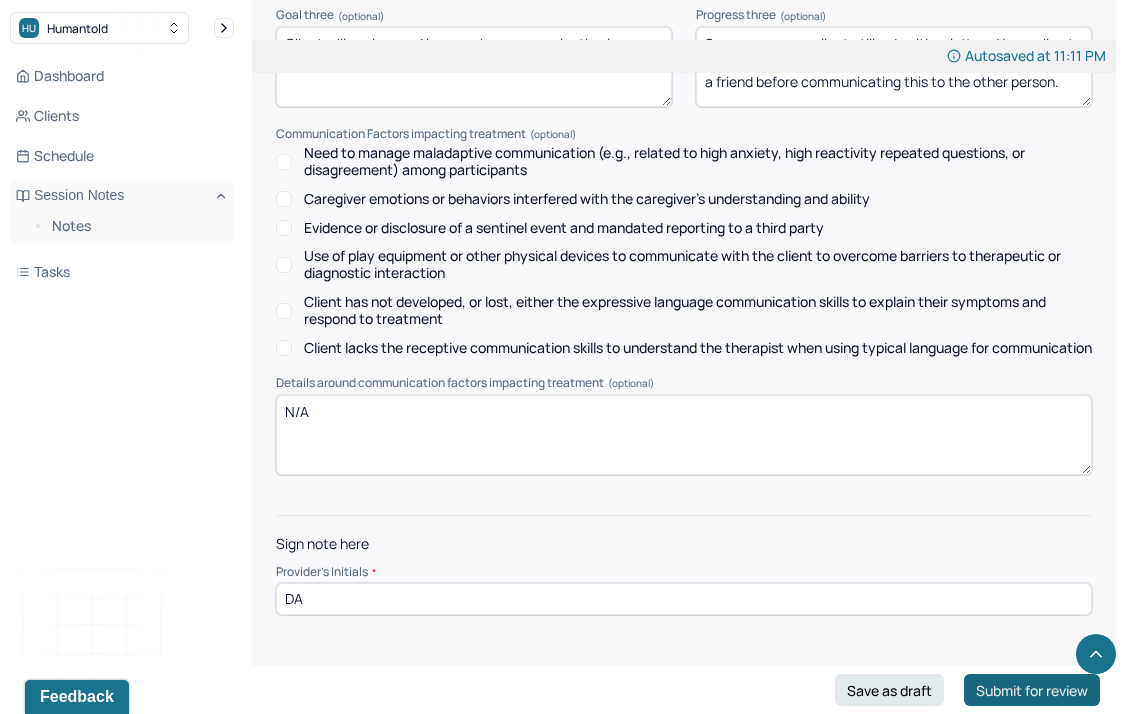 type on "DA" 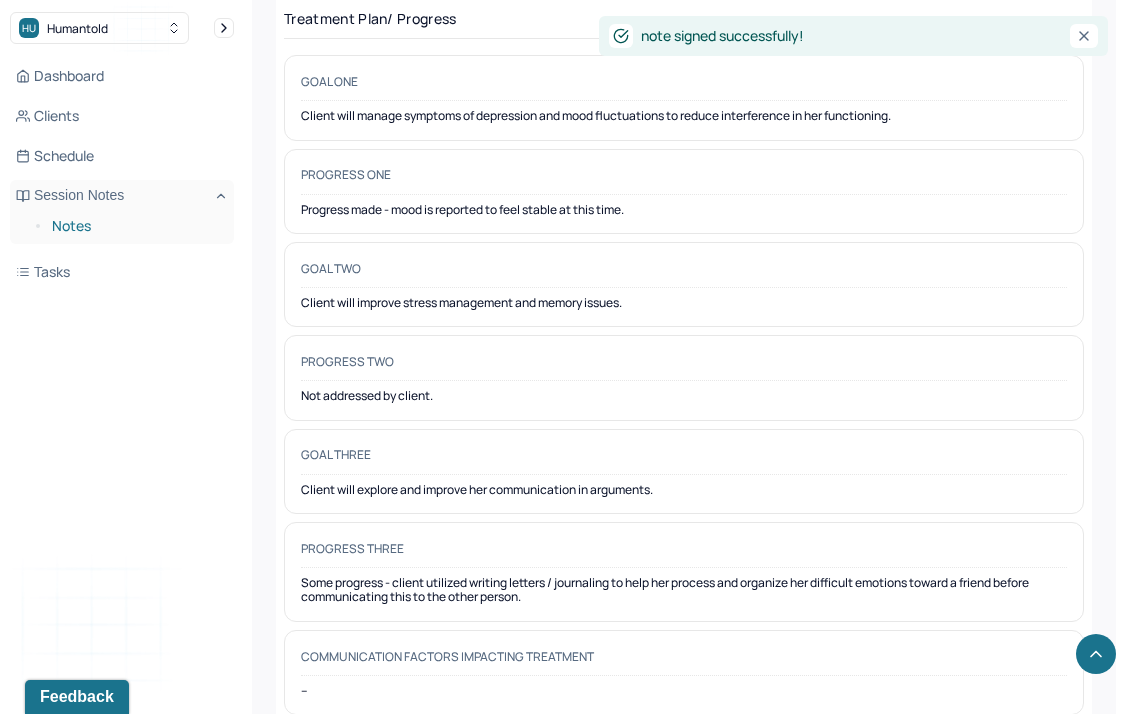 click on "Notes" at bounding box center (135, 226) 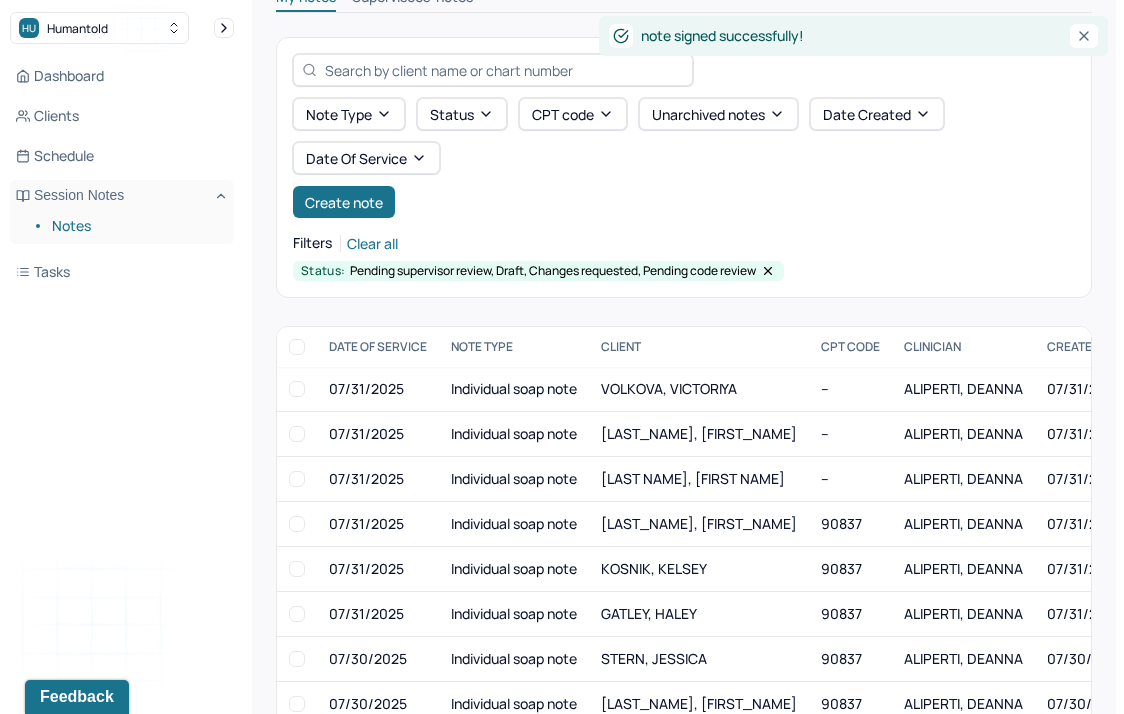 scroll, scrollTop: 102, scrollLeft: 0, axis: vertical 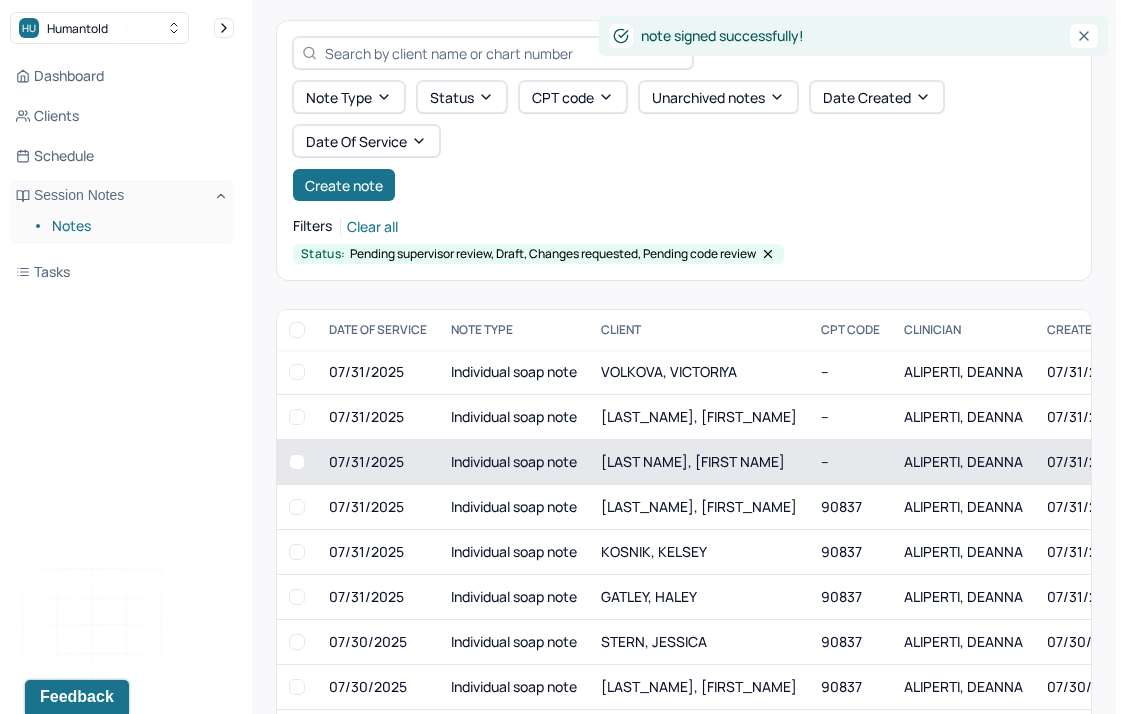 click on "[LAST NAME], [FIRST NAME]" at bounding box center (699, 462) 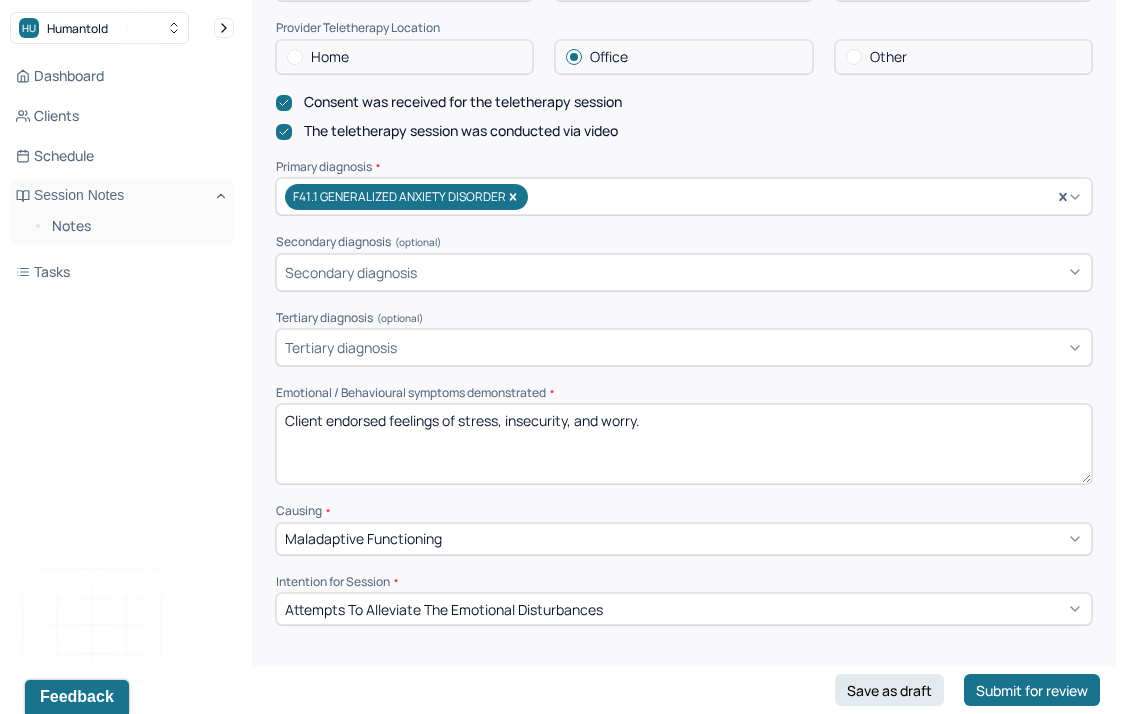 scroll, scrollTop: 593, scrollLeft: 0, axis: vertical 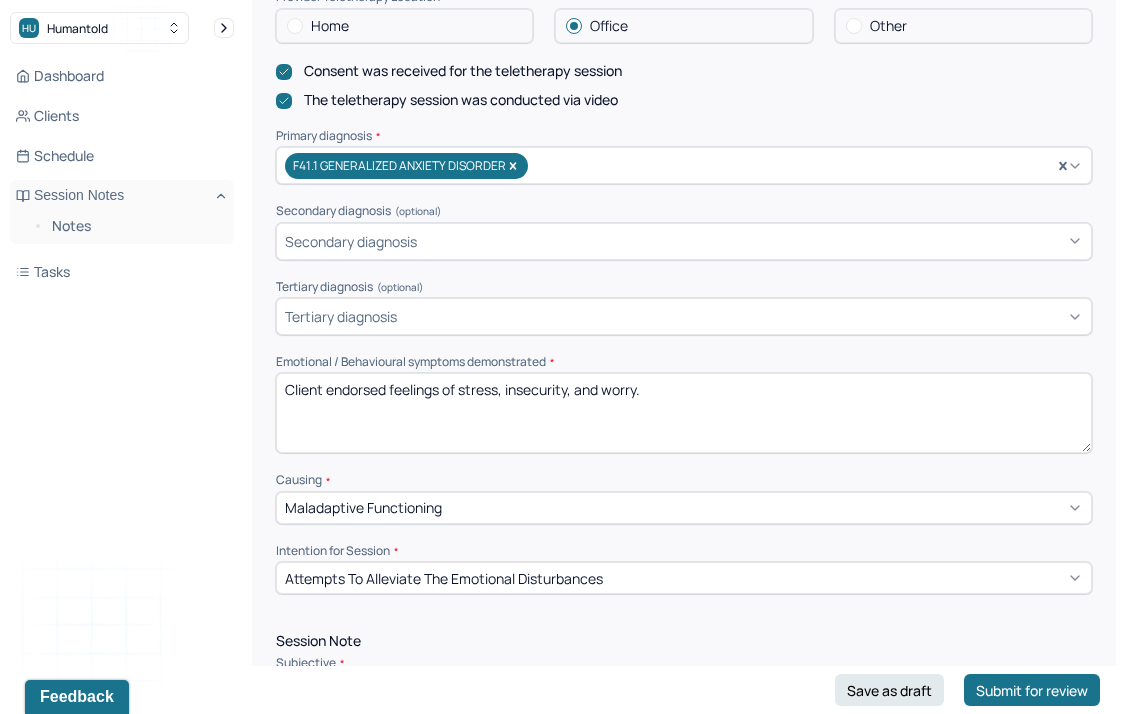 drag, startPoint x: 462, startPoint y: 399, endPoint x: 734, endPoint y: 399, distance: 272 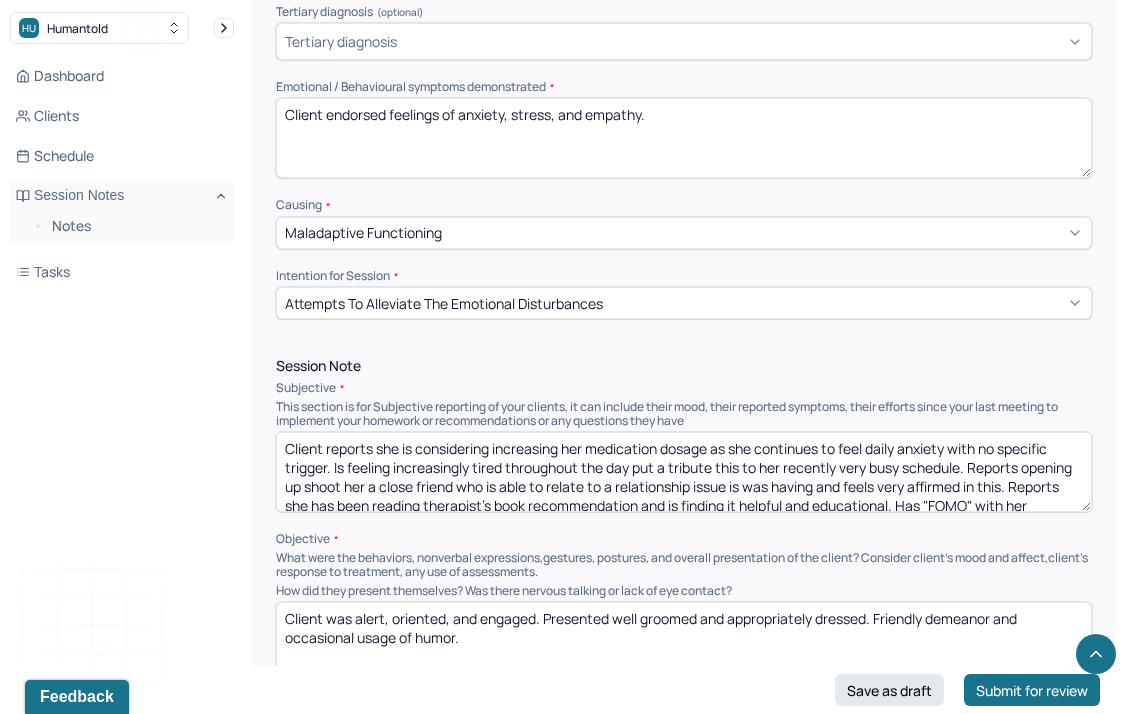 scroll, scrollTop: 921, scrollLeft: 0, axis: vertical 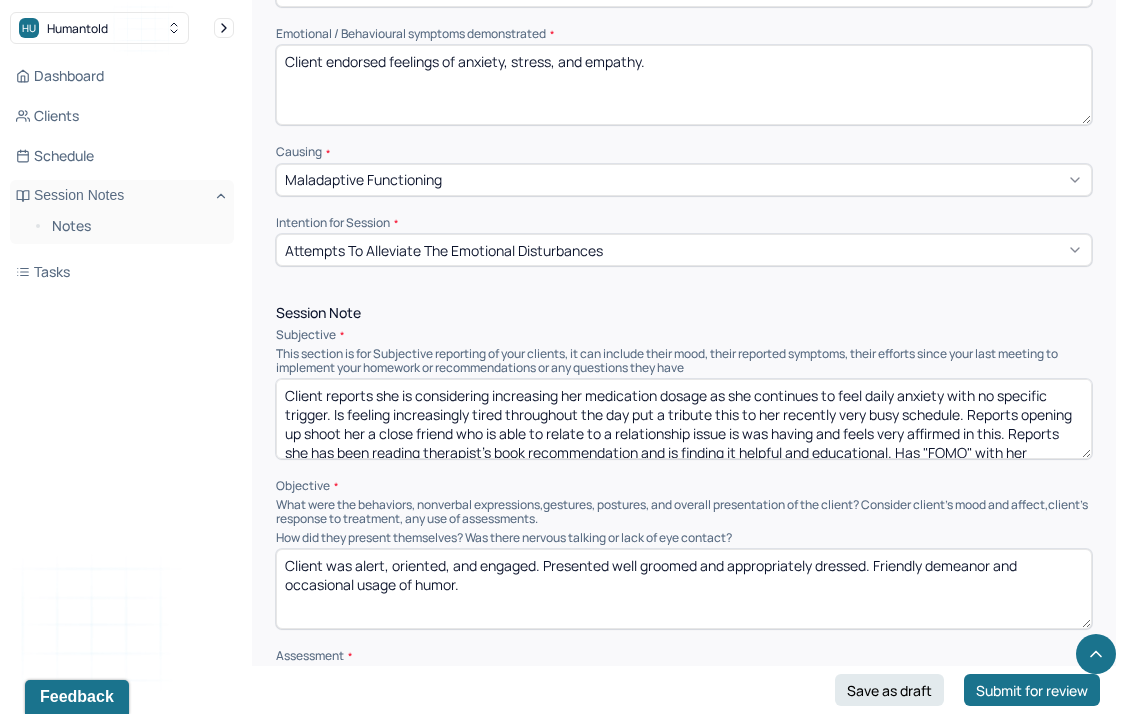 type on "Client endorsed feelings of anxiety, stress, and empathy." 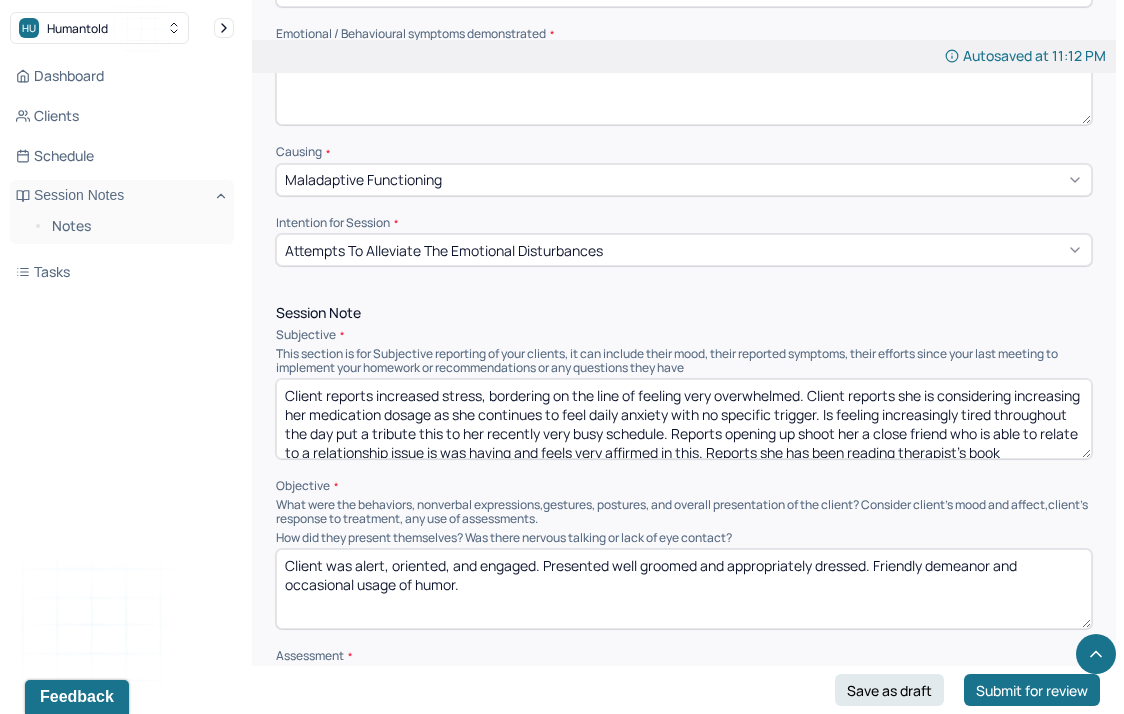 click on "Client reports increased stress, bordering on the line of feeling very overwehlmed. Client reports she is considering increasing her medication dosage as she continues to feel daily anxiety with no specific trigger. Is feeling increasingly tired throughout the day put a tribute this to her recently very busy schedule. Reports opening up shoot her a close friend who is able to relate to a relationship issue is was having and feels very affirmed in this. Reports she has been reading therapist's book recommendation and is finding it helpful and educational. Has "FOMO" with her roommates and does not want to be replaced due to her busy schedule." at bounding box center (684, 419) 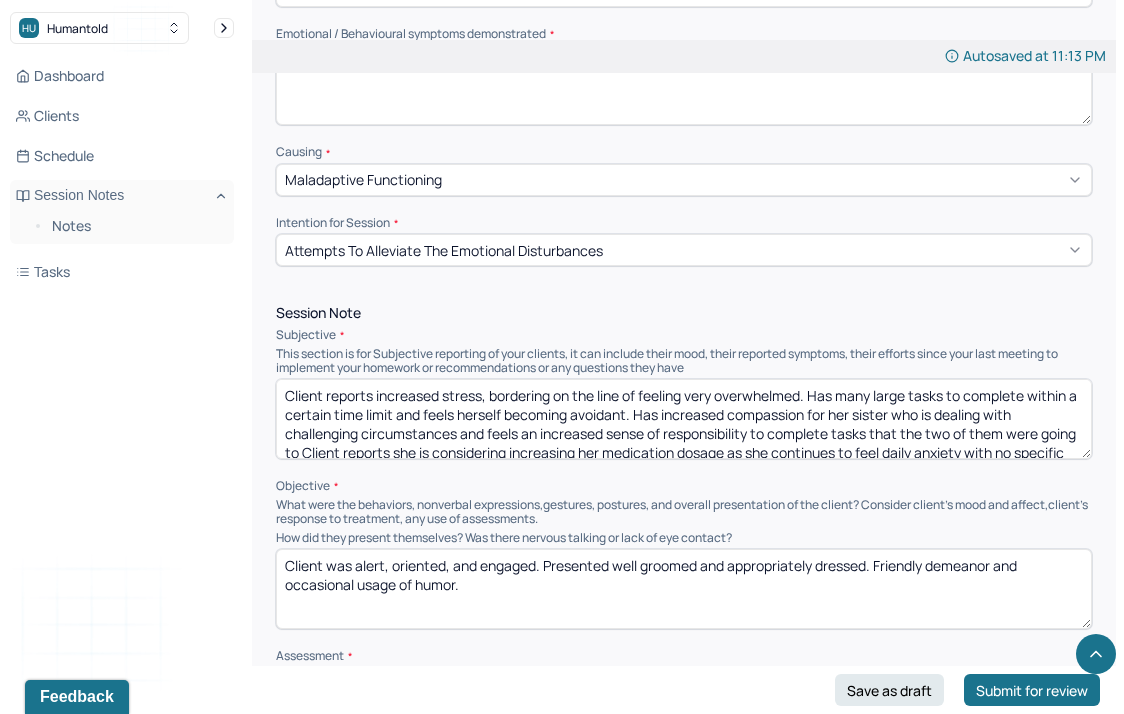 scroll, scrollTop: 3, scrollLeft: 0, axis: vertical 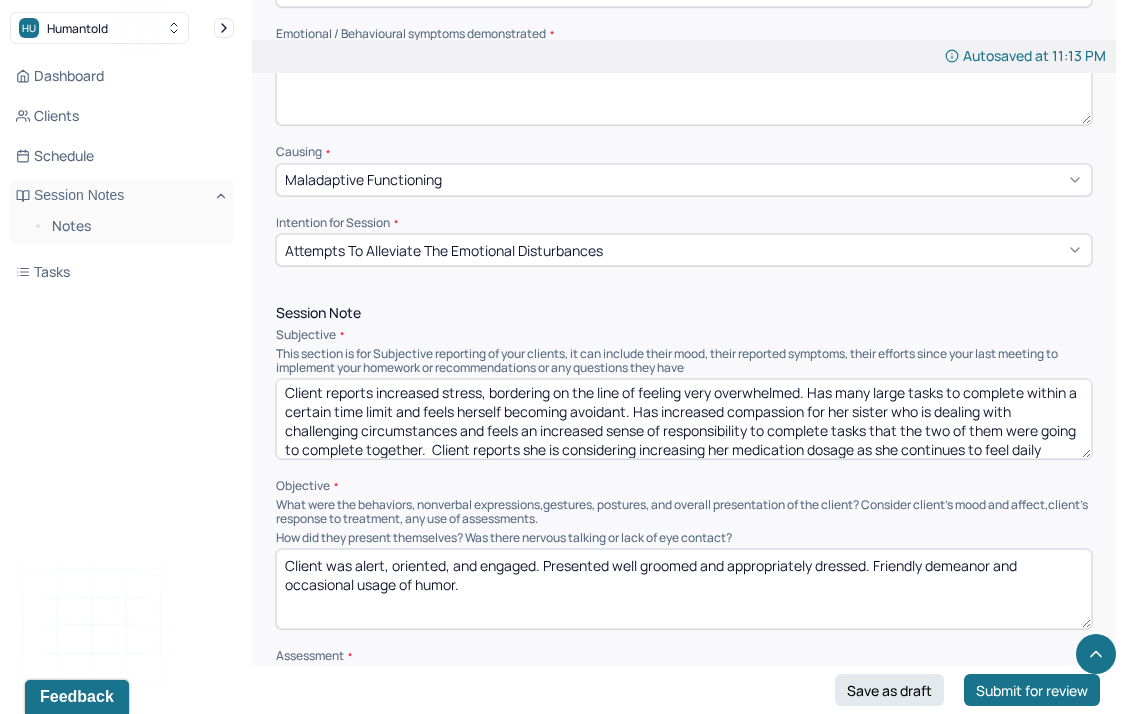 drag, startPoint x: 903, startPoint y: 439, endPoint x: 968, endPoint y: 442, distance: 65.06919 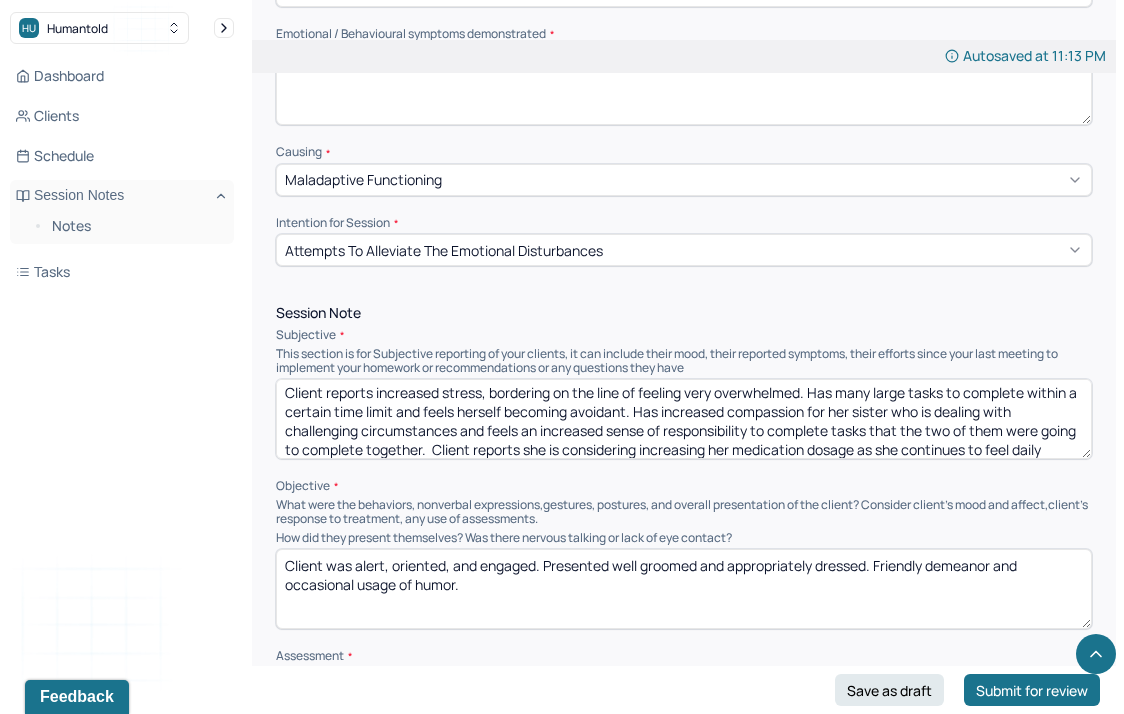 click on "Client reports increased stress, bordering on the line of feeling very overwhelmed. Has many large tasks to complete within a certain time limit and feels herself becoming avoidant. Has increased compassion for her sister who is dealing with challenging circumstances and feels an increased sense of responsibility to complete tasks that the two of them were going to complete together.  Client reports she is considering increasing her medication dosage as she continues to feel daily anxiety with no specific trigger. Is feeling increasingly tired throughout the day put a tribute this to her recently very busy schedule. Reports opening up shoot her a close friend who is able to relate to a relationship issue is was having and feels very affirmed in this. Reports she has been reading therapist's book recommendation and is finding it helpful and educational. Has "FOMO" with her roommates and does not want to be replaced due to her busy schedule." at bounding box center (684, 419) 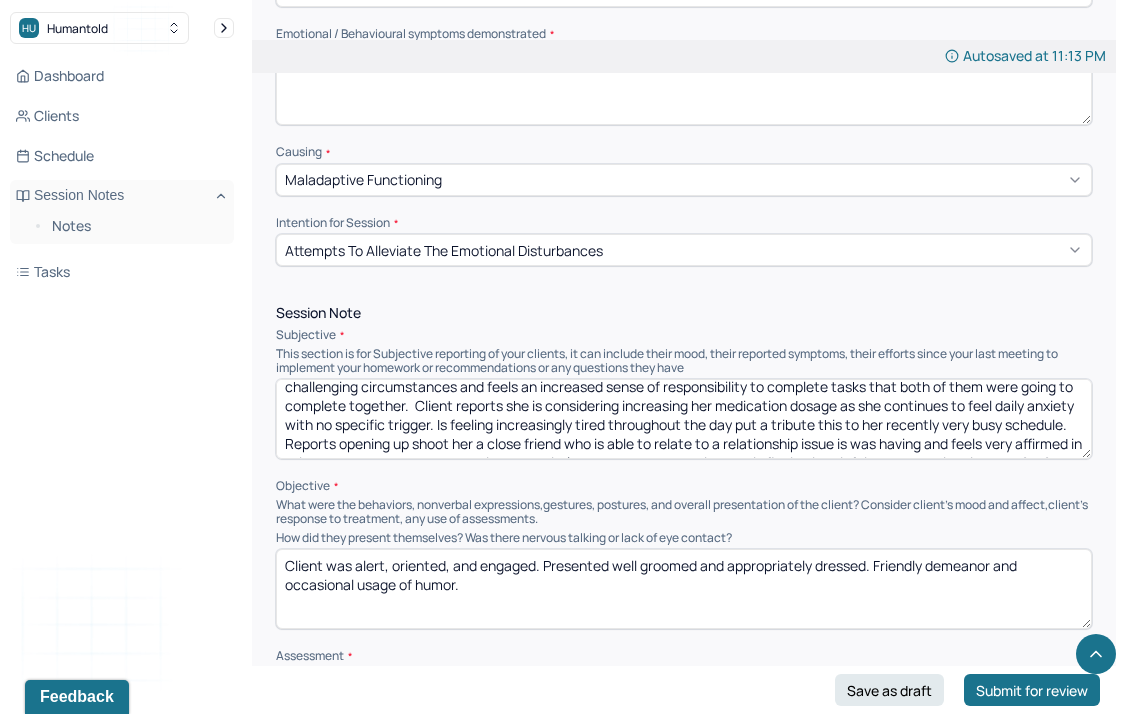 scroll, scrollTop: 37, scrollLeft: 0, axis: vertical 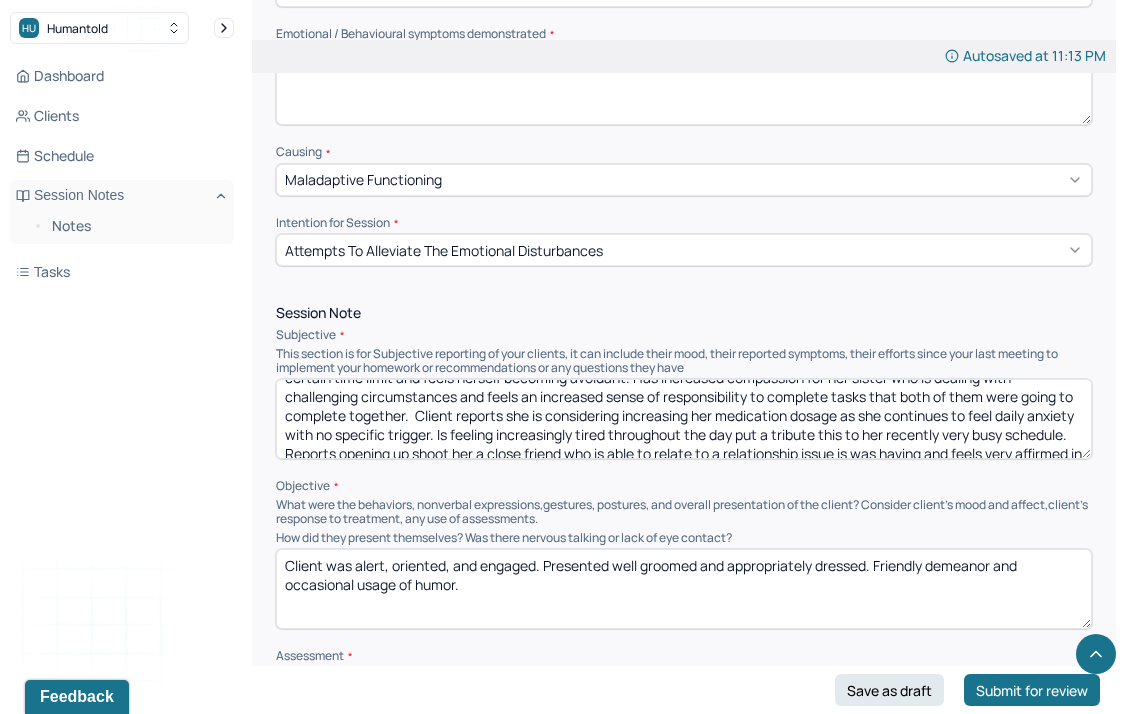 drag, startPoint x: 412, startPoint y: 420, endPoint x: 520, endPoint y: 586, distance: 198.0404 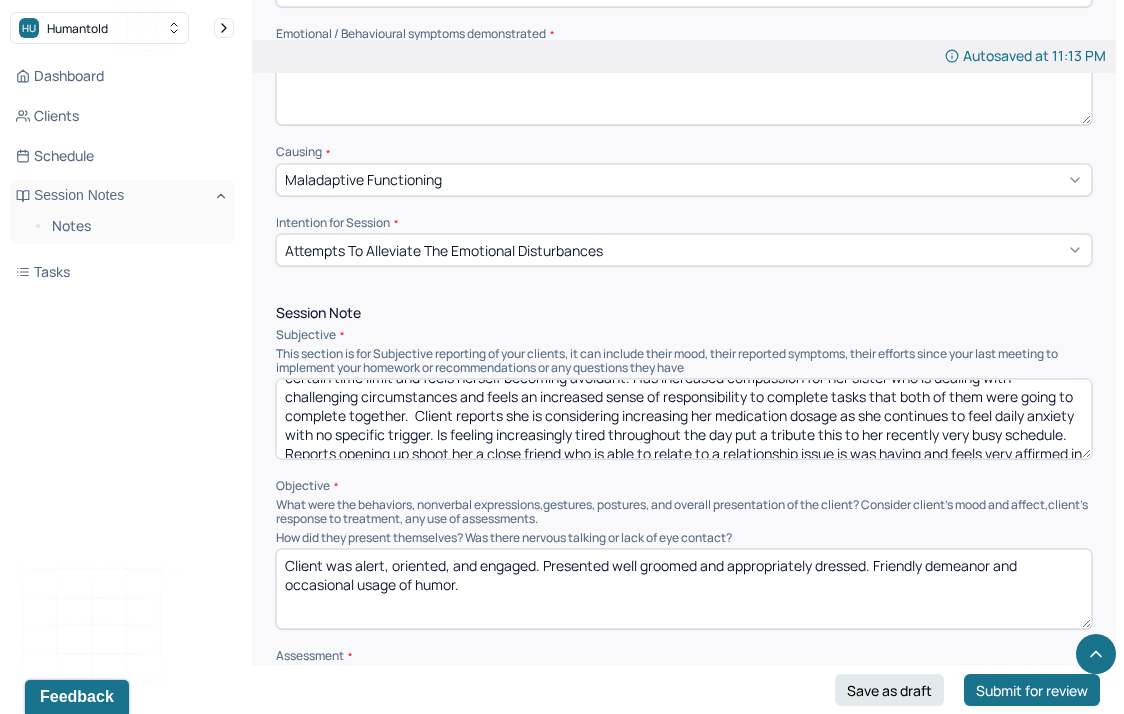 click on "Session Note Subjective This section is for Subjective reporting of your clients, it can include their mood, their reported symptoms, their efforts since your last meeting to implement your homework or recommendations or any questions they have Objective What were the behaviors, nonverbal expressions,gestures, postures, and overall presentation of the client? Consider client's mood and affect,client's response to treatment, any use of assessments. How did they present themselves? Was there nervous talking or lack of eye contact? Client was alert, oriented, and engaged. Presented well groomed and appropriately dressed. Friendly demeanor and occasional usage of humor. Assessment" at bounding box center (684, 557) 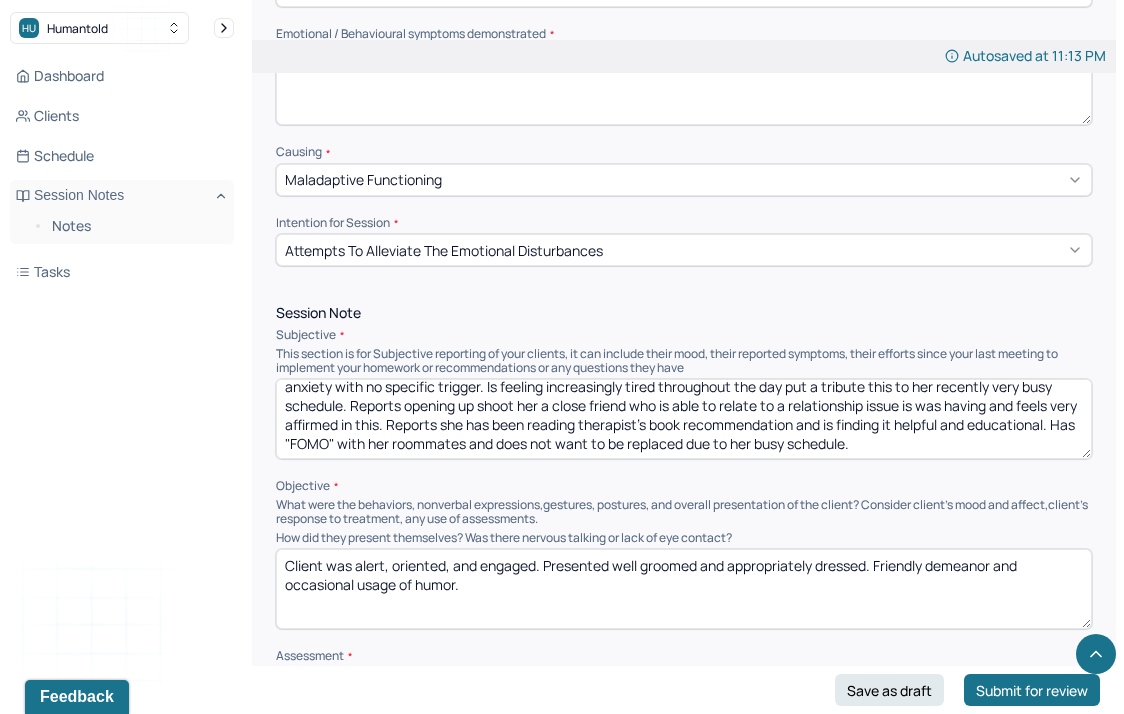 drag, startPoint x: 468, startPoint y: 422, endPoint x: 528, endPoint y: 534, distance: 127.059044 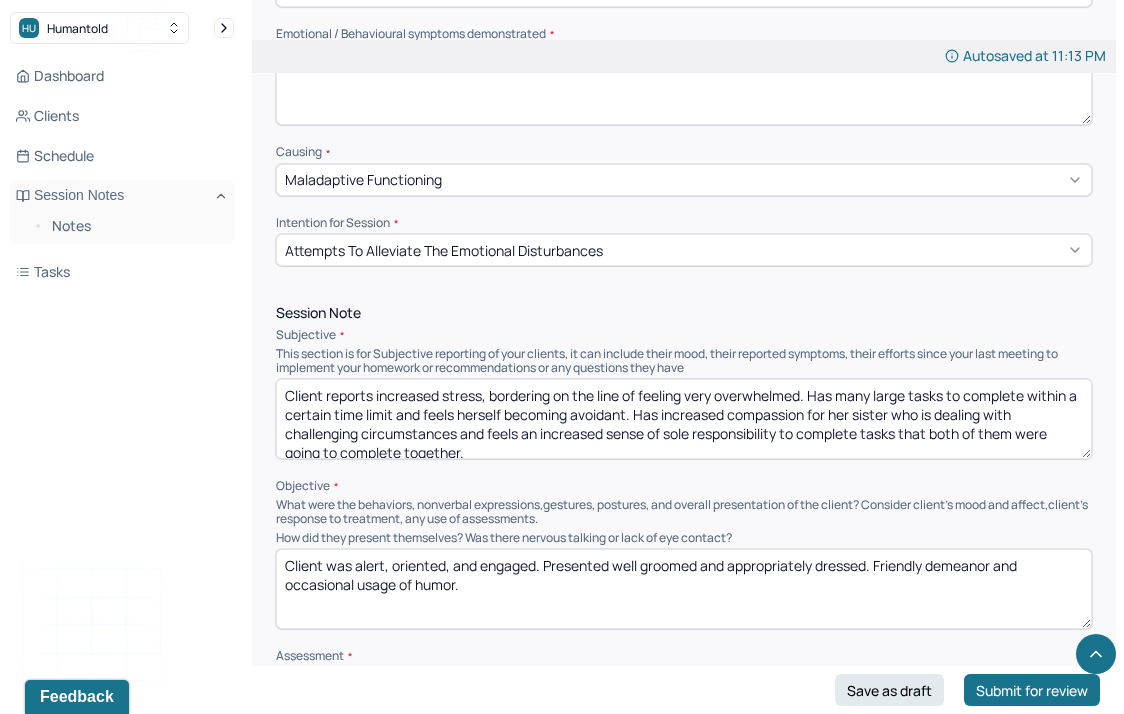 scroll, scrollTop: 9, scrollLeft: 0, axis: vertical 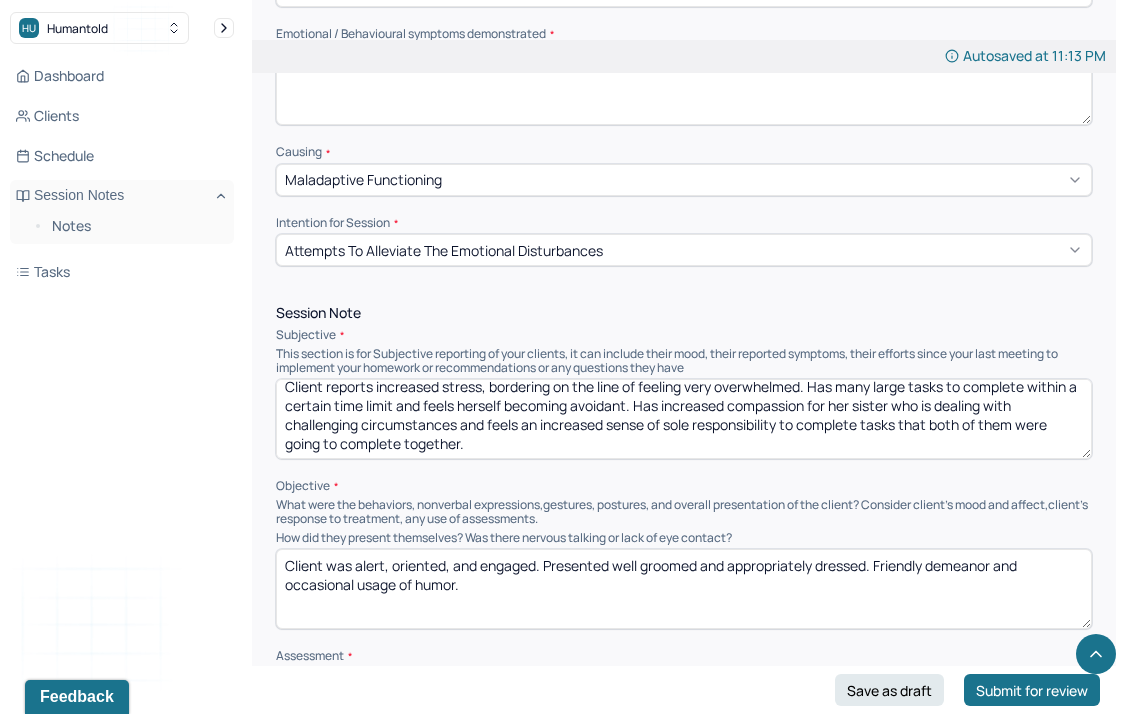 type on "Client reports increased stress, bordering on the line of feeling very overwhelmed. Has many large tasks to complete within a certain time limit and feels herself becoming avoidant. Has increased compassion for her sister who is dealing with challenging circumstances and feels an increased sense of sole responsibility to complete tasks that both of them were going to complete together." 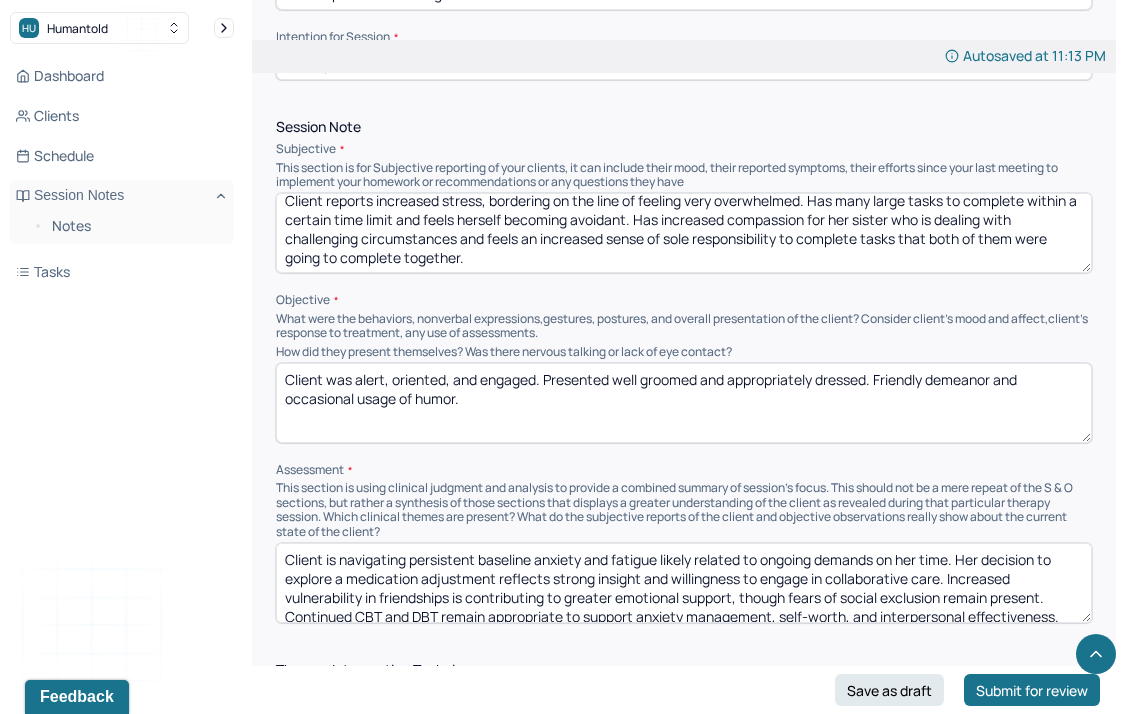 scroll, scrollTop: 1108, scrollLeft: 0, axis: vertical 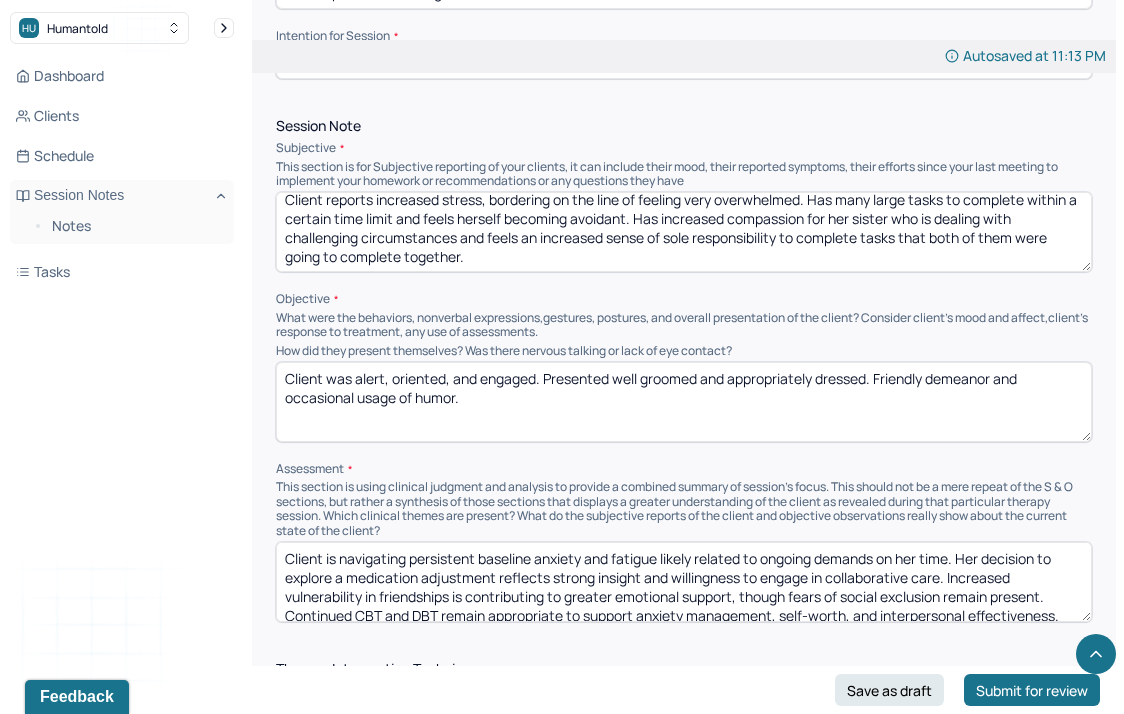 click on "Client is navigating persistent baseline anxiety and fatigue likely related to ongoing demands on her time. Her decision to explore a medication adjustment reflects strong insight and willingness to engage in collaborative care. Increased vulnerability in friendships is contributing to greater emotional support, though fears of social exclusion remain present. Continued CBT and DBT remain appropriate to support anxiety management, self-worth, and interpersonal effectiveness." at bounding box center [684, 582] 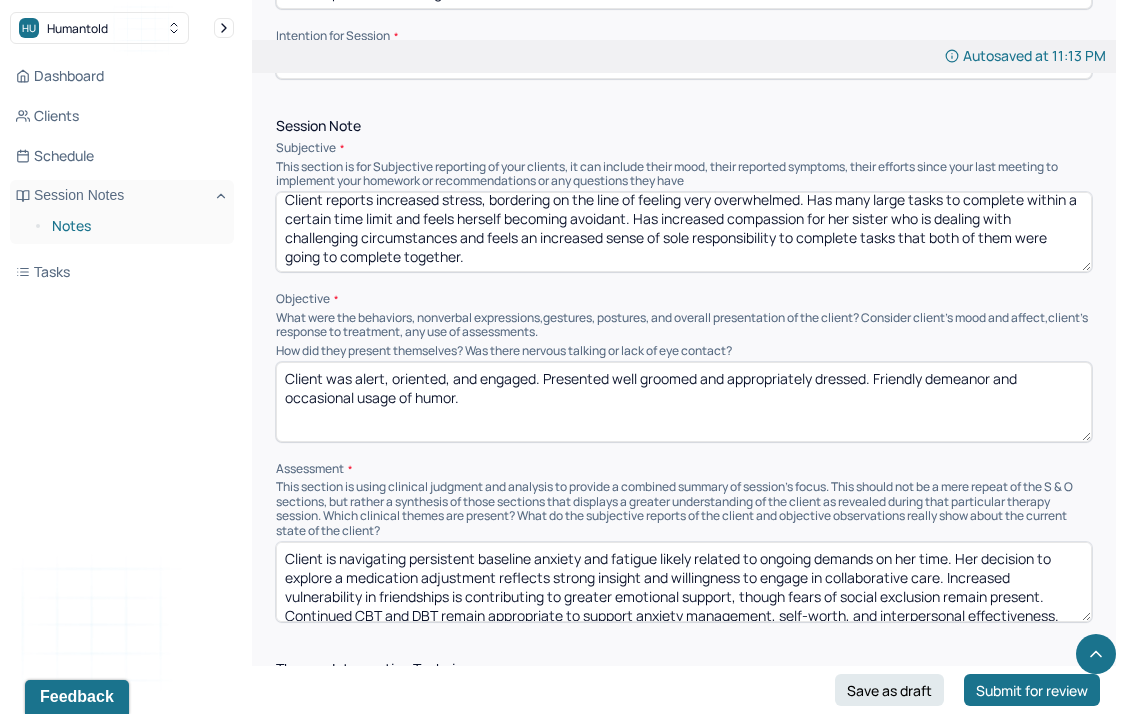 drag, startPoint x: 520, startPoint y: 430, endPoint x: 138, endPoint y: 231, distance: 430.72614 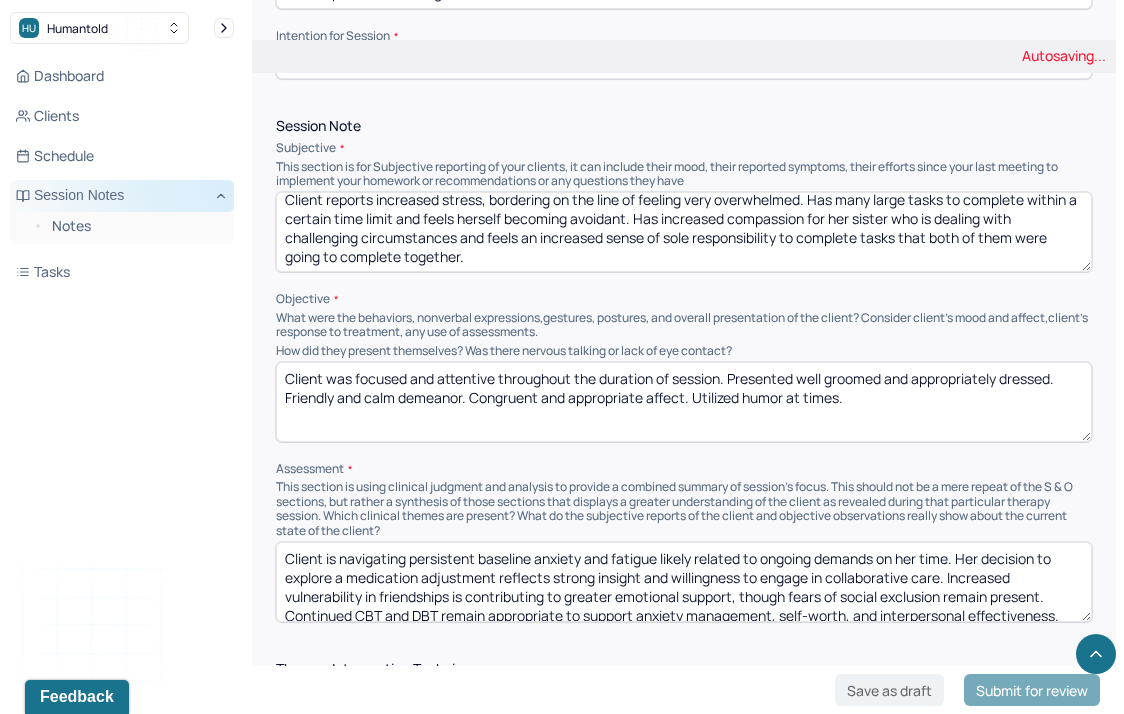 type on "Client was focused and attentive throughout the duration of session. Presented well groomed and appropriately dressed. Friendly and calm demeanor. Congruent and appropriate affect. Utilized humor at times." 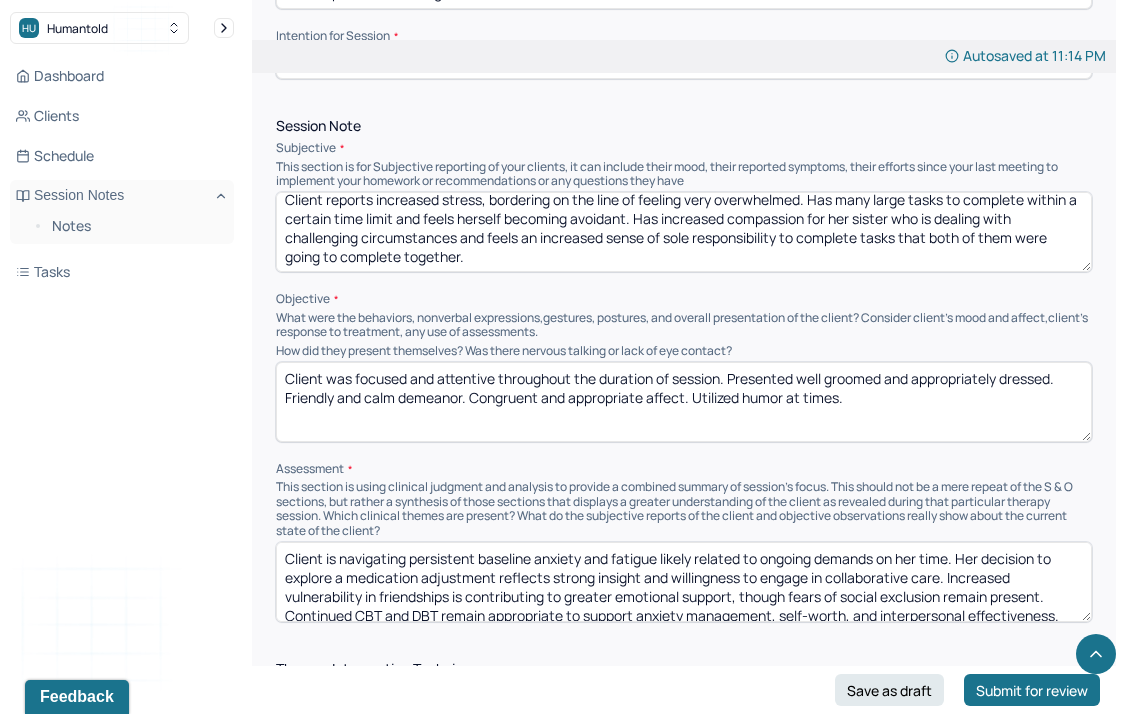 click on "Client is navigating persistent baseline anxiety and fatigue likely related to ongoing demands on her time. Her decision to explore a medication adjustment reflects strong insight and willingness to engage in collaborative care. Increased vulnerability in friendships is contributing to greater emotional support, though fears of social exclusion remain present. Continued CBT and DBT remain appropriate to support anxiety management, self-worth, and interpersonal effectiveness." at bounding box center [684, 582] 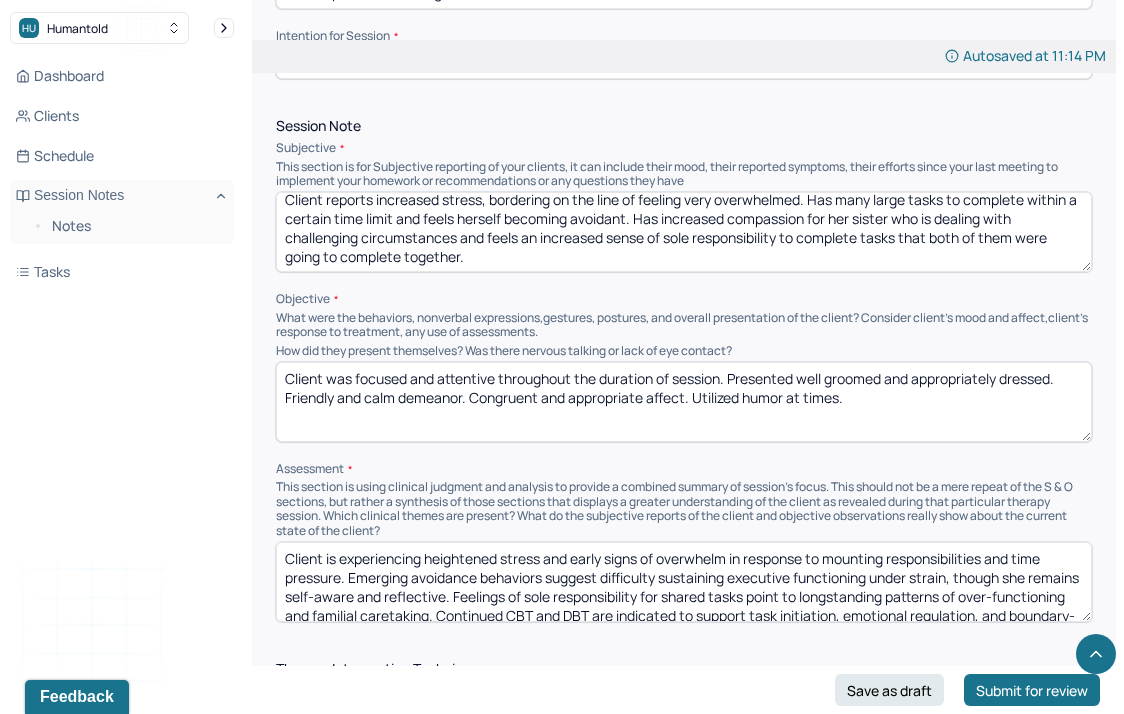 scroll, scrollTop: 22, scrollLeft: 0, axis: vertical 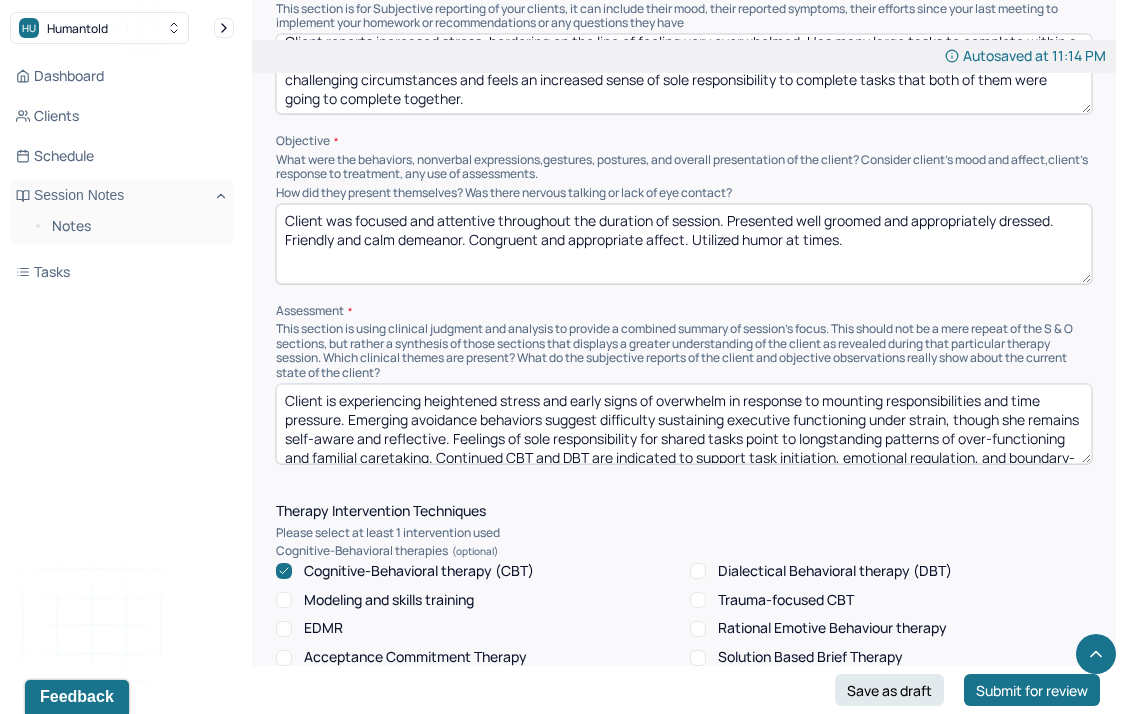 click on "Client is experiencing heightened stress and early signs of overwhelm in response to mounting responsibilities and time pressure. Emerging avoidance behaviors suggest difficulty sustaining executive functioning under strain, though she remains self-aware and reflective. Feelings of sole responsibility for shared tasks point to longstanding patterns of over-functioning and familial caretaking. Continued CBT and DBT are indicated to support task initiation, emotional regulation, and boundary-setting within family dynamics." at bounding box center [684, 424] 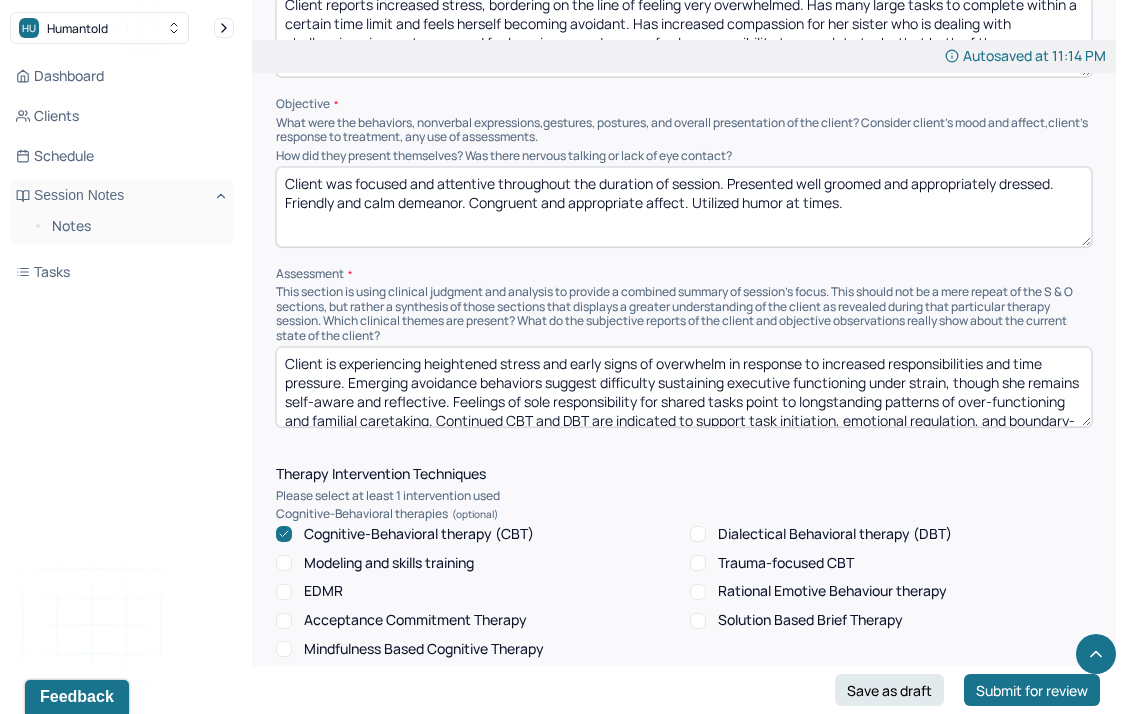 scroll, scrollTop: 1351, scrollLeft: 0, axis: vertical 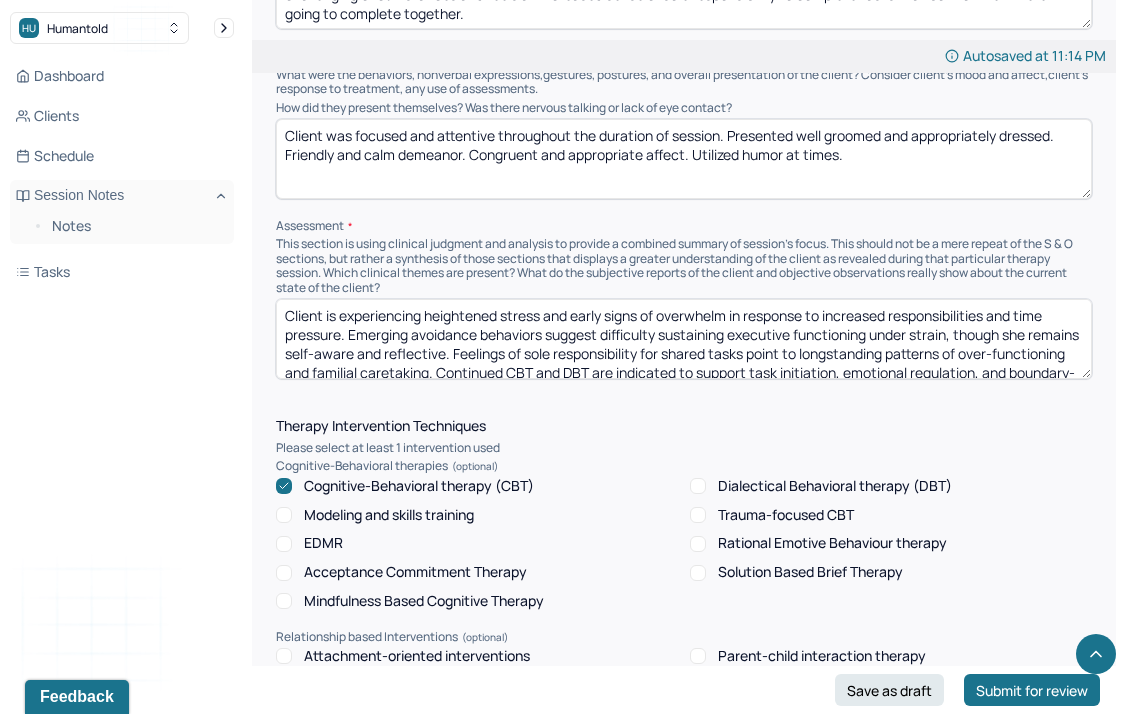 click on "Client is experiencing heightened stress and early signs of overwhelm in response to increased responsibilities and time pressure. Emerging avoidance behaviors suggest difficulty sustaining executive functioning under strain, though she remains self-aware and reflective. Feelings of sole responsibility for shared tasks point to longstanding patterns of over-functioning and familial caretaking. Continued CBT and DBT are indicated to support task initiation, emotional regulation, and boundary-setting within family dynamics." at bounding box center [684, 339] 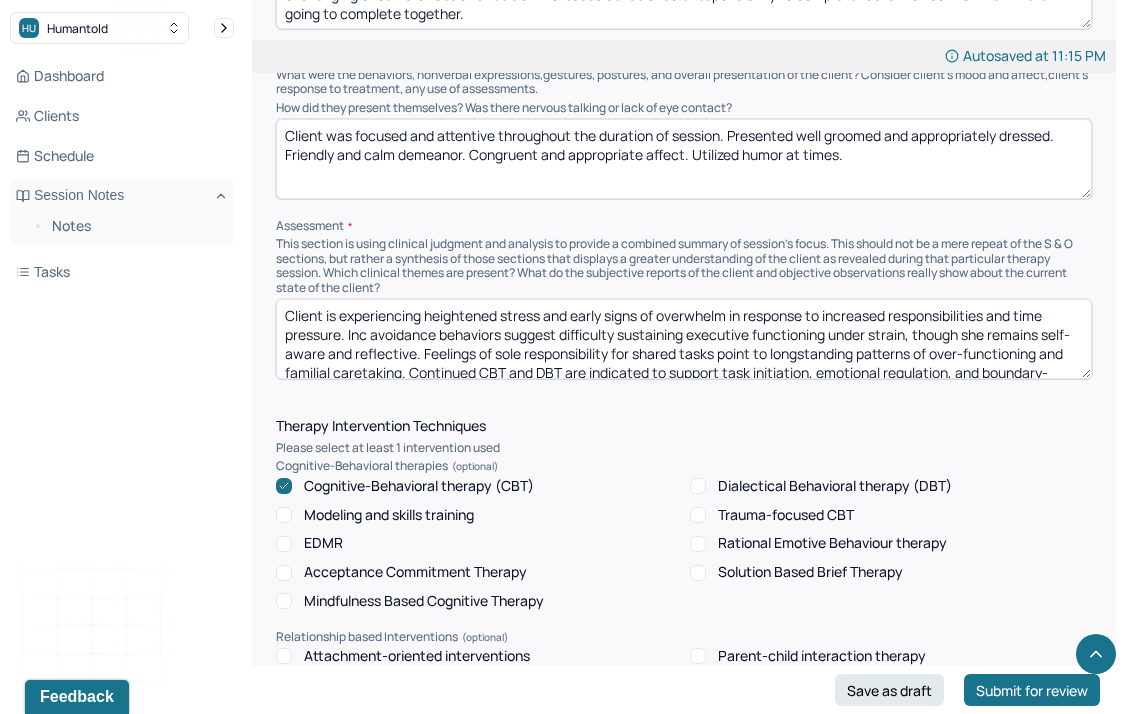 click on "Client is experiencing heightened stress and early signs of overwhelm in response to increased responsibilities and time pressure. Inc avoidance behaviors suggest difficulty sustaining executive functioning under strain, though she remains self-aware and reflective. Feelings of sole responsibility for shared tasks point to longstanding patterns of over-functioning and familial caretaking. Continued CBT and DBT are indicated to support task initiation, emotional regulation, and boundary-setting within family dynamics." at bounding box center [684, 339] 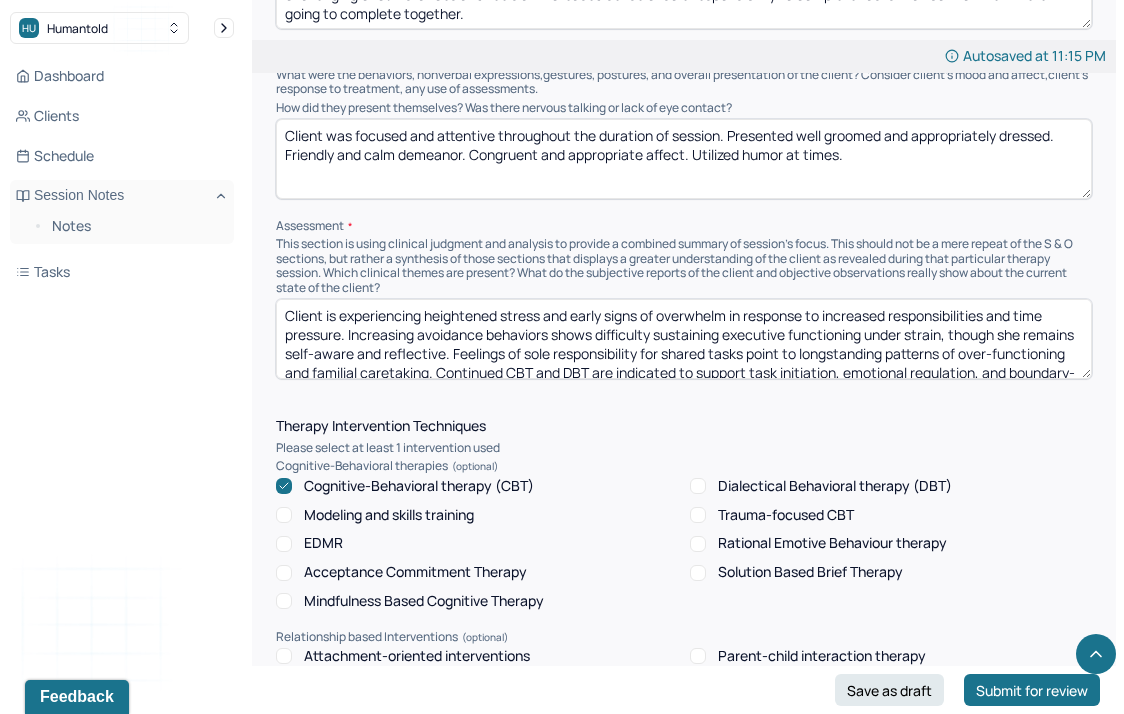 drag, startPoint x: 657, startPoint y: 343, endPoint x: 864, endPoint y: 339, distance: 207.03865 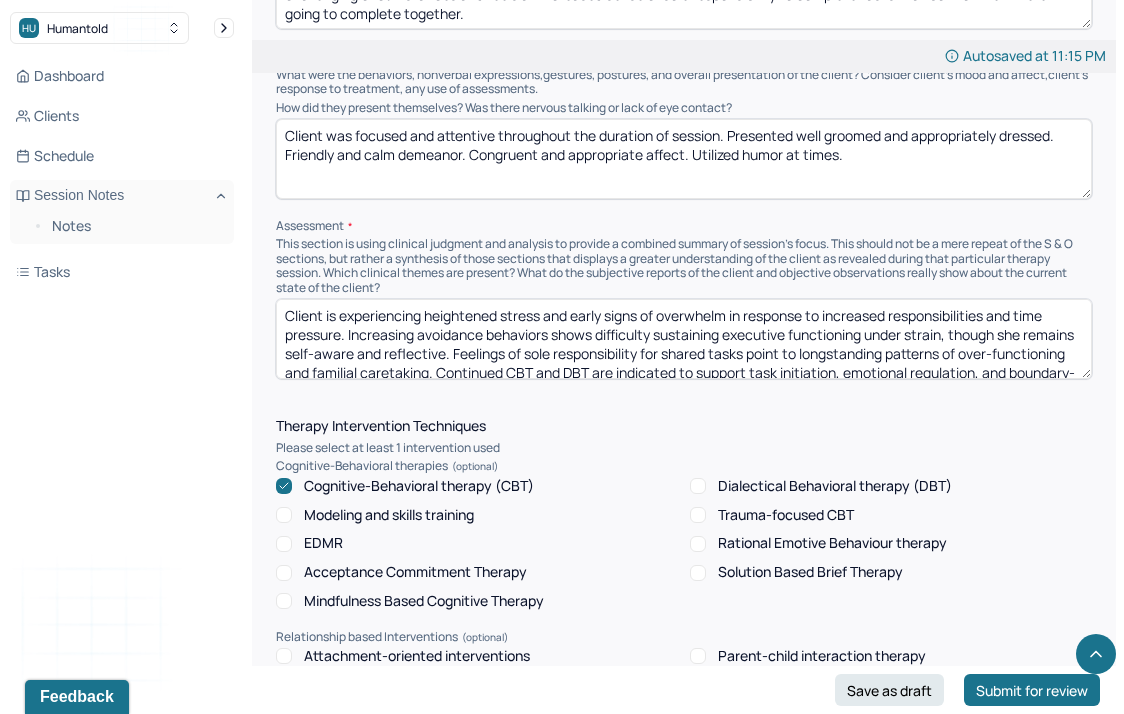 click on "Client is experiencing heightened stress and early signs of overwhelm in response to increased responsibilities and time pressure. Increasing avoidance behaviors shows difficulty sustaining executive functioning under strain, though she remains self-aware and reflective. Feelings of sole responsibility for shared tasks point to longstanding patterns of over-functioning and familial caretaking. Continued CBT and DBT are indicated to support task initiation, emotional regulation, and boundary-setting within family dynamics." at bounding box center (684, 339) 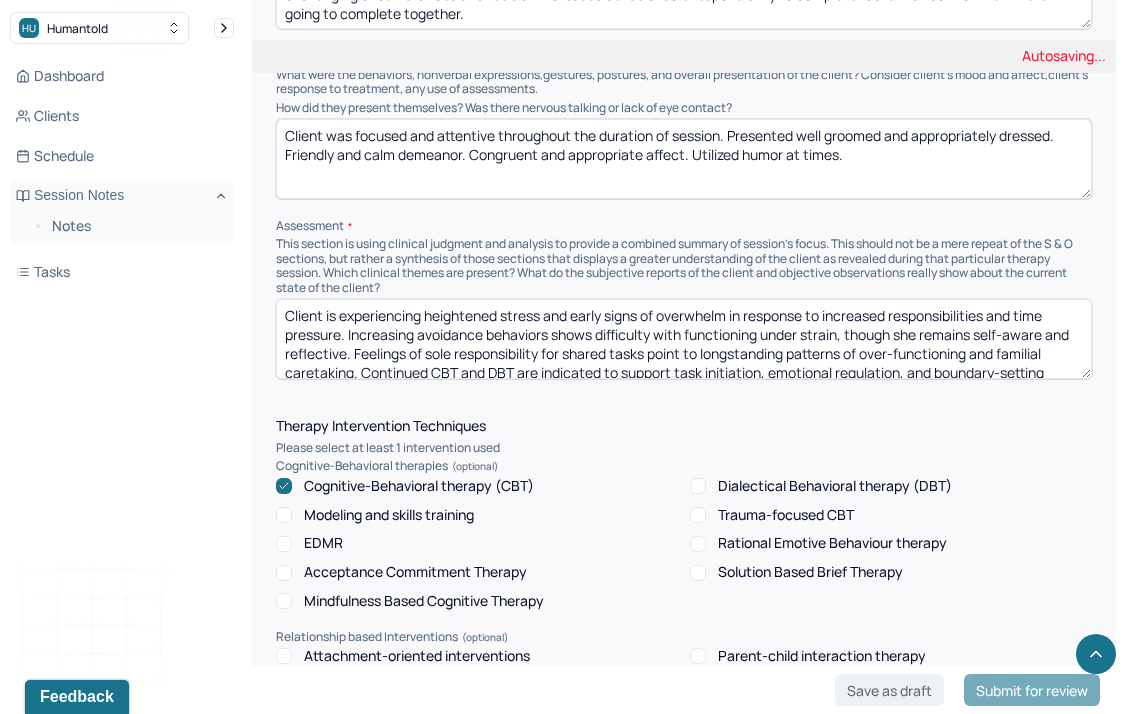 click on "Client is experiencing heightened stress and early signs of overwhelm in response to increased responsibilities and time pressure. Increasing avoidance behaviors shows difficulty with  under strain, though she remains self-aware and reflective. Feelings of sole responsibility for shared tasks point to longstanding patterns of over-functioning and familial caretaking. Continued CBT and DBT are indicated to support task initiation, emotional regulation, and boundary-setting within family dynamics." at bounding box center (684, 339) 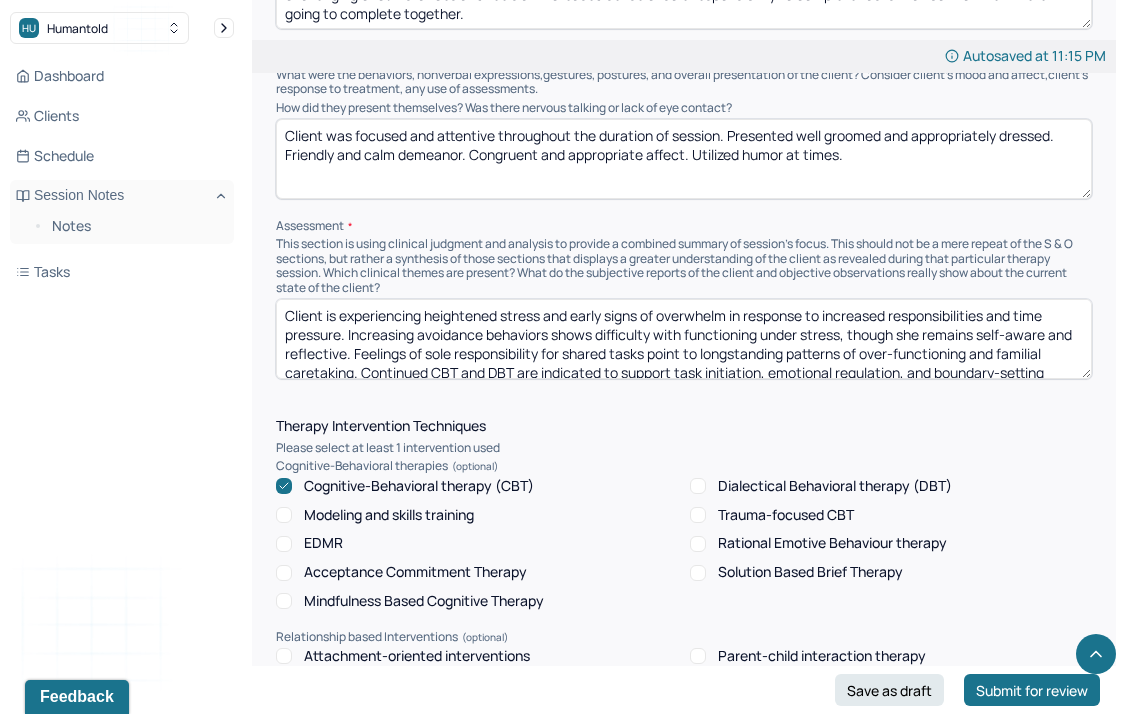 click on "Client is experiencing heightened stress and early signs of overwhelm in response to increased responsibilities and time pressure. Increasing avoidance behaviors shows difficulty with functioning under stress, though she remains self-aware and reflective. Feelings of sole responsibility for shared tasks point to longstanding patterns of over-functioning and familial caretaking. Continued CBT and DBT are indicated to support task initiation, emotional regulation, and boundary-setting within family dynamics." at bounding box center [684, 339] 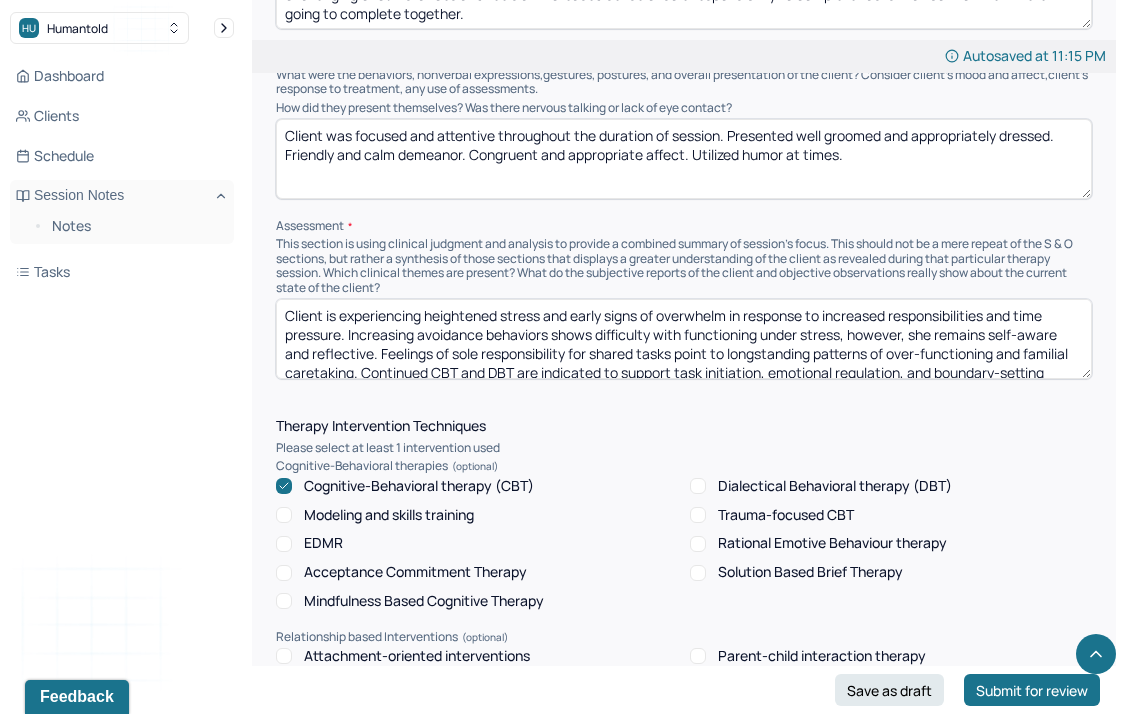 click on "Client is experiencing heightened stress and early signs of overwhelm in response to increased responsibilities and time pressure. Increasing avoidance behaviors shows difficulty with functioning under stress, however, she remains self-aware and reflective. Feelings of sole responsibility for shared tasks point to longstanding patterns of over-functioning and familial caretaking. Continued CBT and DBT are indicated to support task initiation, emotional regulation, and boundary-setting within family dynamics." at bounding box center (684, 339) 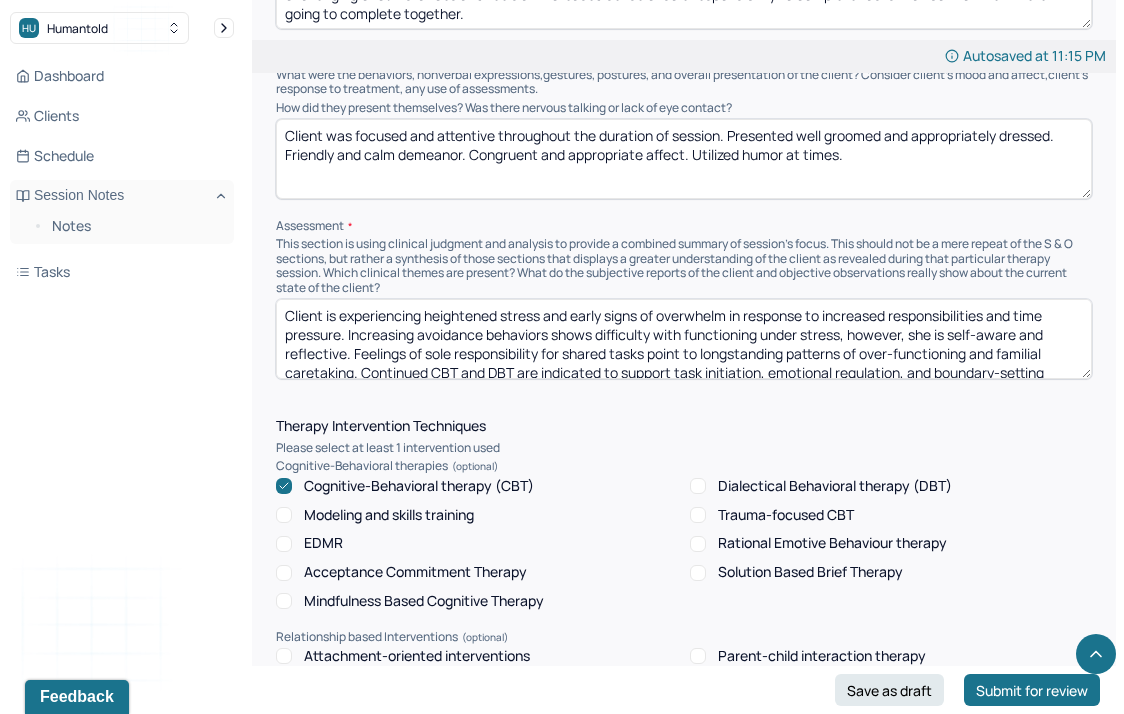 click on "Client is experiencing heightened stress and early signs of overwhelm in response to increased responsibilities and time pressure. Increasing avoidance behaviors shows difficulty with functioning under stress, however, she remains self-aware and reflective. Feelings of sole responsibility for shared tasks point to longstanding patterns of over-functioning and familial caretaking. Continued CBT and DBT are indicated to support task initiation, emotional regulation, and boundary-setting within family dynamics." at bounding box center (684, 339) 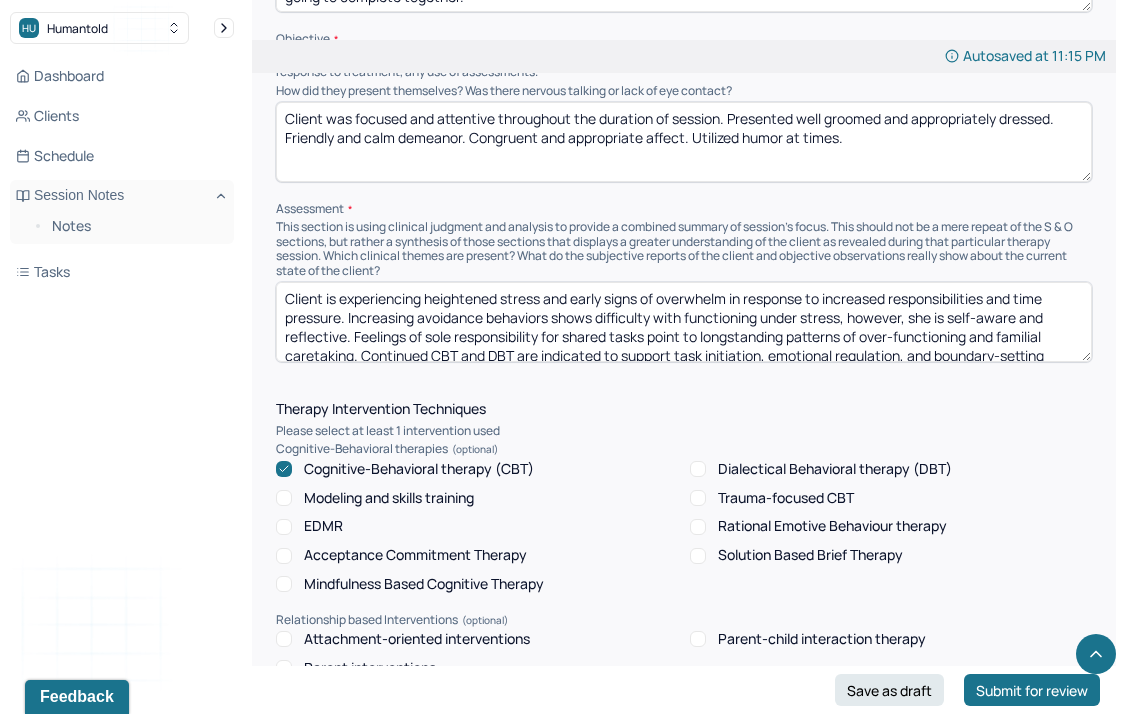 scroll, scrollTop: 1375, scrollLeft: 0, axis: vertical 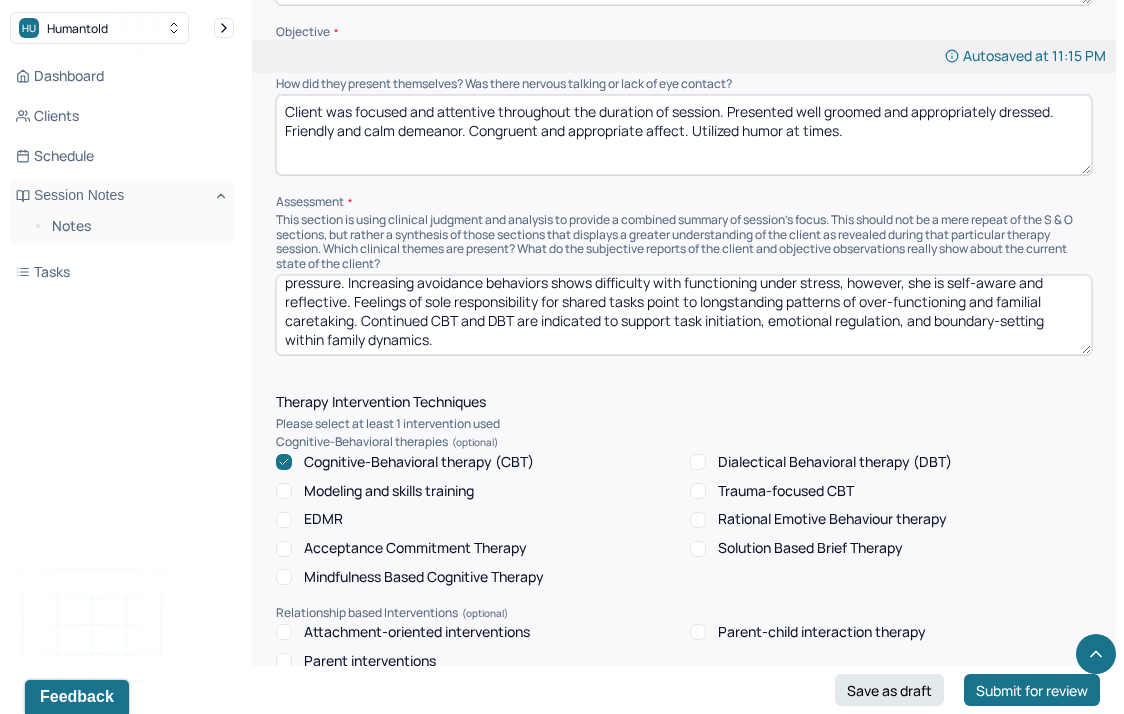 drag, startPoint x: 352, startPoint y: 305, endPoint x: 356, endPoint y: 321, distance: 16.492422 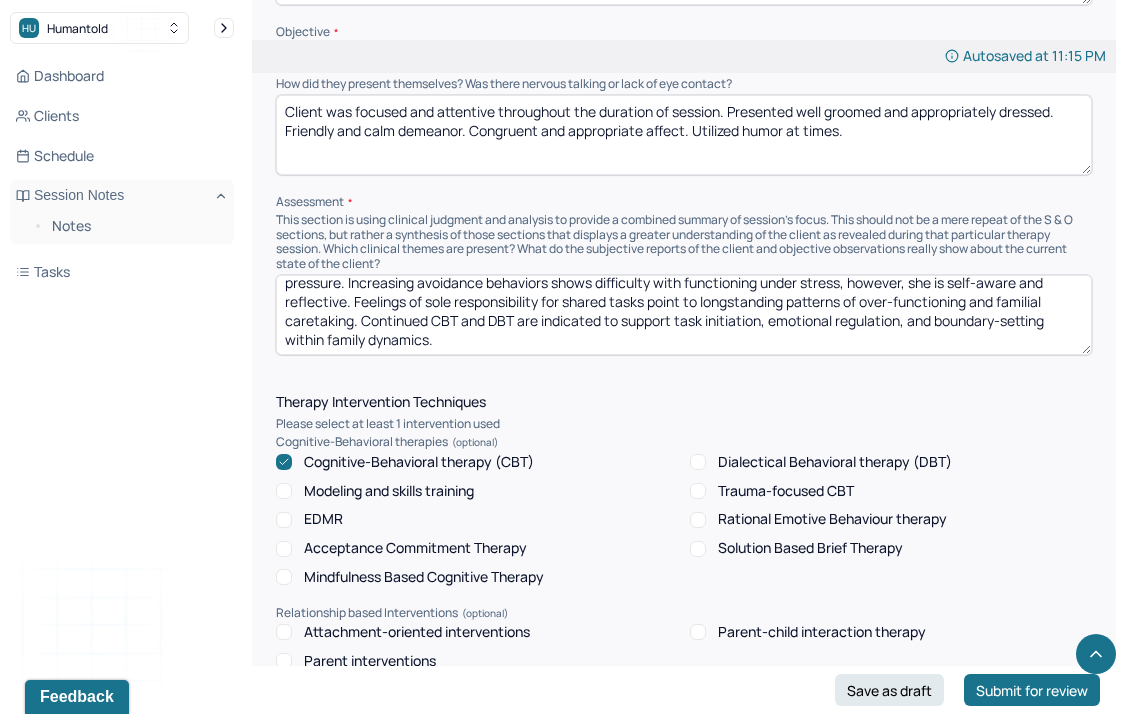click on "Client is experiencing heightened stress and early signs of overwhelm in response to increased responsibilities and time pressure. Increasing avoidance behaviors shows difficulty with functioning under stress, however, she is self-aware and reflective. Feelings of sole responsibility for shared tasks point to longstanding patterns of over-functioning and familial caretaking. Continued CBT and DBT are indicated to support task initiation, emotional regulation, and boundary-setting within family dynamics." at bounding box center (684, 315) 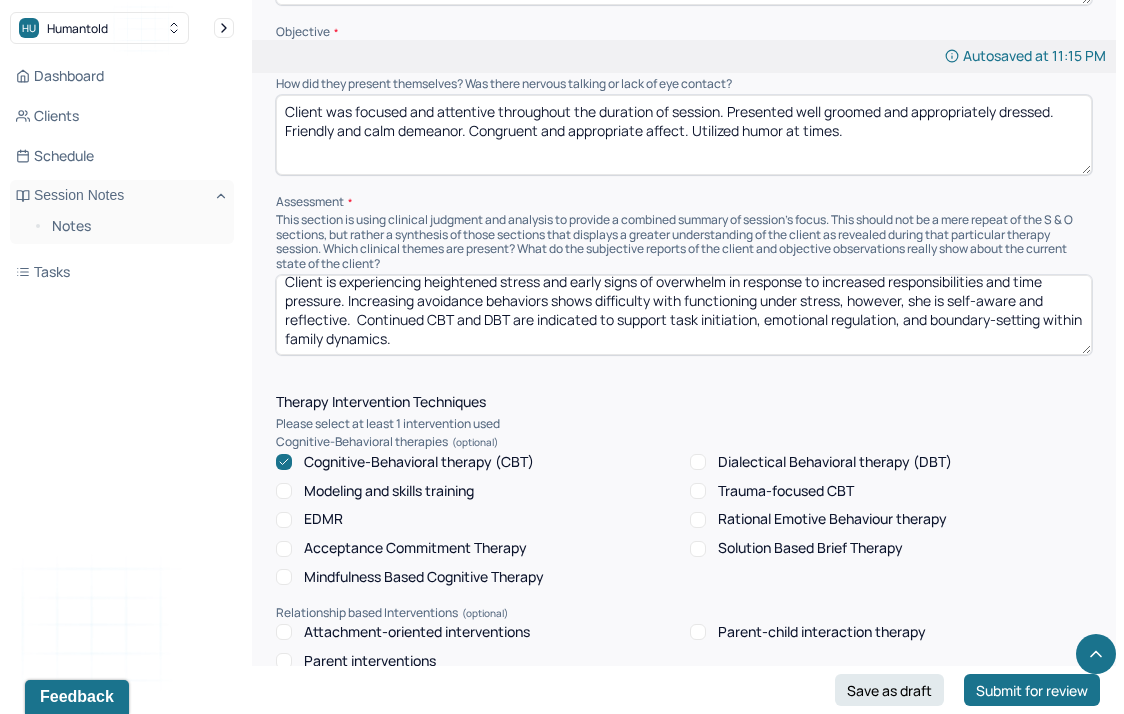 scroll, scrollTop: 9, scrollLeft: 0, axis: vertical 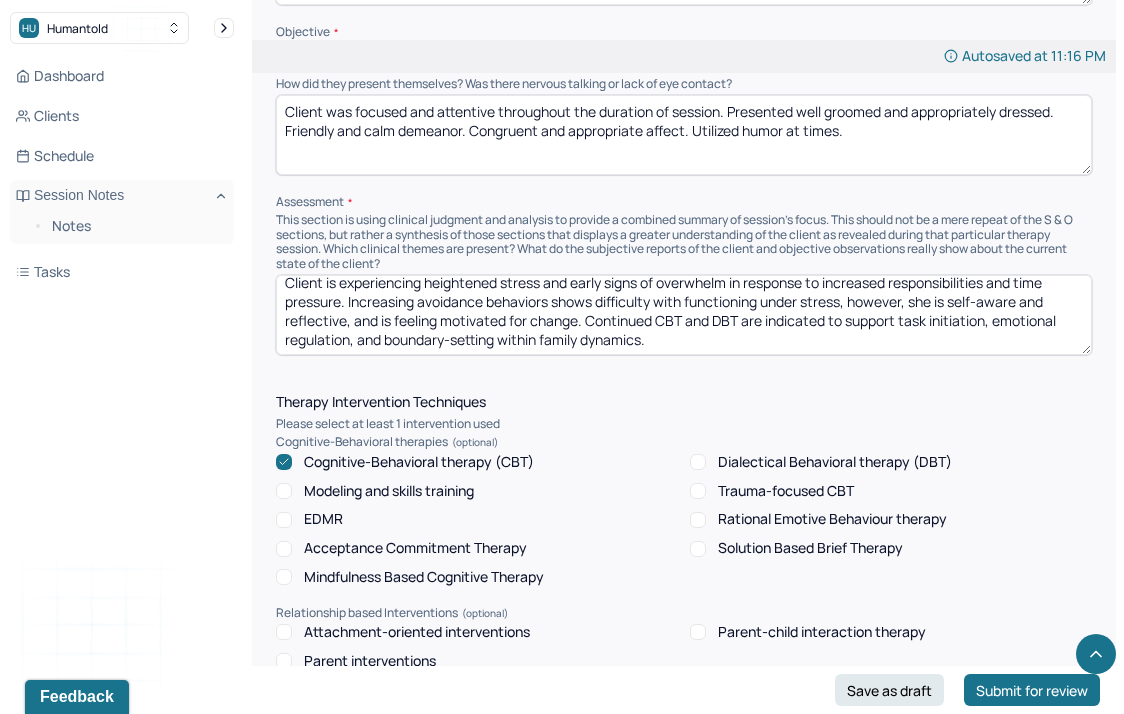 click on "Client is experiencing heightened stress and early signs of overwhelm in response to increased responsibilities and time pressure. Increasing avoidance behaviors shows difficulty with functioning under stress, however, she is self-aware and reflective, and is feeling motivated for change. Continued CBT and DBT are indicated to support task initiation, emotional regulation, and boundary-setting within family dynamics." at bounding box center (684, 315) 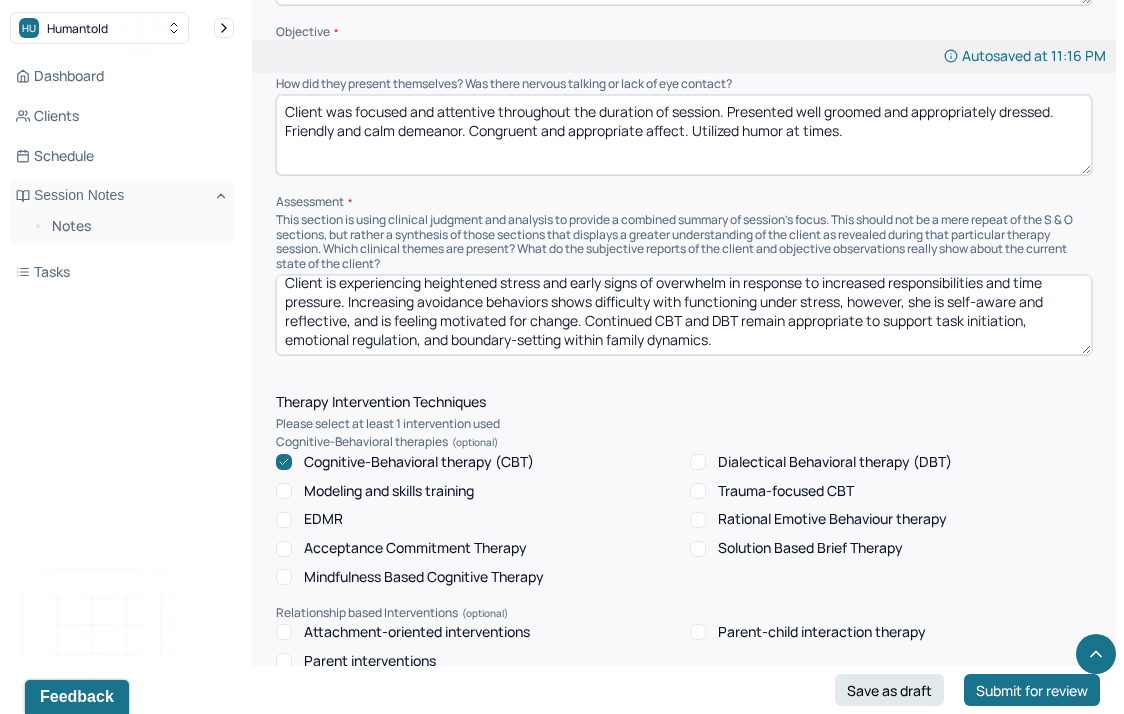 drag, startPoint x: 417, startPoint y: 346, endPoint x: 885, endPoint y: 347, distance: 468.00107 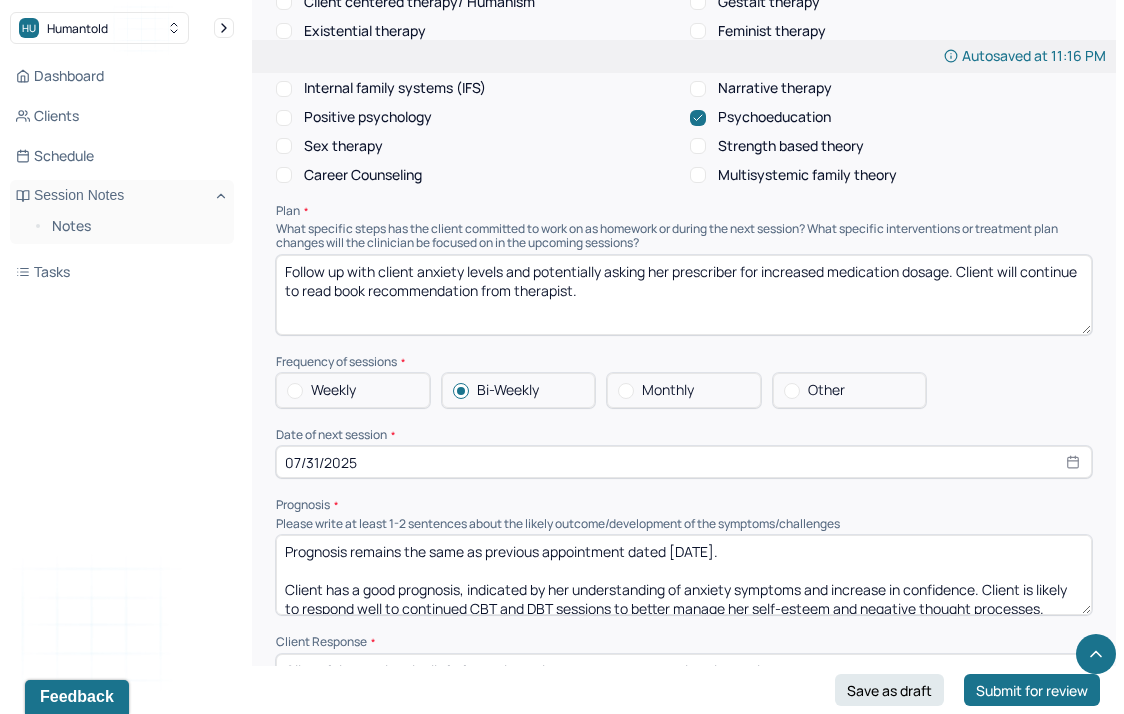 scroll, scrollTop: 2091, scrollLeft: 0, axis: vertical 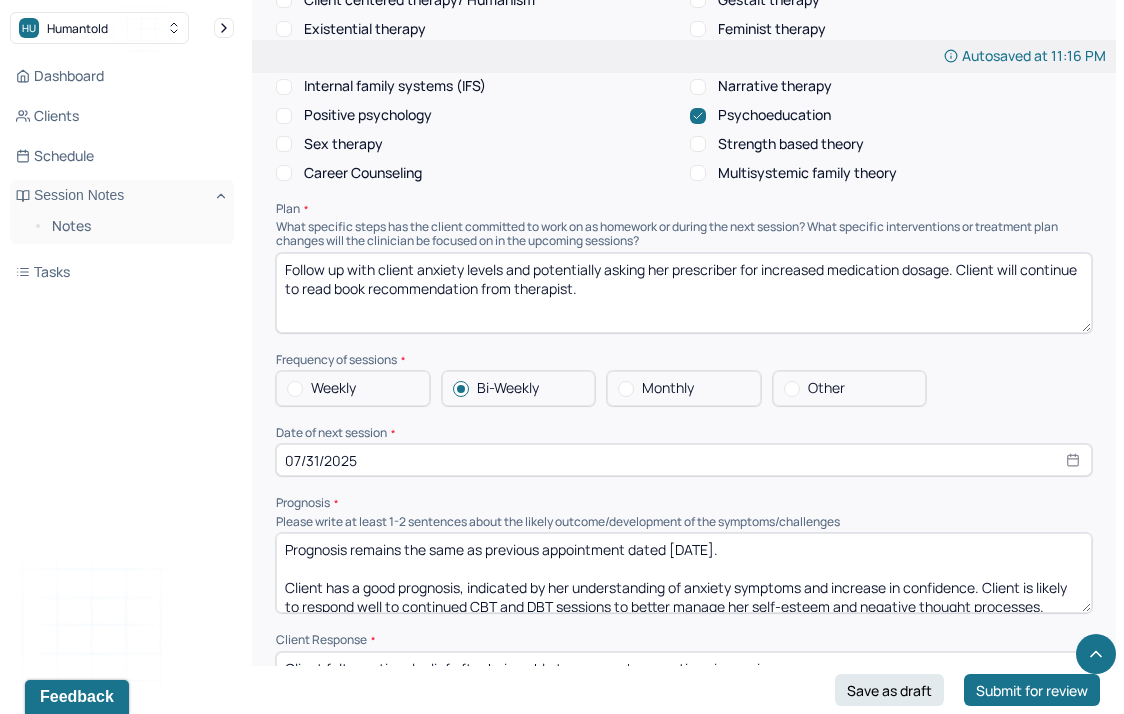 type on "Client is experiencing heightened stress and early signs of overwhelm in response to increased responsibilities and time pressure. Increasing avoidance behaviors shows difficulty with functioning under stress, however, she is self-aware and reflective, and is feeling motivated for change. Continued CBT and DBT remain appropriate to support task initiation and emotional regulation." 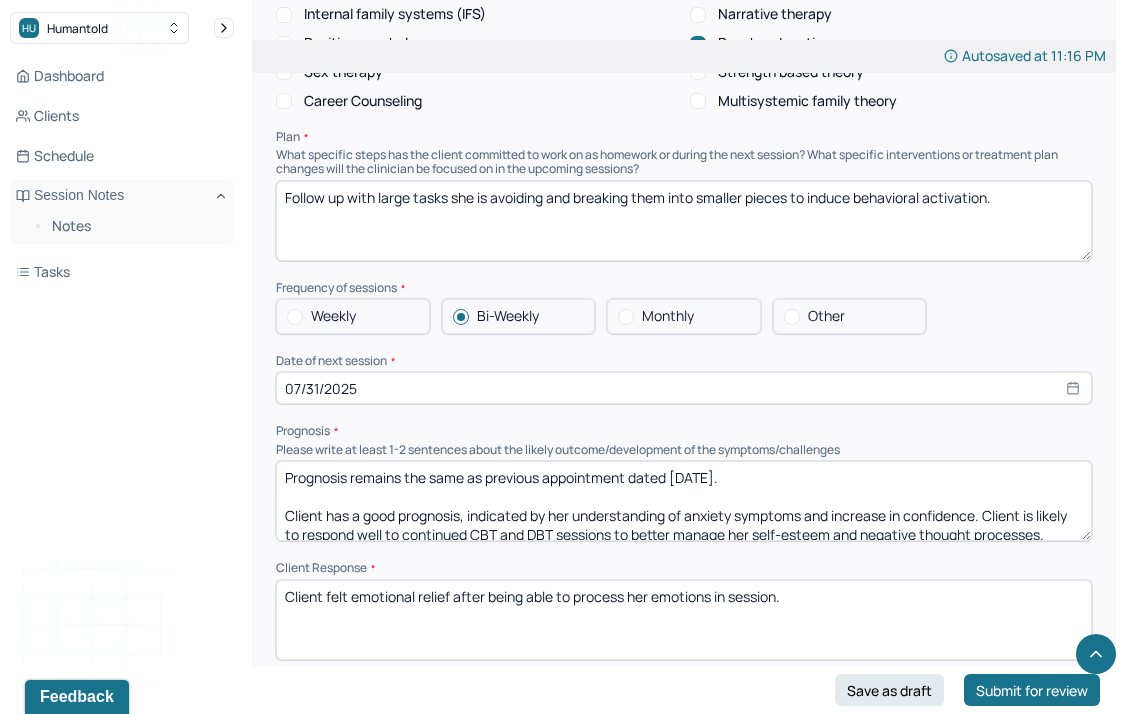 scroll, scrollTop: 2168, scrollLeft: 0, axis: vertical 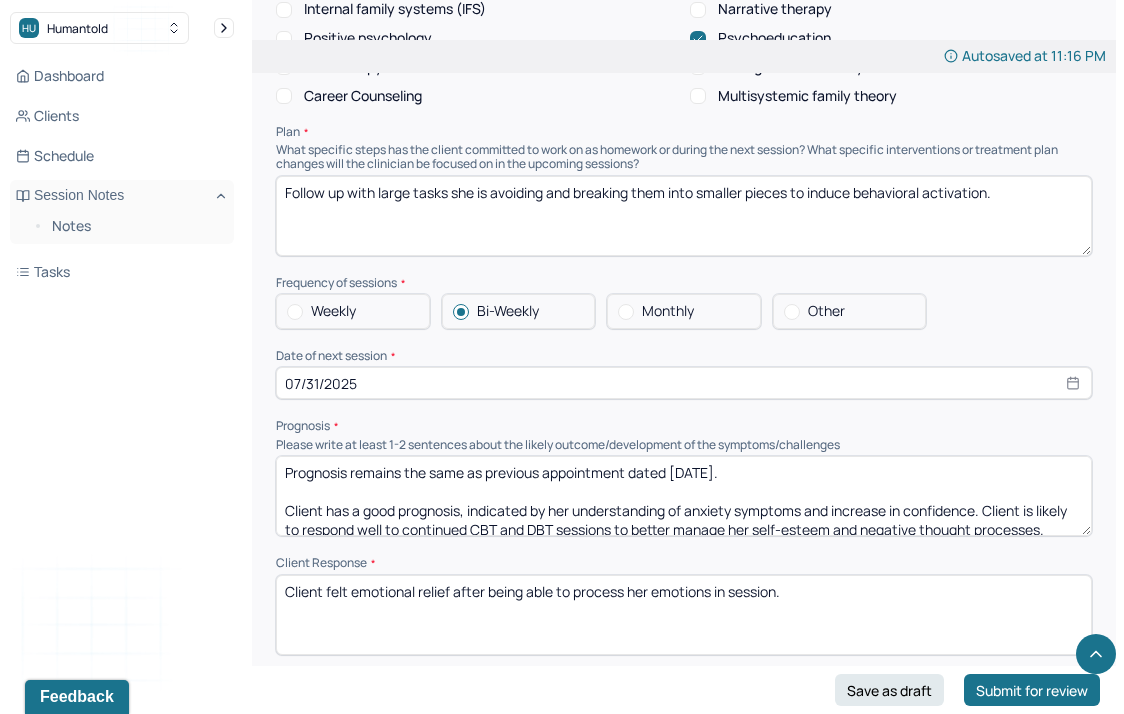 type on "Follow up with large tasks she is avoiding and breaking them into smaller pieces to induce behavioral activation." 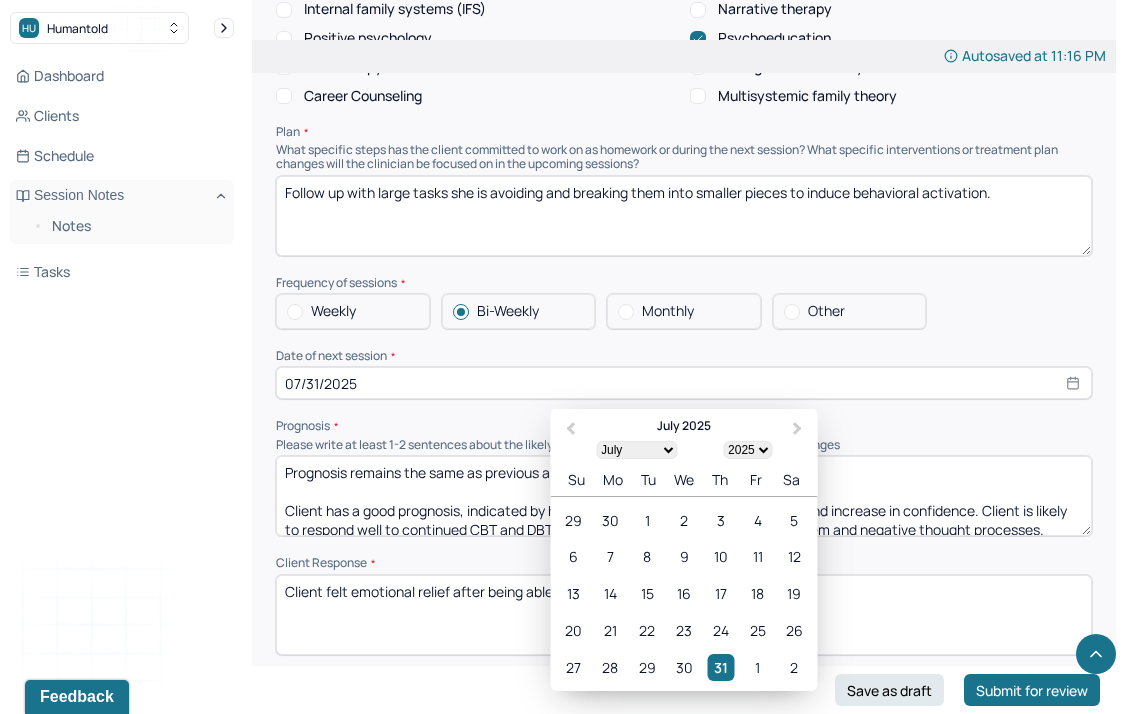 click on "07/31/2025" at bounding box center (684, 383) 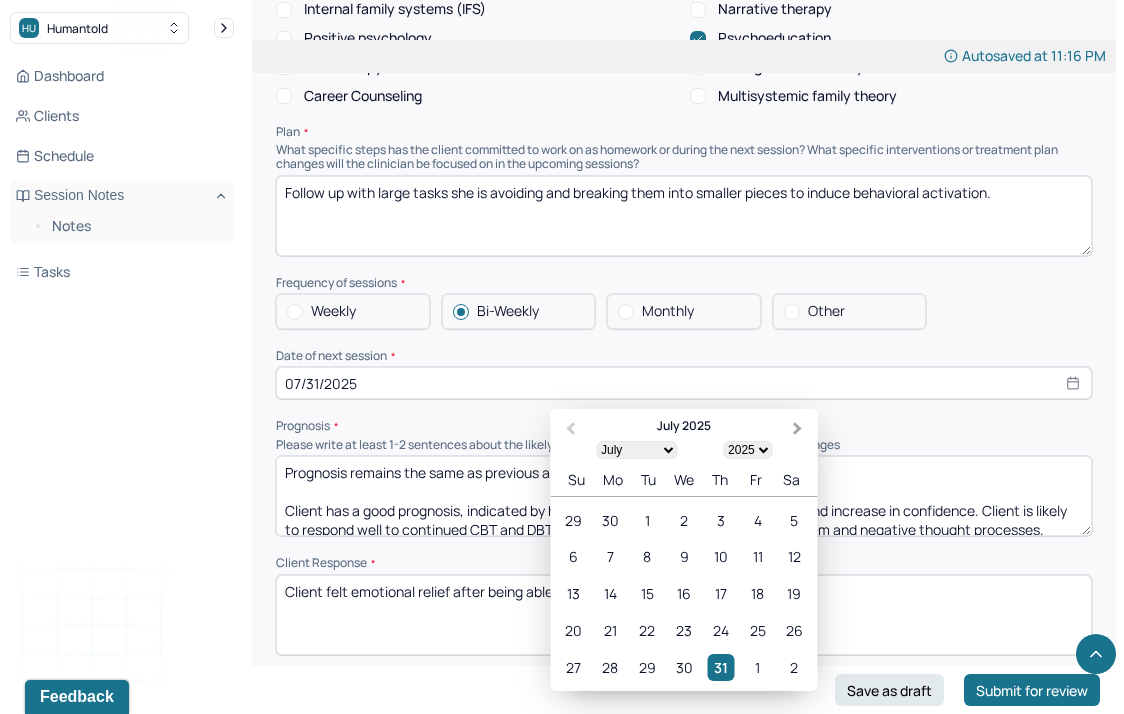 click on "Next Month" at bounding box center [798, 429] 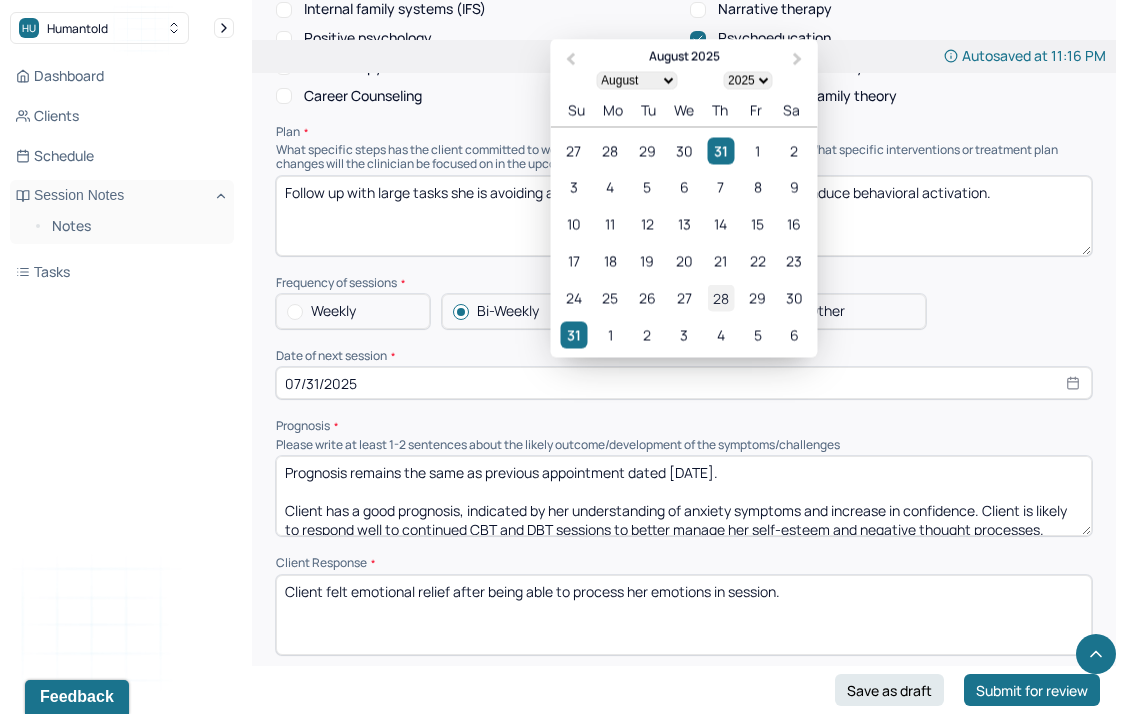 click on "28" at bounding box center (720, 298) 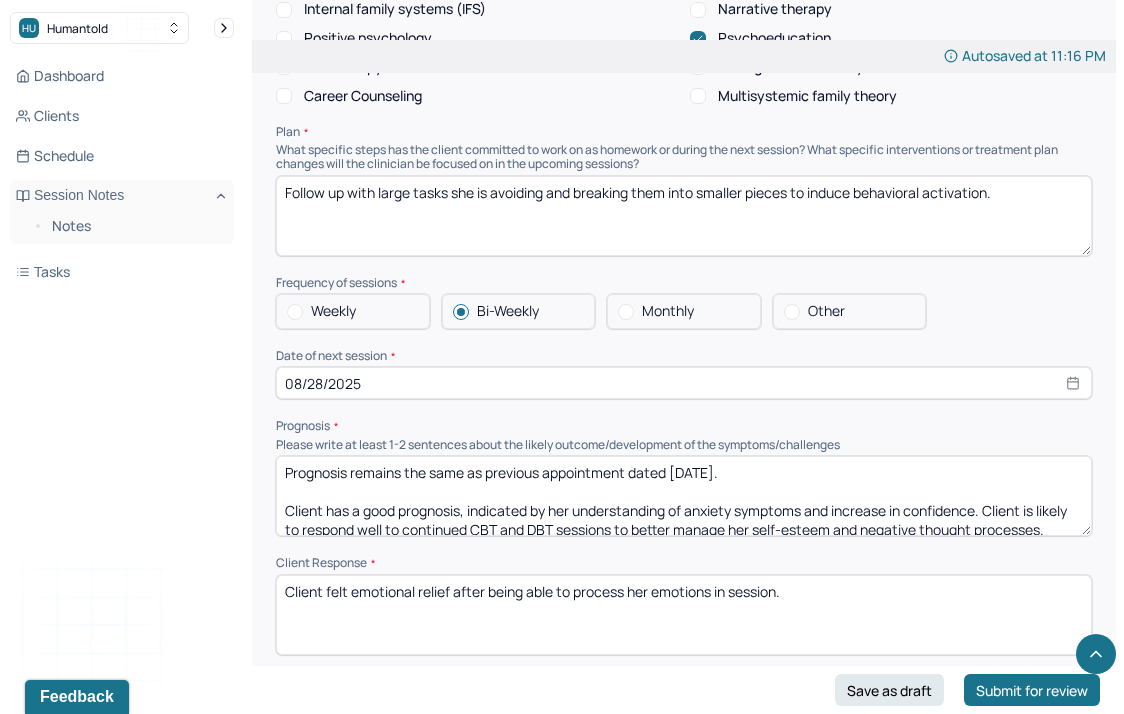 select on "7" 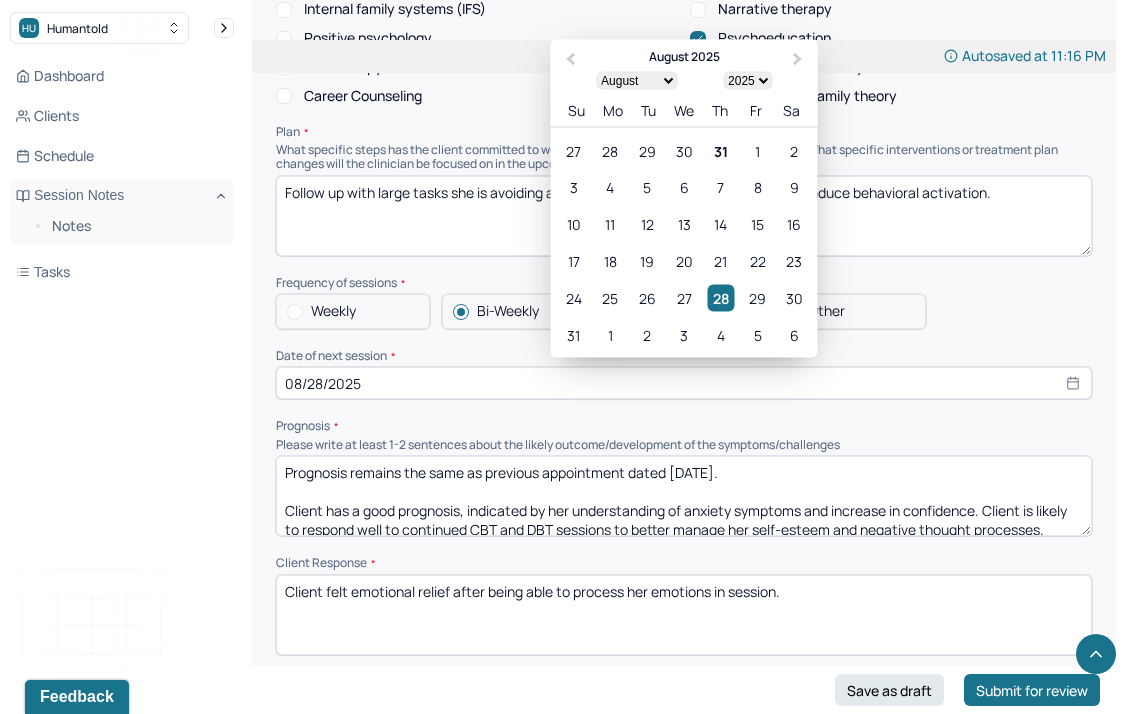 click on "Prognosis" at bounding box center [684, 426] 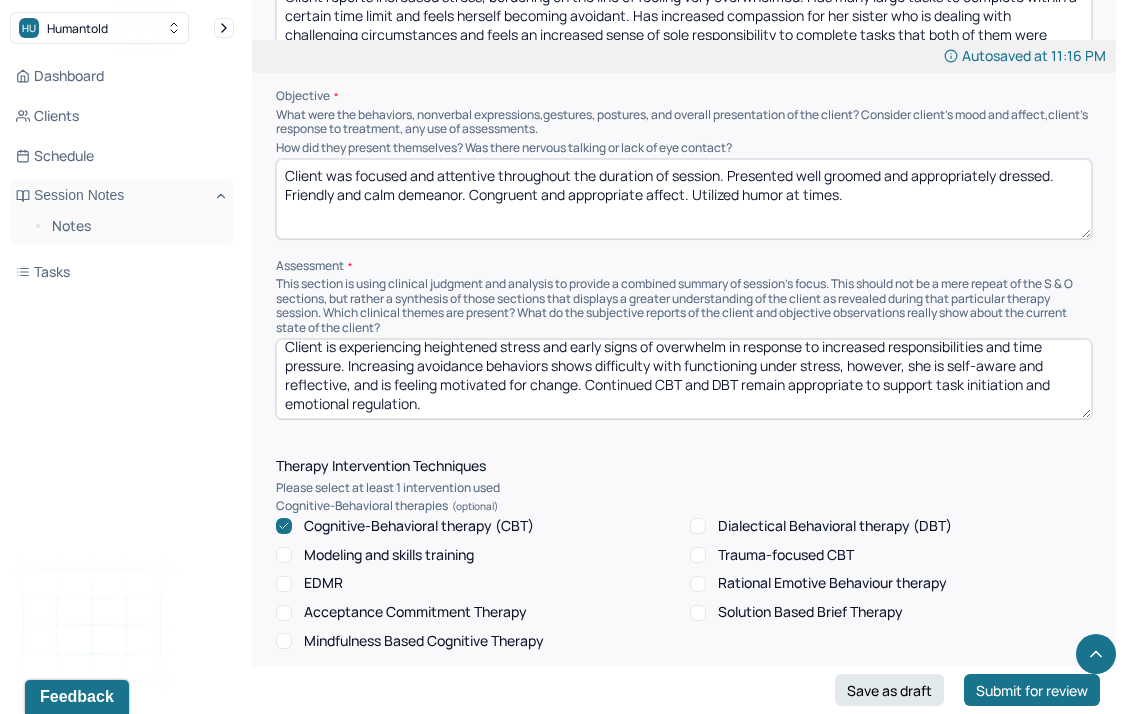 scroll, scrollTop: 0, scrollLeft: 0, axis: both 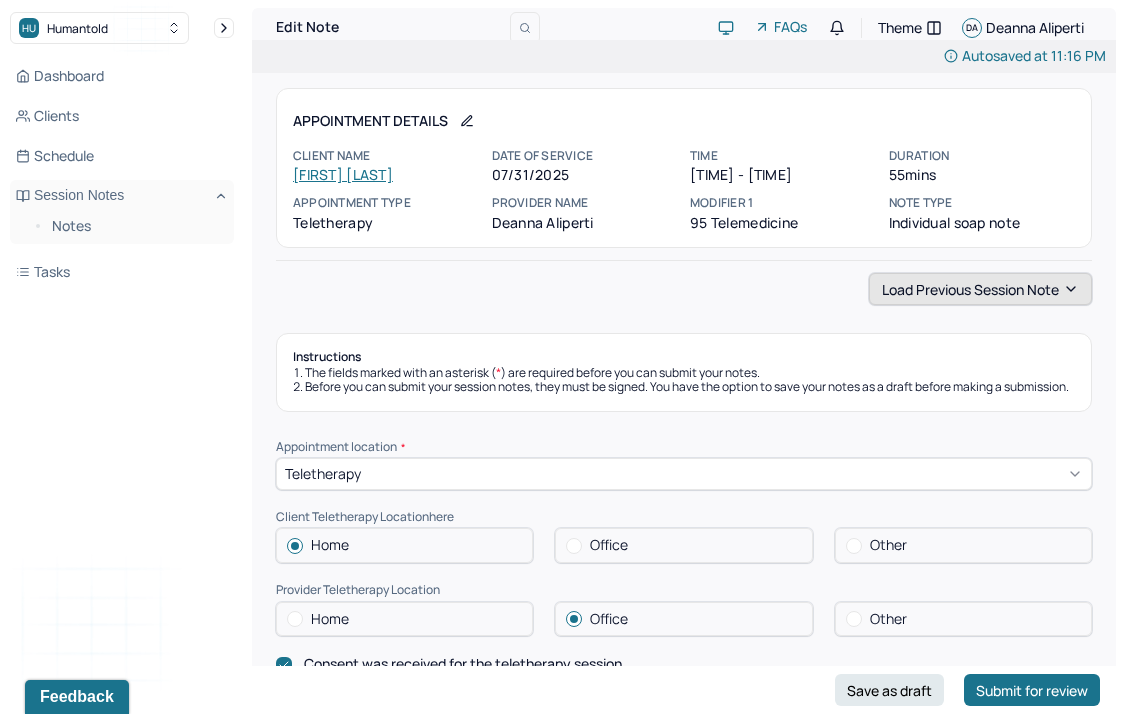 click on "Load previous session note" at bounding box center [980, 289] 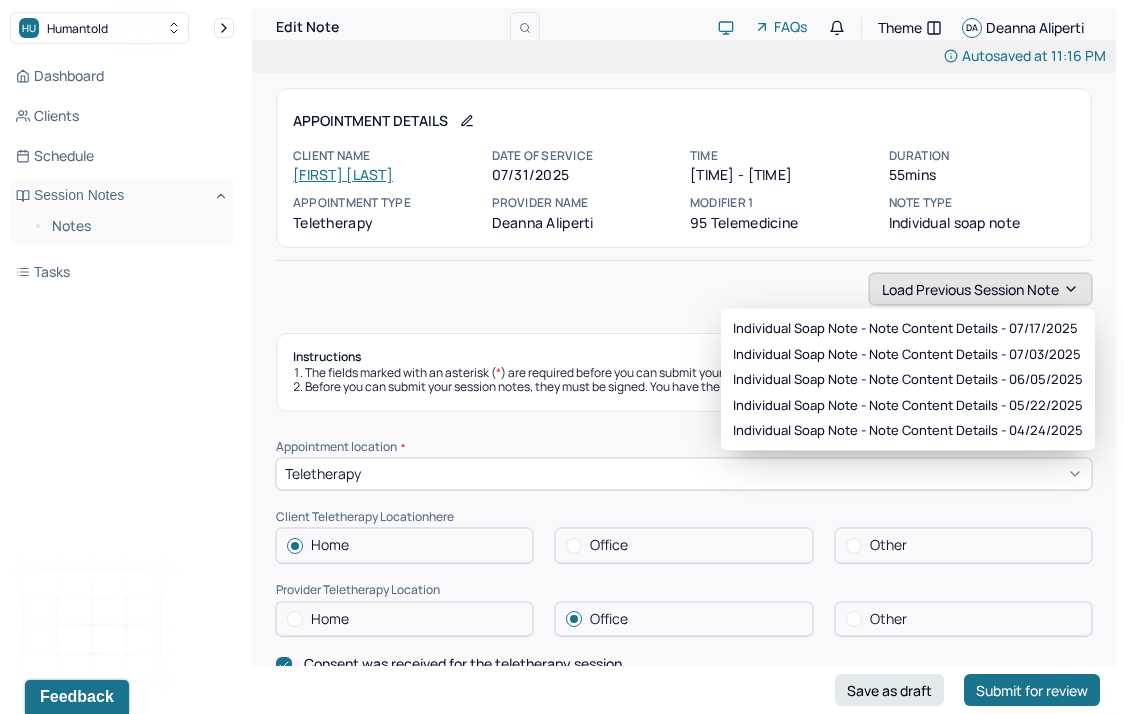 click on "Load previous session note" at bounding box center (980, 289) 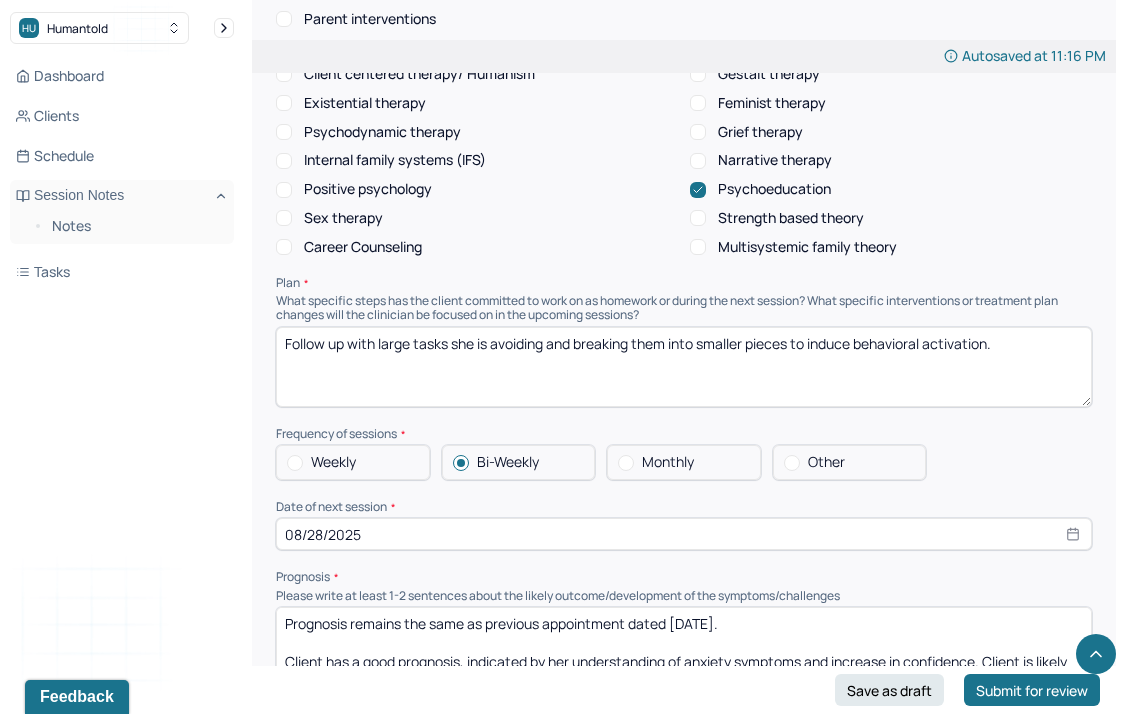 scroll, scrollTop: 2114, scrollLeft: 0, axis: vertical 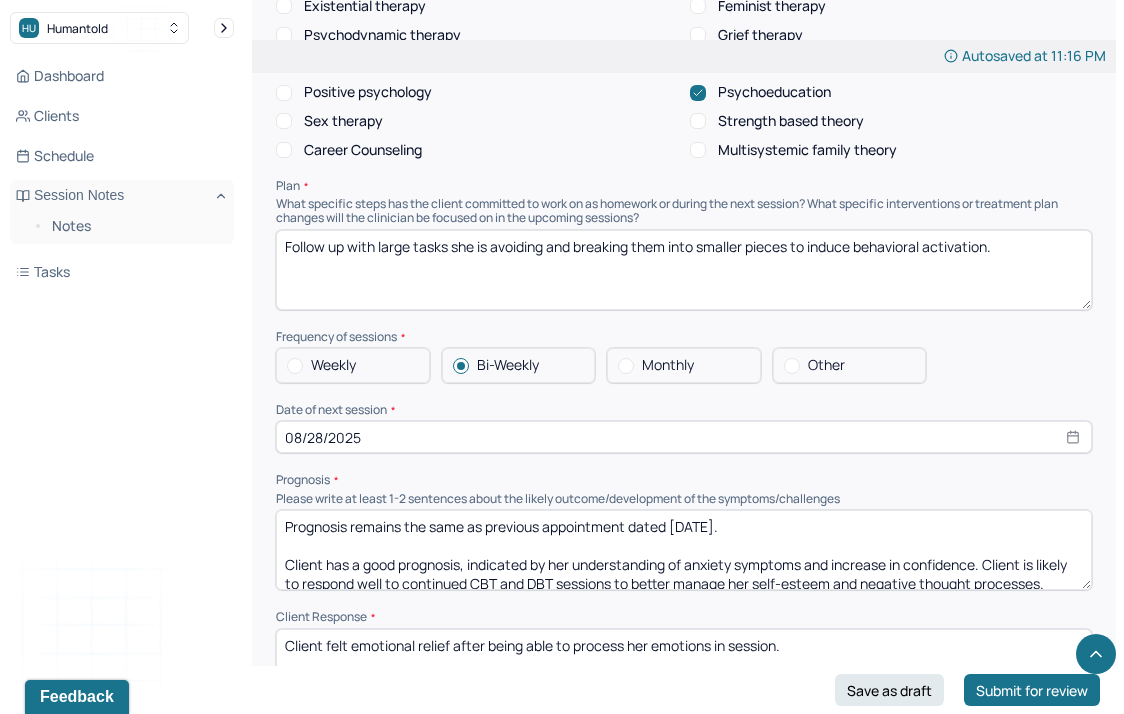 click on "Prognosis remains the same as previous appointment dated [DATE].
Client has a good prognosis, indicated by her understanding of anxiety symptoms and increase in confidence. Client is likely to respond well to continued CBT and DBT sessions to better manage her self-esteem and negative thought processes." at bounding box center [684, 550] 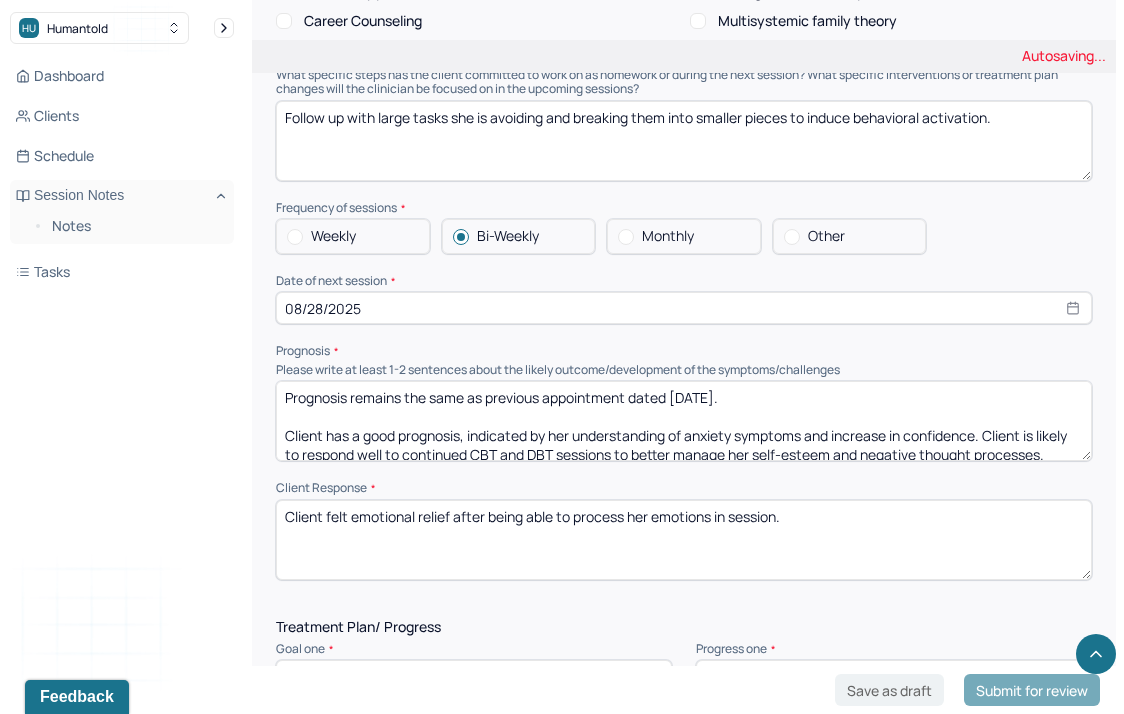 scroll, scrollTop: 2317, scrollLeft: 0, axis: vertical 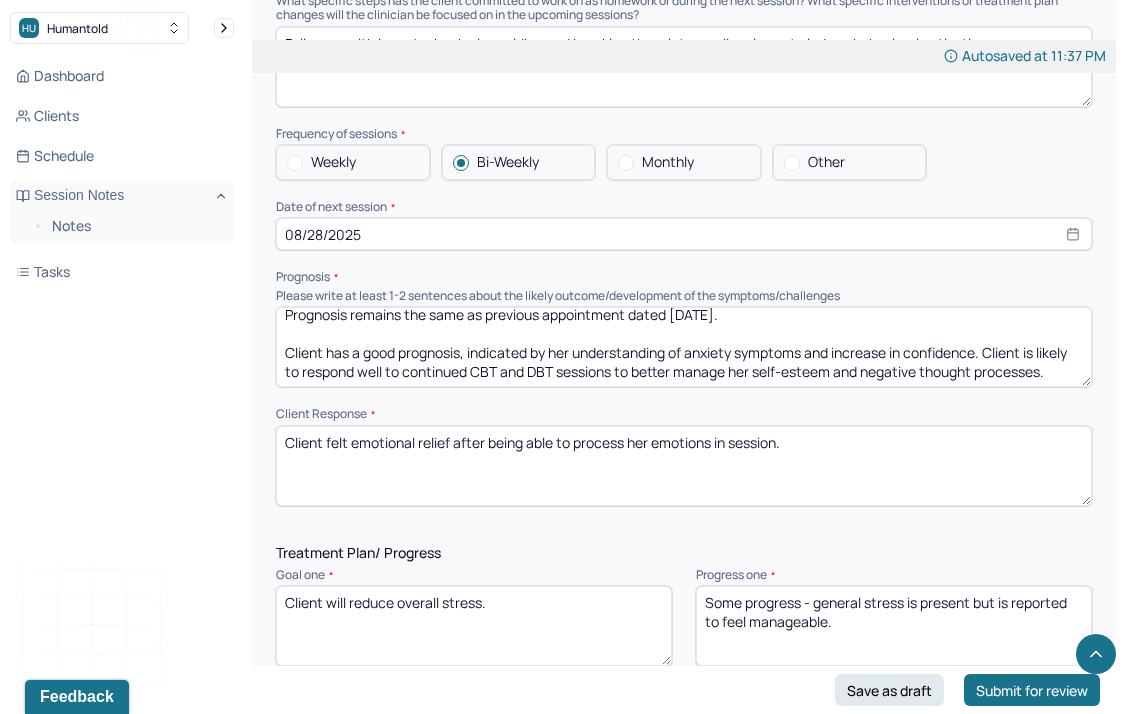 drag, startPoint x: 837, startPoint y: 360, endPoint x: 980, endPoint y: 362, distance: 143.01399 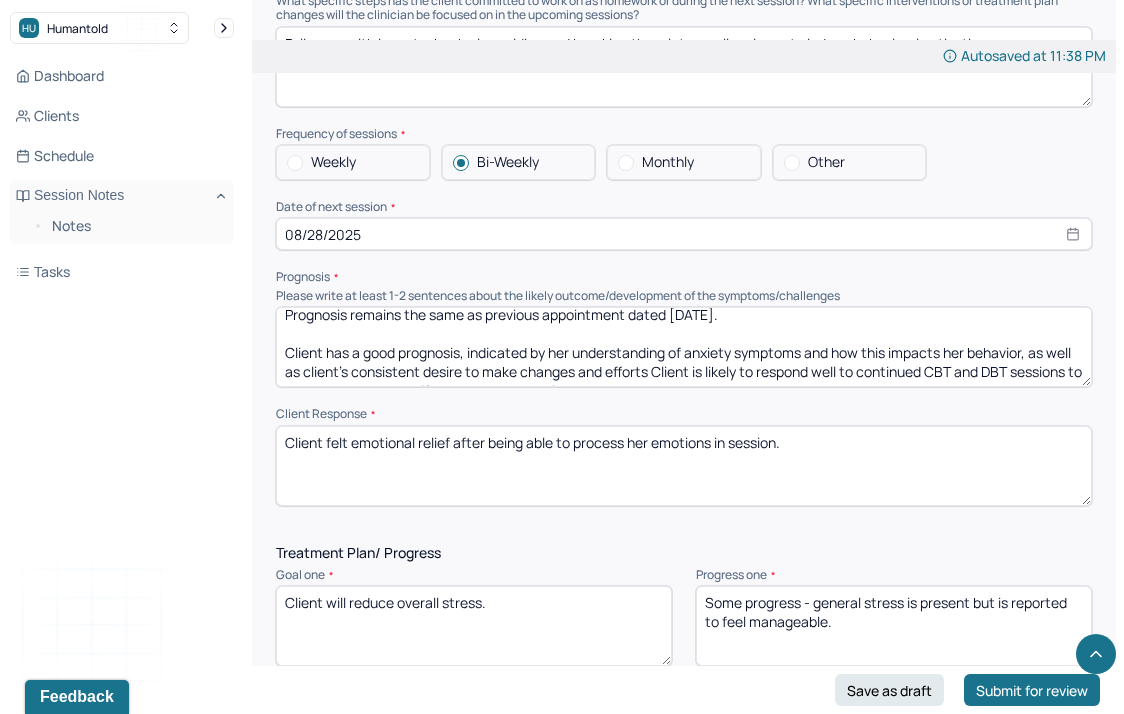 drag, startPoint x: 466, startPoint y: 376, endPoint x: 572, endPoint y: 379, distance: 106.04244 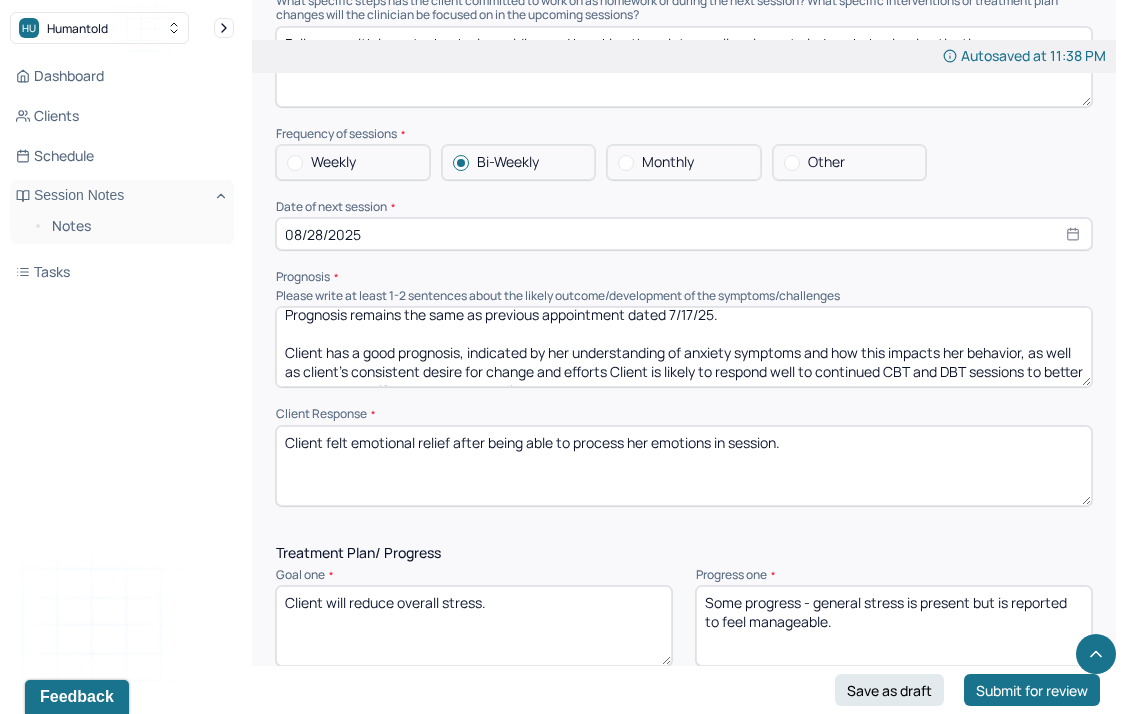 click on "Prognosis remains the same as previous appointment dated [DATE].
Client has a good prognosis, indicated by her understanding of anxiety symptoms and how this impacts her behavior, as well as client's consistent desire to make changes and efforts Client is likely to respond well to continued CBT and DBT sessions to better manage her self-esteem and negative thought processes." at bounding box center [684, 347] 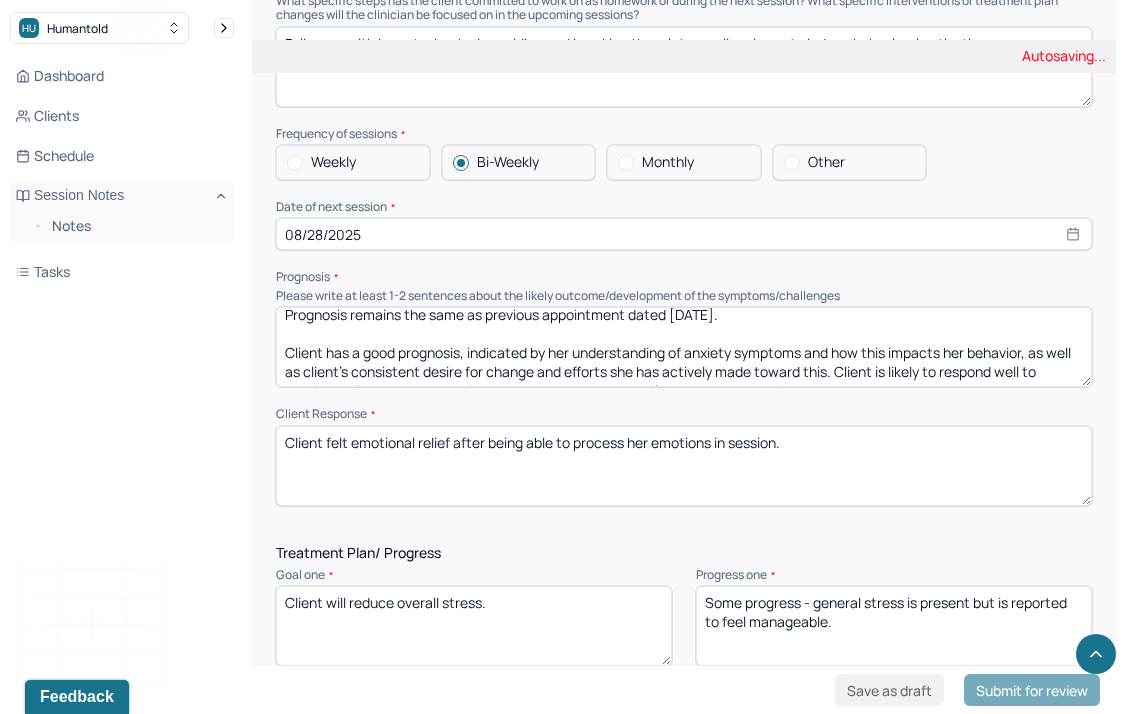 scroll, scrollTop: 28, scrollLeft: 0, axis: vertical 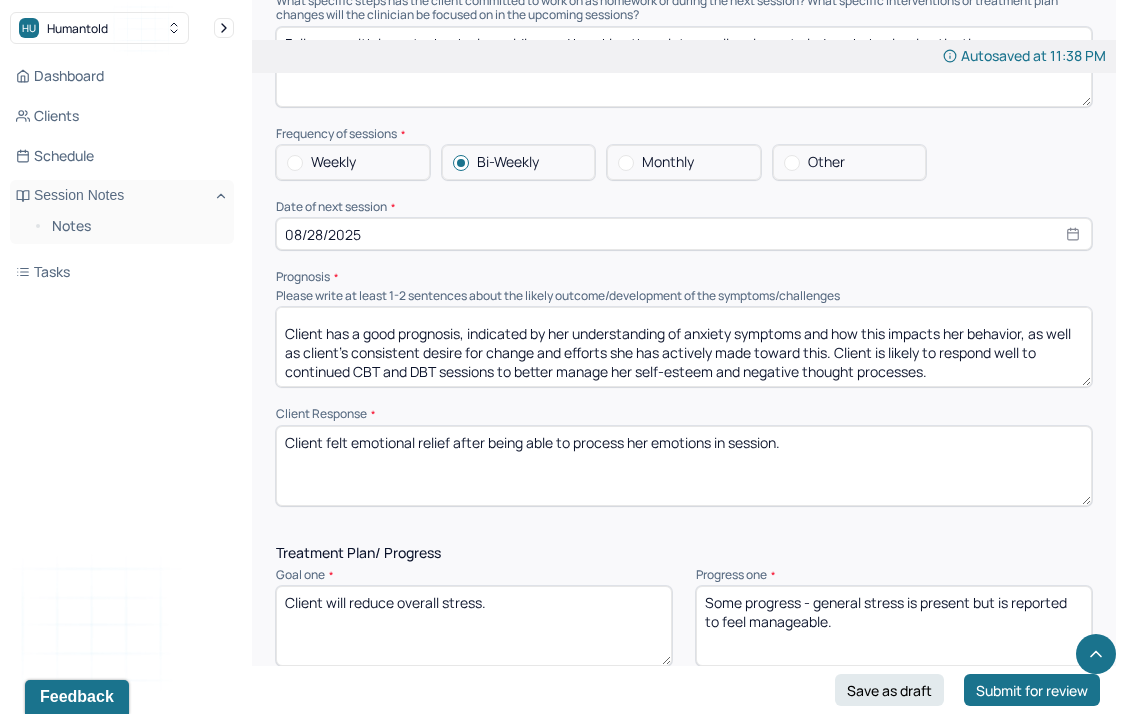 drag, startPoint x: 835, startPoint y: 361, endPoint x: 293, endPoint y: 377, distance: 542.2361 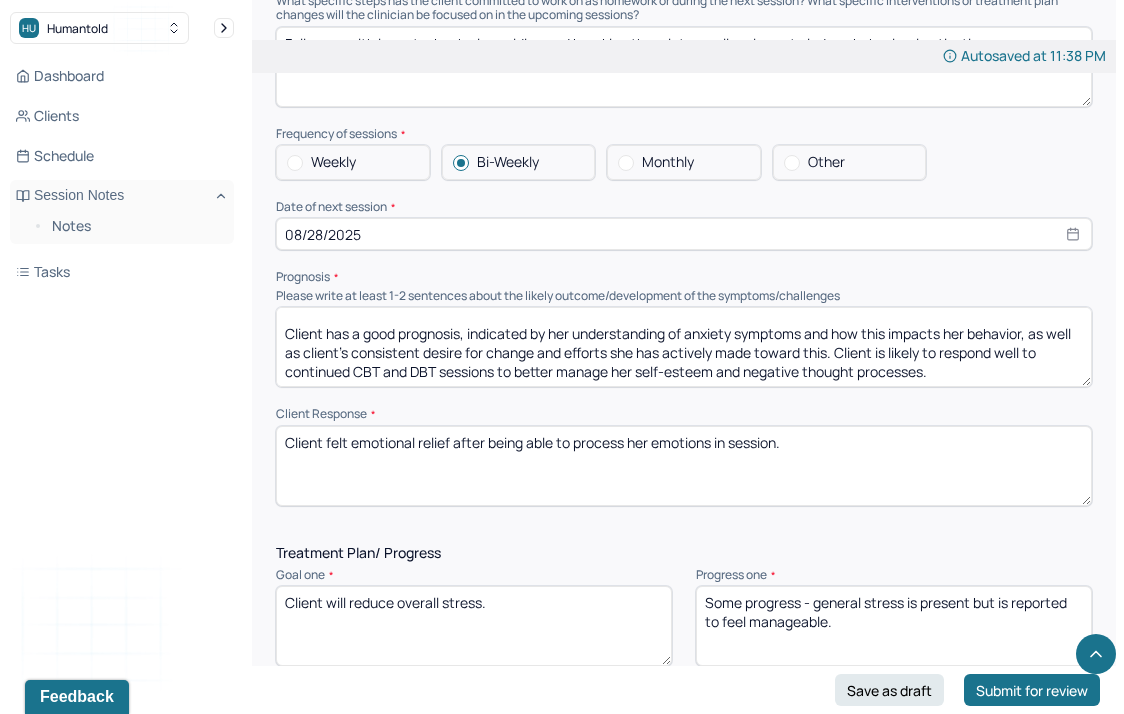click on "Prognosis remains the same as previous appointment dated [DATE].
Client has a good prognosis, indicated by her understanding of anxiety symptoms and how this impacts her behavior, as well as client's consistent desire for change and efforts she has actively made toward this. Client is likely to respond well to continued CBT and DBT sessions to better manage her self-esteem and negative thought processes." at bounding box center (684, 347) 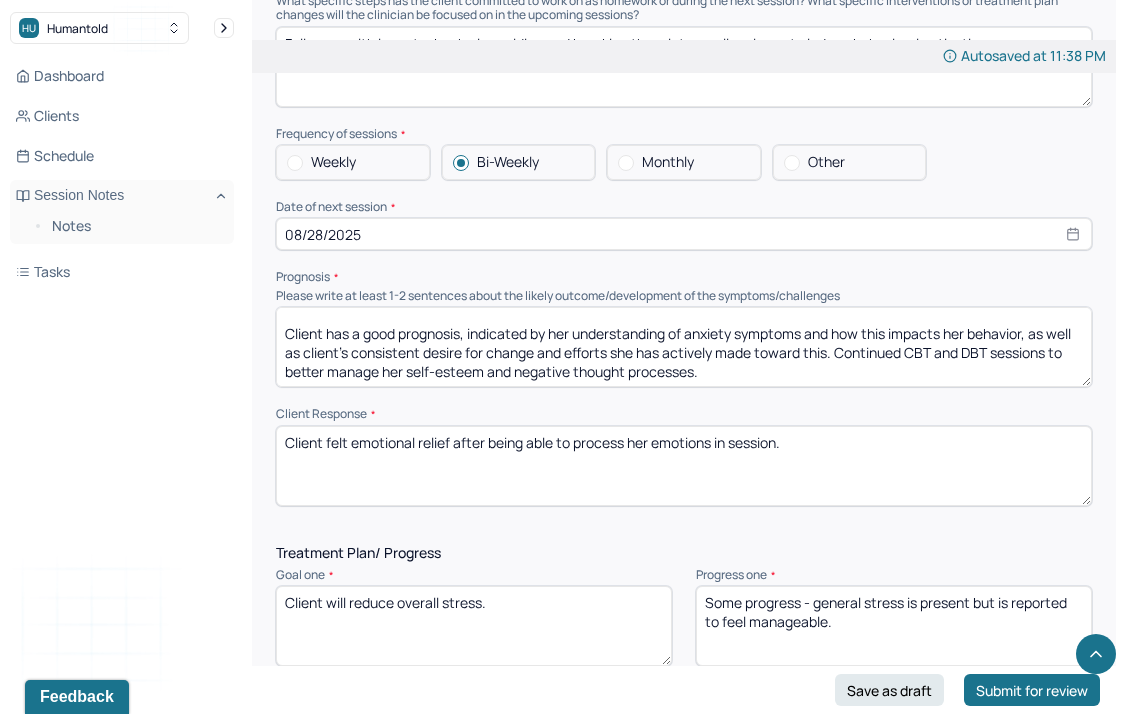 click on "Prognosis remains the same as previous appointment dated [DATE].
Client has a good prognosis, indicated by her understanding of anxiety symptoms and how this impacts her behavior, as well as client's consistent desire for change and efforts she has actively made toward this. Continued CBT and DBT sessions to better manage her self-esteem and negative thought processes." at bounding box center (684, 347) 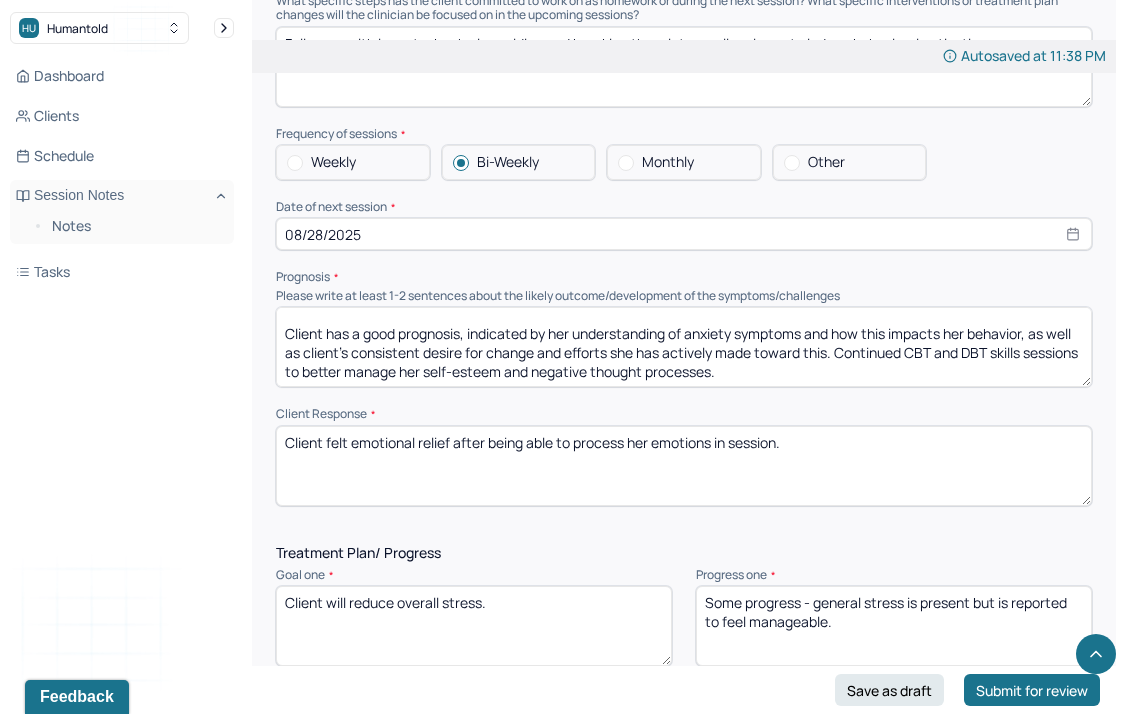 click on "Prognosis remains the same as previous appointment dated [DATE].
Client has a good prognosis, indicated by her understanding of anxiety symptoms and how this impacts her behavior, as well as client's consistent desire for change and efforts she has actively made toward this. Continued CBT and DBT sessions to better manage her self-esteem and negative thought processes." at bounding box center (684, 347) 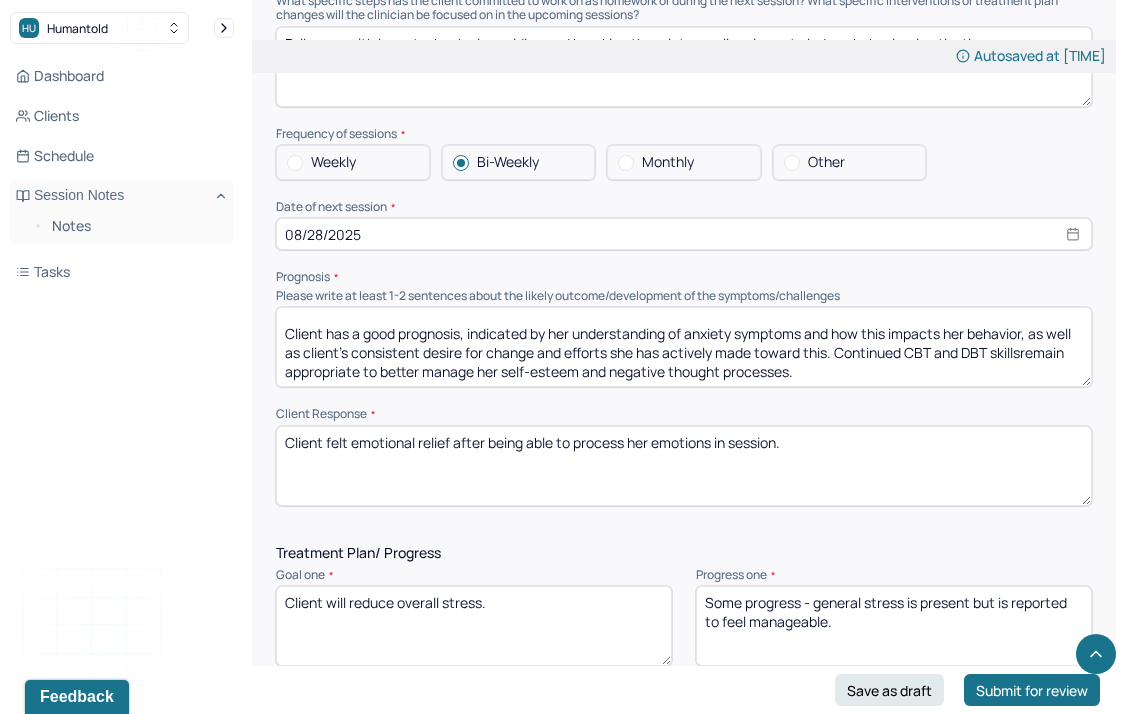 scroll, scrollTop: 0, scrollLeft: 0, axis: both 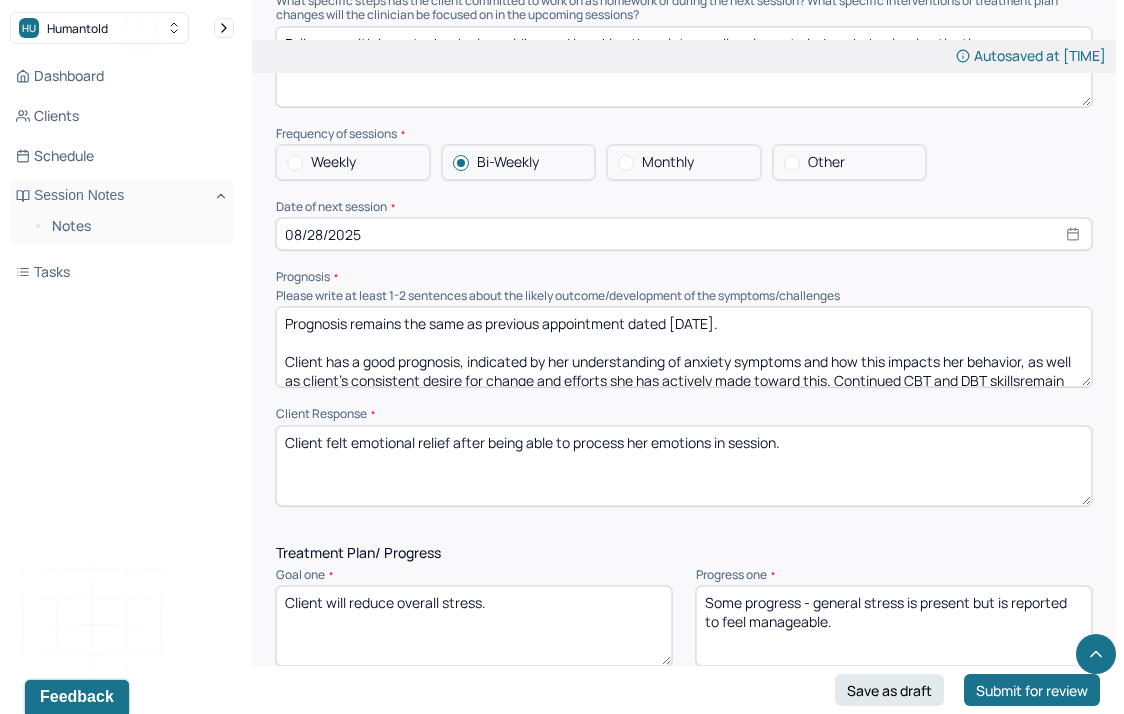 drag, startPoint x: 281, startPoint y: 340, endPoint x: 273, endPoint y: 288, distance: 52.611786 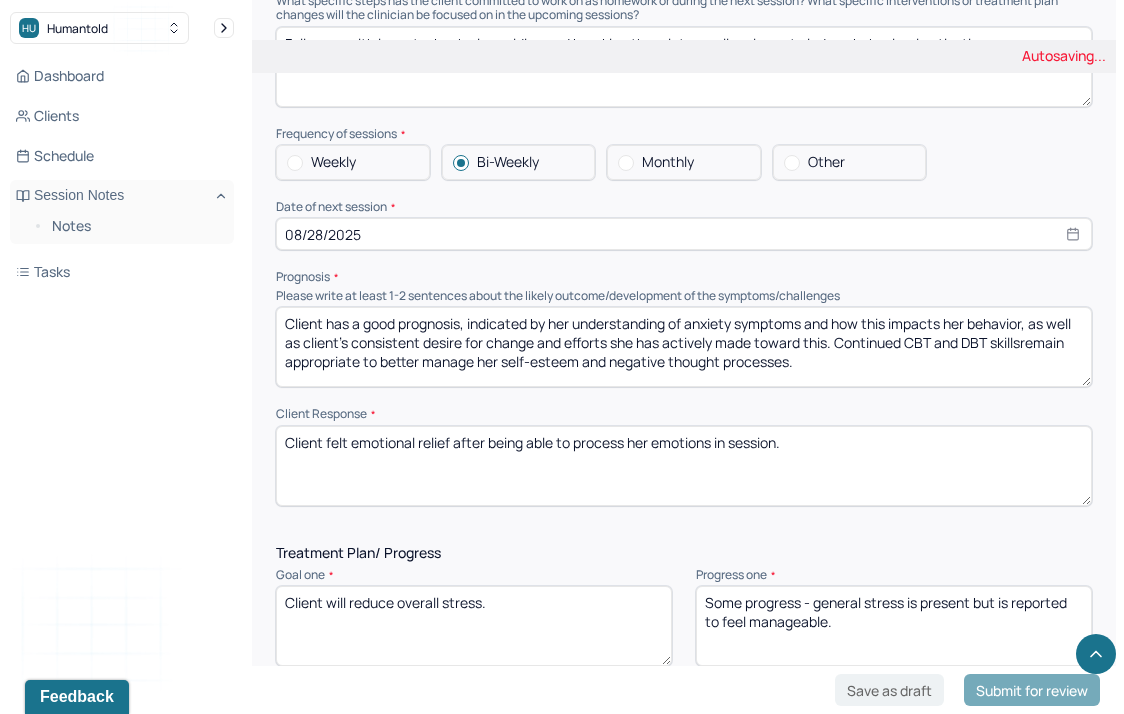 click on "Prognosis remains the same as previous appointment dated [DATE].
Client has a good prognosis, indicated by her understanding of anxiety symptoms and how this impacts her behavior, as well as client's consistent desire for change and efforts she has actively made toward this. Continued CBT and DBT skillsremain appropriate to better manage her self-esteem and negative thought processes." at bounding box center [684, 347] 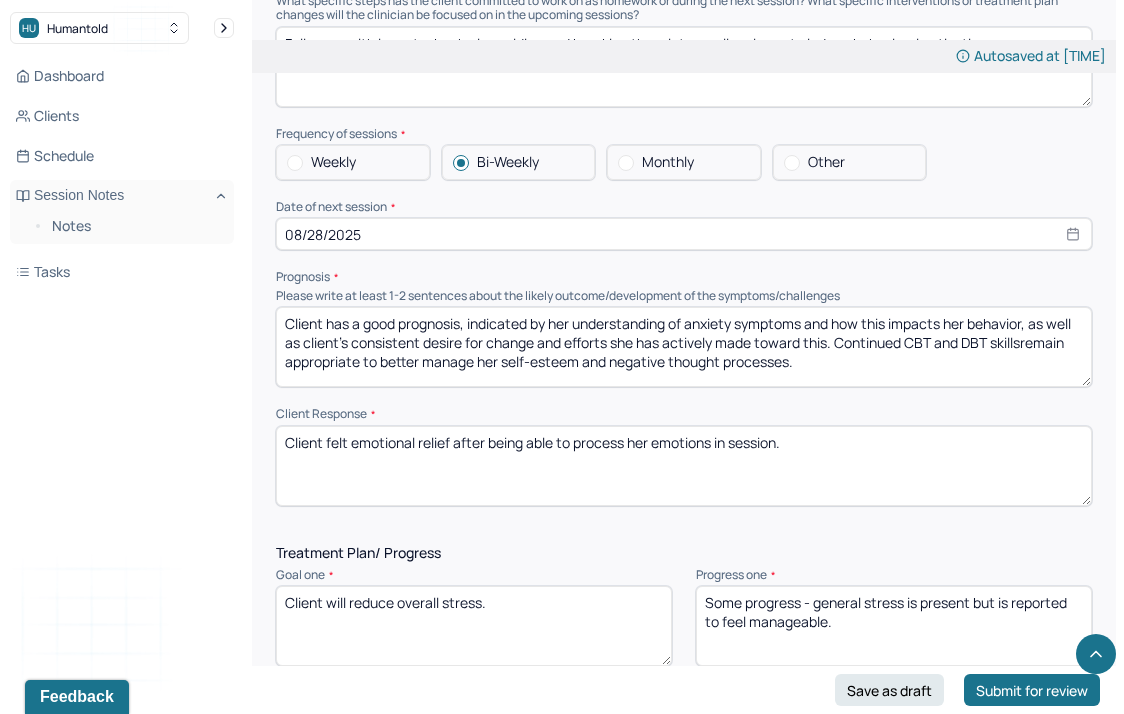 click on "Client has a good prognosis, indicated by her understanding of anxiety symptoms and how this impacts her behavior, as well as client's consistent desire for change and efforts she has actively made toward this. Continued CBT and DBT skillsremain appropriate to better manage her self-esteem and negative thought processes." at bounding box center (684, 347) 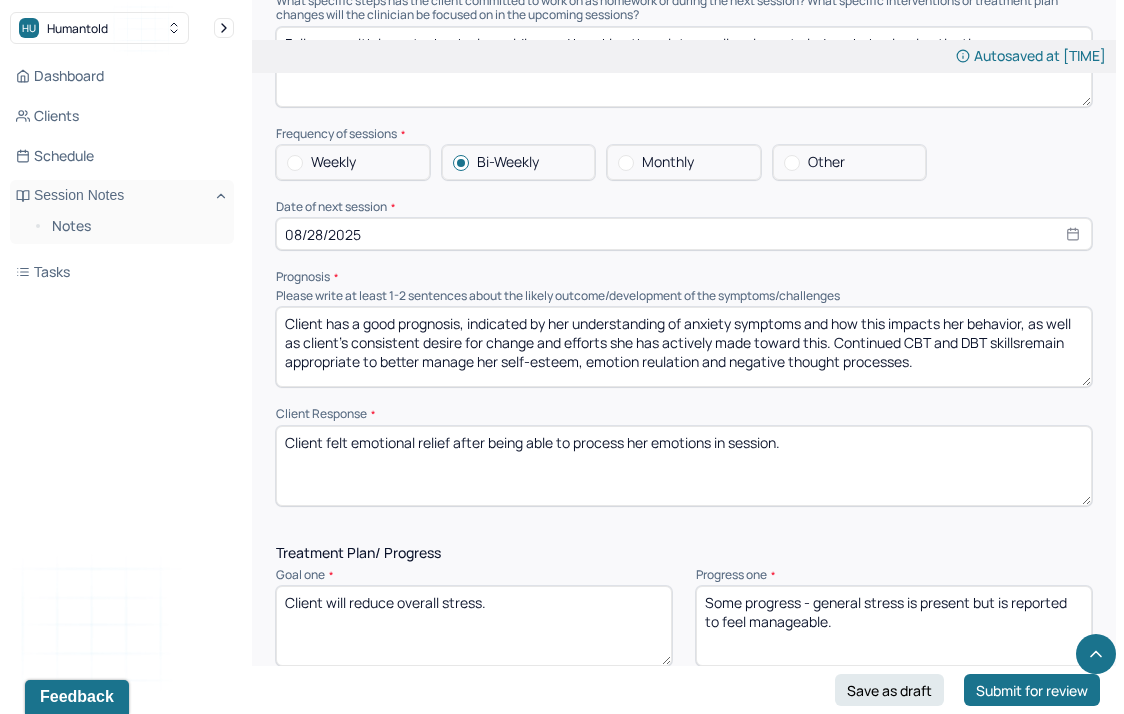 type on "Client has a good prognosis, indicated by her understanding of anxiety symptoms and how this impacts her behavior, as well as client's consistent desire for change and efforts she has actively made toward this. Continued CBT and DBT skillsremain appropriate to better manage her self-esteem, emotion reulation, and negative thought processes." 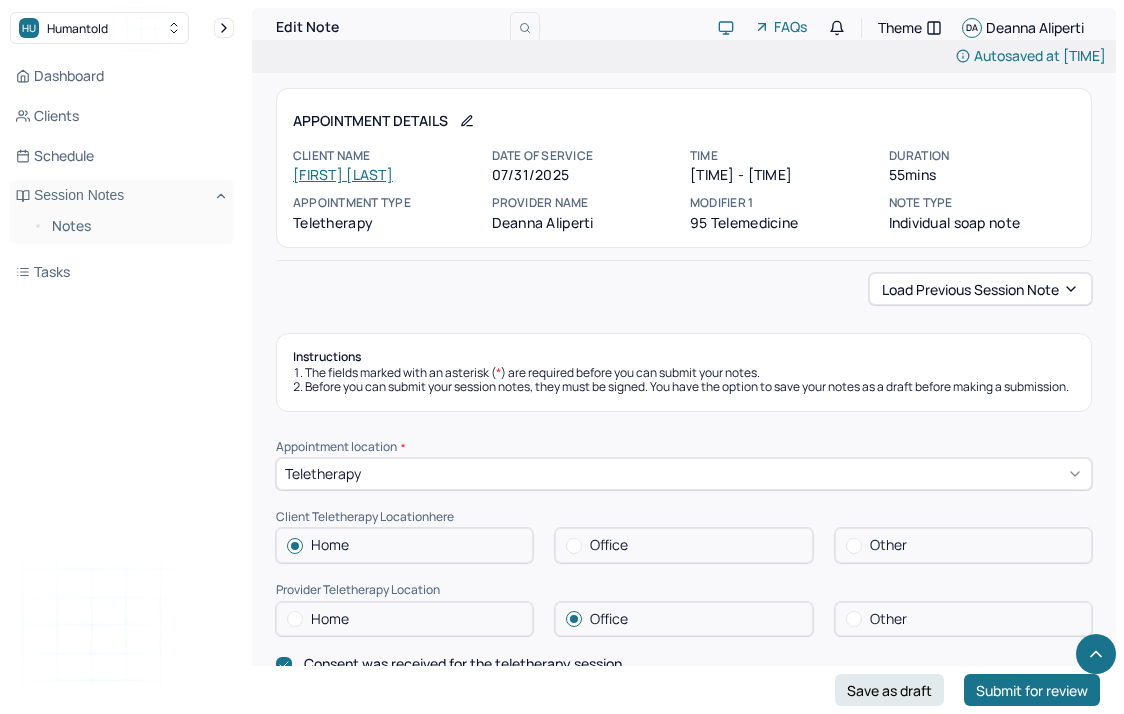 scroll, scrollTop: 2317, scrollLeft: 0, axis: vertical 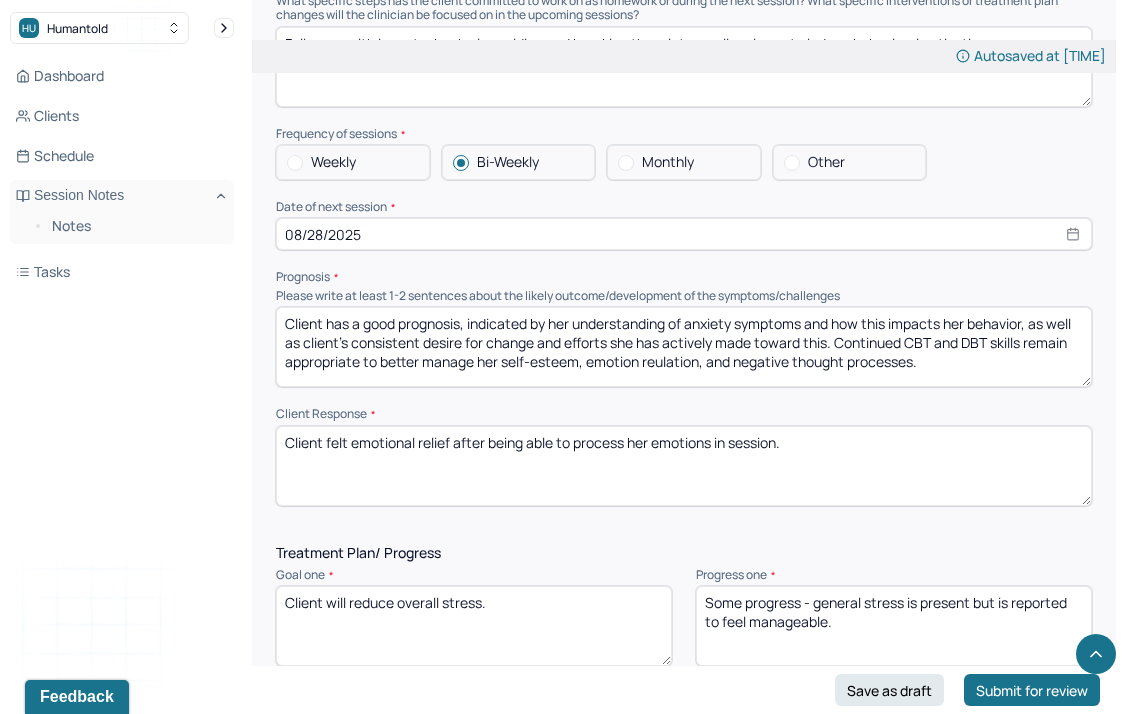 drag, startPoint x: 840, startPoint y: 456, endPoint x: 335, endPoint y: 401, distance: 507.9862 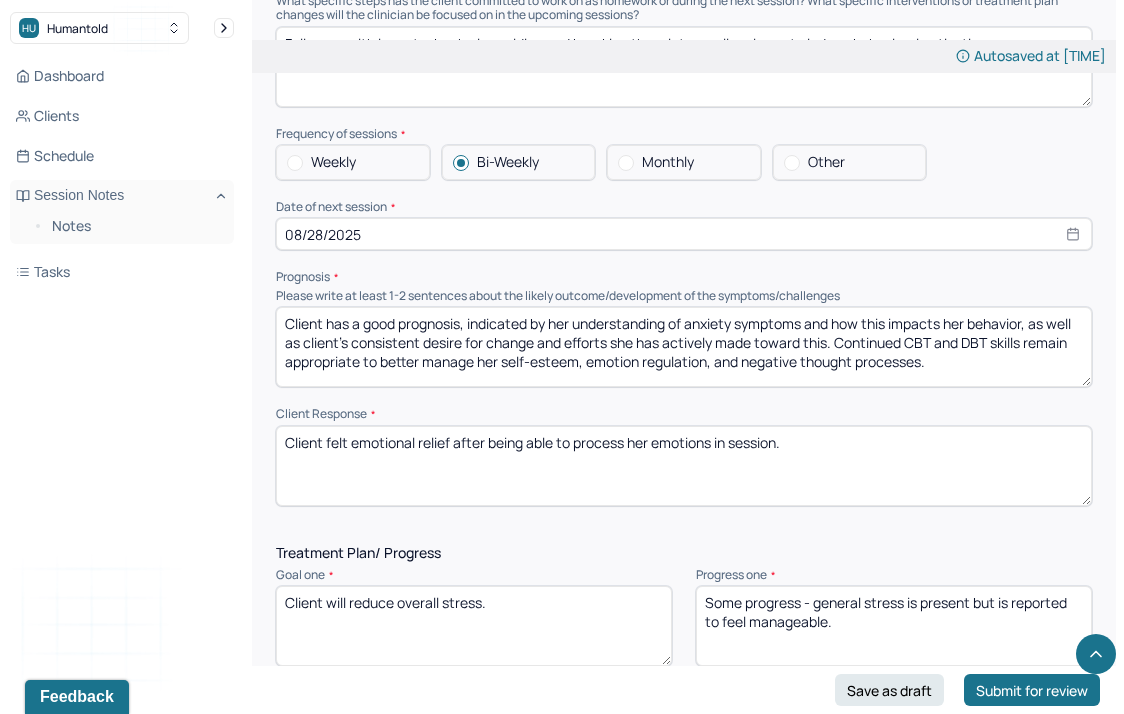 type on "Client has a good prognosis, indicated by her understanding of anxiety symptoms and how this impacts her behavior, as well as client's consistent desire for change and efforts she has actively made toward this. Continued CBT and DBT skills remain appropriate to better manage her self-esteem, emotion regulation, and negative thought processes." 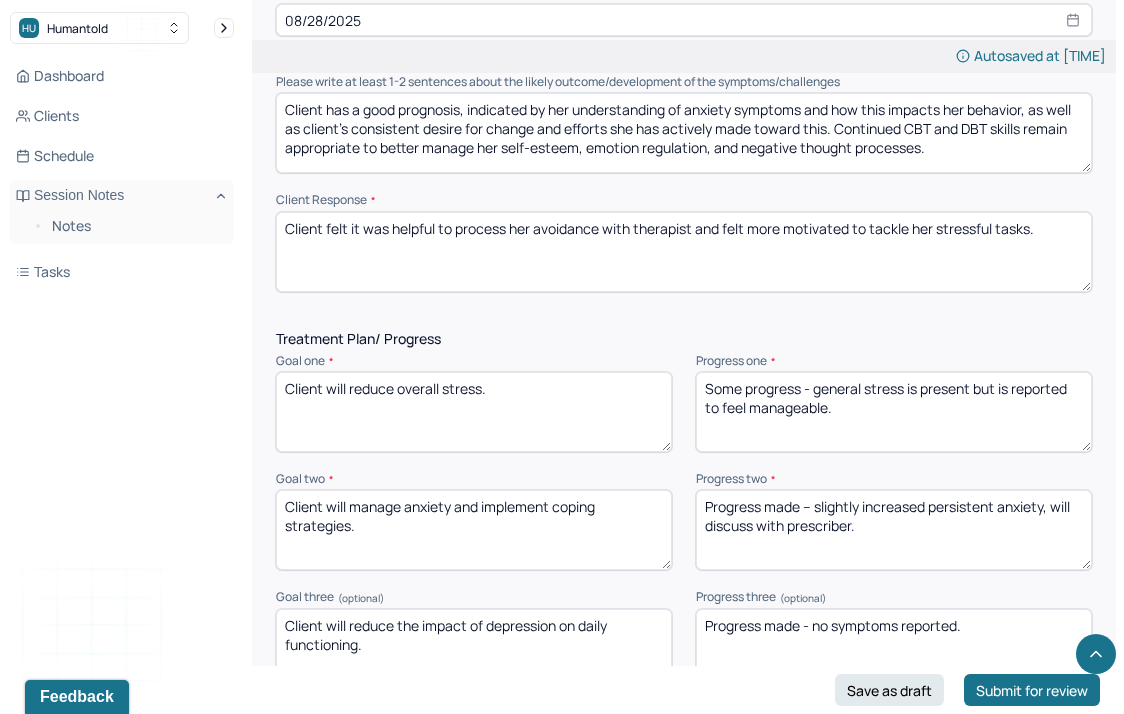 scroll, scrollTop: 2545, scrollLeft: 0, axis: vertical 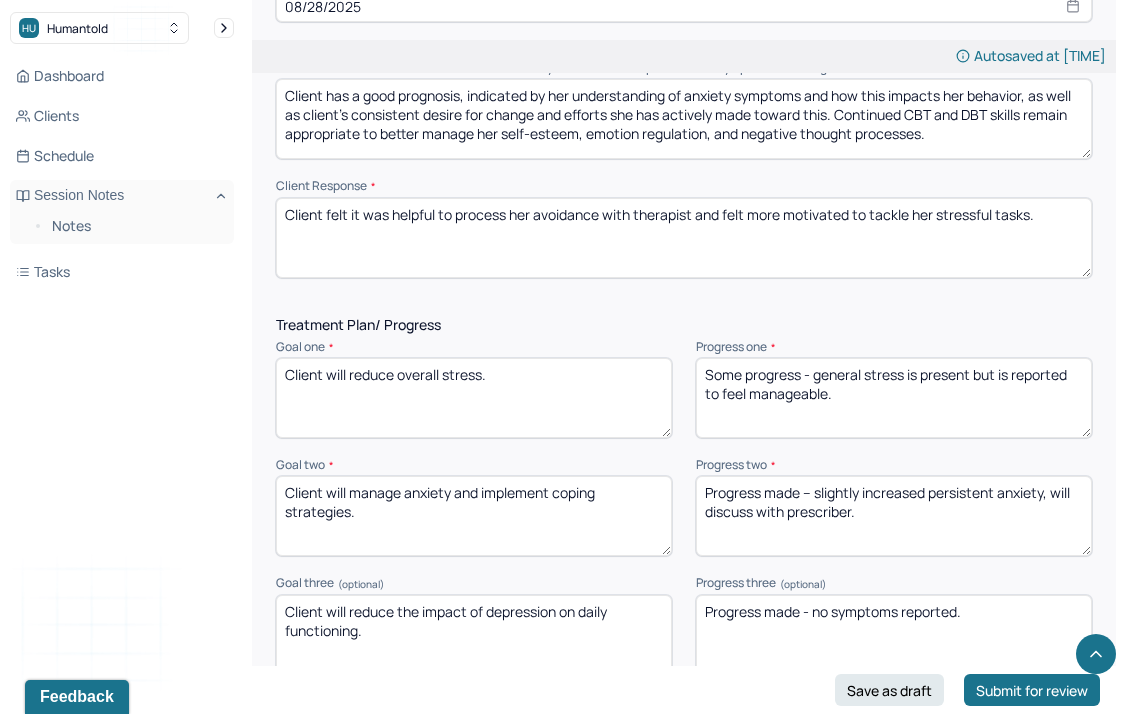 type on "Client felt it was helpful to process her avoidance with therapist and felt more motivated to tackle her stressful tasks." 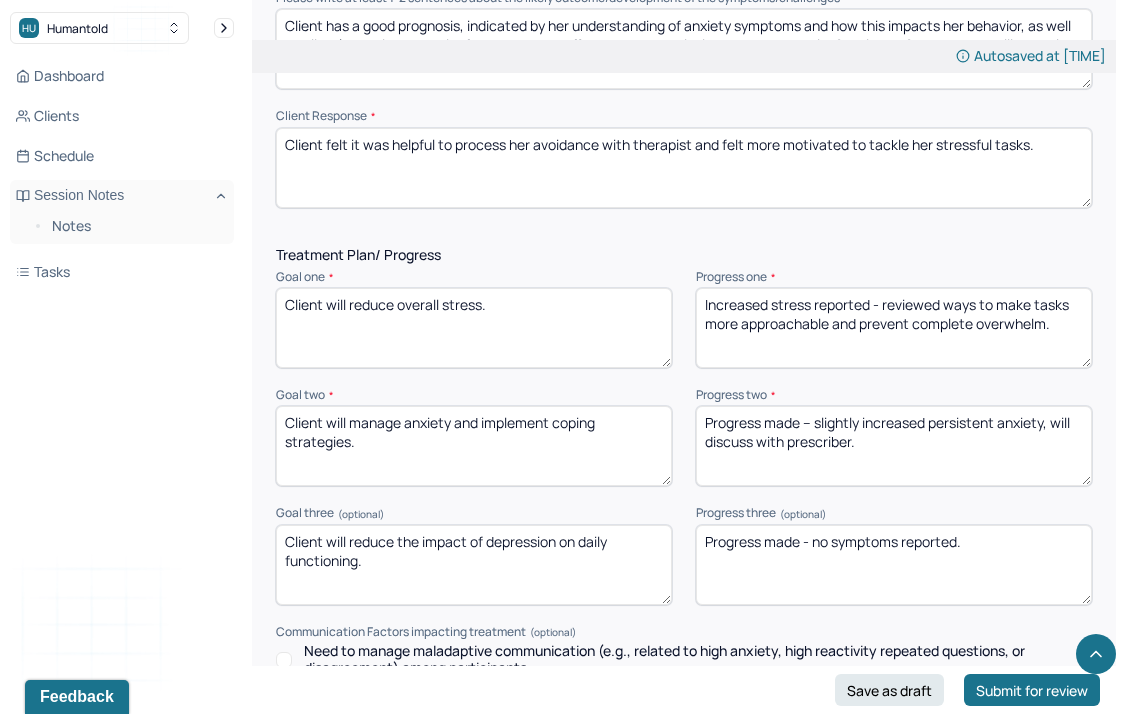 scroll, scrollTop: 2616, scrollLeft: 0, axis: vertical 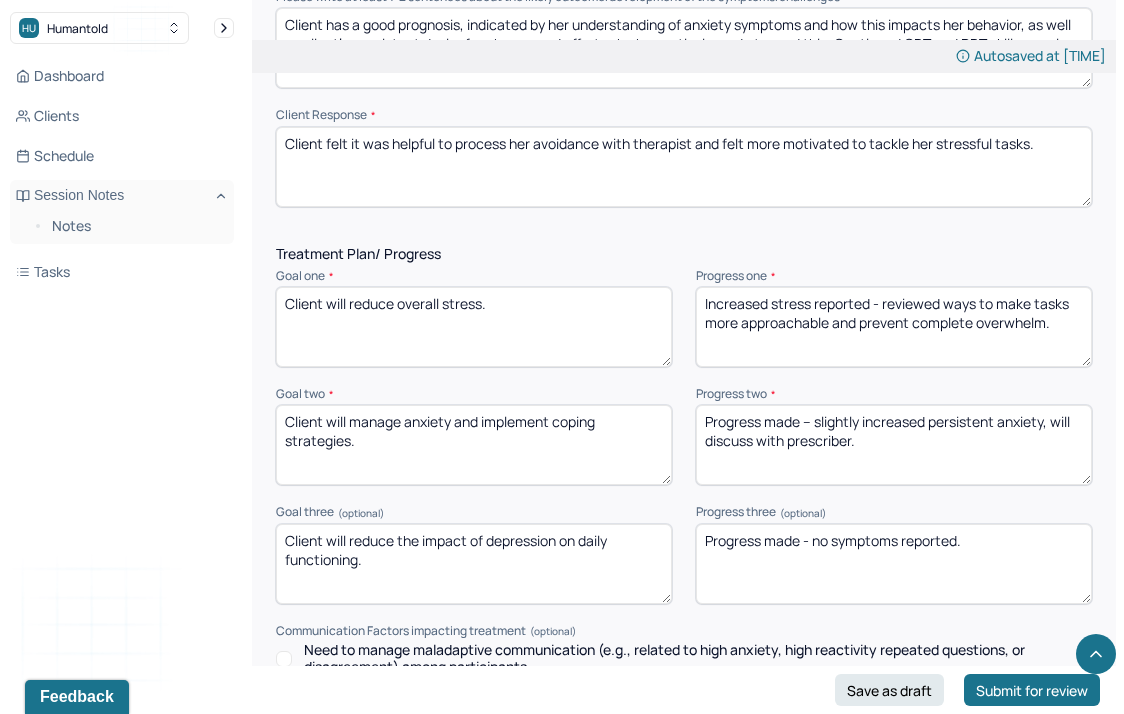 type on "Increased stress reported - reviewed ways to make tasks more approachable and prevent complete overwhelm." 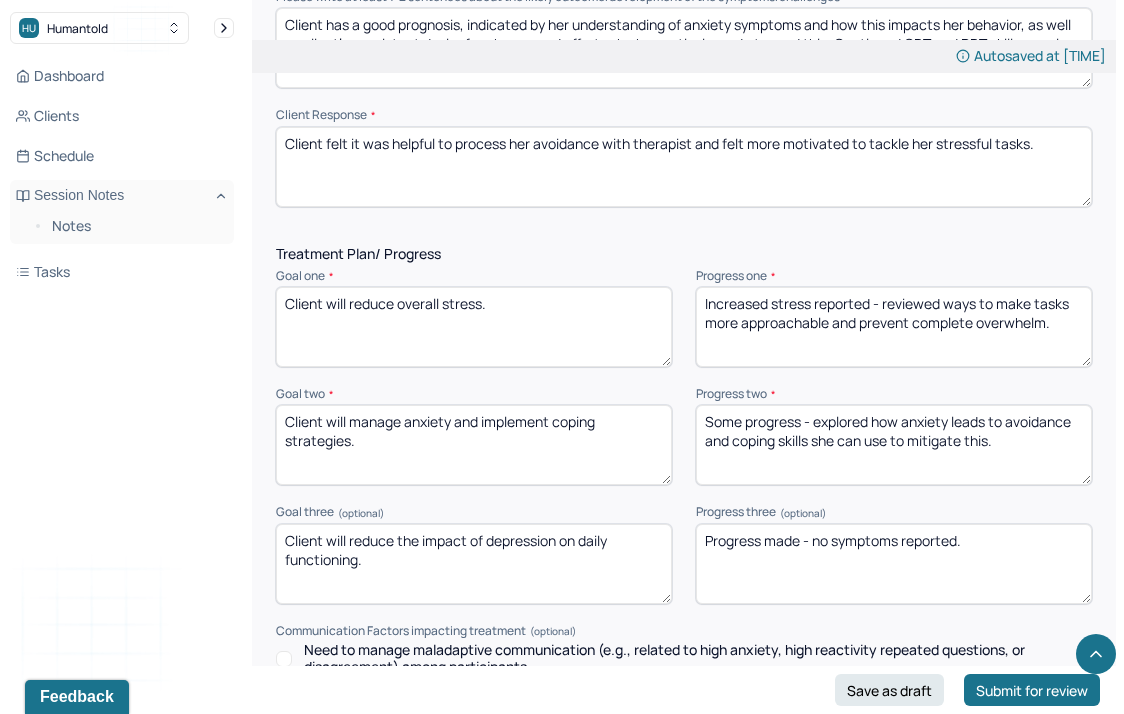type on "Some progress - explored how anxiety leads to avoidance and coping skills she can use to mitigate this." 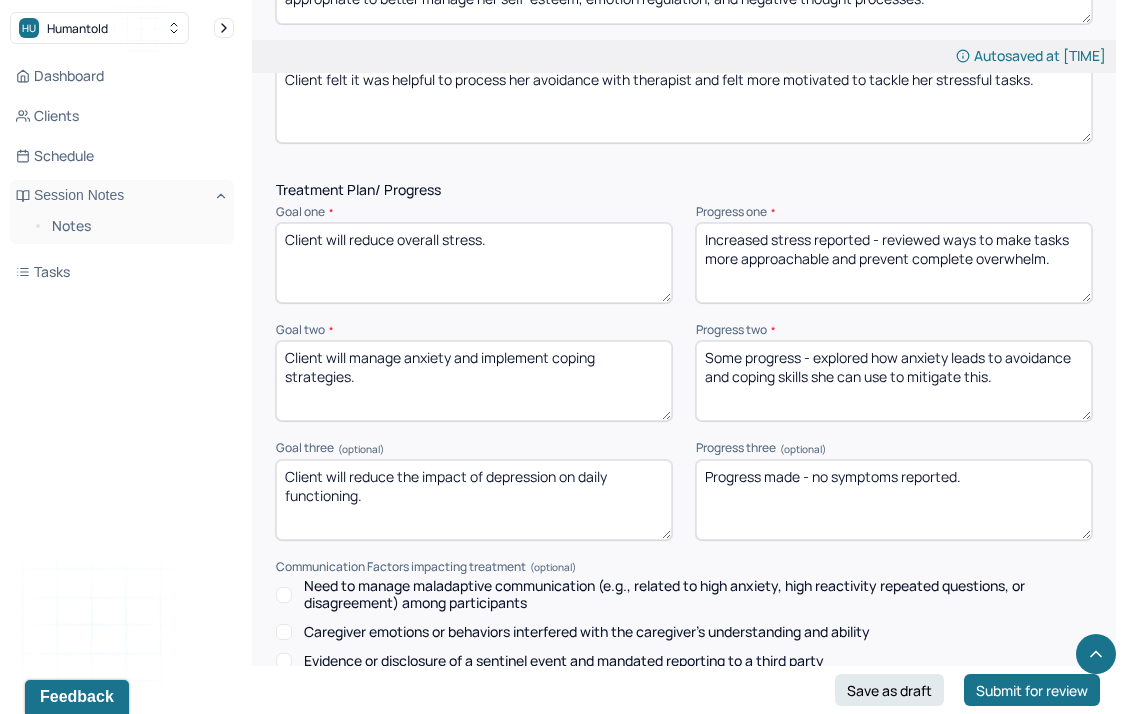 scroll, scrollTop: 3113, scrollLeft: 0, axis: vertical 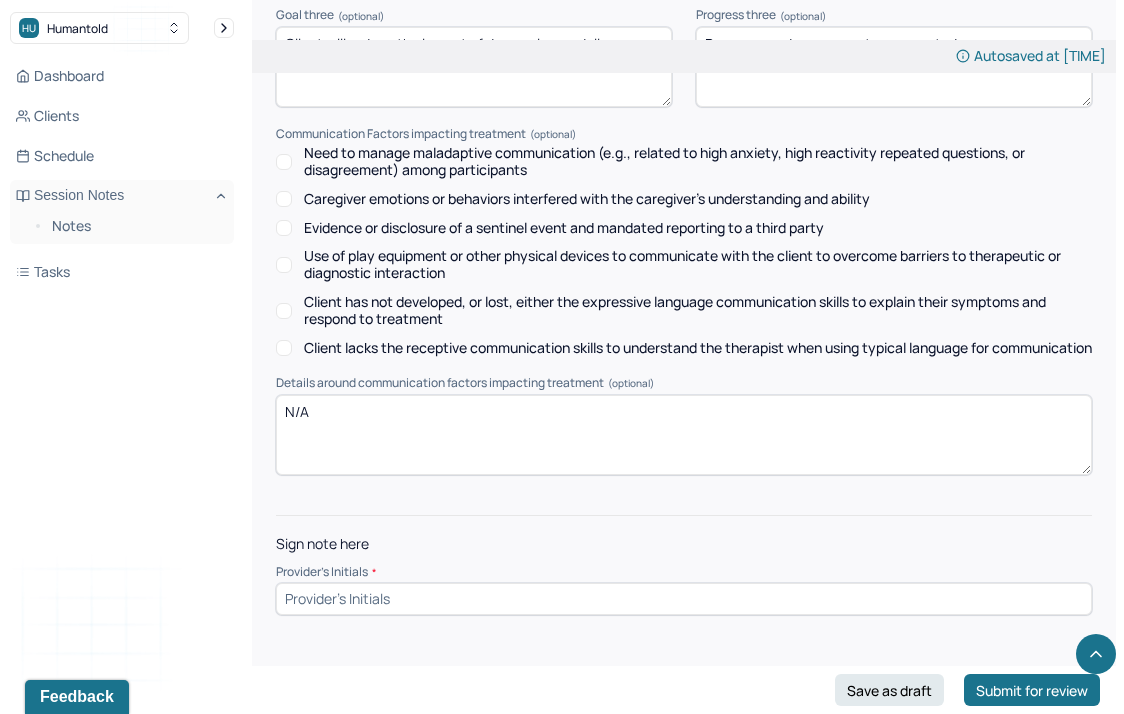 click at bounding box center (684, 599) 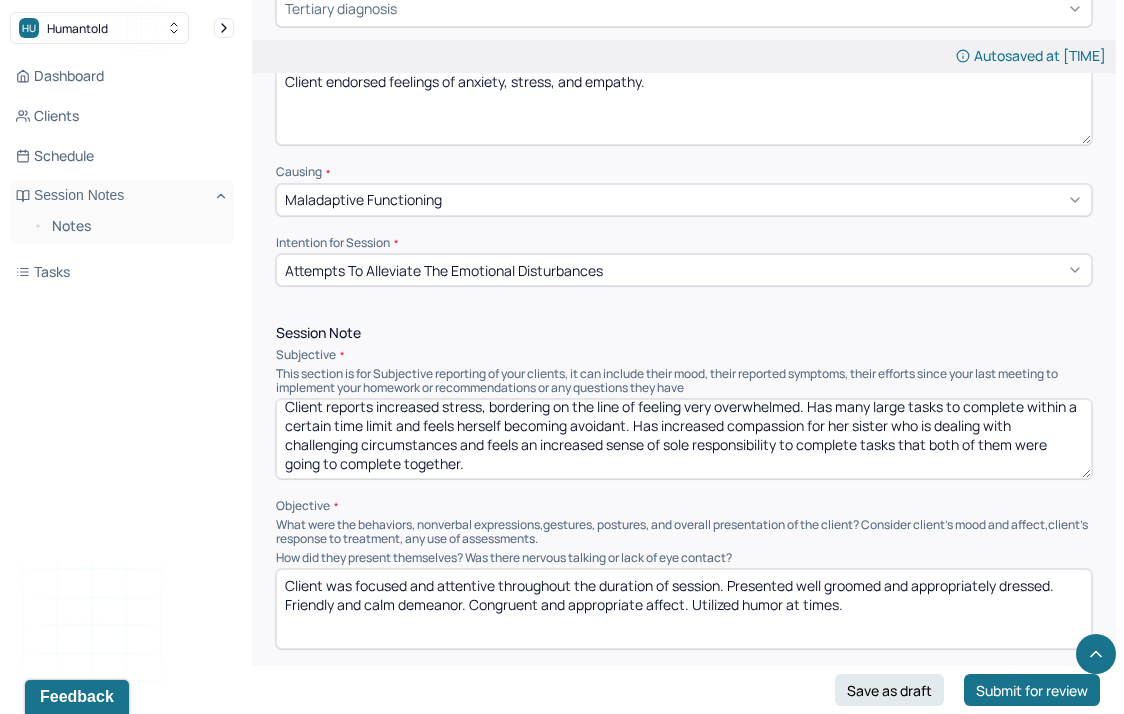 scroll, scrollTop: 0, scrollLeft: 0, axis: both 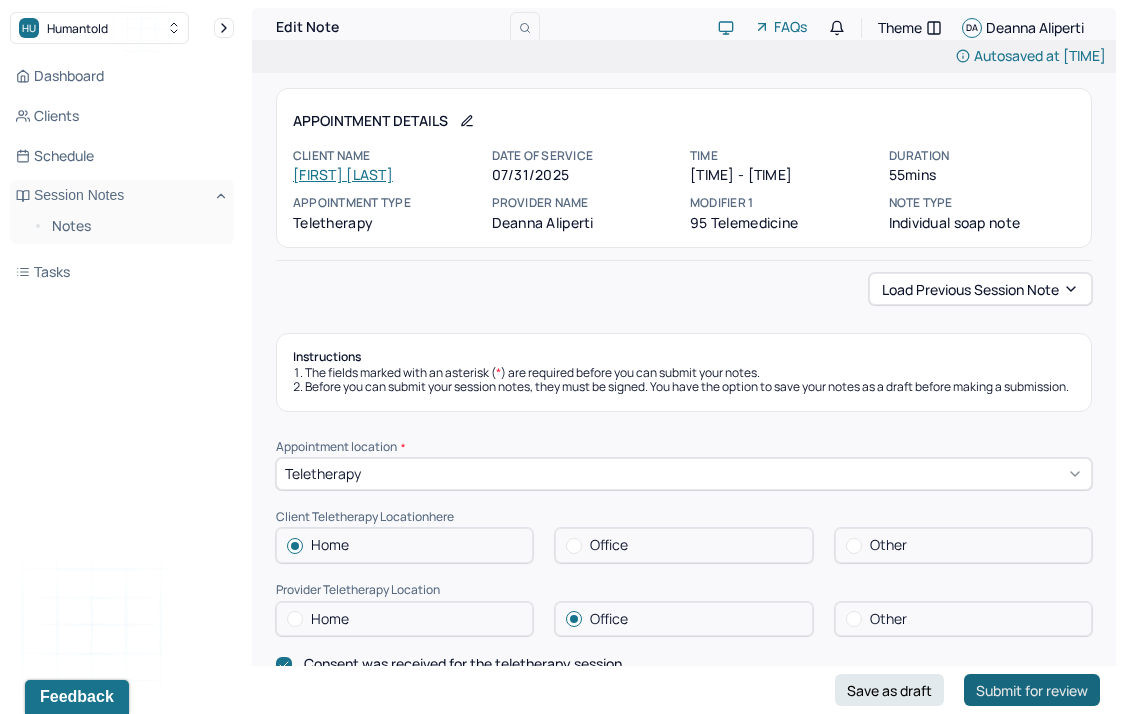 type on "DA" 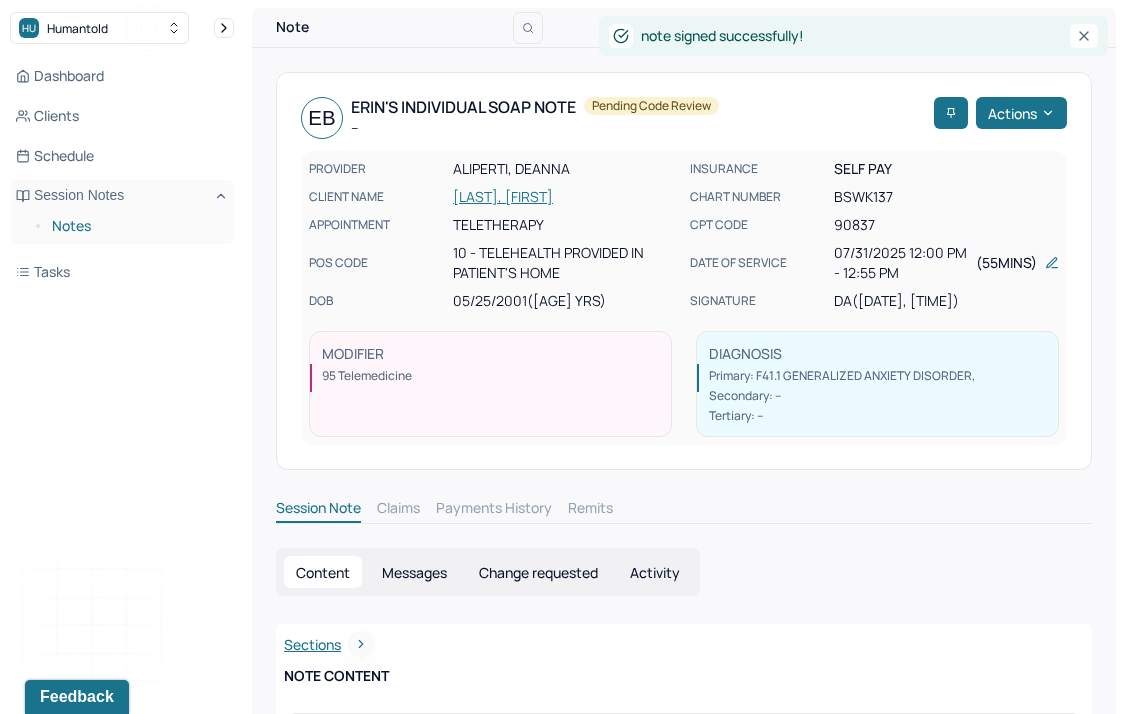 click on "Notes" at bounding box center (135, 226) 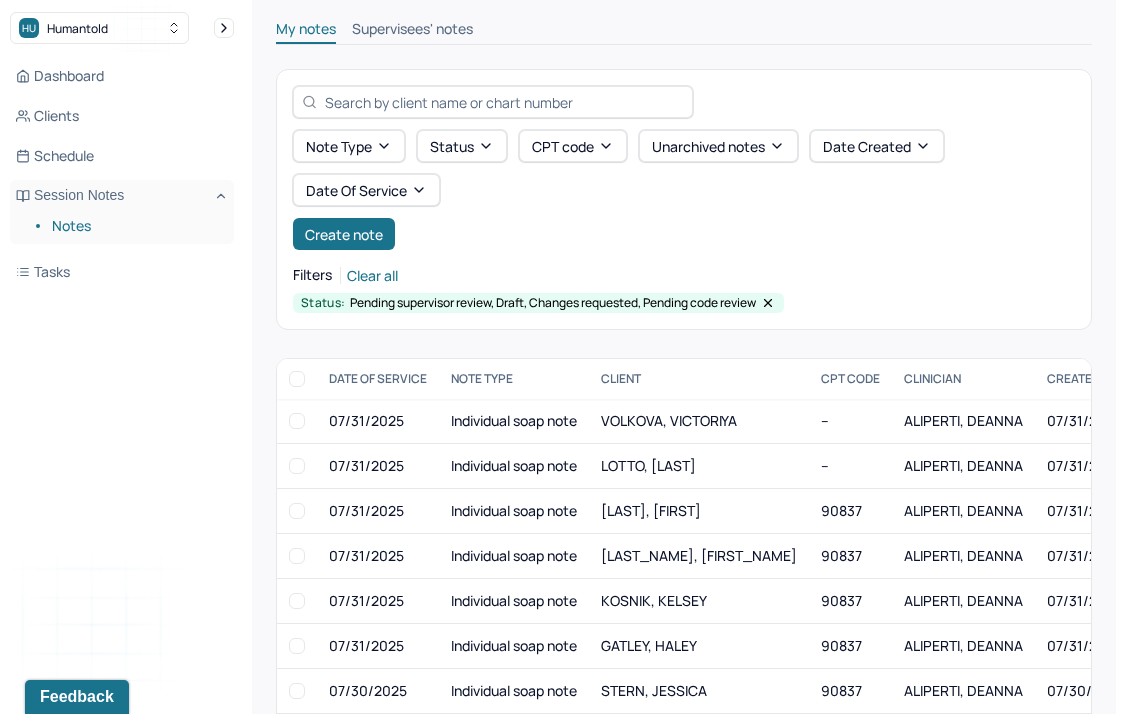 scroll, scrollTop: 62, scrollLeft: 0, axis: vertical 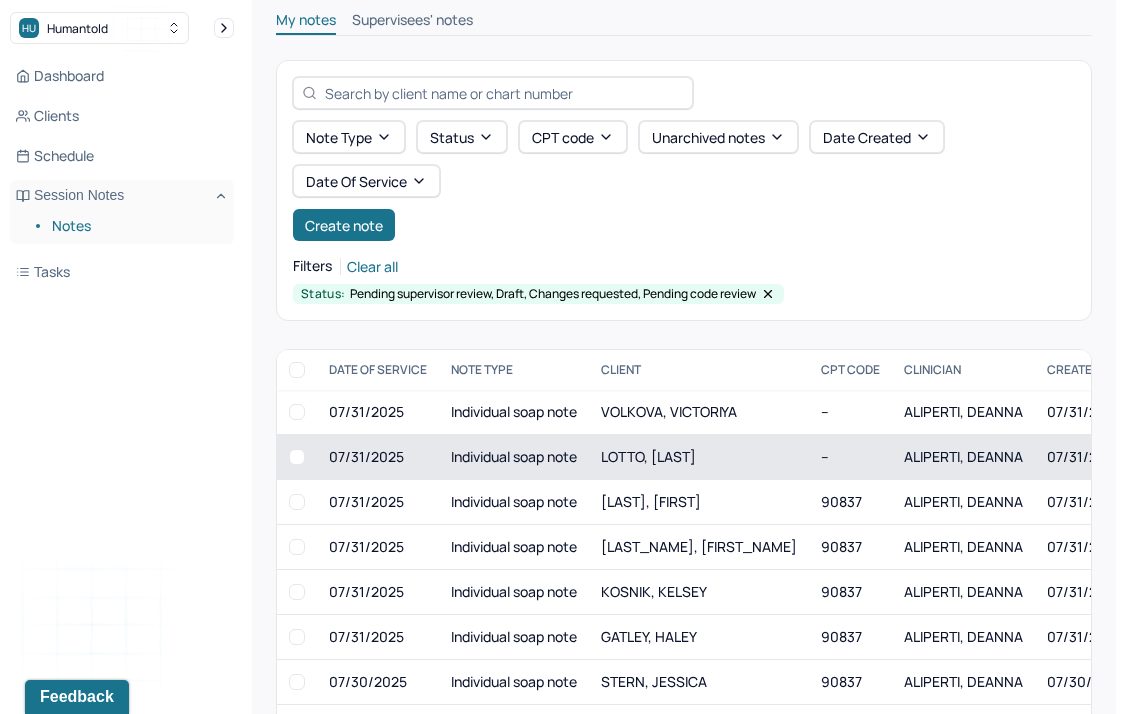 click on "LOTTO, [LAST]" at bounding box center (699, 457) 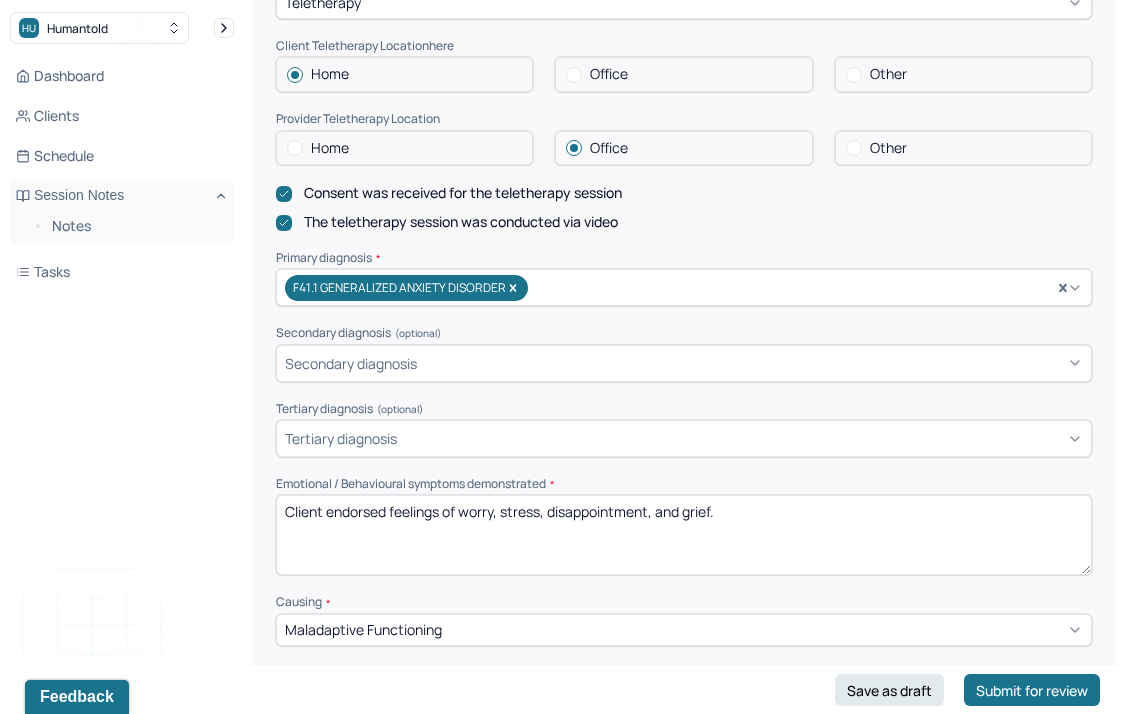 scroll, scrollTop: 683, scrollLeft: 0, axis: vertical 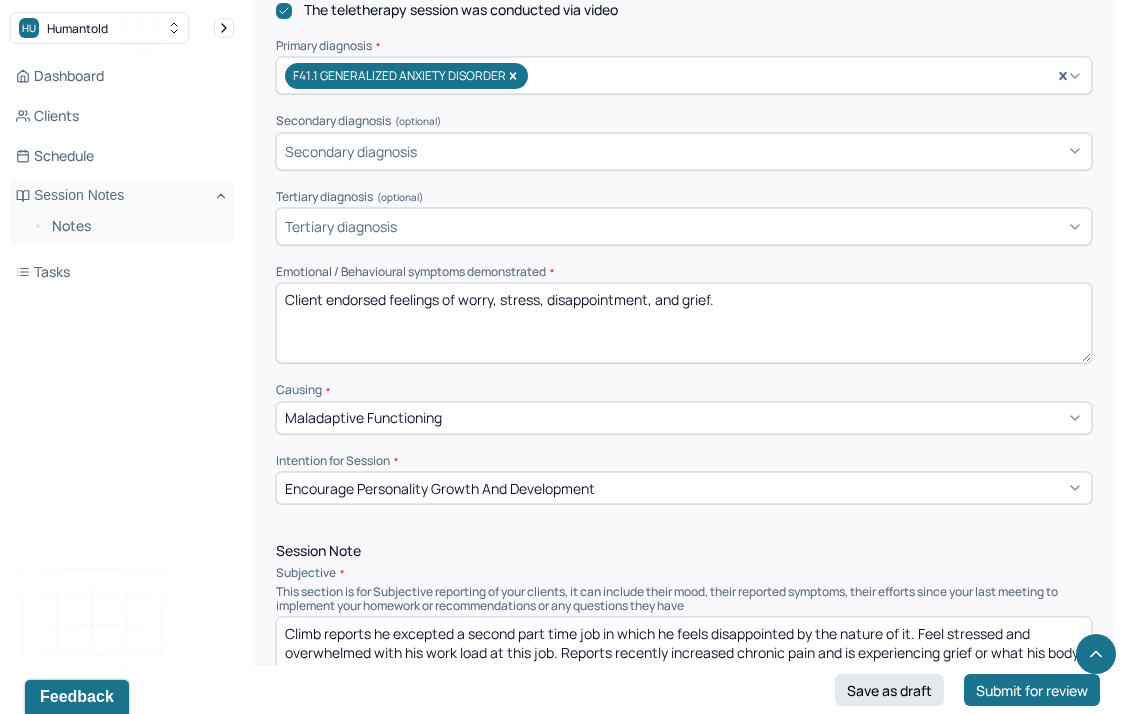 drag, startPoint x: 733, startPoint y: 330, endPoint x: 262, endPoint y: 229, distance: 481.70737 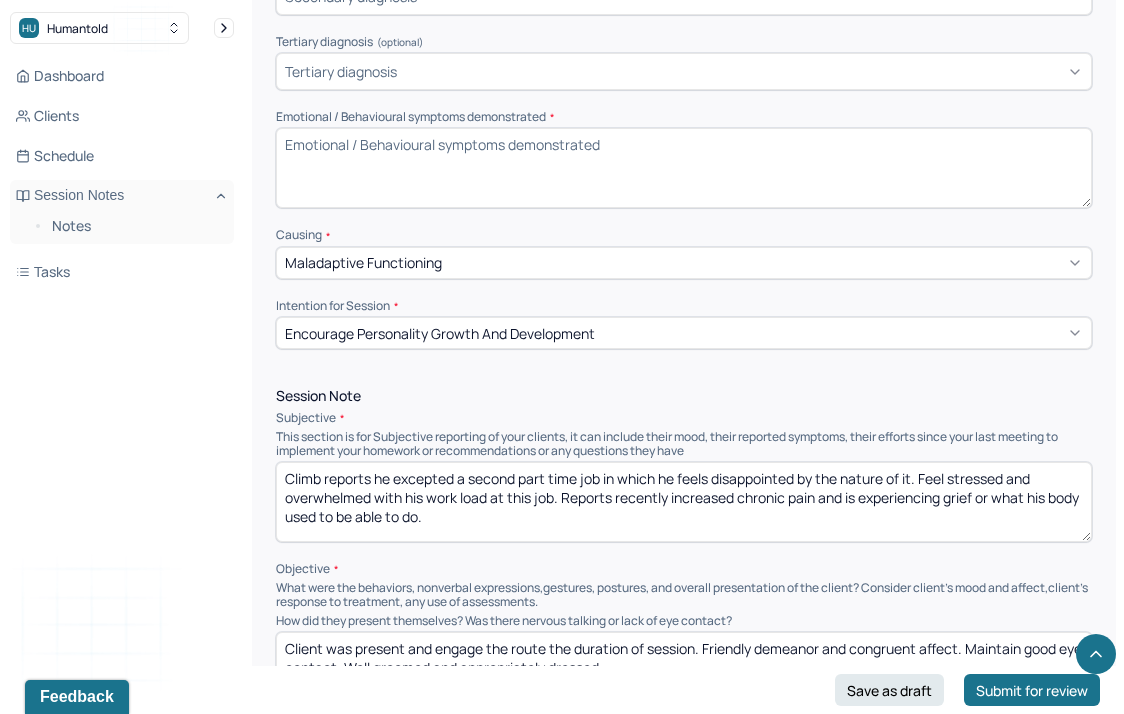 scroll, scrollTop: 872, scrollLeft: 0, axis: vertical 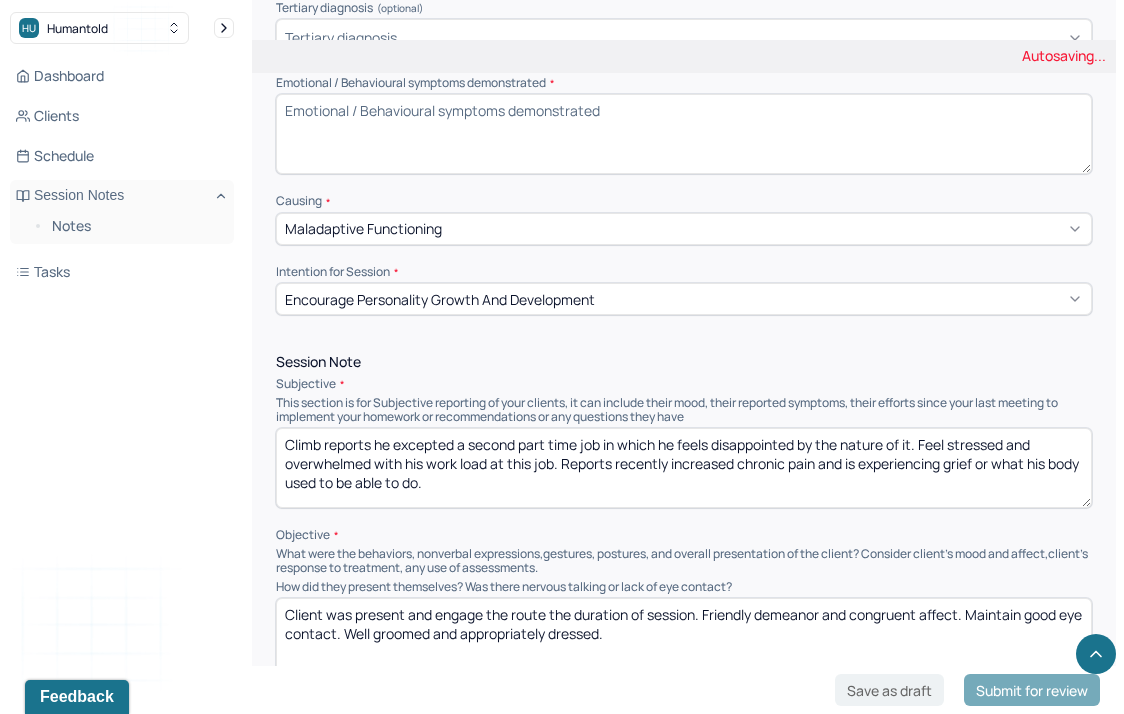 type 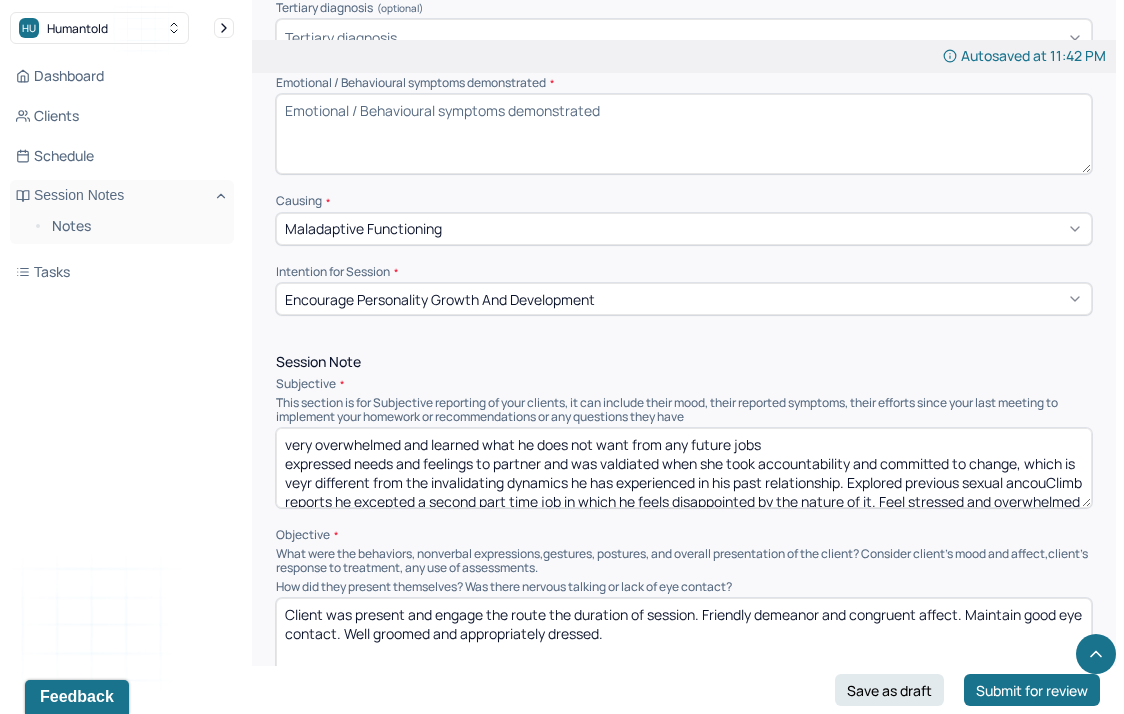 scroll, scrollTop: 3, scrollLeft: 0, axis: vertical 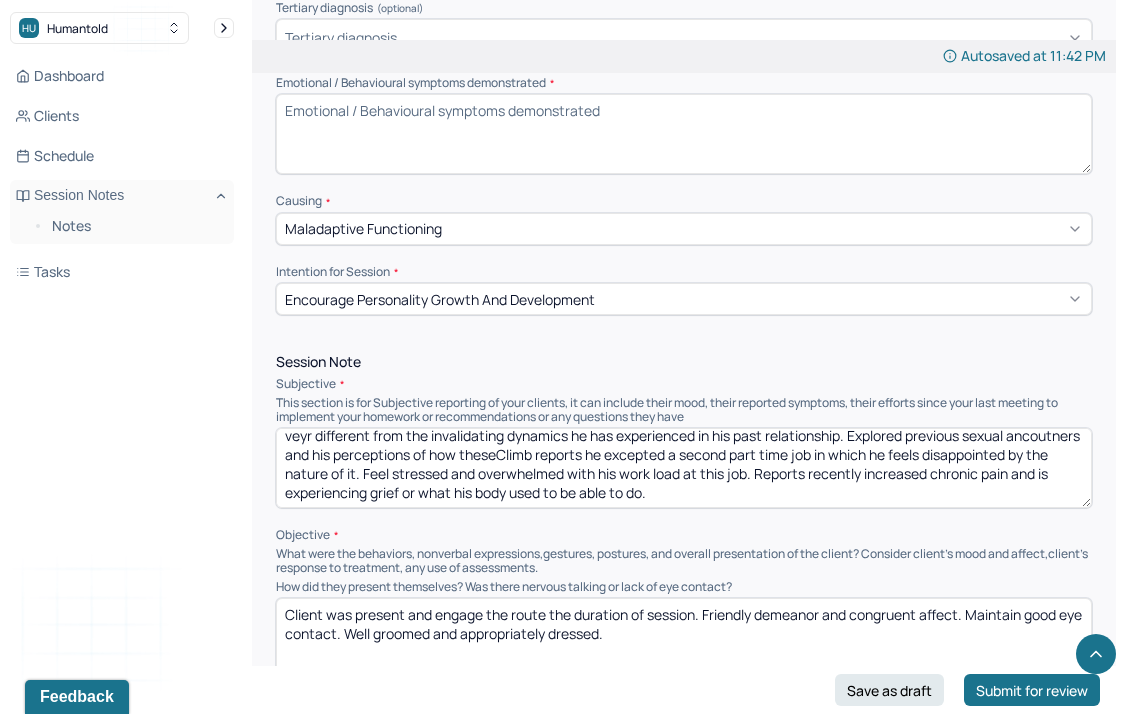 drag, startPoint x: 389, startPoint y: 505, endPoint x: 572, endPoint y: 469, distance: 186.50737 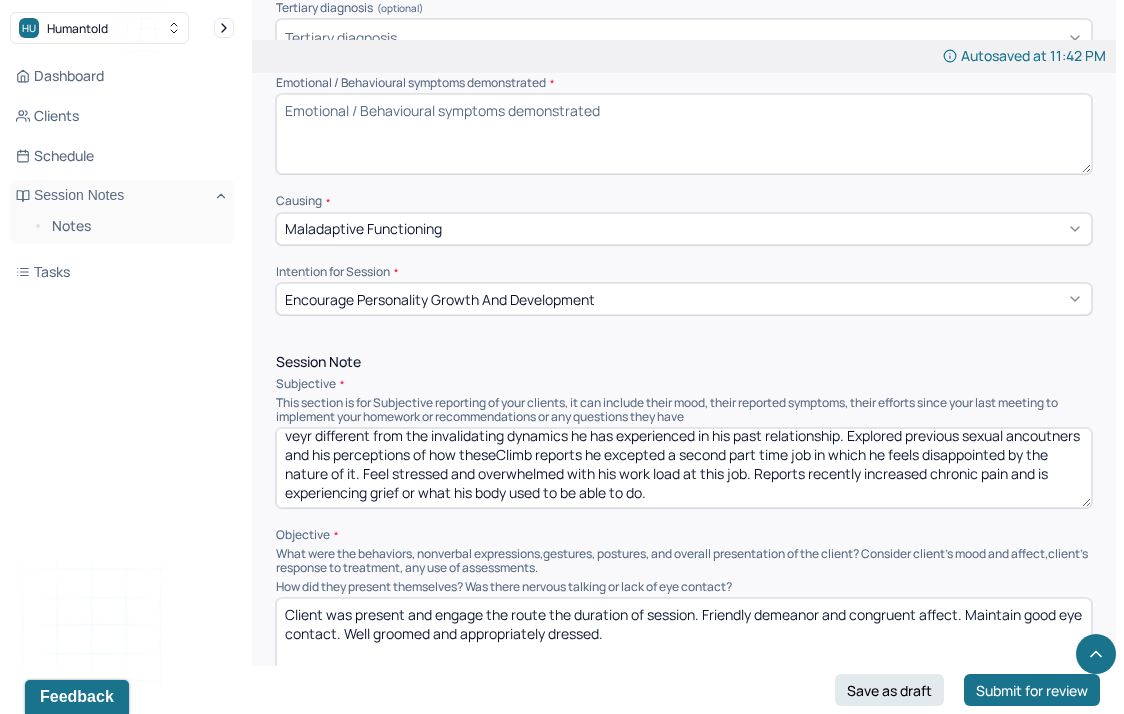 click on "very overwhelmed and learned what he does not want from any future jobs
expressed needs and feelings to partner and was valdiated when she took accountability and committed to change, which is veyr different from the invalidating dynamics he has experienced in his past relationship. Explored previous sexual ancoutners and his perceptions of how theseClimb reports he excepted a second part time job in which he feels disappointed by the nature of it. Feel stressed and overwhelmed with his work load at this job. Reports recently increased chronic pain and is experiencing grief or what his body used to be able to do." at bounding box center (684, 468) 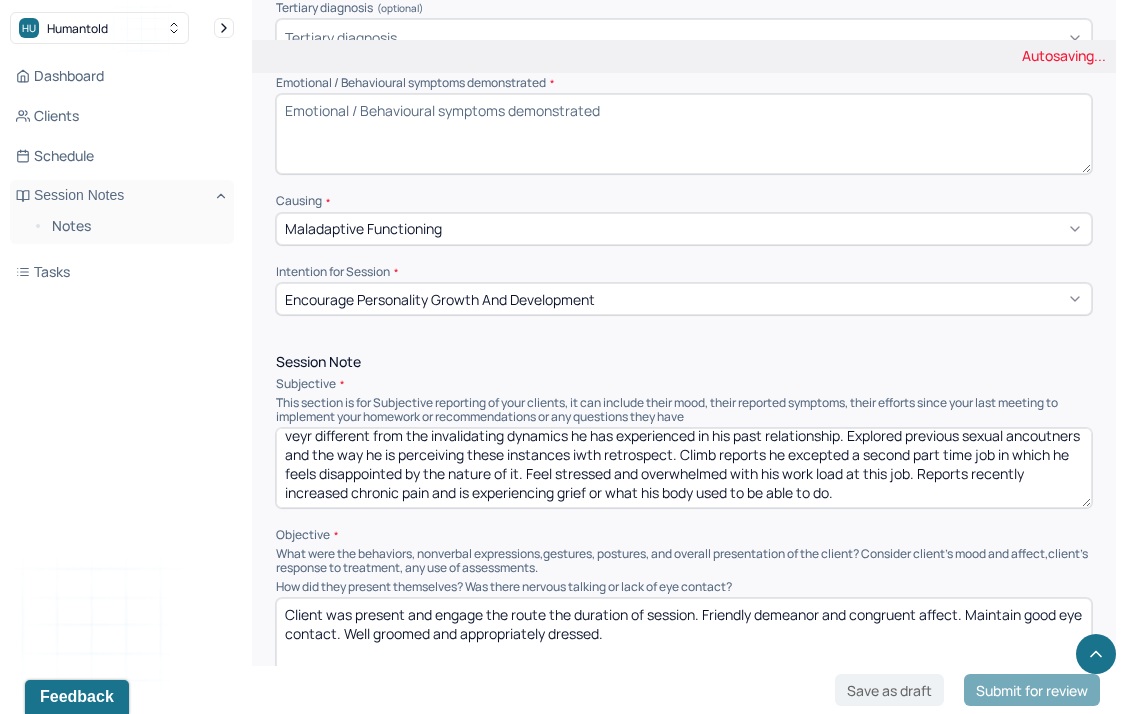 drag, startPoint x: 754, startPoint y: 457, endPoint x: 955, endPoint y: 568, distance: 229.61272 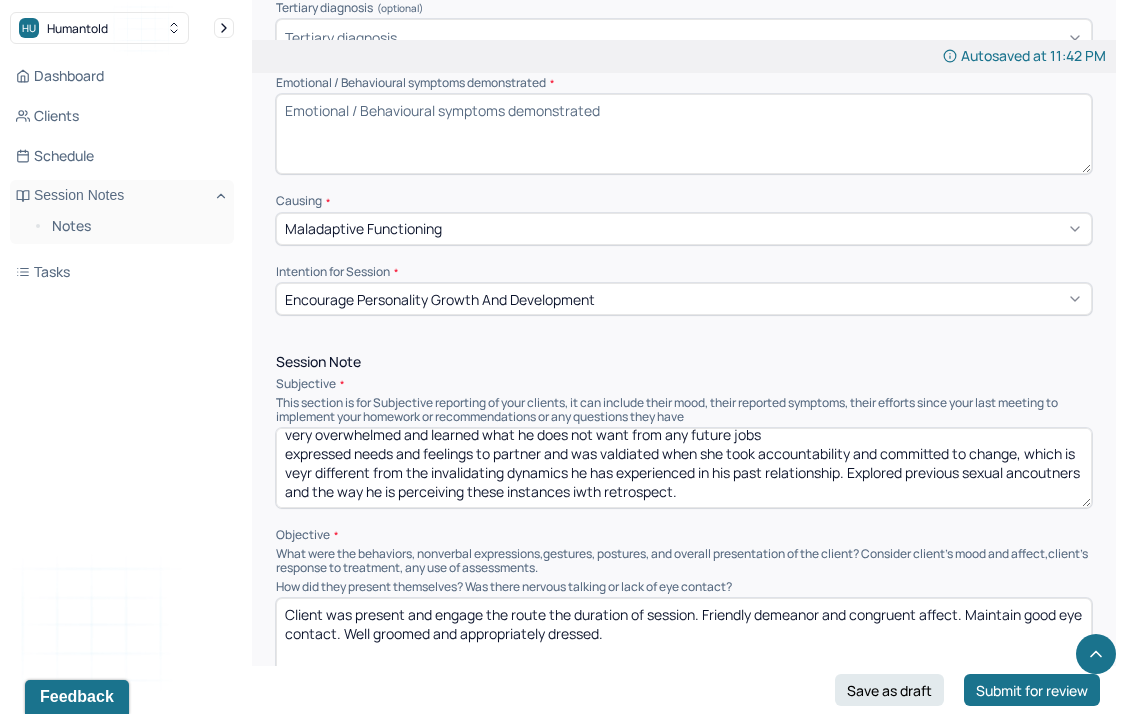 scroll, scrollTop: 9, scrollLeft: 0, axis: vertical 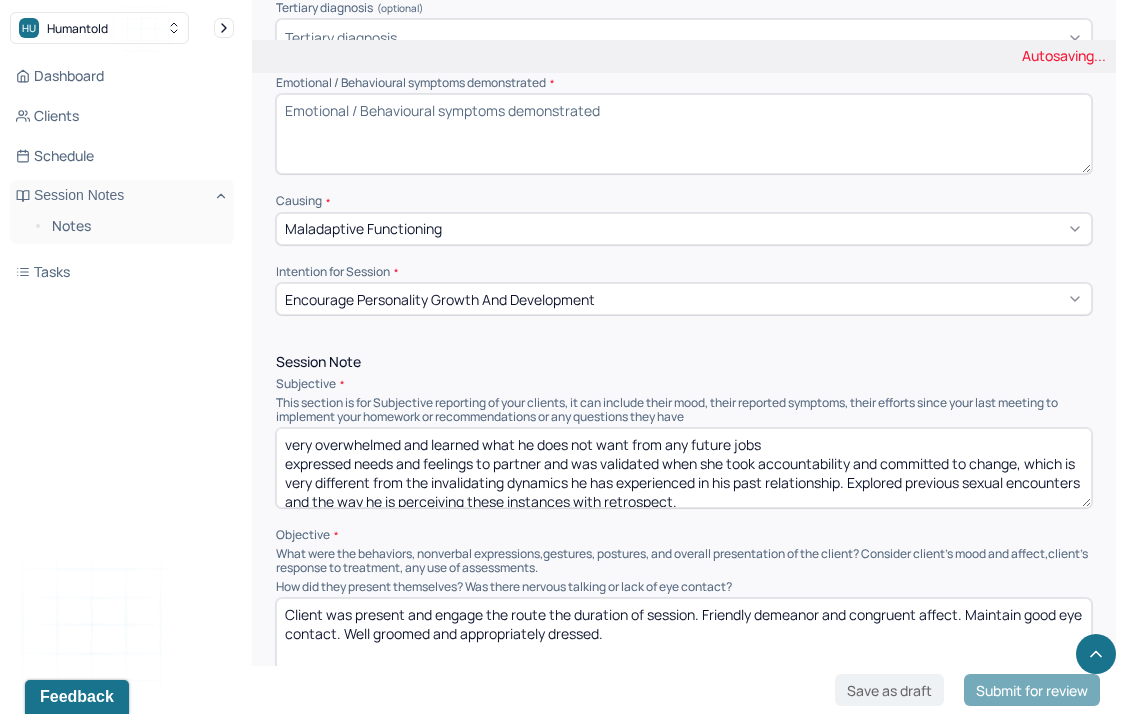 click on "very overwhelmed and learned what he does not want from any future jobs
expressed needs and feelings to partner and was valdiated when she took accountability and committed to change, which is veyr different from the invalidating dynamics he has experienced in his past relationship. Explored previous sexual ancoutners and the way he is perceiving these instances with retrospect." at bounding box center (684, 468) 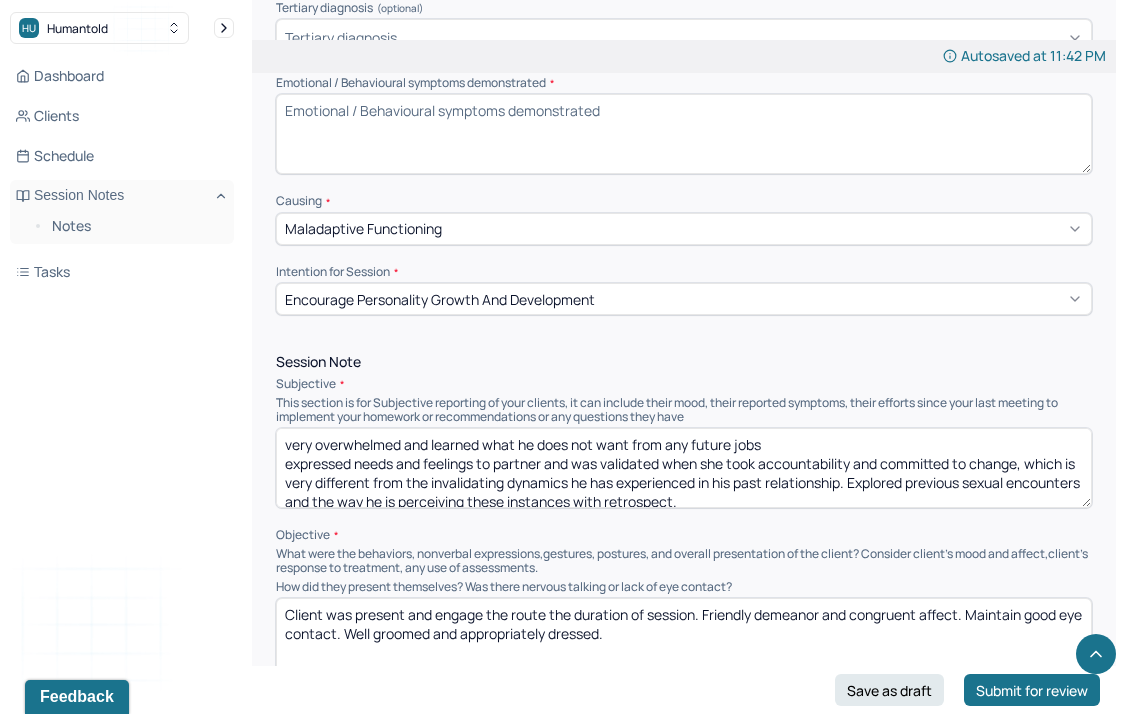 paste on "Client reported feeling very overwhelmed and shared that he has gained clarity about what he does not want in any future jobs. He expressed his needs and feelings to his partner and felt validated when she took accountability and committed to change—an experience that felt notably different from the invalidating dynamics he encountered in past relationships. He also explored previous sexual encounters and reflected on how he is now perceiving these experiences with the benefit of hindsigh" 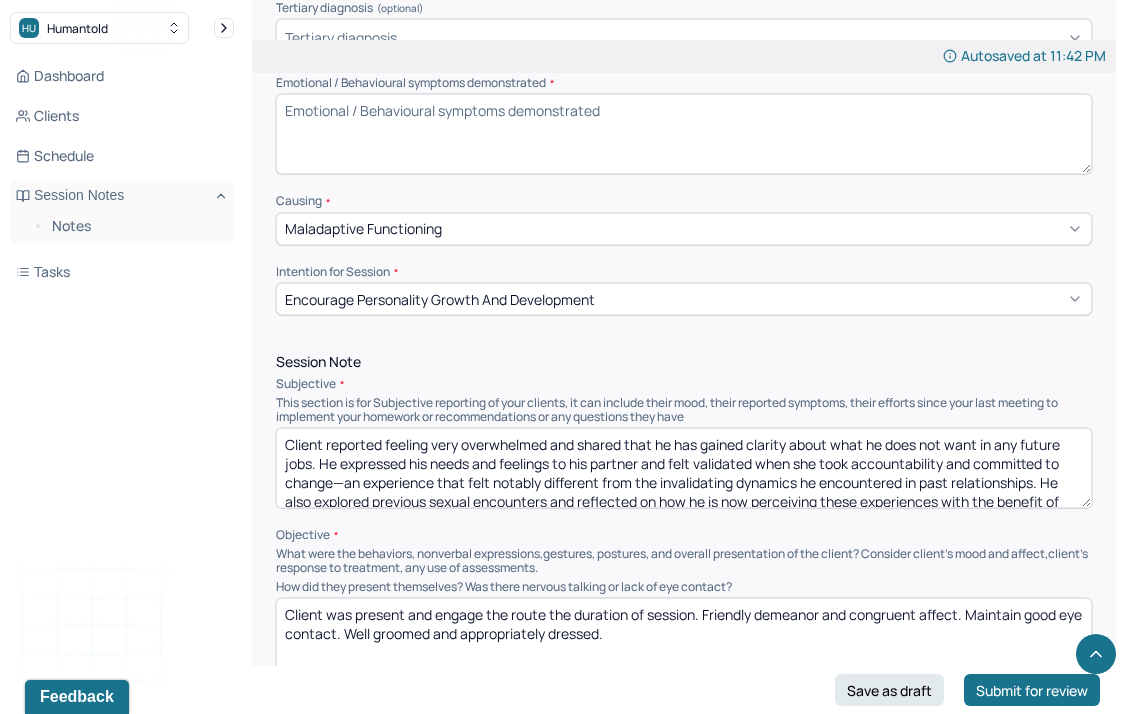 scroll, scrollTop: 22, scrollLeft: 0, axis: vertical 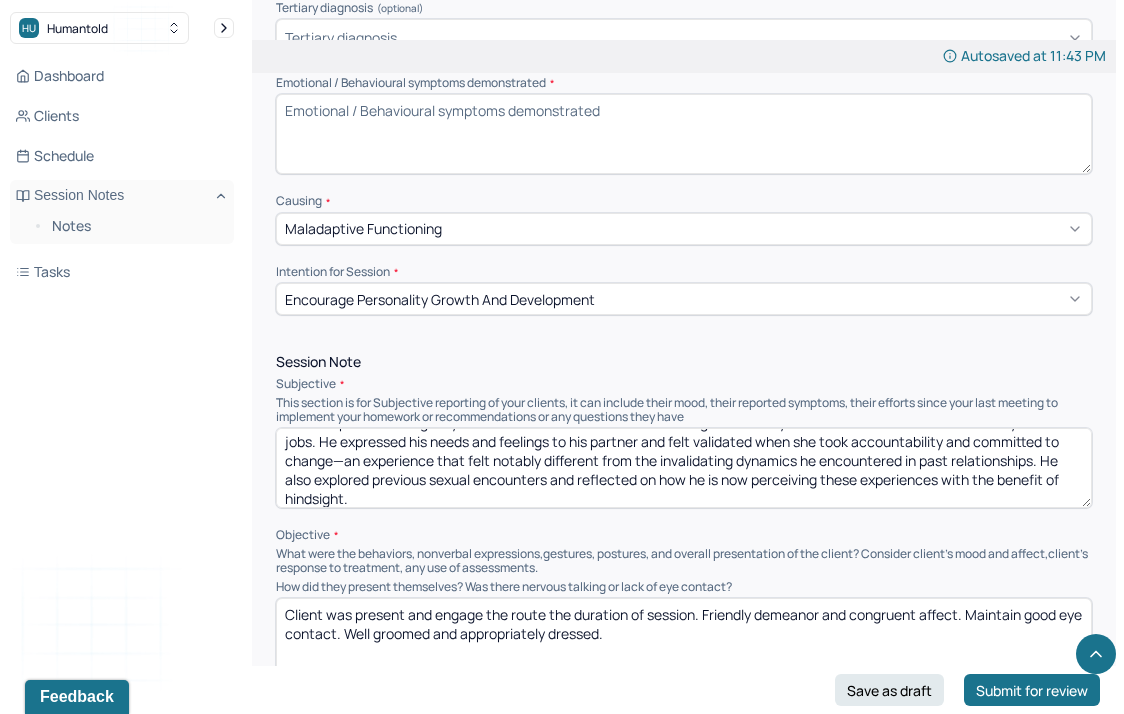 click on "Client reported feeling very overwhelmed and shared that he has gained clarity about what he does not want in any future jobs. He expressed his needs and feelings to his partner and felt validated when she took accountability and committed to change—an experience that felt notably different from the invalidating dynamics he encountered in past relationships. He also explored previous sexual encounters and reflected on how he is now perceiving these experiences with the benefit of hindsight." at bounding box center [684, 468] 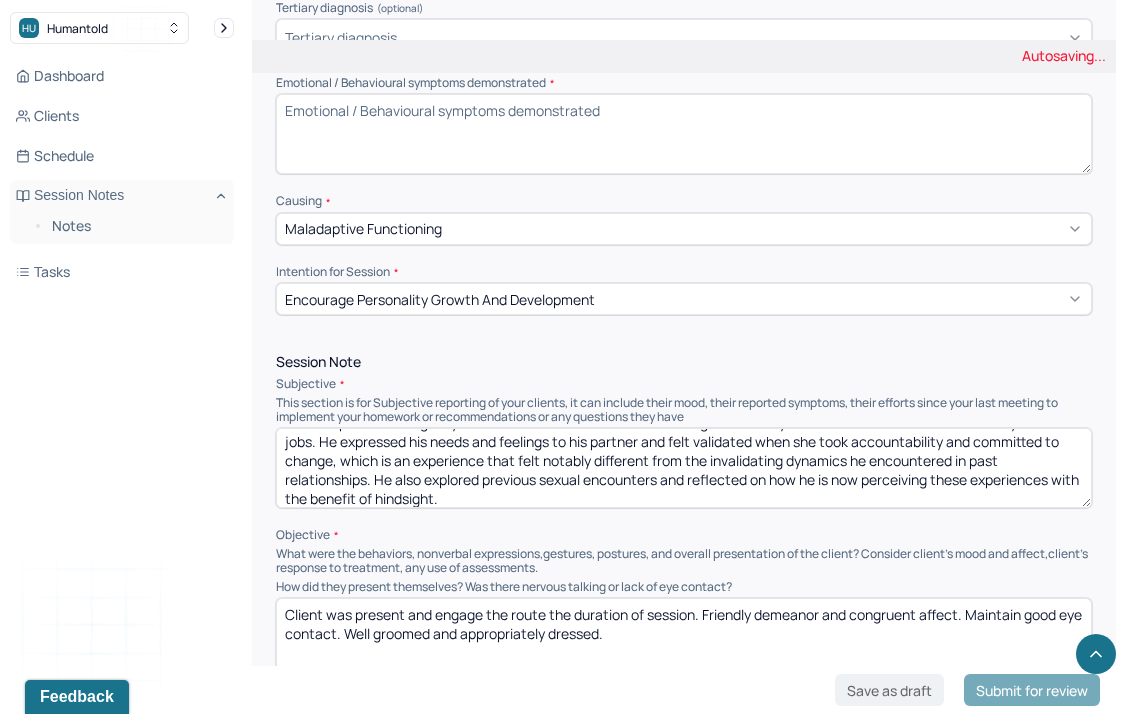 click on "Client reported feeling very overwhelmed and shared that he has gained clarity about what he does not want in any future jobs. He expressed his needs and feelings to his partner and felt validated when she took accountability and committed to change—an experience that felt notably different from the invalidating dynamics he encountered in past relationships. He also explored previous sexual encounters and reflected on how he is now perceiving these experiences with the benefit of hindsight." at bounding box center [684, 468] 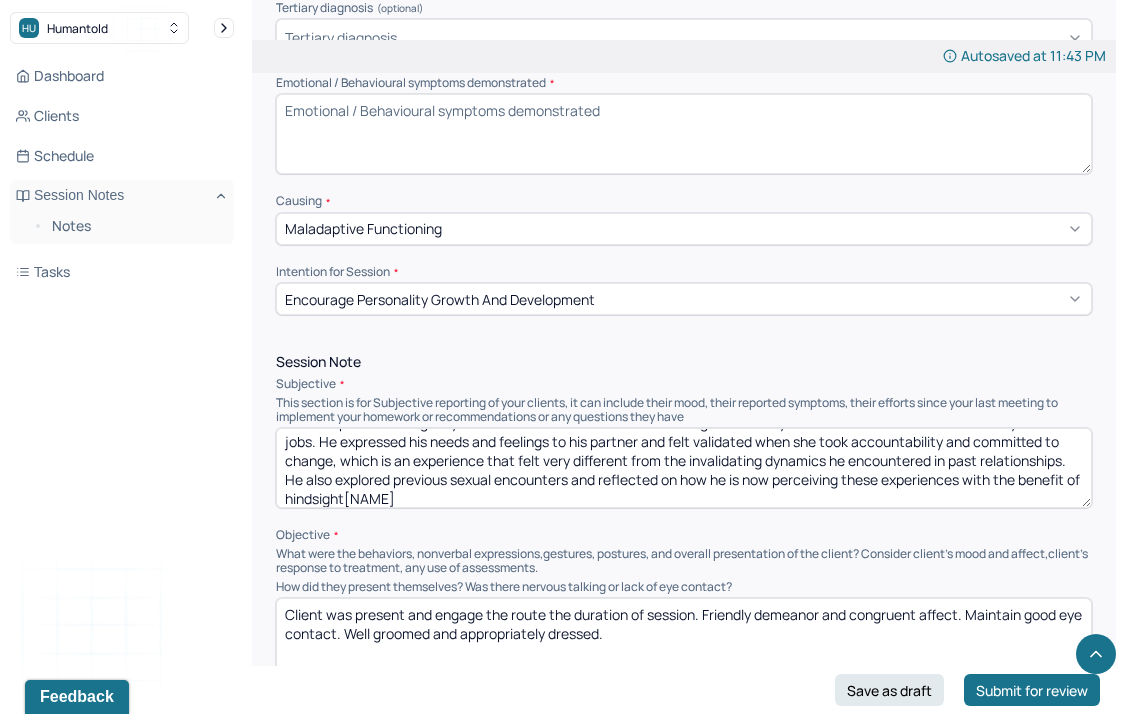 drag, startPoint x: 830, startPoint y: 467, endPoint x: 947, endPoint y: 466, distance: 117.00427 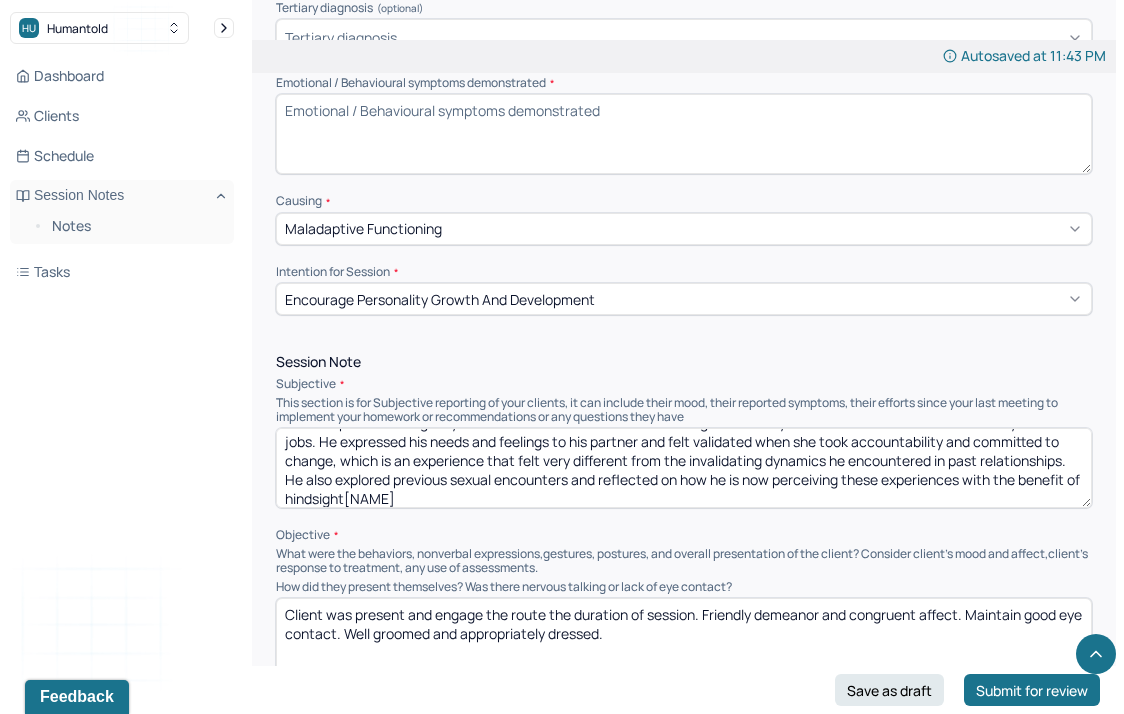 click on "Client reported feeling very overwhelmed and shared that he has gained clarity about what he does not want in any future jobs. He expressed his needs and feelings to his partner and felt validated when she took accountability and committed to change, which is an experience that felt very different from the invalidating dynamics he encountered in past relationships. He also explored previous sexual encounters and reflected on how he is now perceiving these experiences with the benefit of hindsight[NAME]" at bounding box center [684, 468] 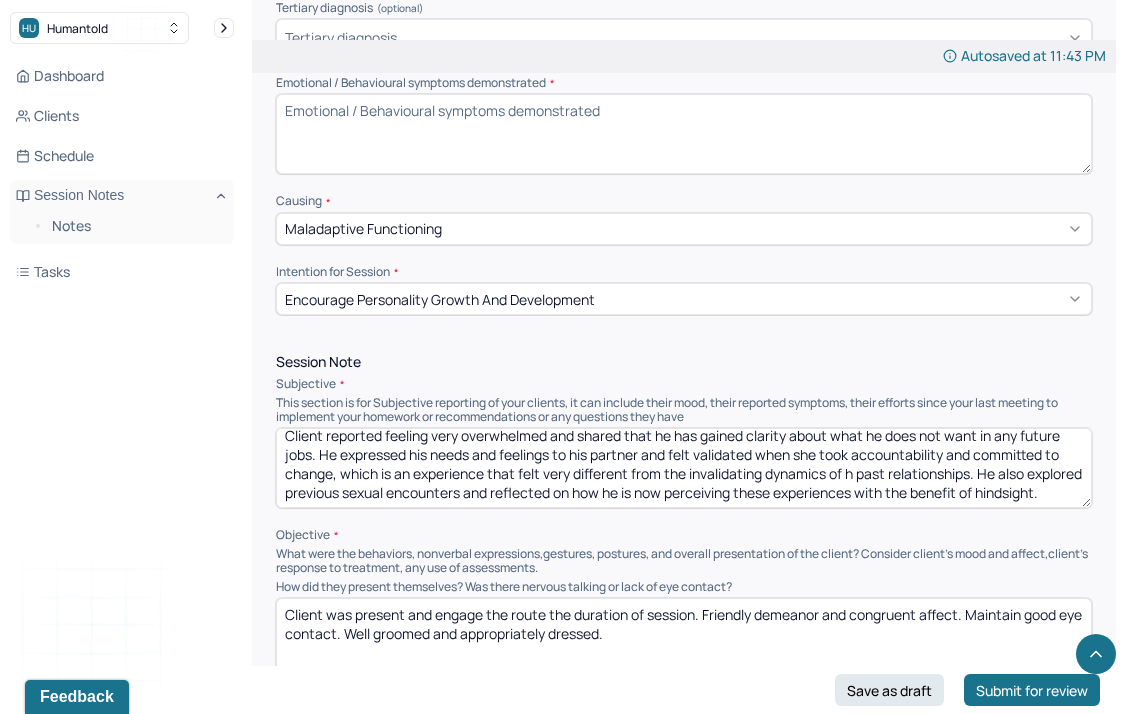 scroll, scrollTop: 22, scrollLeft: 0, axis: vertical 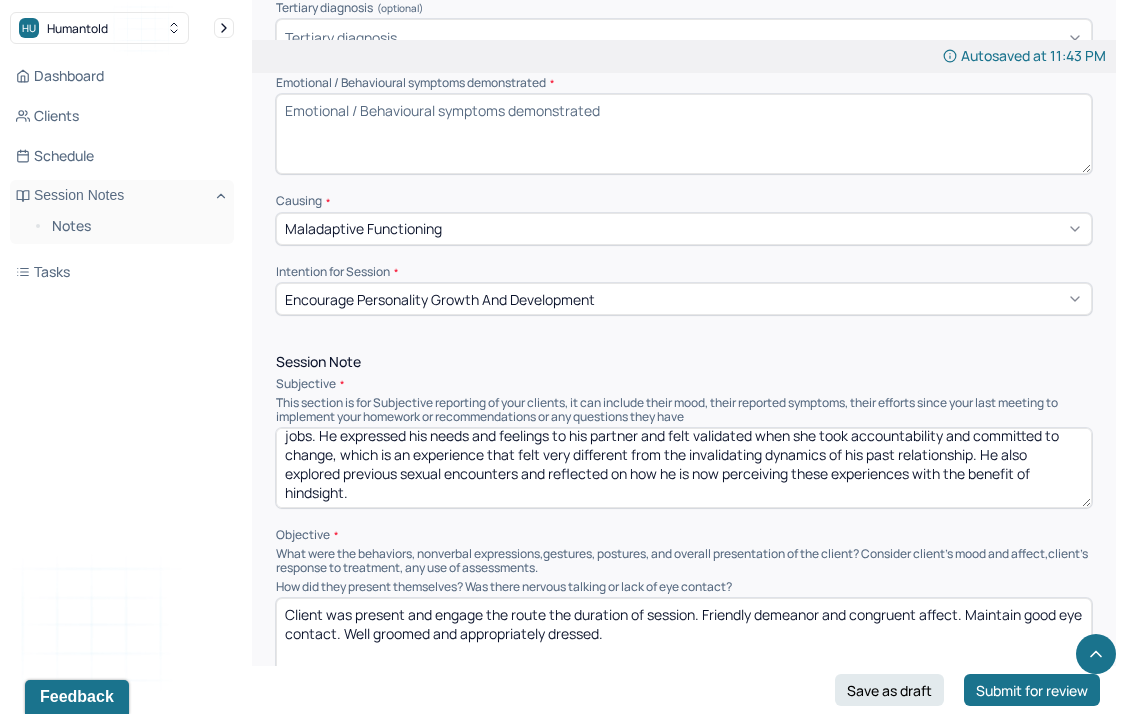 drag, startPoint x: 981, startPoint y: 460, endPoint x: 1054, endPoint y: 464, distance: 73.109505 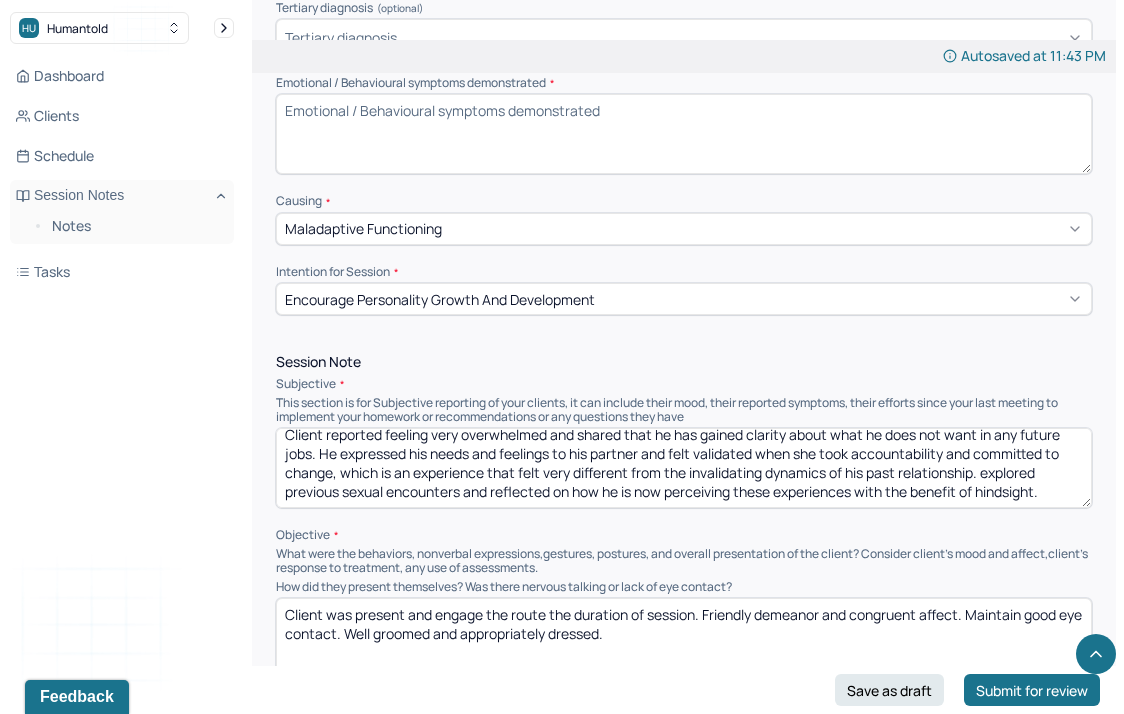scroll, scrollTop: 9, scrollLeft: 0, axis: vertical 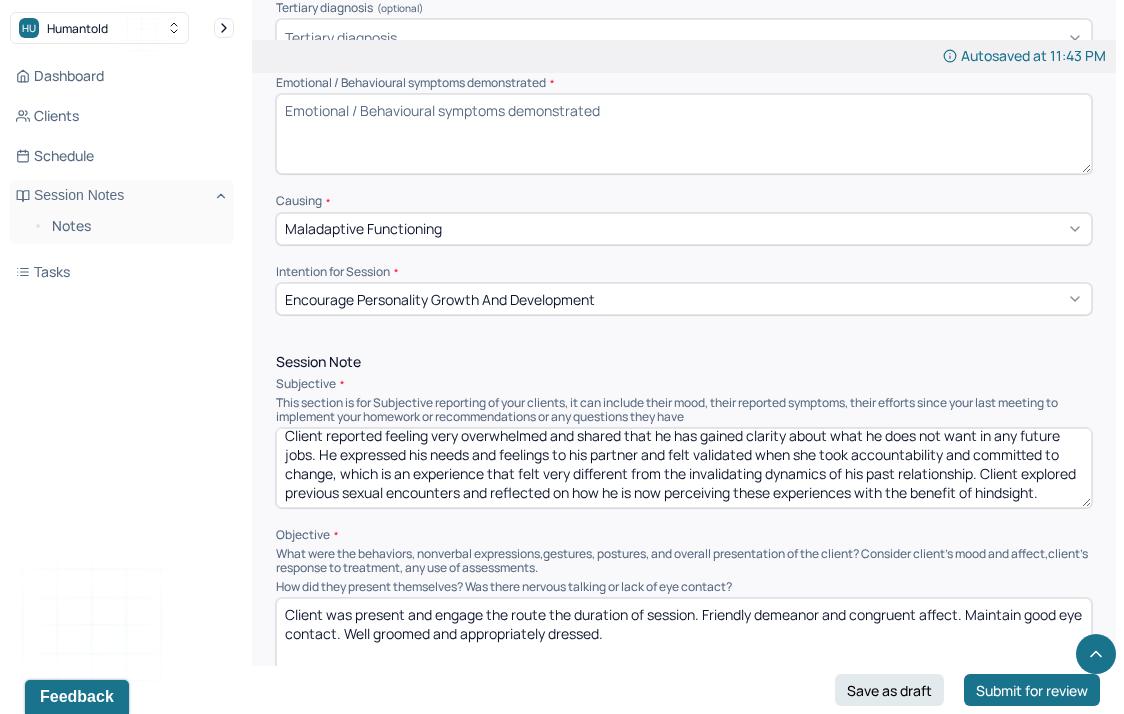 click on "Client reported feeling very overwhelmed and shared that he has gained clarity about what he does not want in any future jobs. He expressed his needs and feelings to his partner and felt validated when she took accountability and committed to change, which is an experience that felt very different from the invalidating dynamics of his past relationship. Client explored previous sexual encounters and reflected on how he is now perceiving these experiences with the benefit of hindsight." at bounding box center (684, 468) 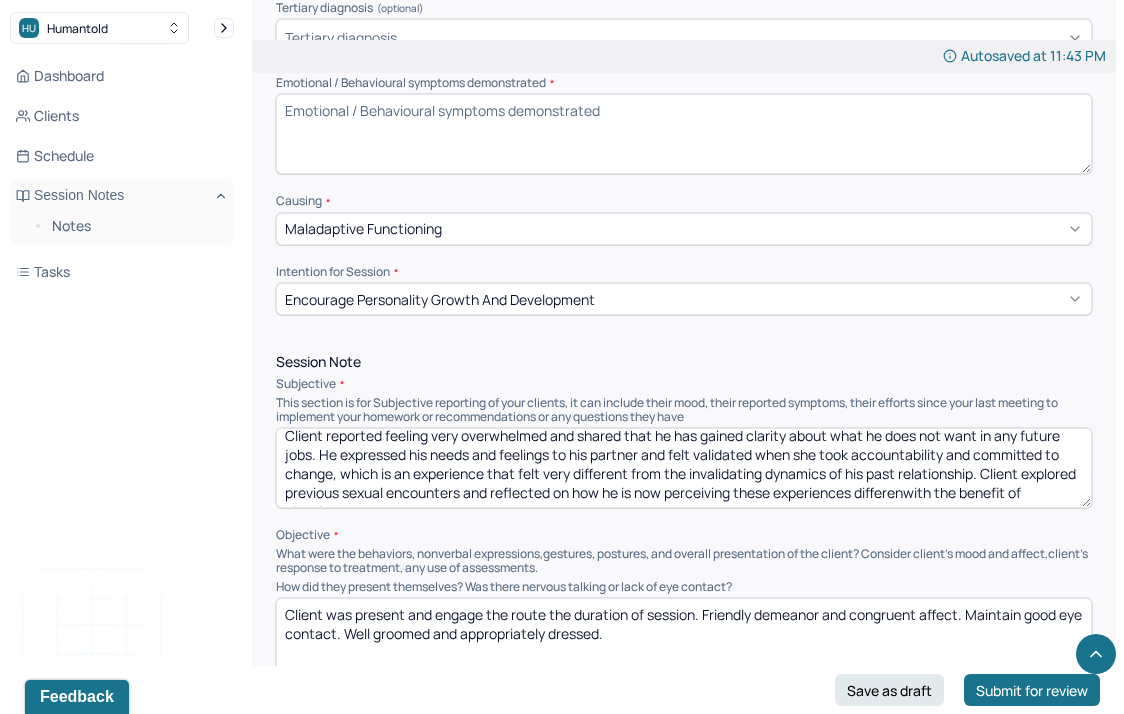 scroll, scrollTop: 28, scrollLeft: 0, axis: vertical 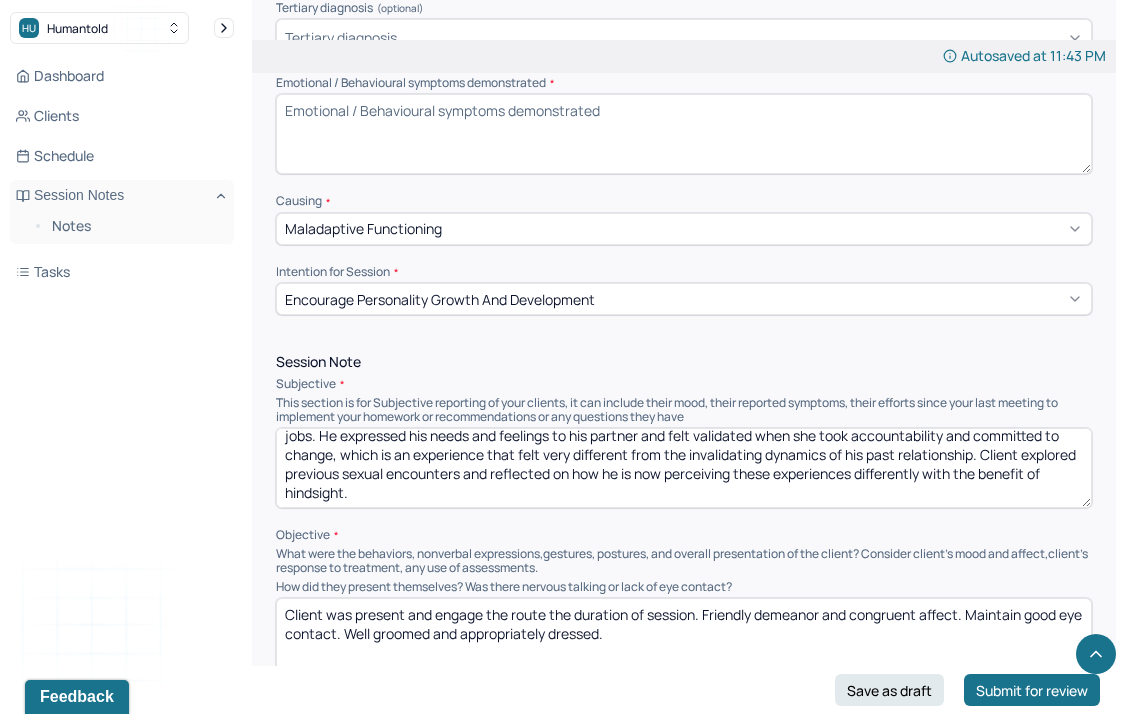 drag, startPoint x: 957, startPoint y: 482, endPoint x: 1087, endPoint y: 482, distance: 130 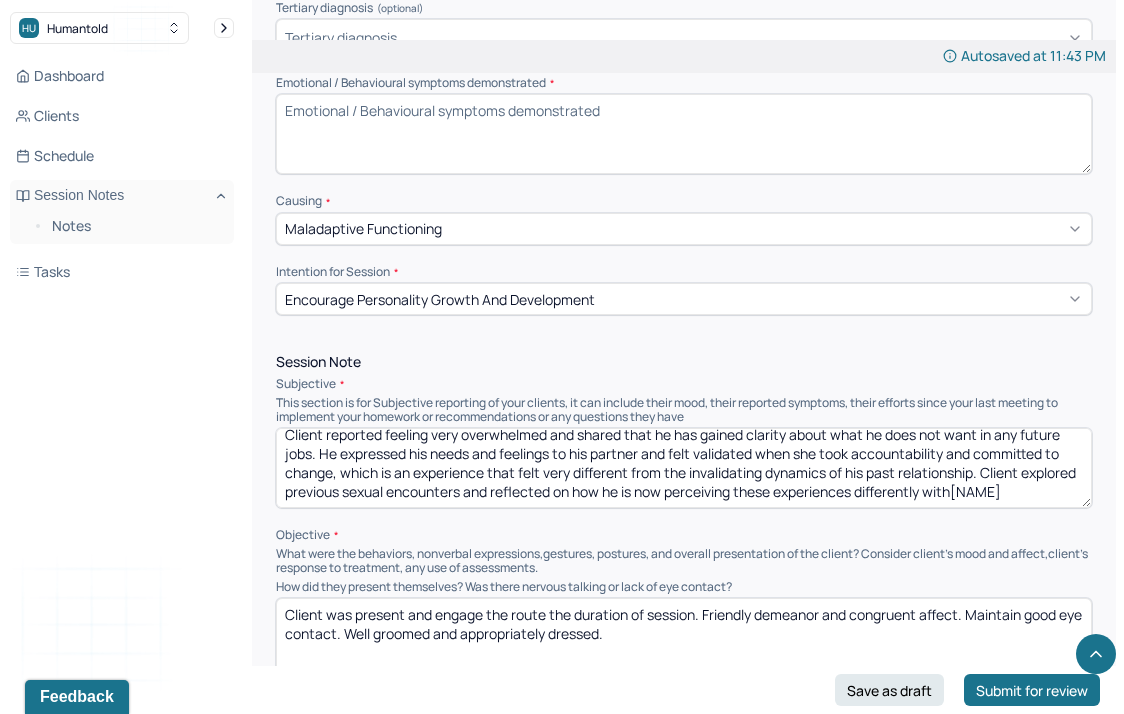 scroll, scrollTop: 9, scrollLeft: 0, axis: vertical 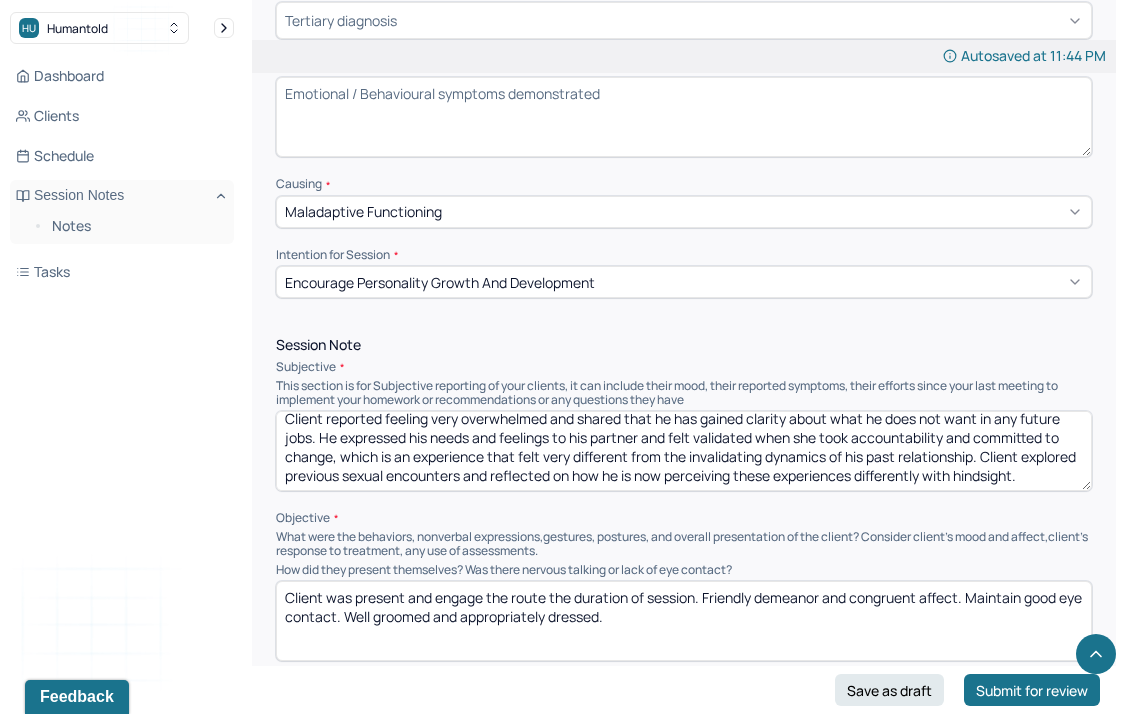 click on "Client reported feeling very overwhelmed and shared that he has gained clarity about what he does not want in any future jobs. He expressed his needs and feelings to his partner and felt validated when she took accountability and committed to change, which is an experience that felt very different from the invalidating dynamics of his past relationship. Client explored previous sexual encounters and reflected on how he is now perceiving these experiences differently with hindsight." at bounding box center [684, 451] 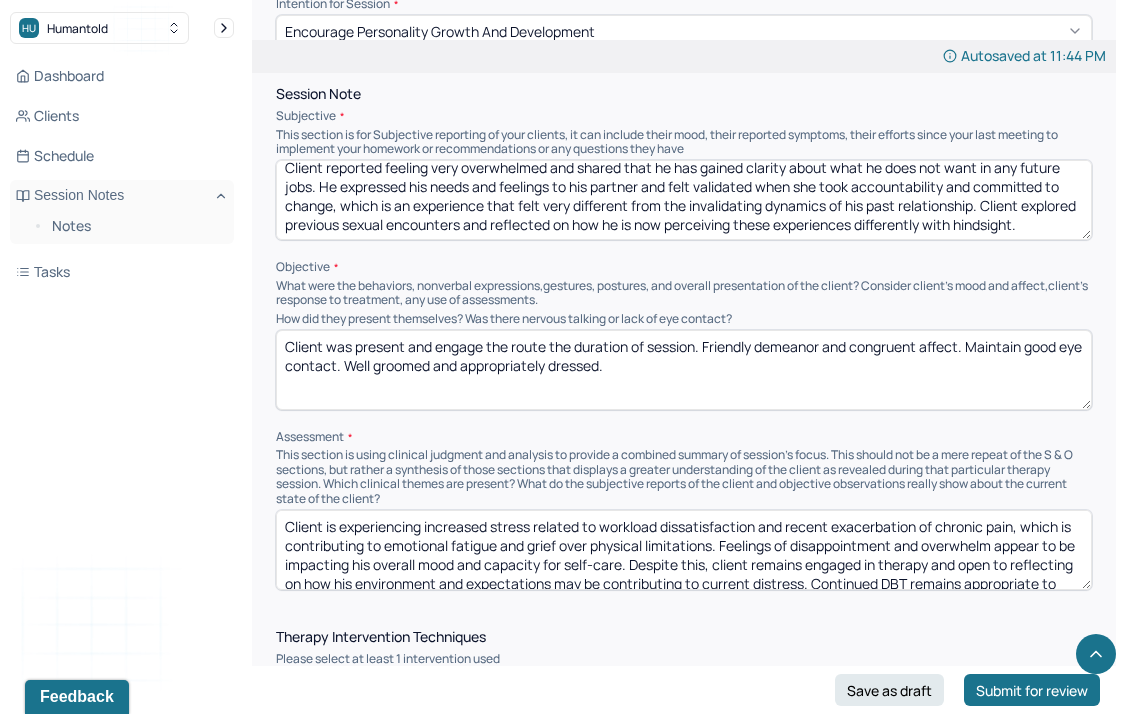 scroll, scrollTop: 1141, scrollLeft: 0, axis: vertical 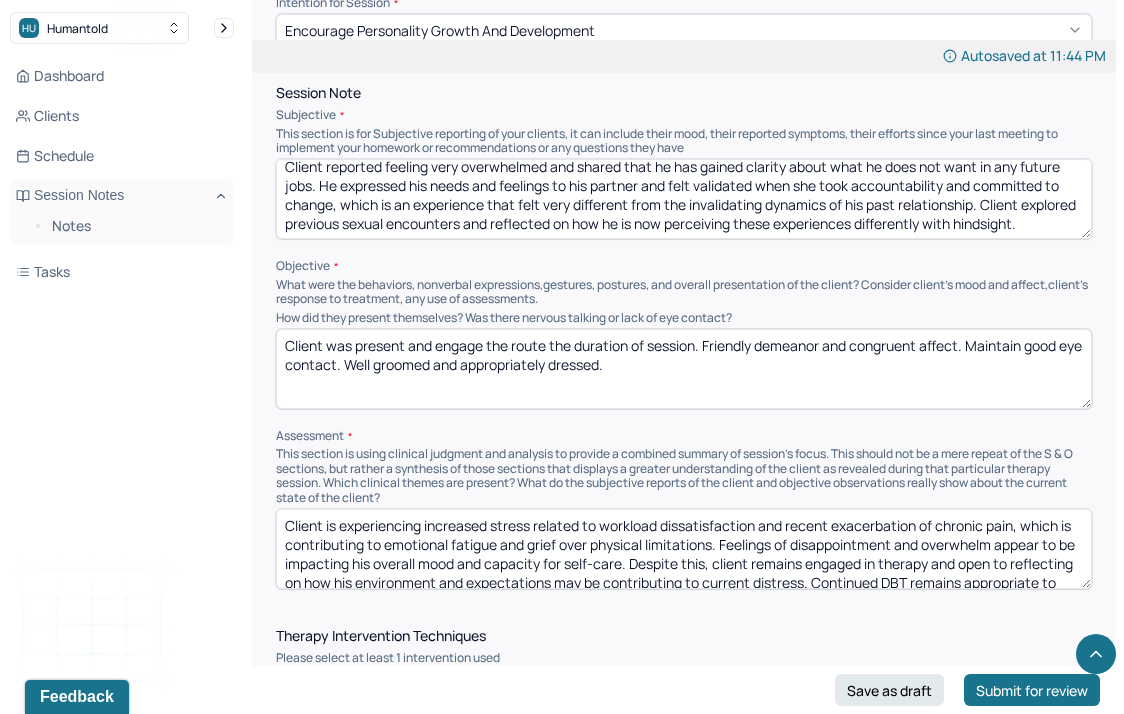 type on "Client reported feeling very overwhelmed and shared that he has gained clarity about what he does not want in any future jobs. He expressed his needs and feelings to his partner and felt validated when she took accountability and committed to change, which is an experience that felt very different from the invalidating dynamics of his past relationship. Client explored previous sexual encounters and reflected on how he is now perceiving these experiences differently with hindsight." 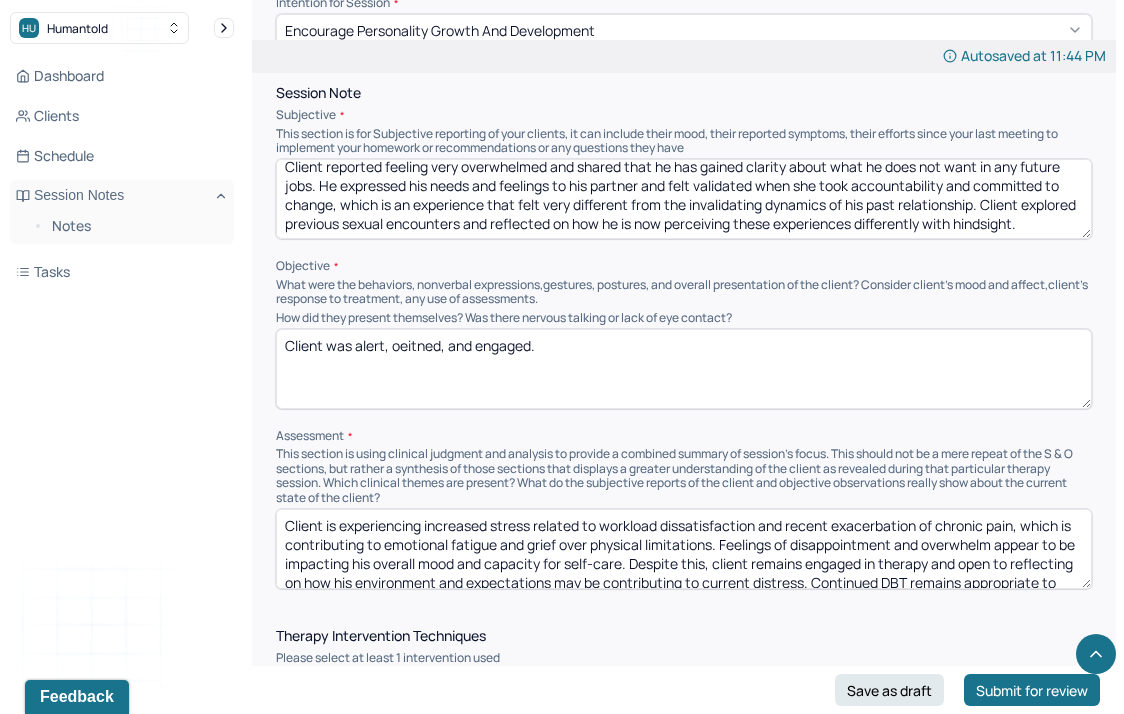click on "Client reported feeling very overwhelmed and shared that he has gained clarity about what he does not want in any future jobs. He expressed his needs and feelings to his partner and felt validated when she took accountability and committed to change, which is an experience that felt very different from the invalidating dynamics of his past relationship. Client explored previous sexual encounters and reflected on how he is now perceiving these experiences differentlywith the benefit of hindsight." at bounding box center [684, 199] 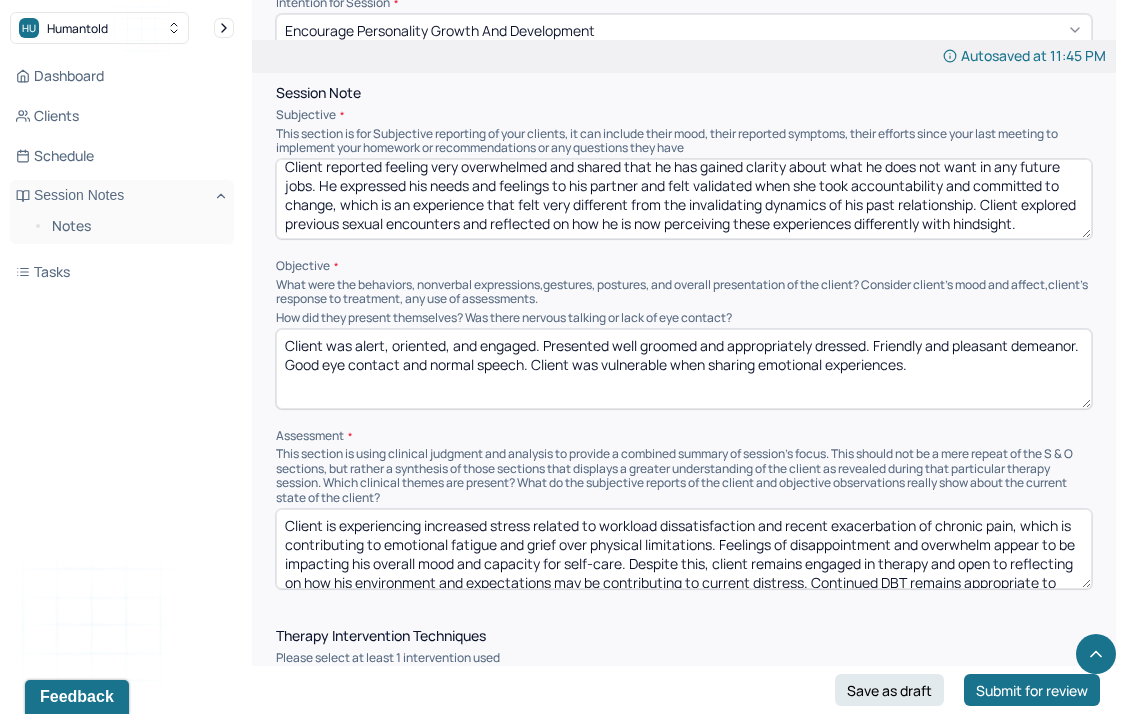 scroll, scrollTop: 1254, scrollLeft: 0, axis: vertical 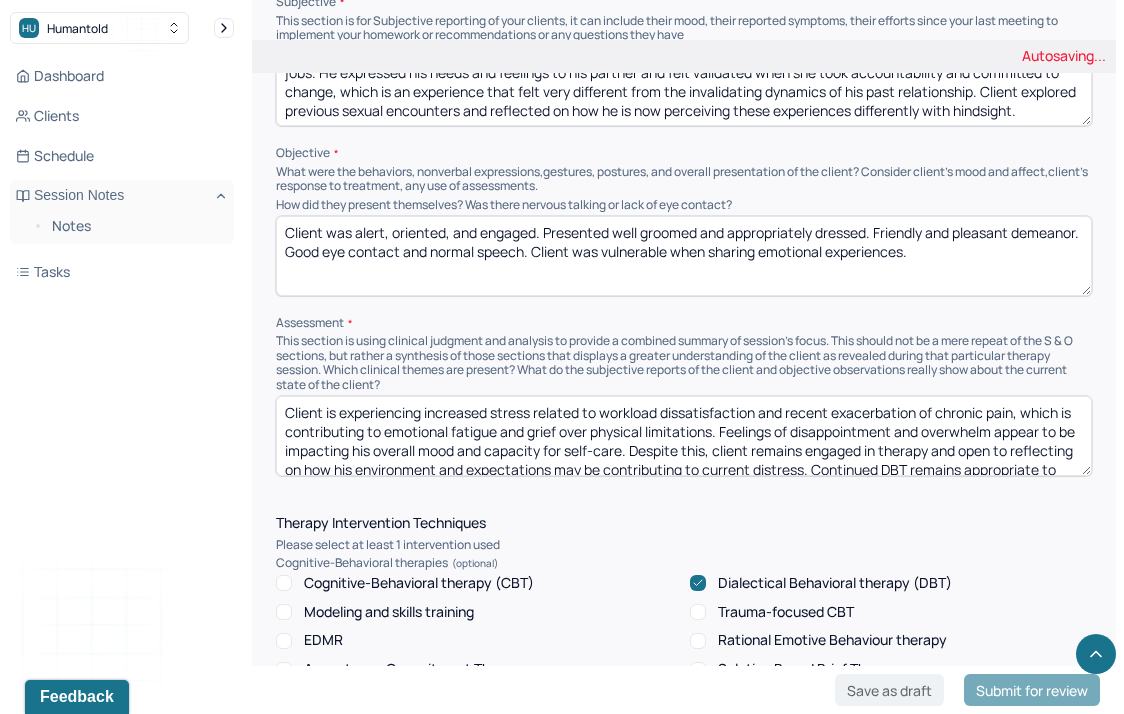 type on "Client was alert, oriented, and engaged. Presented well groomed and appropriately dressed. Friendly and pleasant demeanor. Good eye contact and normal speech. Client was vulnerable when sharing emotional experiences." 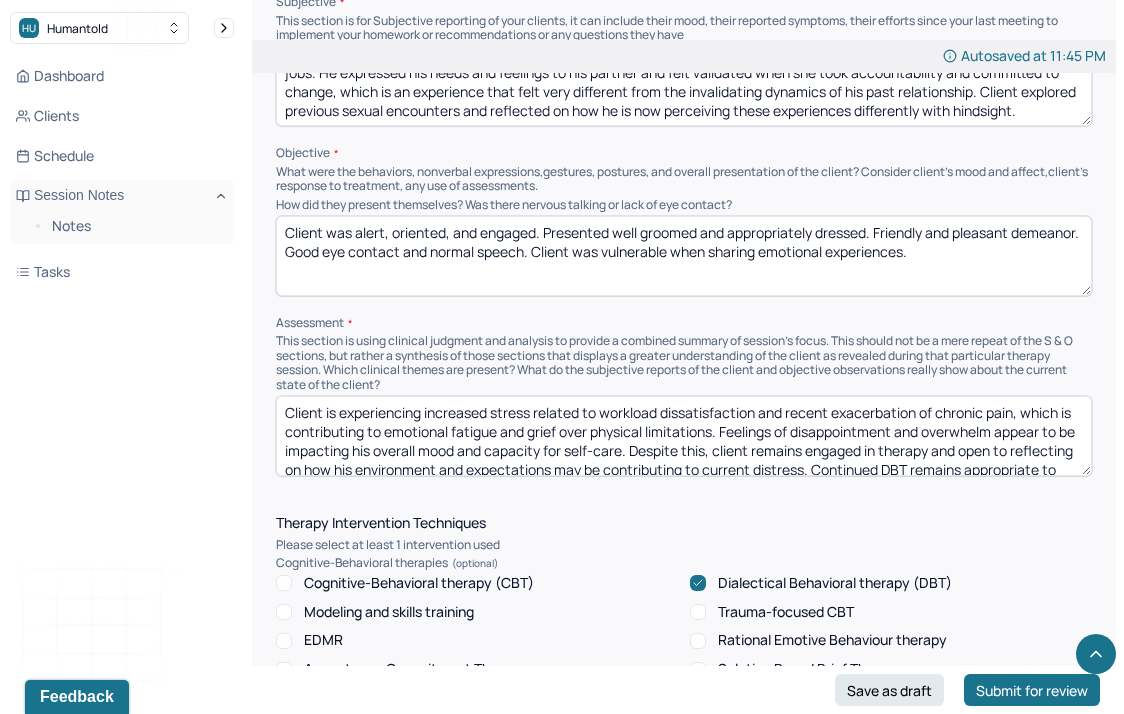 paste on "tied to work dissatisfaction and a recent flare in chronic pain, both of which are contributing to emotional exhaustion and grief around physical limitations. Feelings of overwhelm and disappointment appear to be impacting mood and self-care capacity. Nonetheless, client remains engaged in therapy and is demonstrating insight into how environmental stressors and internalized expectations are shaping his distress. Continued DBT is appropriate to support emotion regulation, self-advocacy, and effective communication." 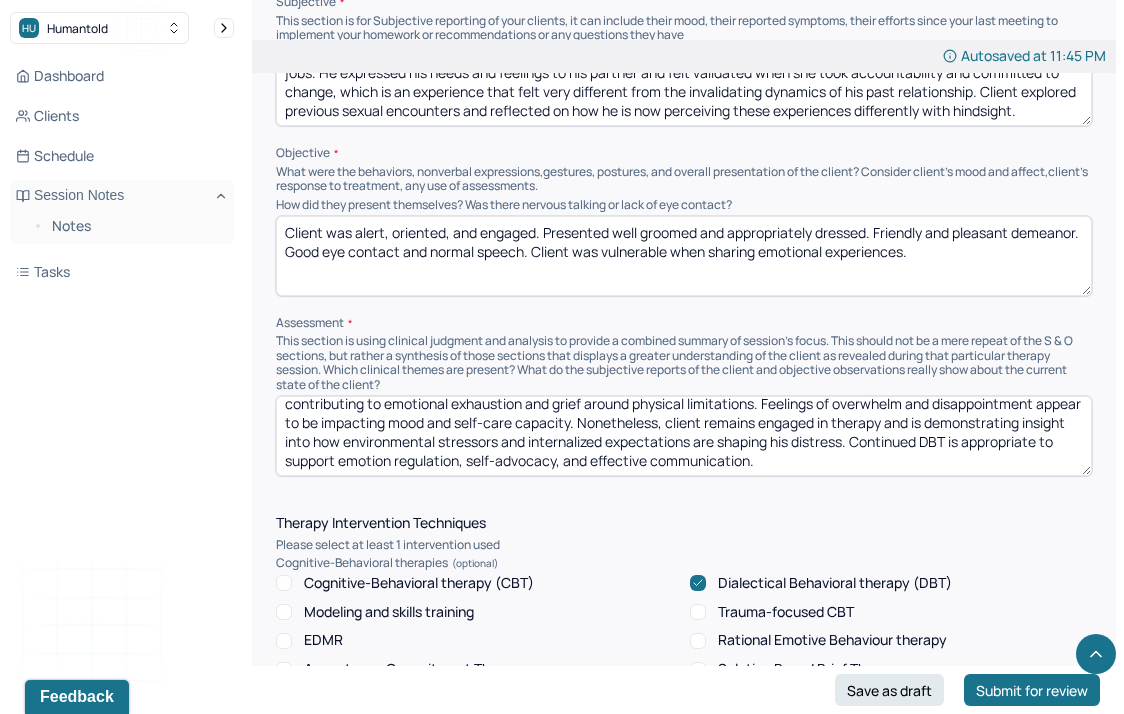 scroll, scrollTop: 0, scrollLeft: 0, axis: both 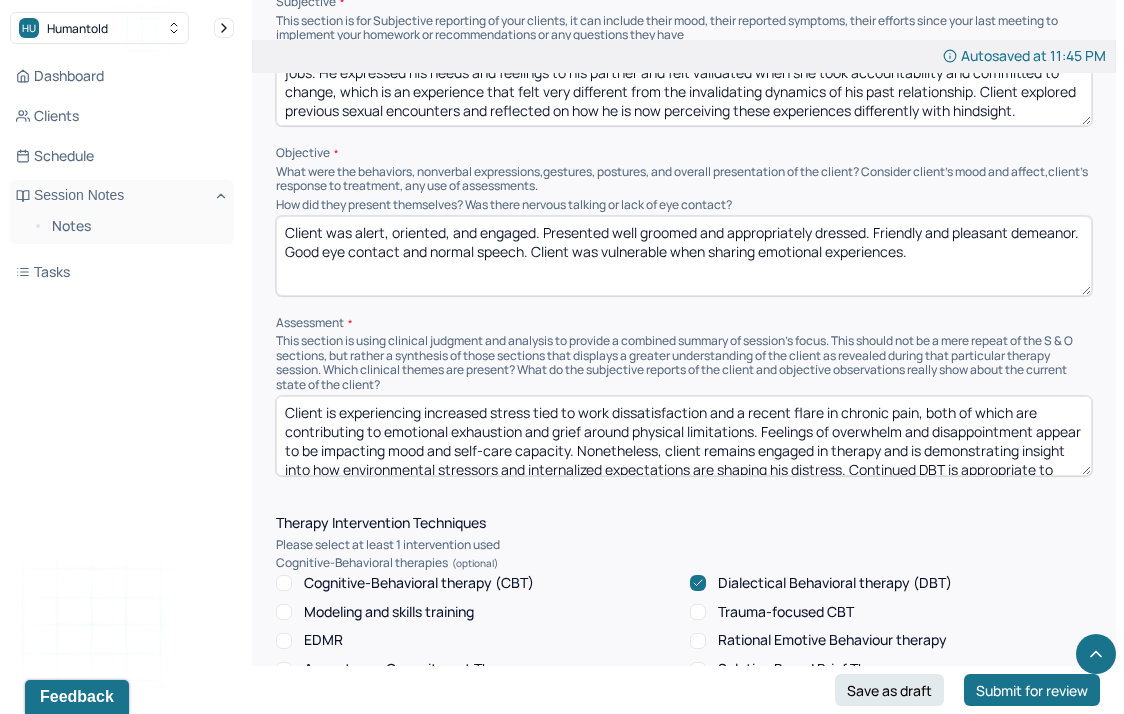 click on "Client is experiencing increased stress tied to work dissatisfaction and a recent flare in chronic pain, both of which are contributing to emotional exhaustion and grief around physical limitations. Feelings of overwhelm and disappointment appear to be impacting mood and self-care capacity. Nonetheless, client remains engaged in therapy and is demonstrating insight into how environmental stressors and internalized expectations are shaping his distress. Continued DBT is appropriate to support emotion regulation, self-advocacy, and effective communication." at bounding box center (684, 436) 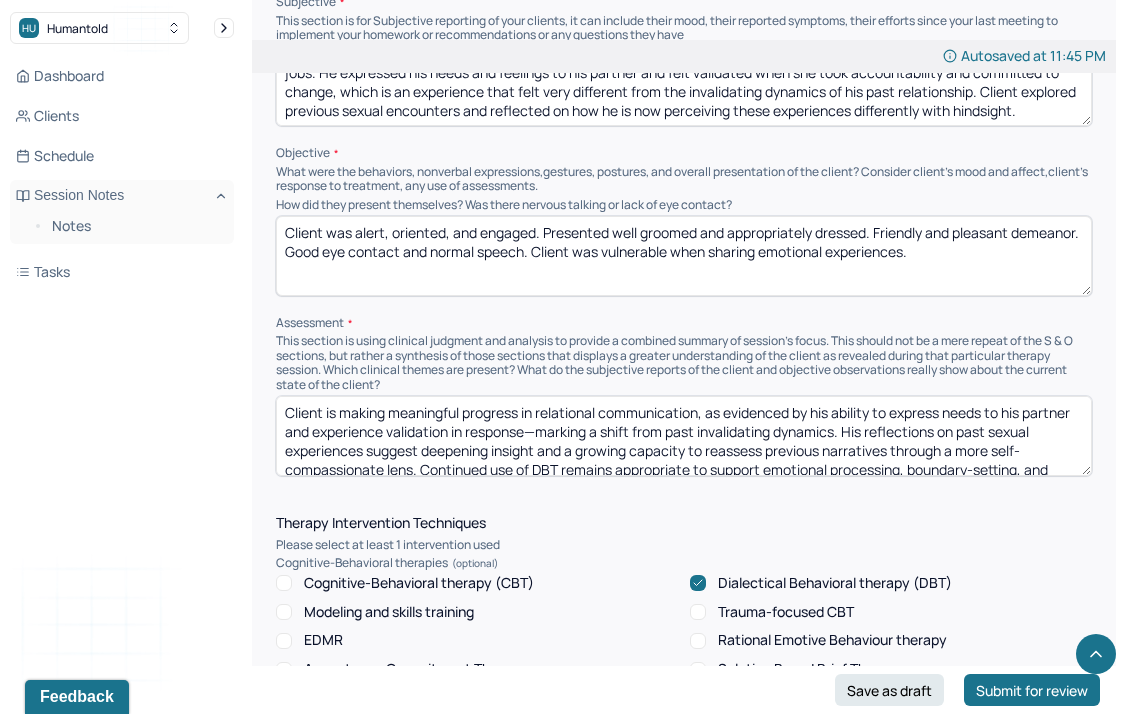 scroll, scrollTop: 22, scrollLeft: 0, axis: vertical 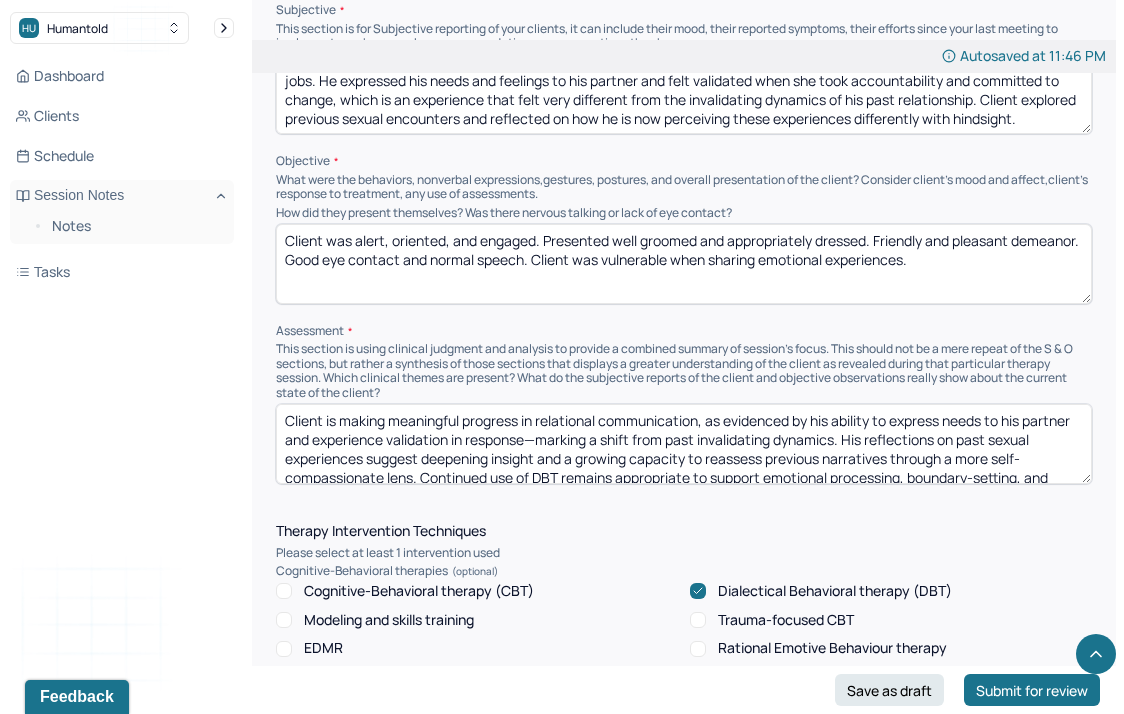 click on "Client is making meaningful progress in relational communication, as evidenced by his ability to express needs to his partner and experience validation in response—marking a shift from past invalidating dynamics. His reflections on past sexual experiences suggest deepening insight and a growing capacity to reassess previous narratives through a more self-compassionate lens. Continued use of DBT remains appropriate to support emotional processing, boundary-setting, and value-aligned relationship patterns." at bounding box center (684, 444) 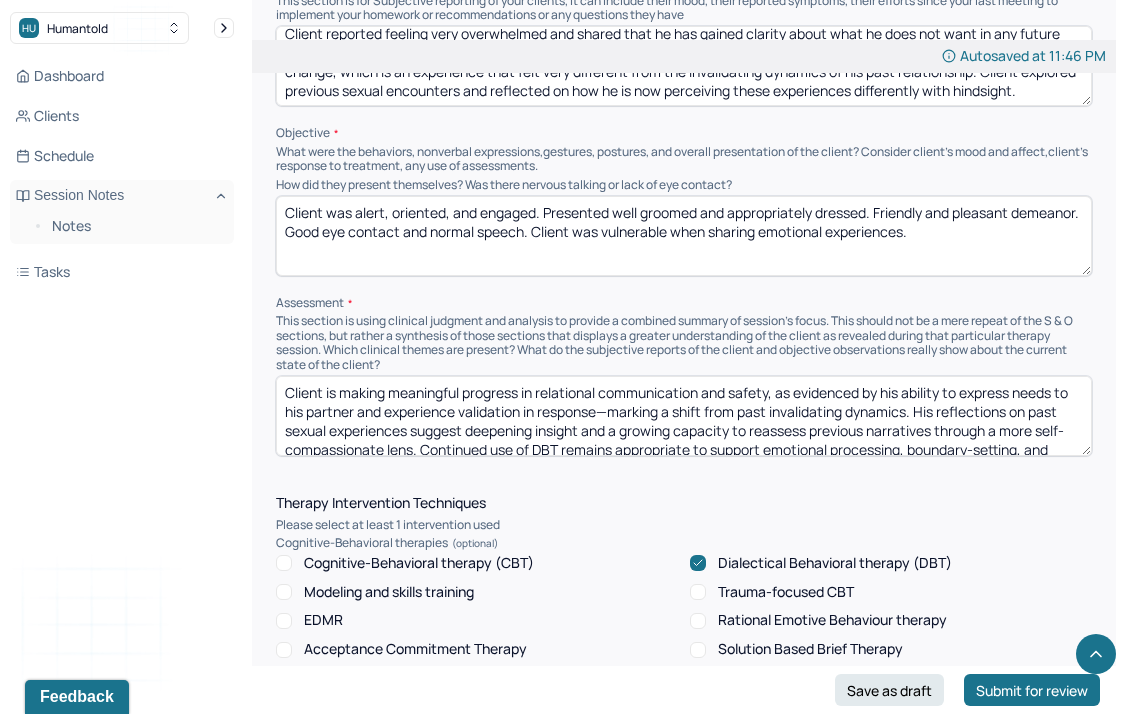 scroll, scrollTop: 1281, scrollLeft: 0, axis: vertical 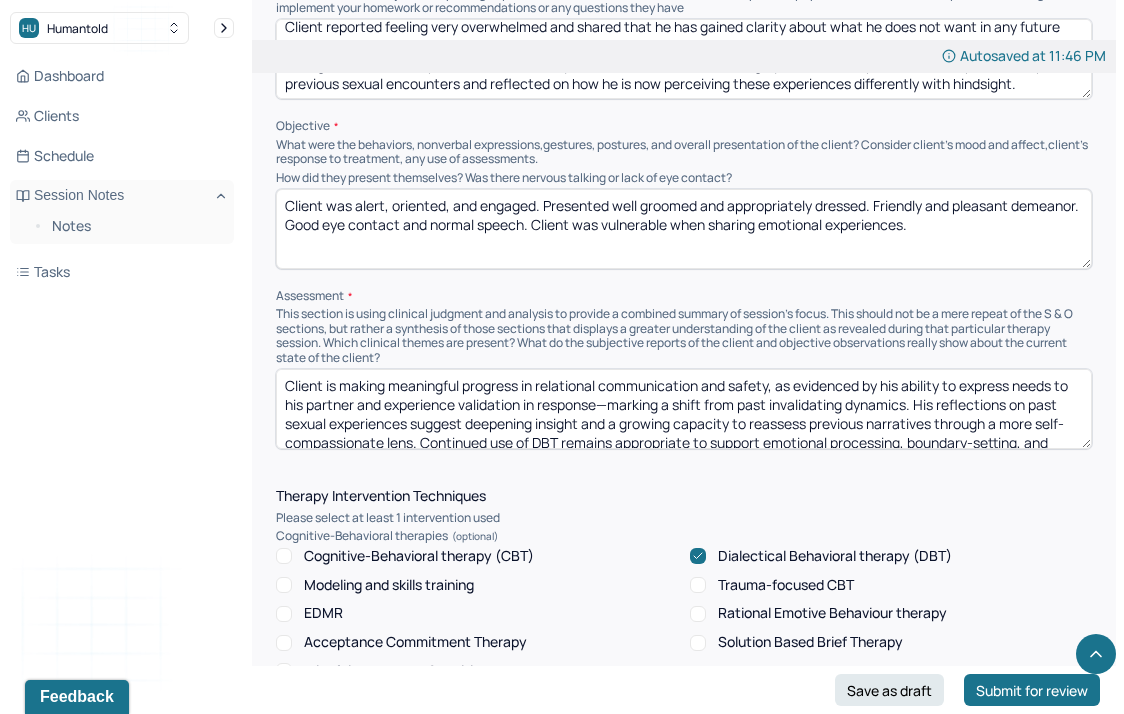 click on "Client is making meaningful progress in relational communication and safety, as evidenced by his ability to express needs to his partner and experience validation in response—marking a shift from past invalidating dynamics. His reflections on past sexual experiences suggest deepening insight and a growing capacity to reassess previous narratives through a more self-compassionate lens. Continued use of DBT remains appropriate to support emotional processing, boundary-setting, and value-aligned relationship patterns." at bounding box center [684, 409] 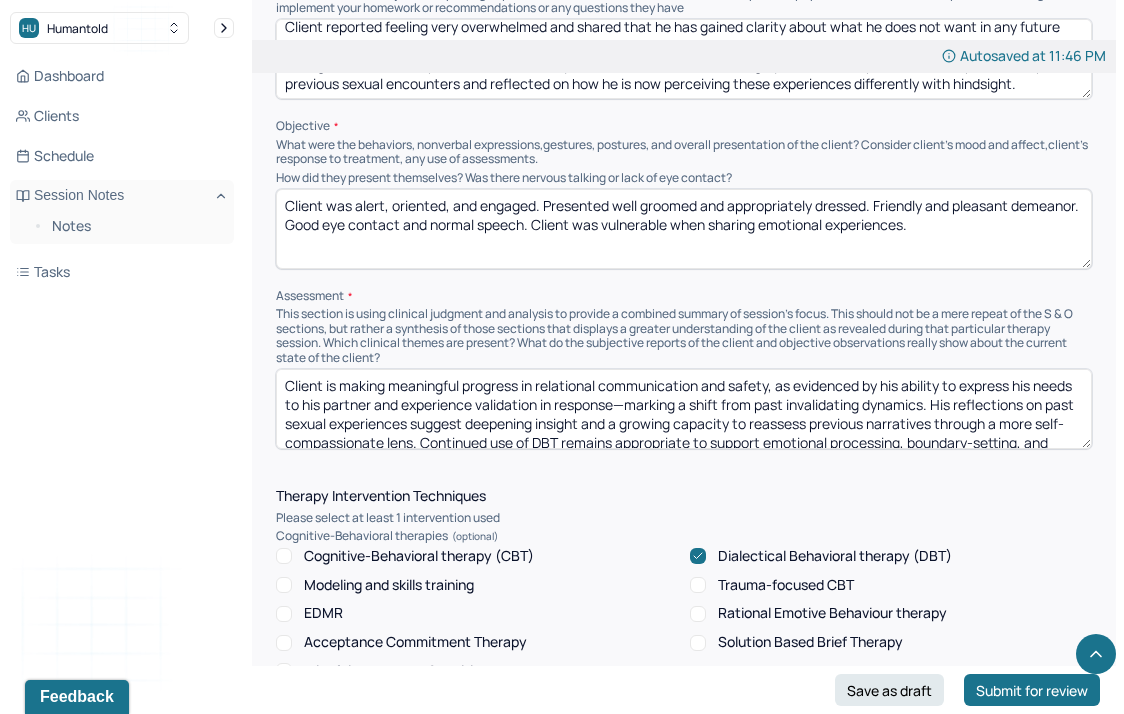 drag, startPoint x: 618, startPoint y: 415, endPoint x: 925, endPoint y: 413, distance: 307.0065 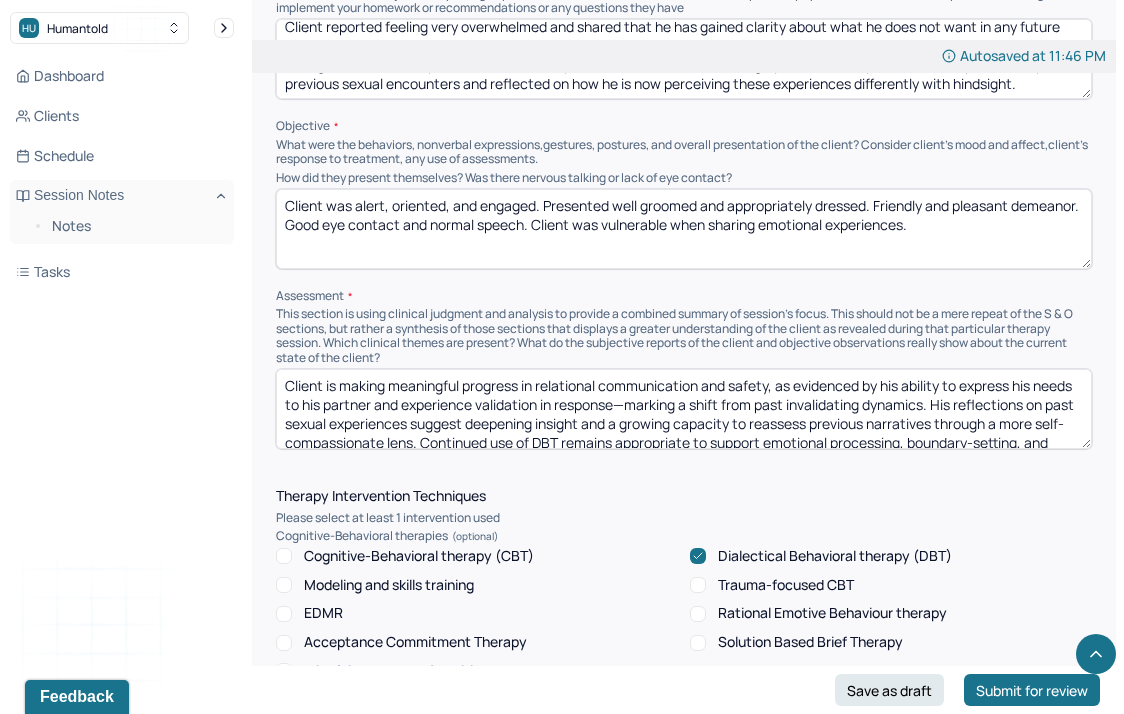 click on "Client is making meaningful progress in relational communication and safety, as evidenced by his ability to express his needs to his partner and experience validation in response—marking a shift from past invalidating dynamics. His reflections on past sexual experiences suggest deepening insight and a growing capacity to reassess previous narratives through a more self-compassionate lens. Continued use of DBT remains appropriate to support emotional processing, boundary-setting, and value-aligned relationship patterns." at bounding box center [684, 409] 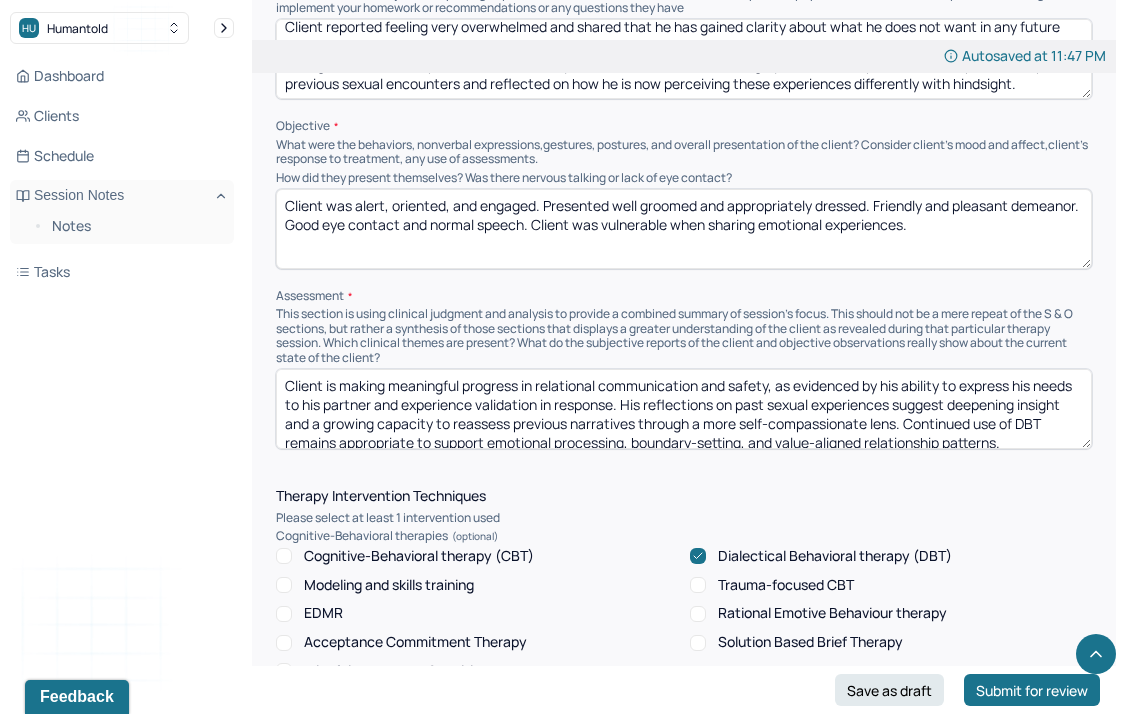 click on "Client is making meaningful progress in relational communication and safety, as evidenced by his ability to express his needs to his partner and experience validation in response. His reflections on past sexual experiences suggest deepening insight and a growing capacity to reassess previous narratives through a more self-compassionate lens. Continued use of DBT remains appropriate to support emotional processing, boundary-setting, and value-aligned relationship patterns." at bounding box center (684, 409) 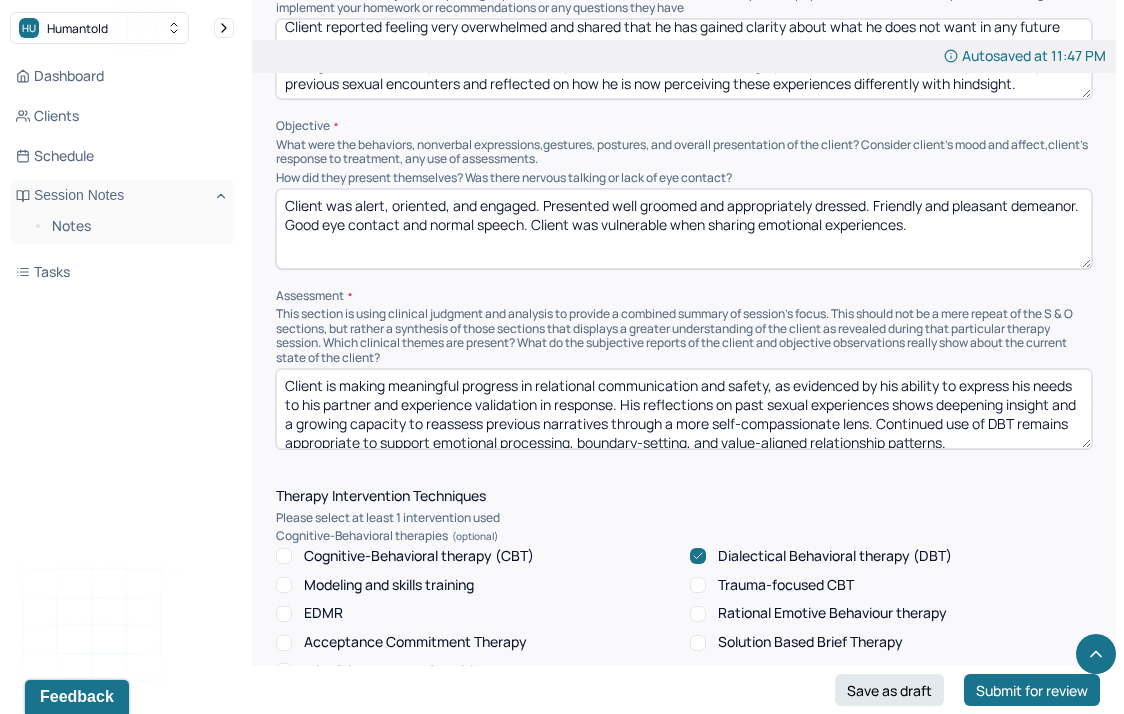 drag, startPoint x: 312, startPoint y: 432, endPoint x: 677, endPoint y: 443, distance: 365.1657 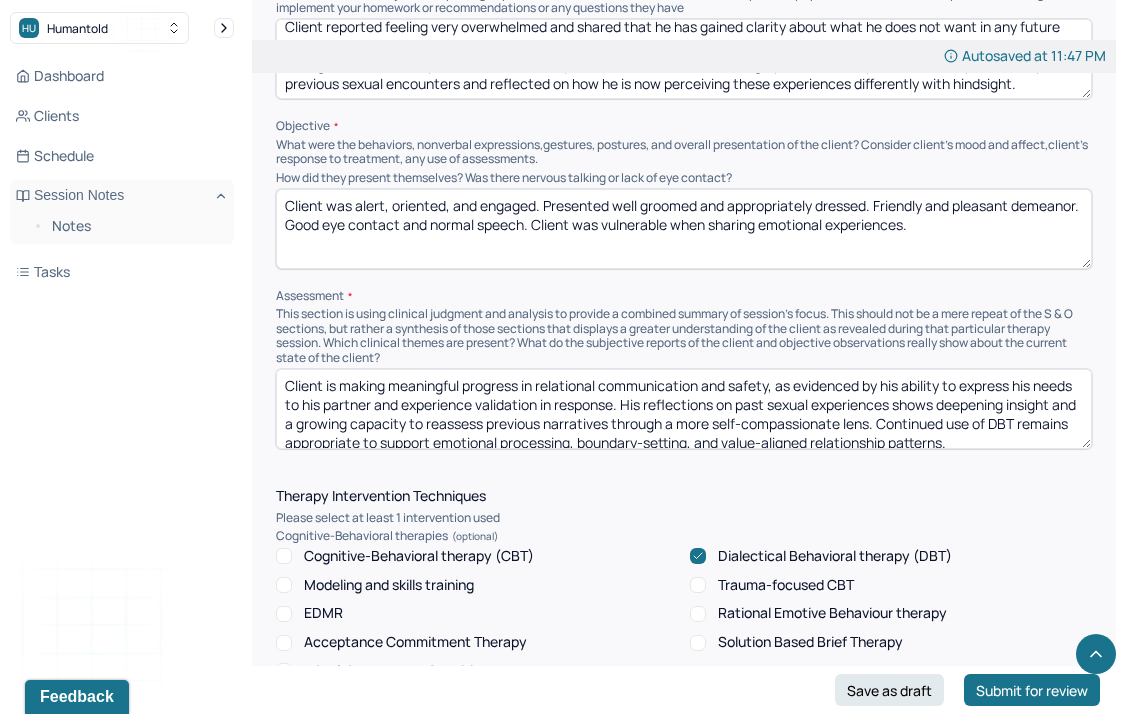 click on "Client is making meaningful progress in relational communication and safety, as evidenced by his ability to express his needs to his partner and experience validation in response. His reflections on past sexual experiences shows deepening insight and a growing capacity to reassess previous narratives through a more self-compassionate lens. Continued use of DBT remains appropriate to support emotional processing, boundary-setting, and value-aligned relationship patterns." at bounding box center [684, 409] 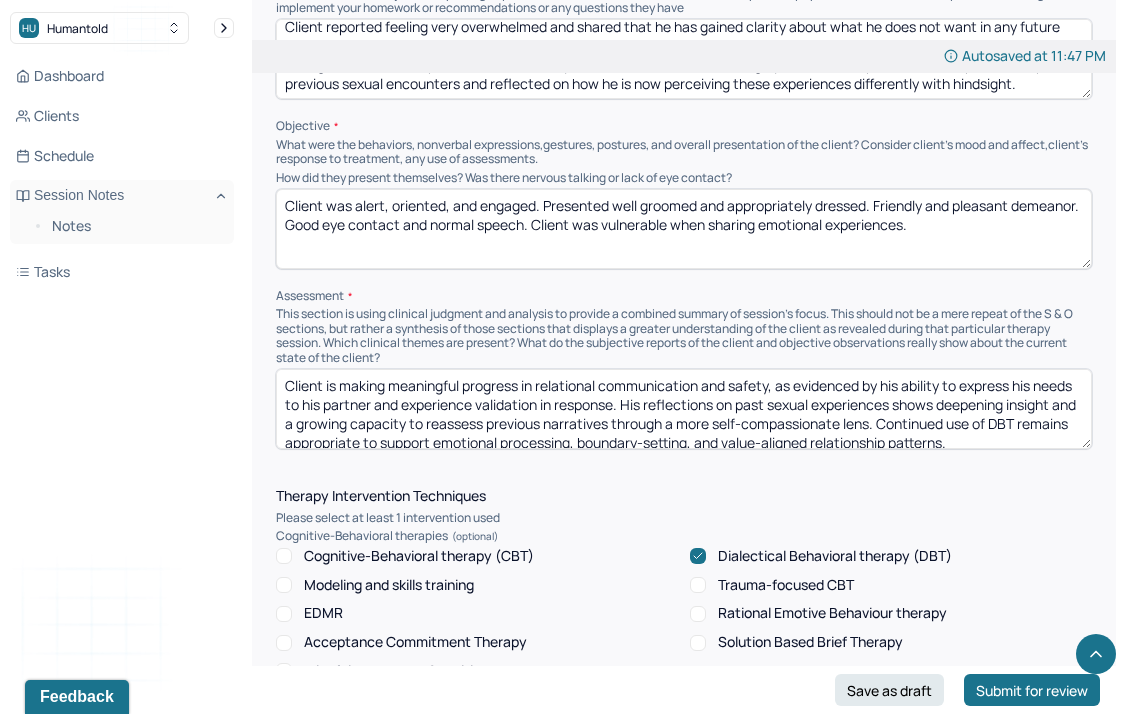 drag, startPoint x: 452, startPoint y: 430, endPoint x: 898, endPoint y: 428, distance: 446.0045 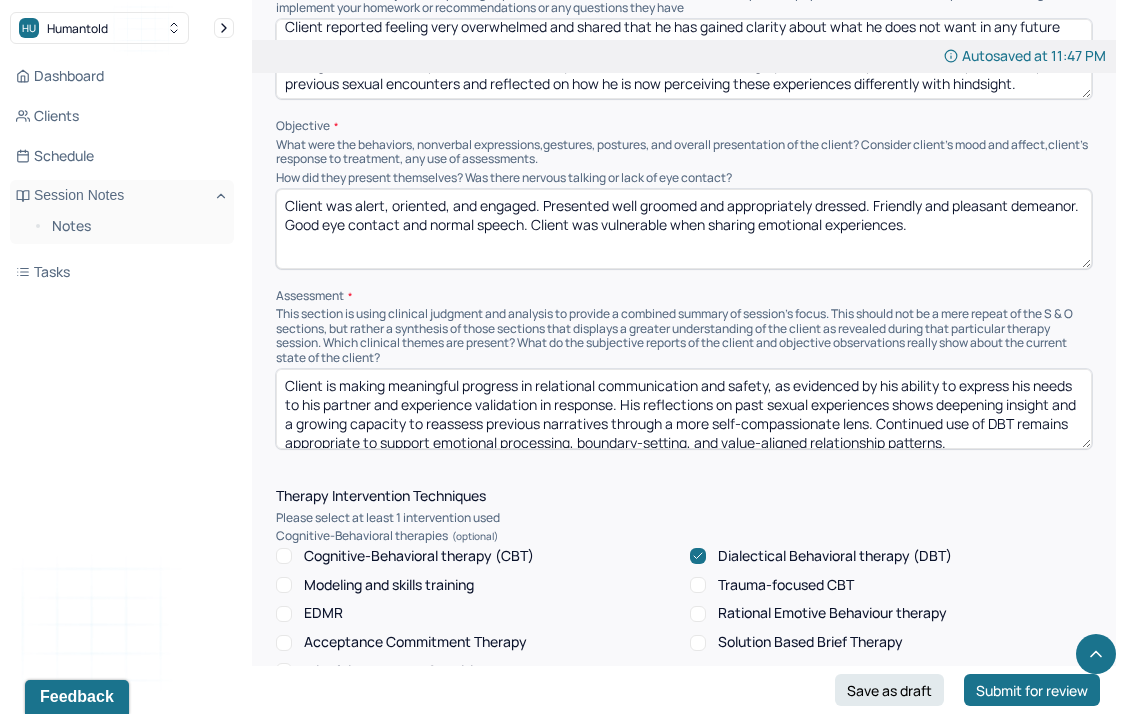 click on "Client is making meaningful progress in relational communication and safety, as evidenced by his ability to express his needs to his partner and experience validation in response. His reflections on past sexual experiences shows deepening insight and a growing capacity to reassess previous narratives through a more self-compassionate lens. Continued use of DBT remains appropriate to support emotional processing, boundary-setting, and value-aligned relationship patterns." at bounding box center (684, 409) 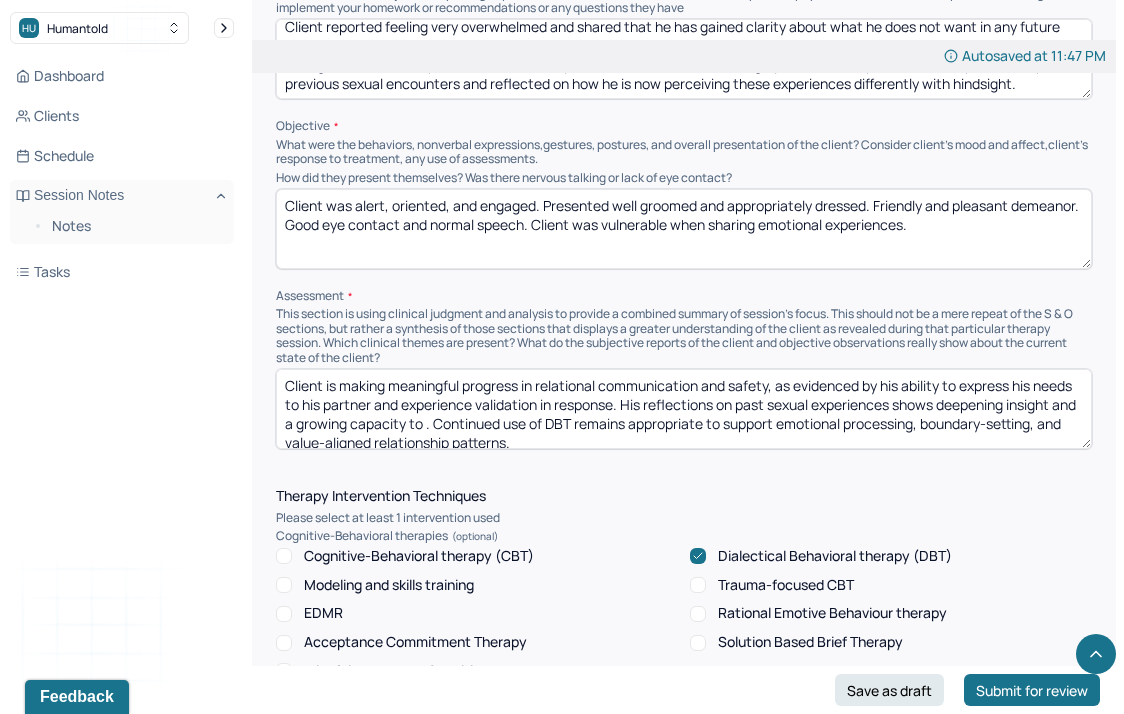 click on "Client is making meaningful progress in relational communication and safety, as evidenced by his ability to express his needs to his partner and experience validation in response. His reflections on past sexual experiences shows deepening insight and a growing capacity to . Continued use of DBT remains appropriate to support emotional processing, boundary-setting, and value-aligned relationship patterns." at bounding box center [684, 409] 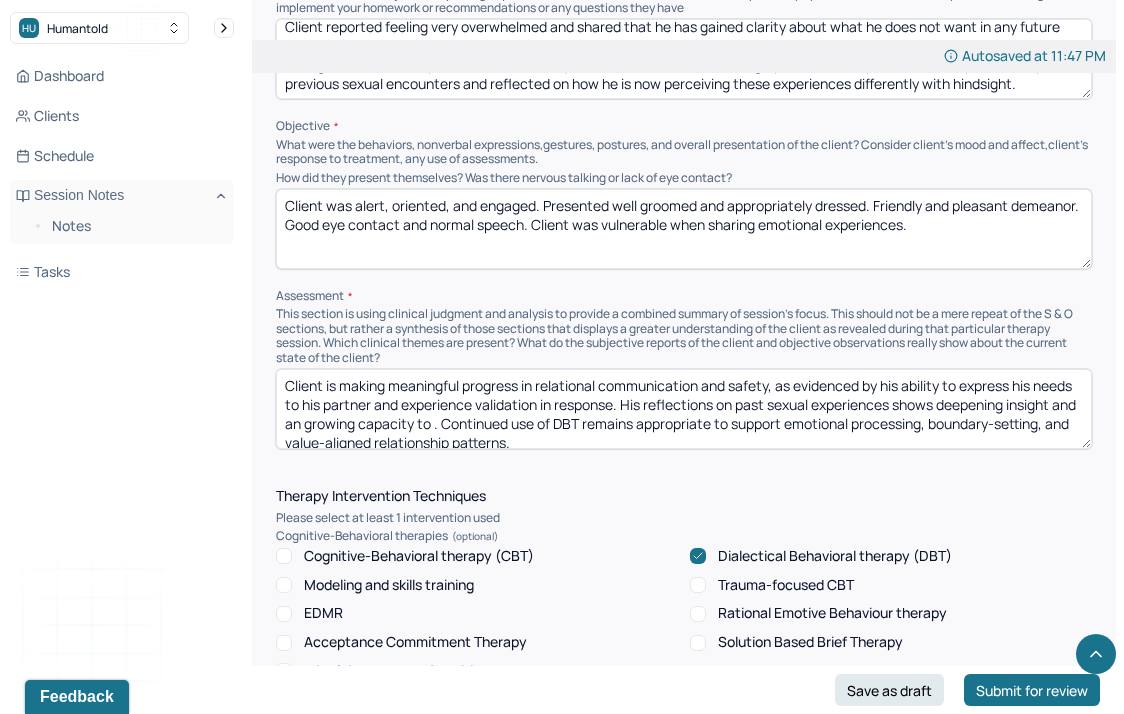 click on "Client is making meaningful progress in relational communication and safety, as evidenced by his ability to express his needs to his partner and experience validation in response. His reflections on past sexual experiences shows deepening insight and a growing capacity to . Continued use of DBT remains appropriate to support emotional processing, boundary-setting, and value-aligned relationship patterns." at bounding box center [684, 409] 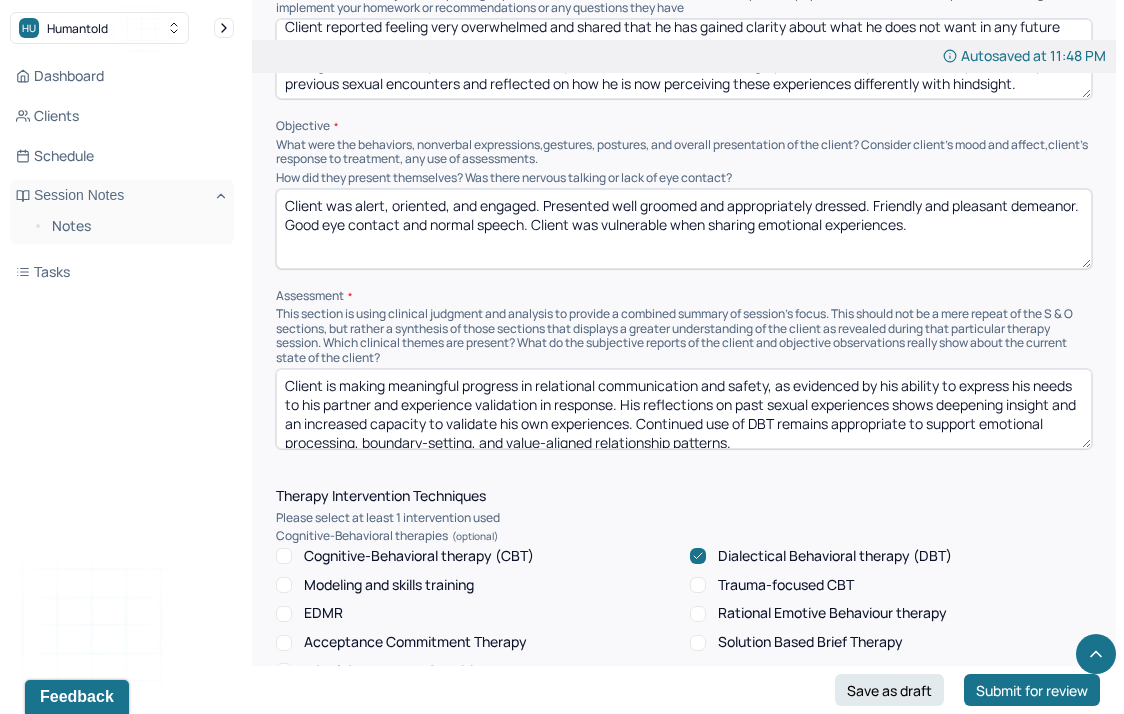 click on "Client is making meaningful progress in relational communication and safety, as evidenced by his ability to express his needs to his partner and experience validation in response. His reflections on past sexual experiences shows deepening insight and an increased capacity to validate his own experiences. Continued use of DBT remains appropriate to support emotional processing, boundary-setting, and value-aligned relationship patterns." at bounding box center [684, 409] 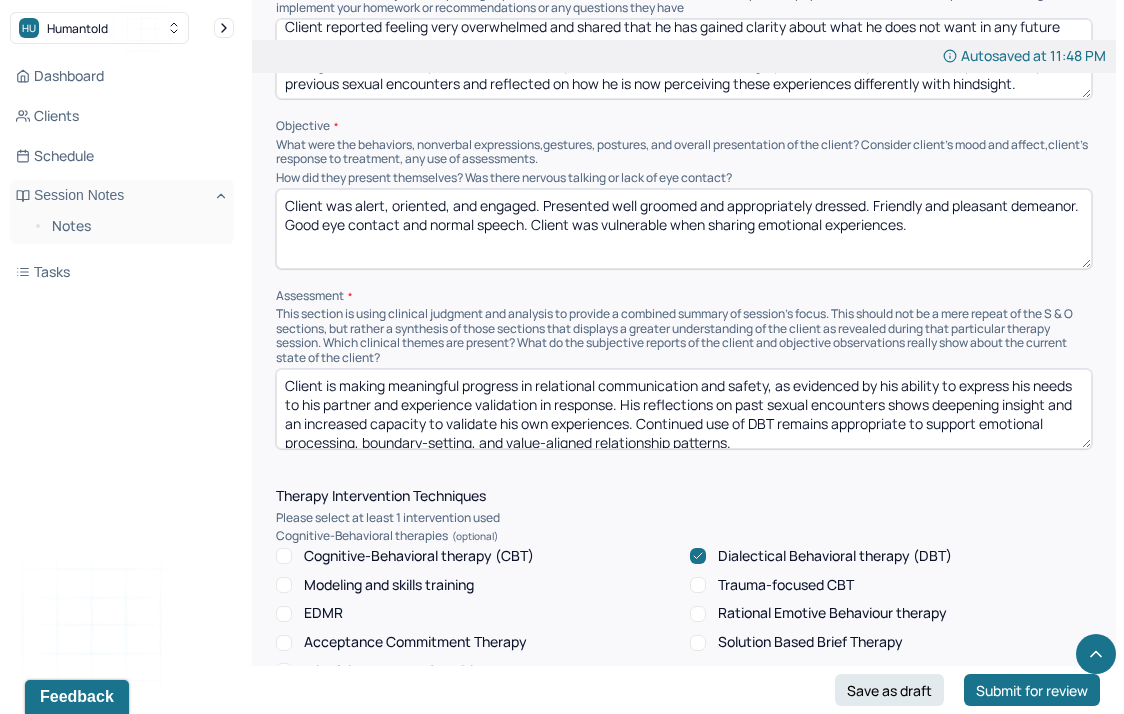 scroll, scrollTop: 9, scrollLeft: 0, axis: vertical 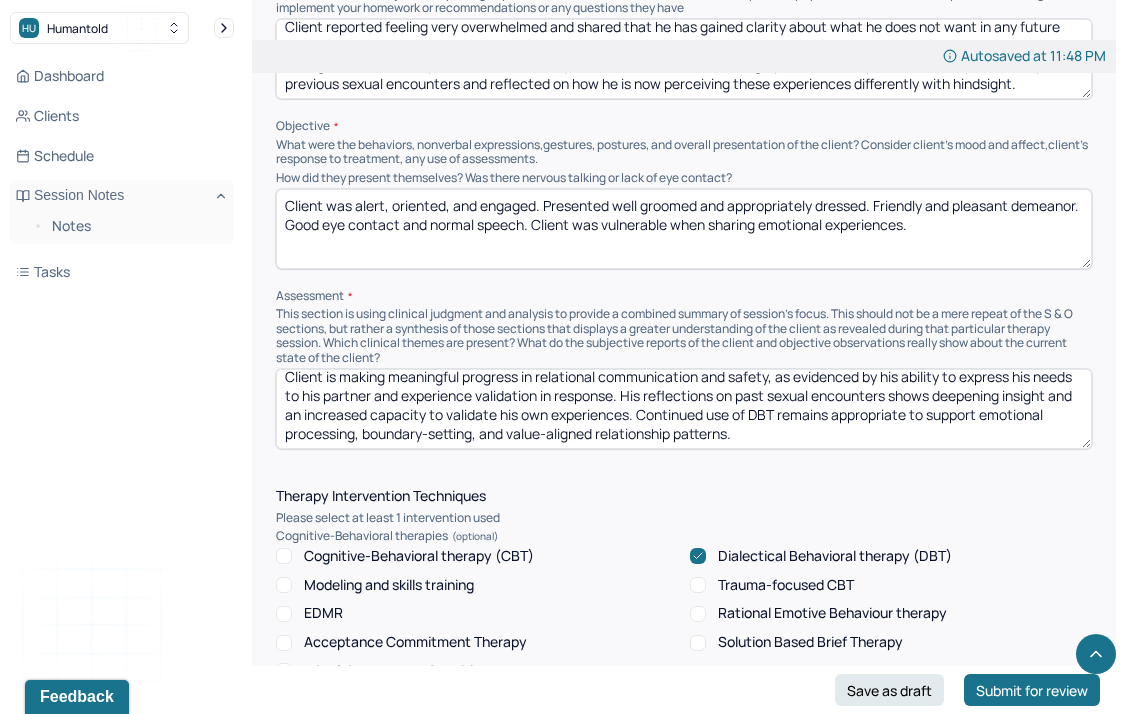 drag, startPoint x: 545, startPoint y: 442, endPoint x: 597, endPoint y: 443, distance: 52.009613 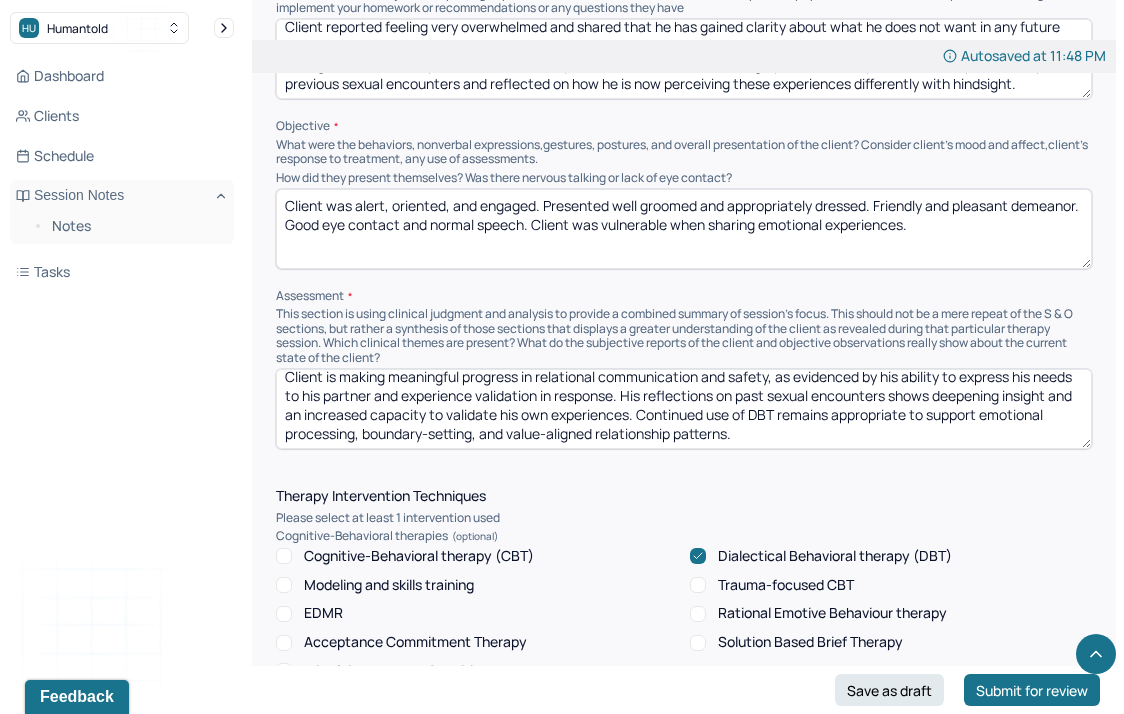 click on "Client is making meaningful progress in relational communication and safety, as evidenced by his ability to express his needs to his partner and experience validation in response. His reflections on past sexual encounters shows deepening insight and an increased capacity to validate his own experiences. Continued use of DBT remains appropriate to support emotional processing, boundary-setting, and value-aligned relationship patterns." at bounding box center (684, 409) 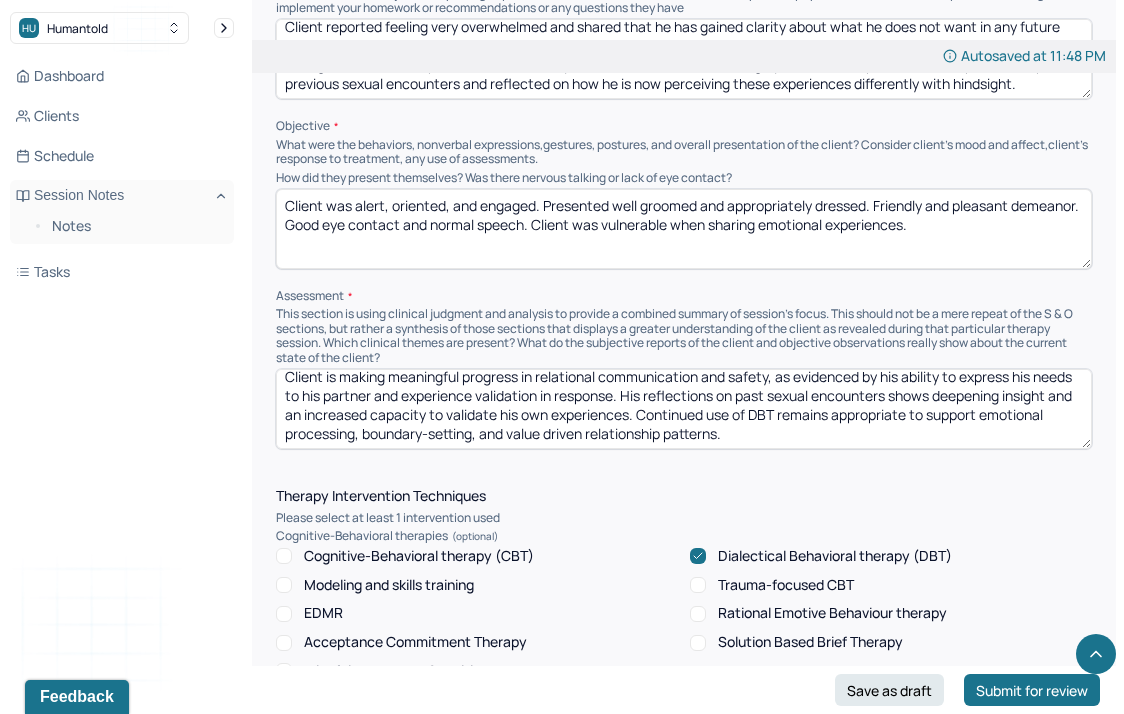 click on "Client is making meaningful progress in relational communication and safety, as evidenced by his ability to express his needs to his partner and experience validation in response. His reflections on past sexual encounters shows deepening insight and an increased capacity to validate his own experiences. Continued use of DBT remains appropriate to support emotional processing, boundary-setting, and value driven relationship patterns." at bounding box center (684, 409) 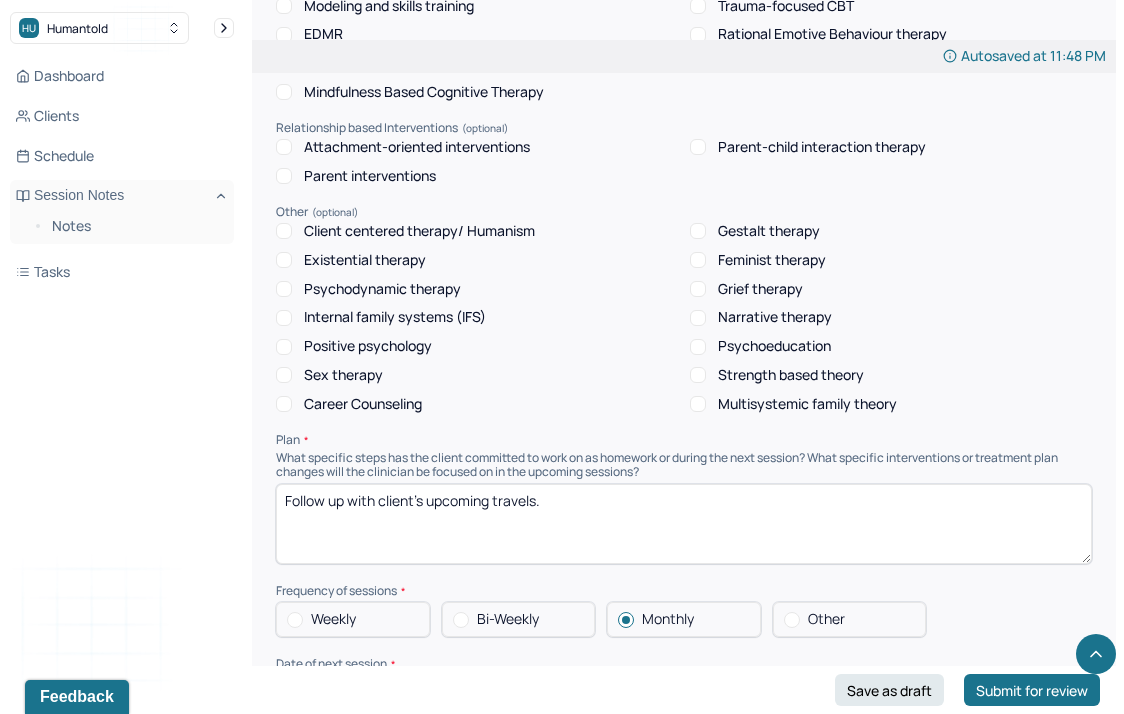 scroll, scrollTop: 1935, scrollLeft: 0, axis: vertical 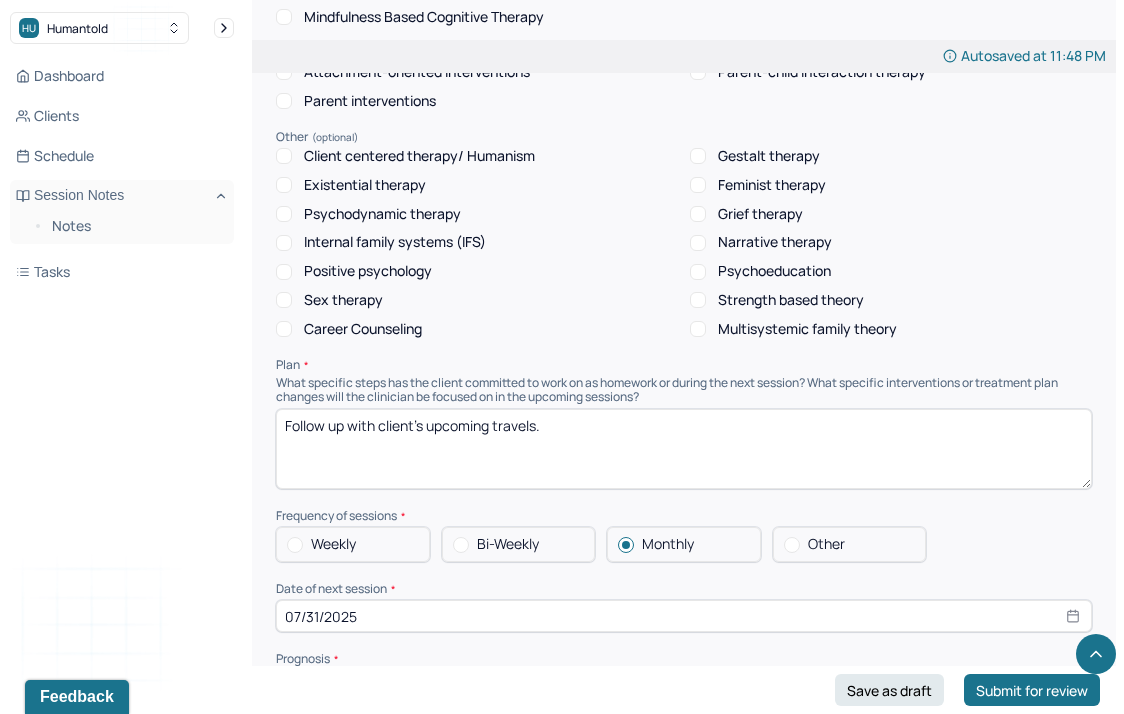 type on "Client is making meaningful progress in relational communication and safety, as evidenced by his ability to express his needs to his partner and experience validation in response. His reflections on past sexual encounters shows deepening insight and an increased capacity to validate his own experiences. Continued use of DBT remains appropriate to support emotional processing, boundary-setting, and value driven relationship patterns and life choices." 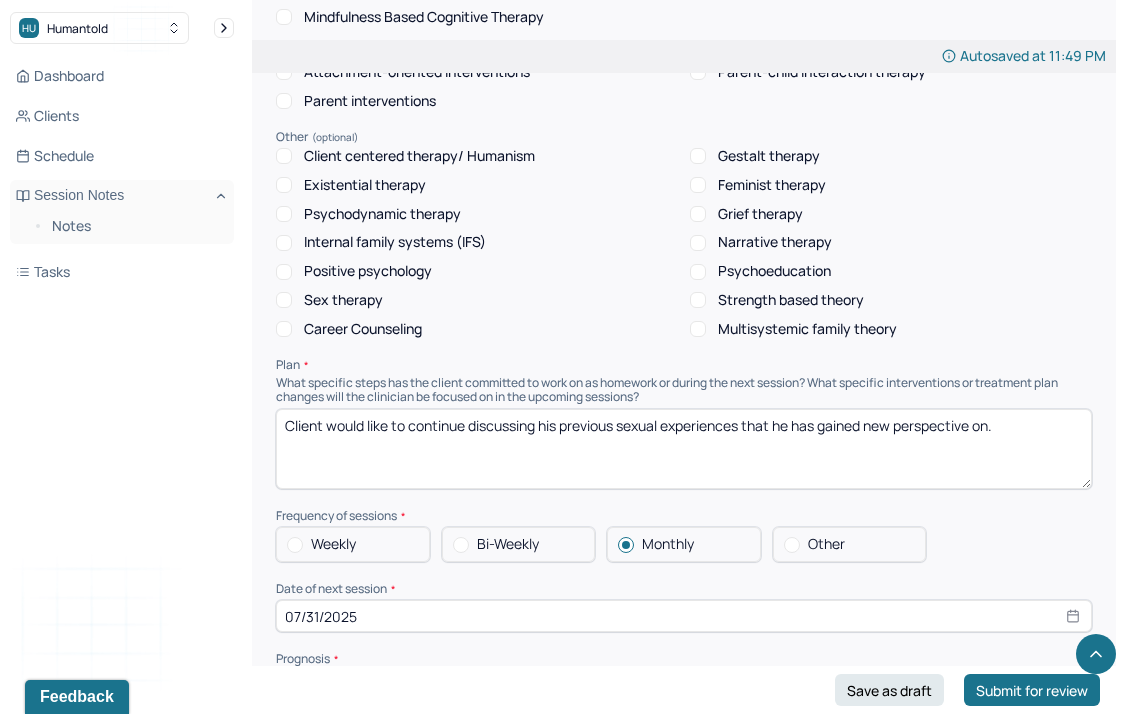 scroll, scrollTop: 2102, scrollLeft: 0, axis: vertical 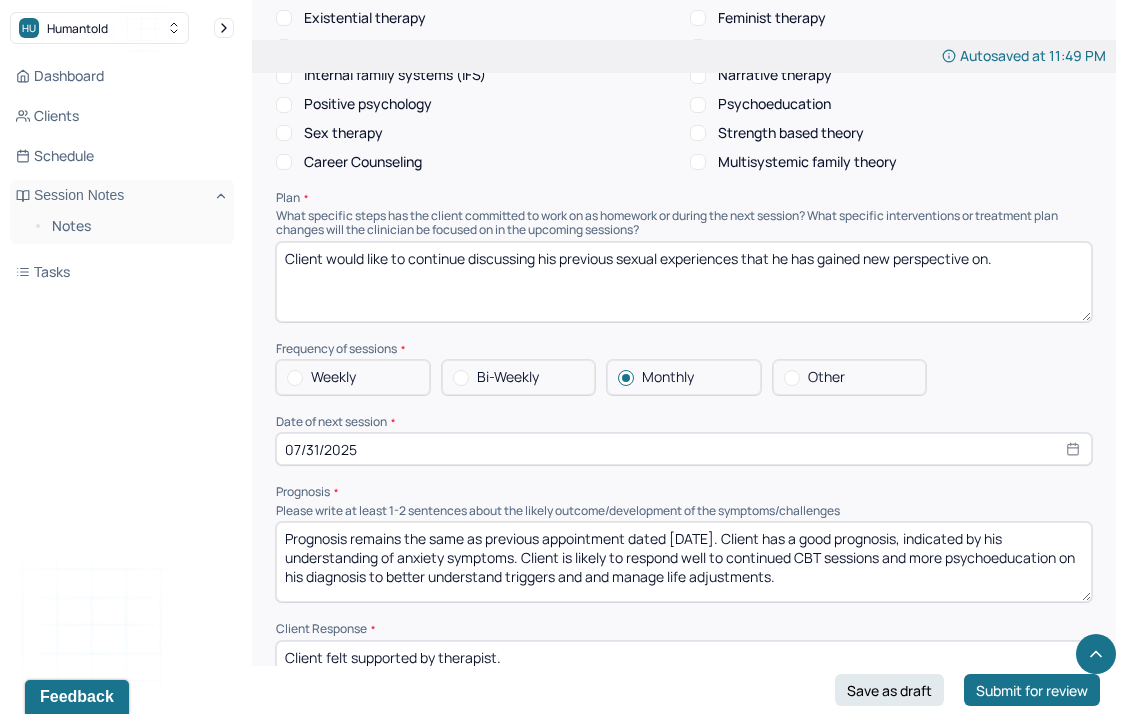 type on "Client would like to continue discussing his previous sexual experiences that he has gained new perspective on." 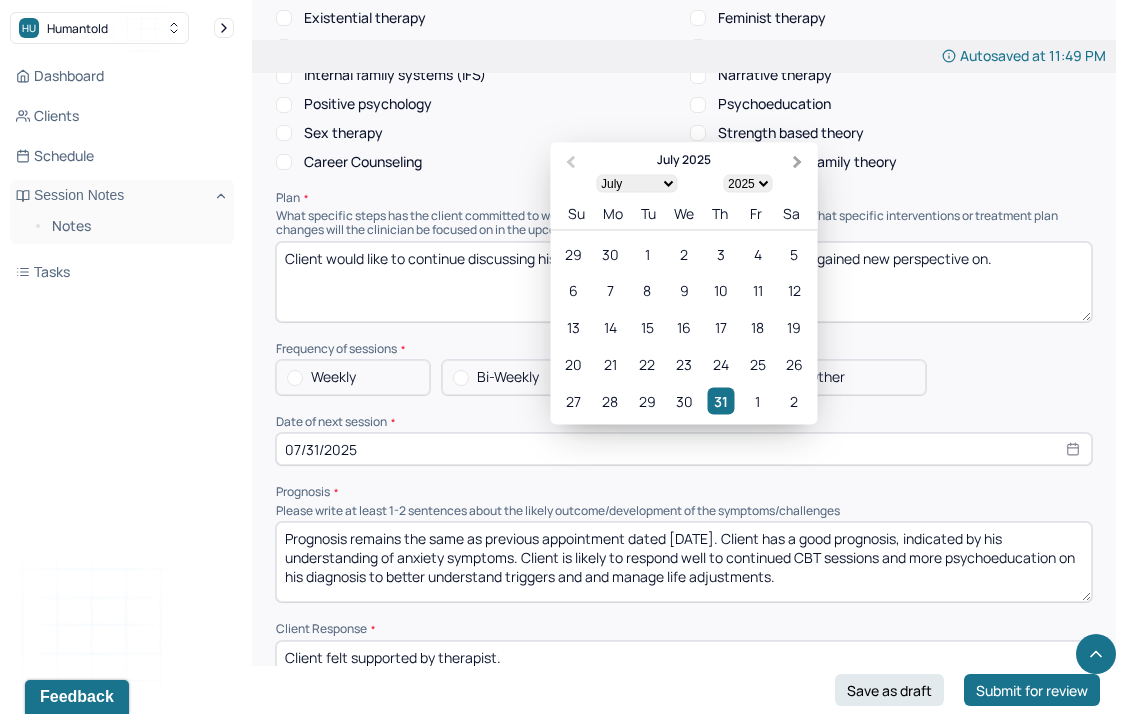 click on "Next Month" at bounding box center [800, 164] 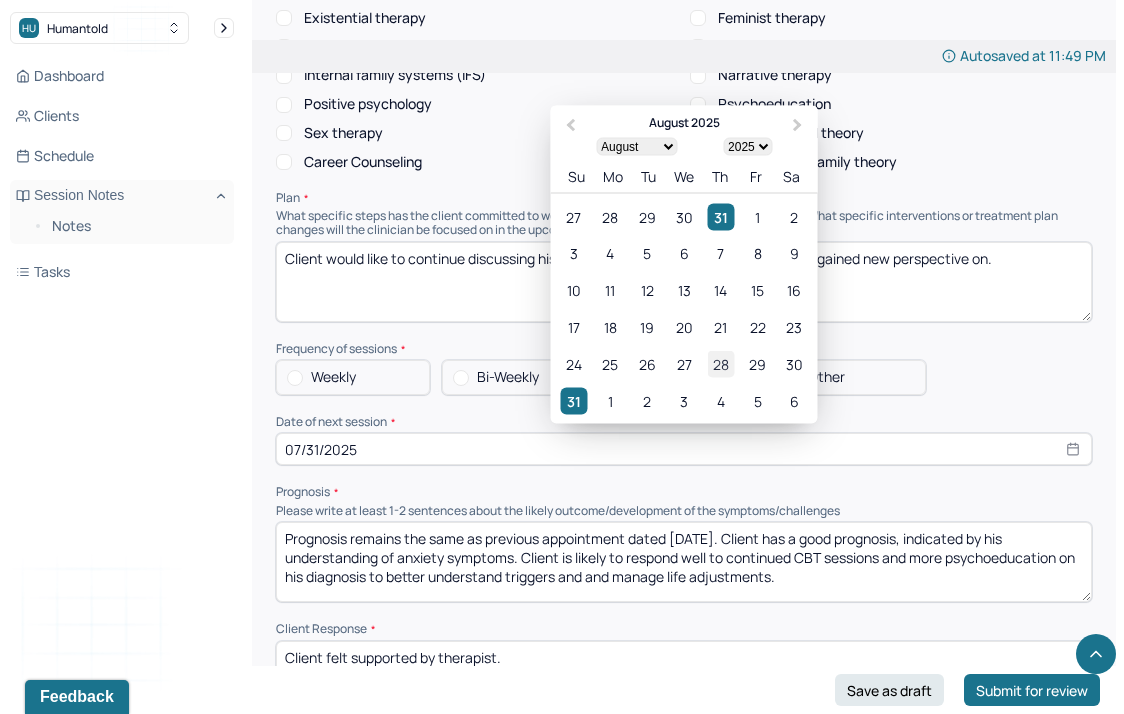 click on "28" at bounding box center [720, 364] 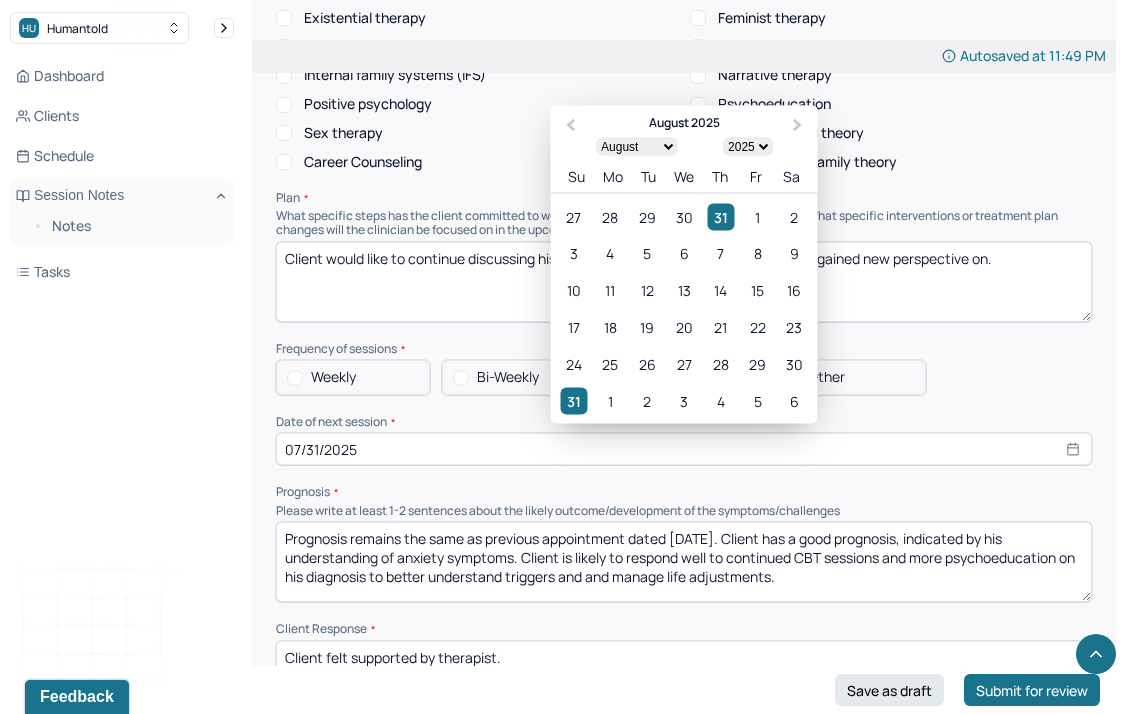 type on "08/28/2025" 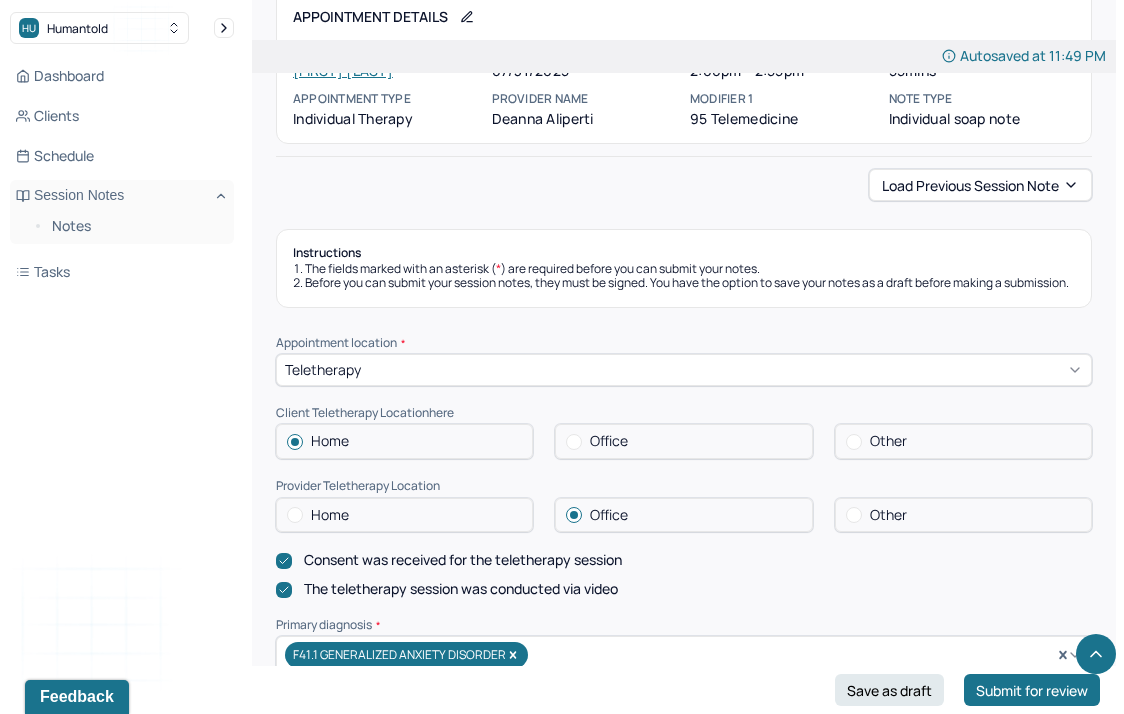 scroll, scrollTop: 0, scrollLeft: 0, axis: both 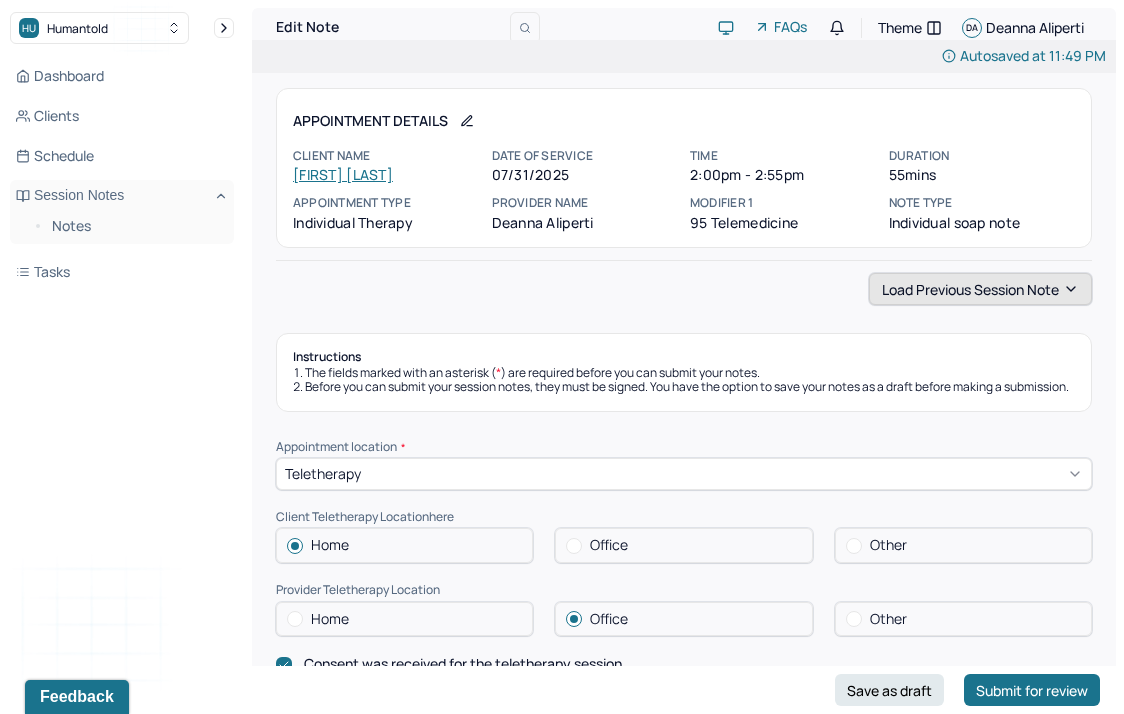 click on "Load previous session note" at bounding box center [980, 289] 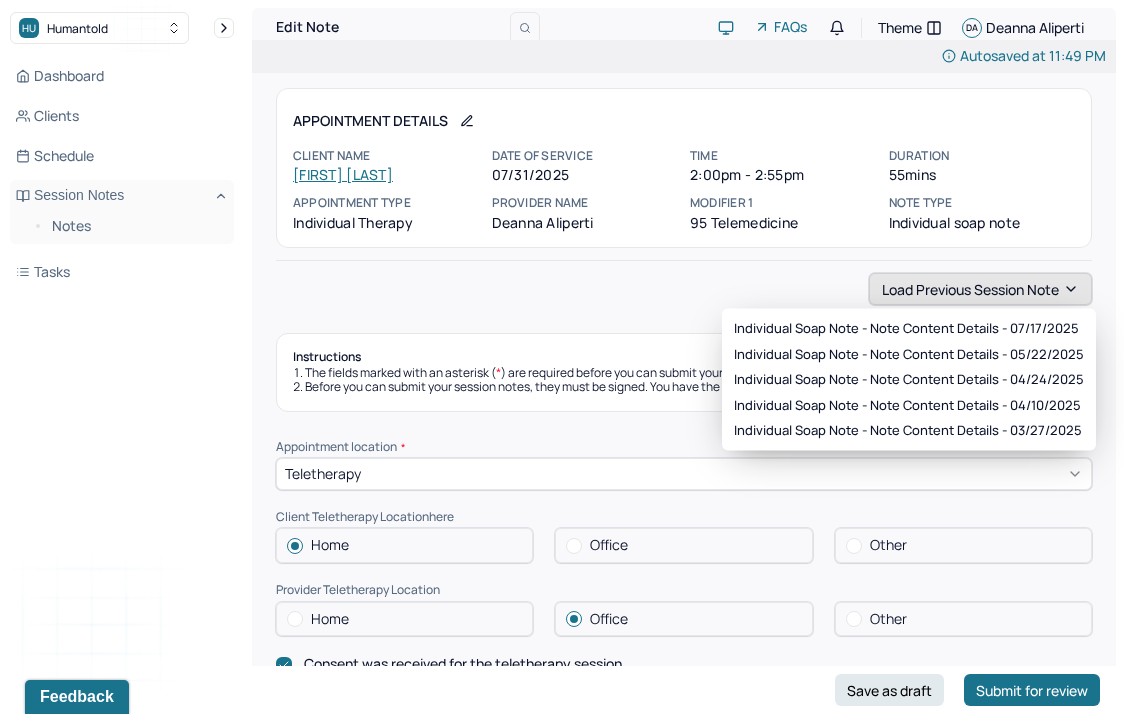 click on "Load previous session note" at bounding box center (980, 289) 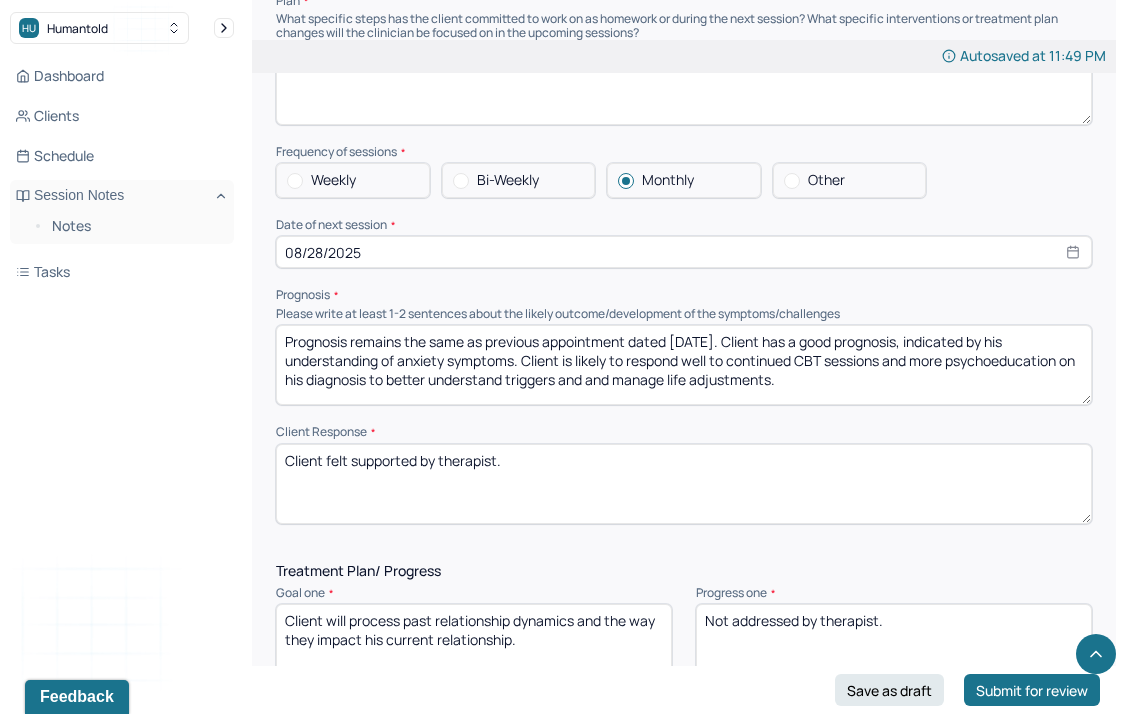 scroll, scrollTop: 2298, scrollLeft: 0, axis: vertical 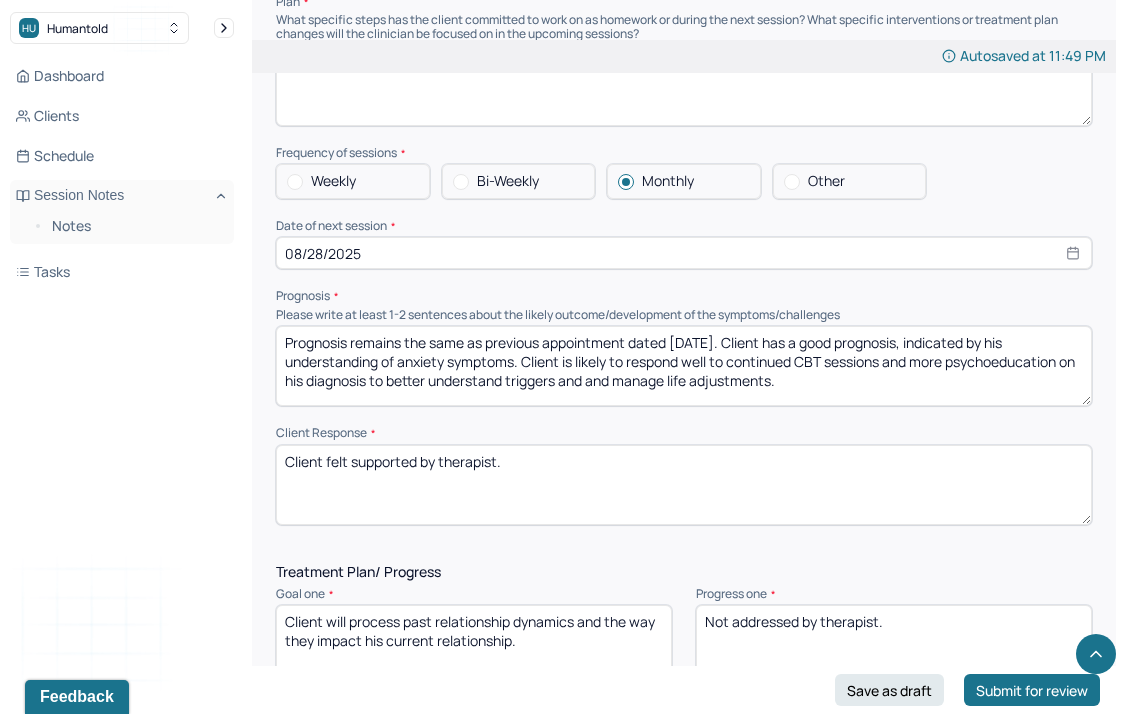 click on "Prognosis remains the same as previous appointment dated [DATE]. Client has a good prognosis, indicated by his understanding of anxiety symptoms. Client is likely to respond well to continued CBT sessions and more psychoeducation on his diagnosis to better understand triggers and and manage life adjustments." at bounding box center (684, 366) 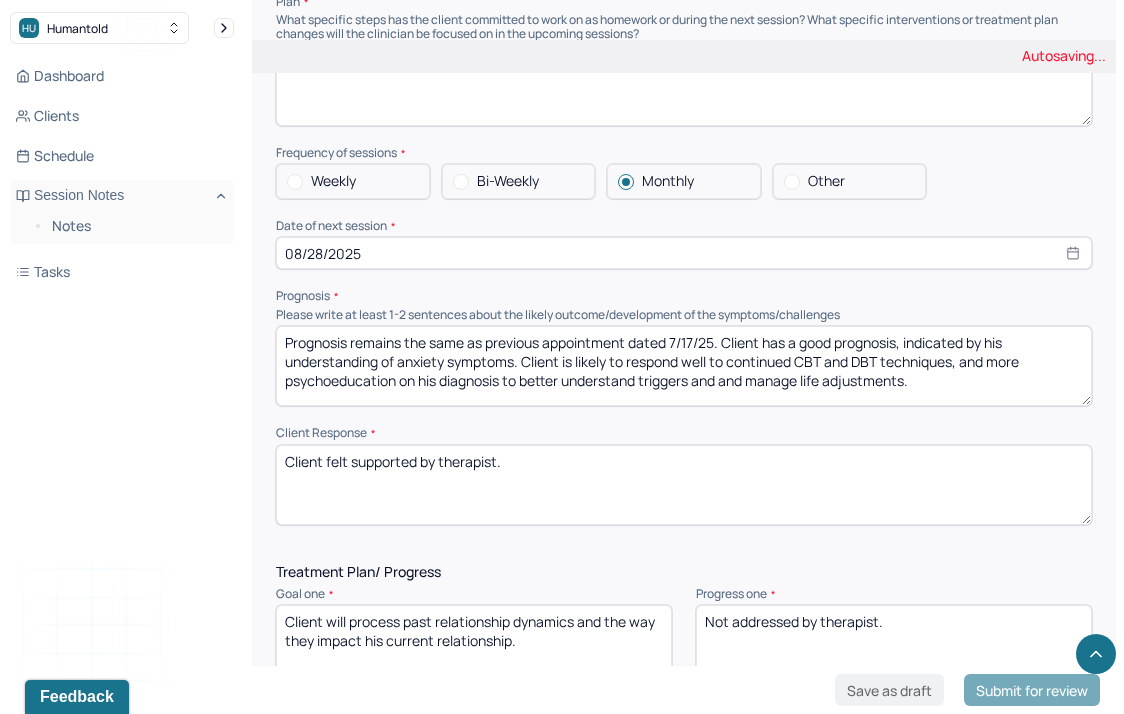 drag, startPoint x: 727, startPoint y: 347, endPoint x: 137, endPoint y: 288, distance: 592.9427 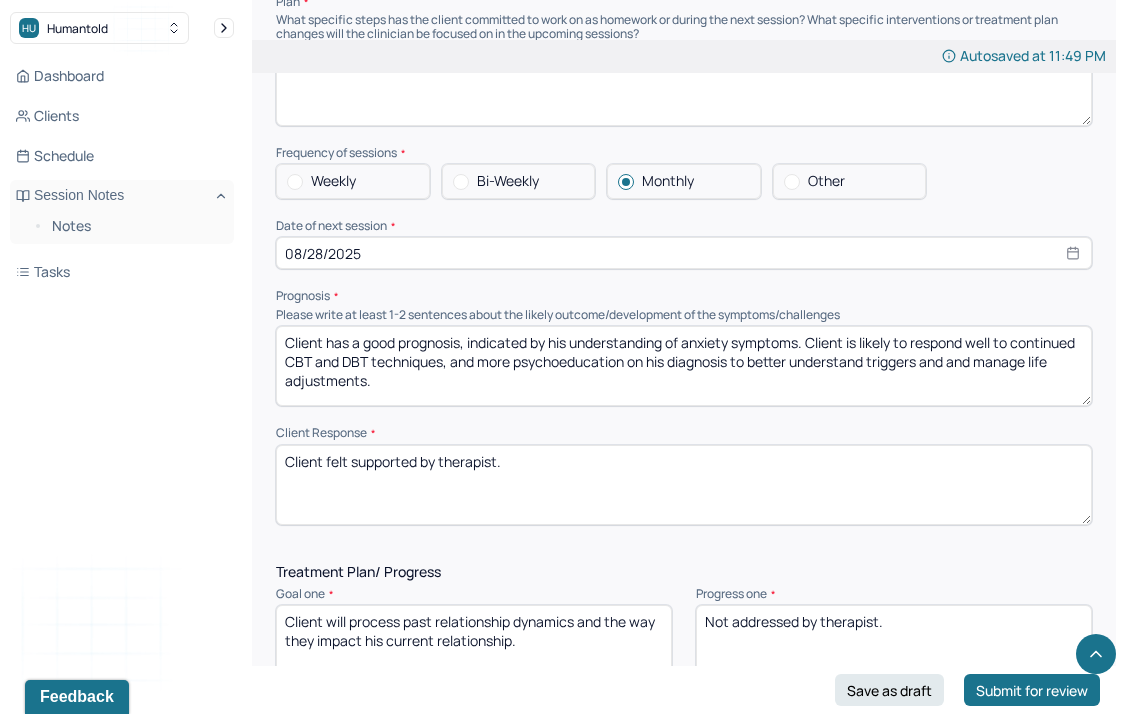 drag, startPoint x: 630, startPoint y: 367, endPoint x: 737, endPoint y: 365, distance: 107.01869 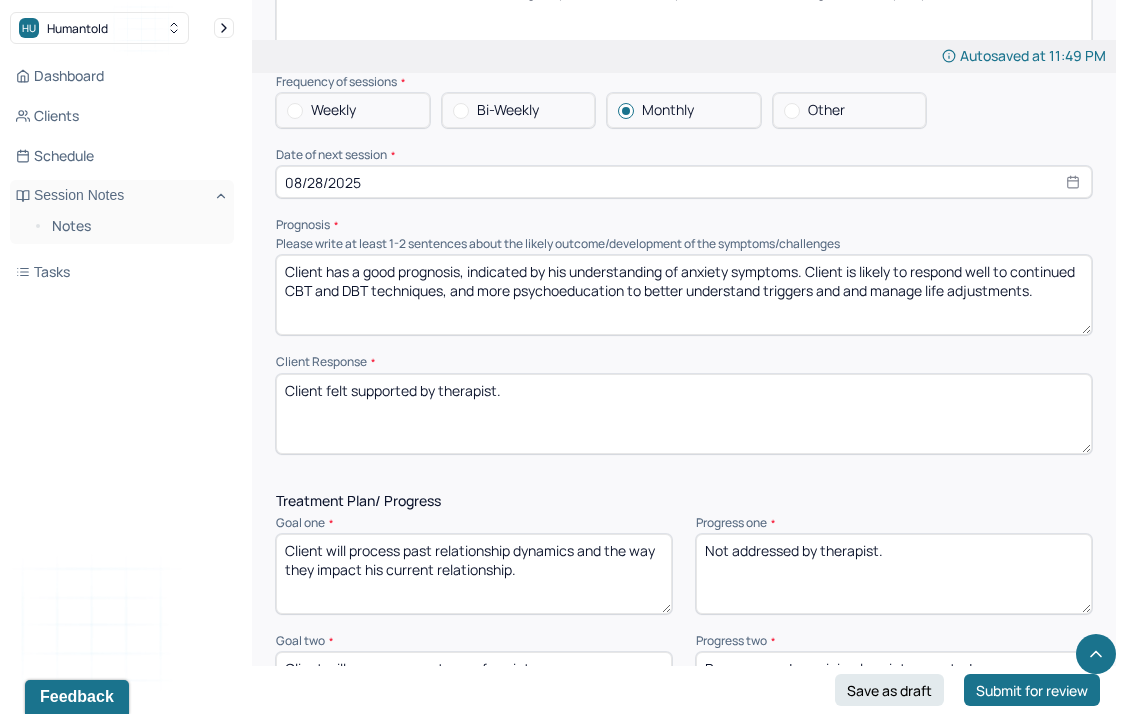 scroll, scrollTop: 2393, scrollLeft: 0, axis: vertical 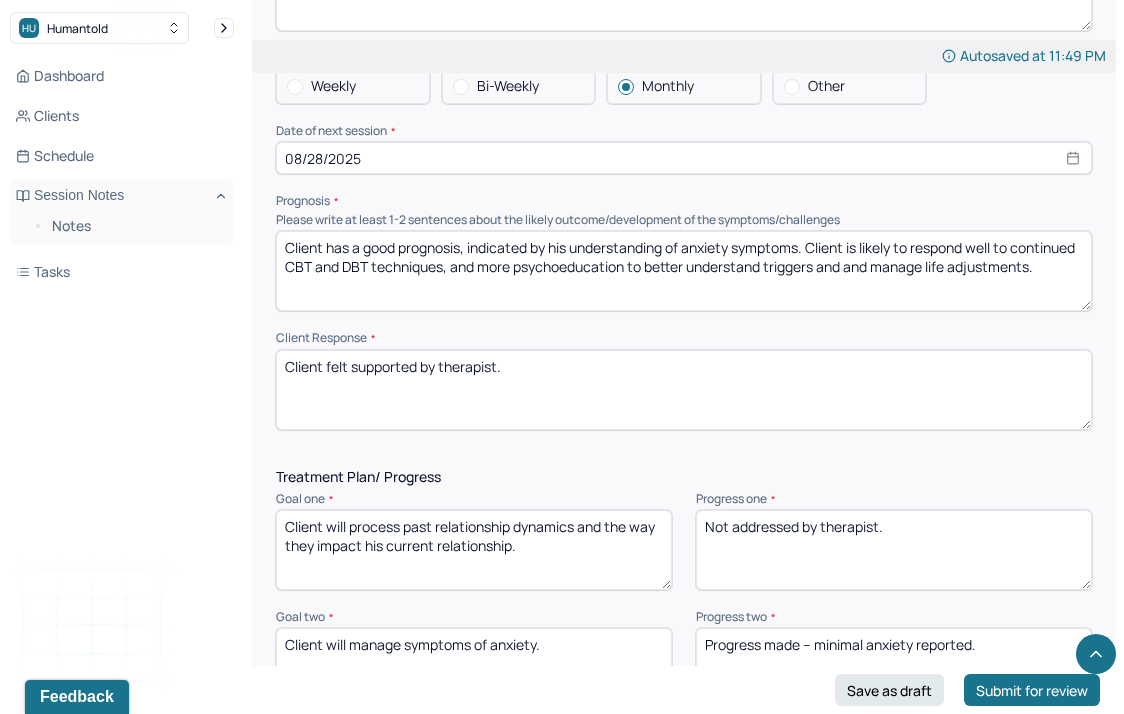 type on "Client has a good prognosis, indicated by his understanding of anxiety symptoms. Client is likely to respond well to continued CBT and DBT techniques, and more psychoeducation to better understand triggers and and manage life adjustments." 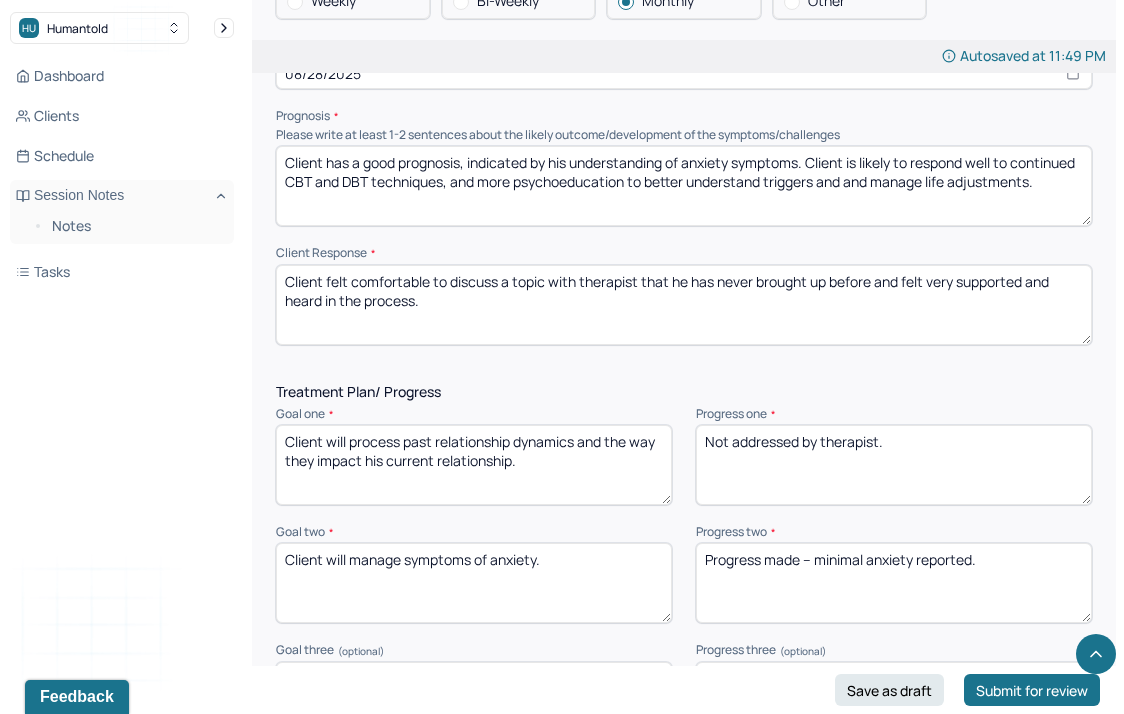 scroll, scrollTop: 2489, scrollLeft: 0, axis: vertical 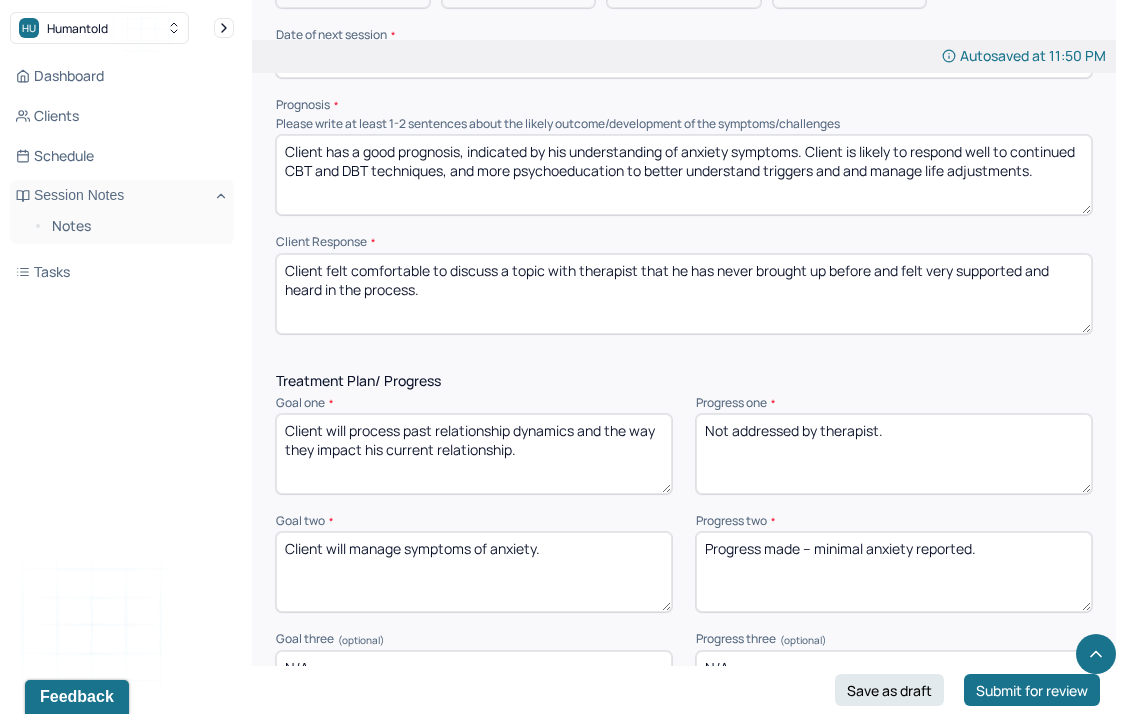 type on "Client felt comfortable to discuss a topic with therapist that he has never brought up before and felt very supported and heard in the process." 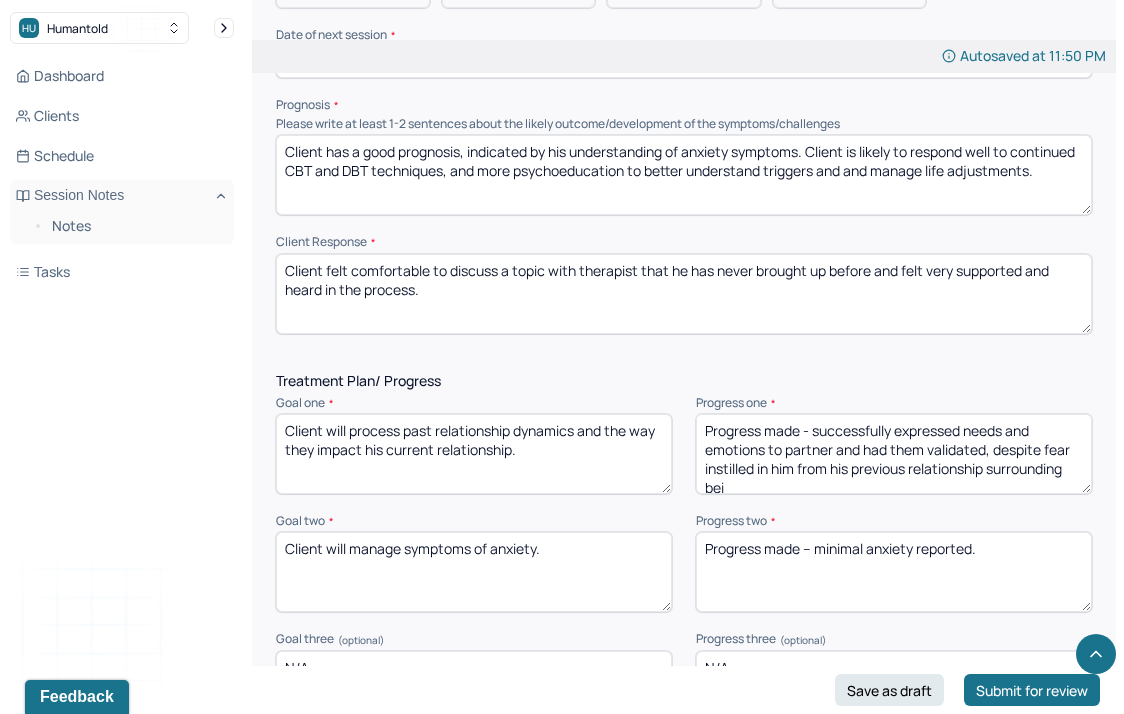 scroll, scrollTop: 3, scrollLeft: 0, axis: vertical 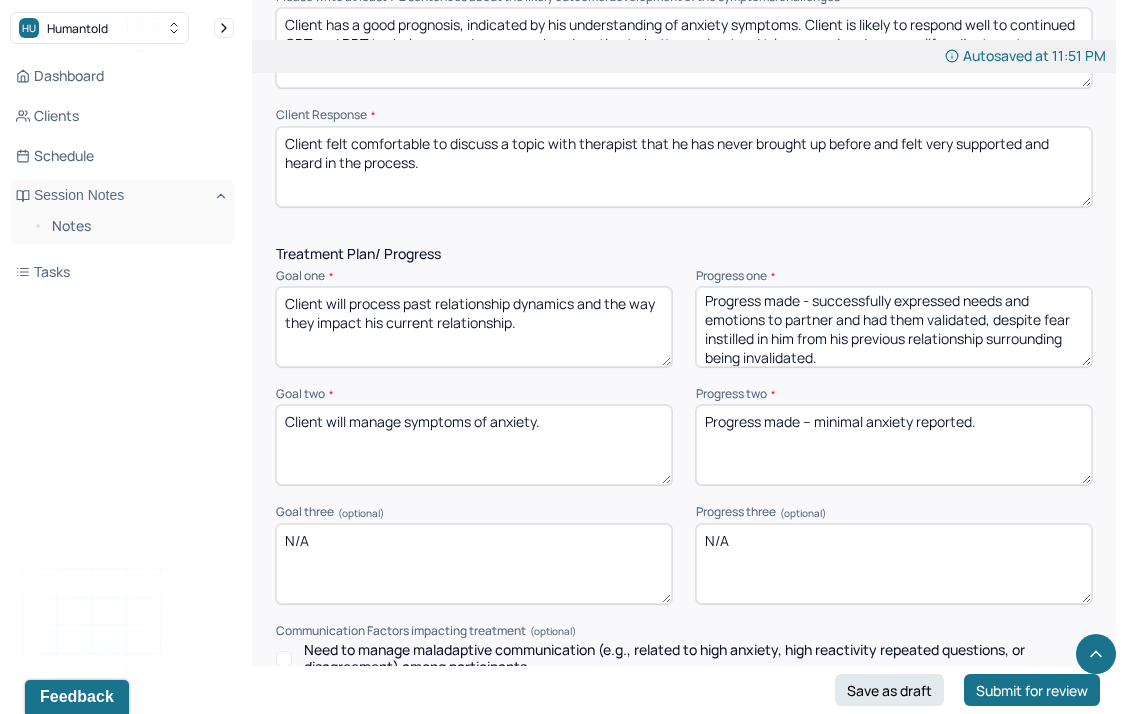 type on "Progress made - successfully expressed needs and emotions to partner and had them validated, despite fear instilled in him from his previous relationship surrounding being invalidated." 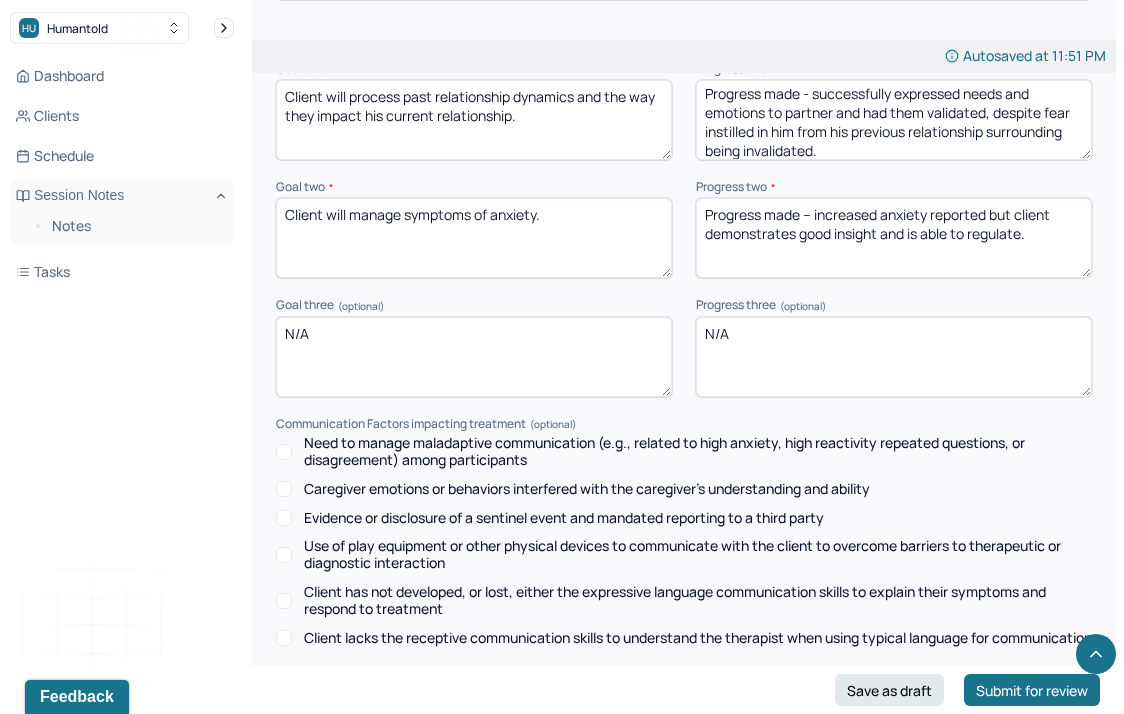 scroll, scrollTop: 3113, scrollLeft: 0, axis: vertical 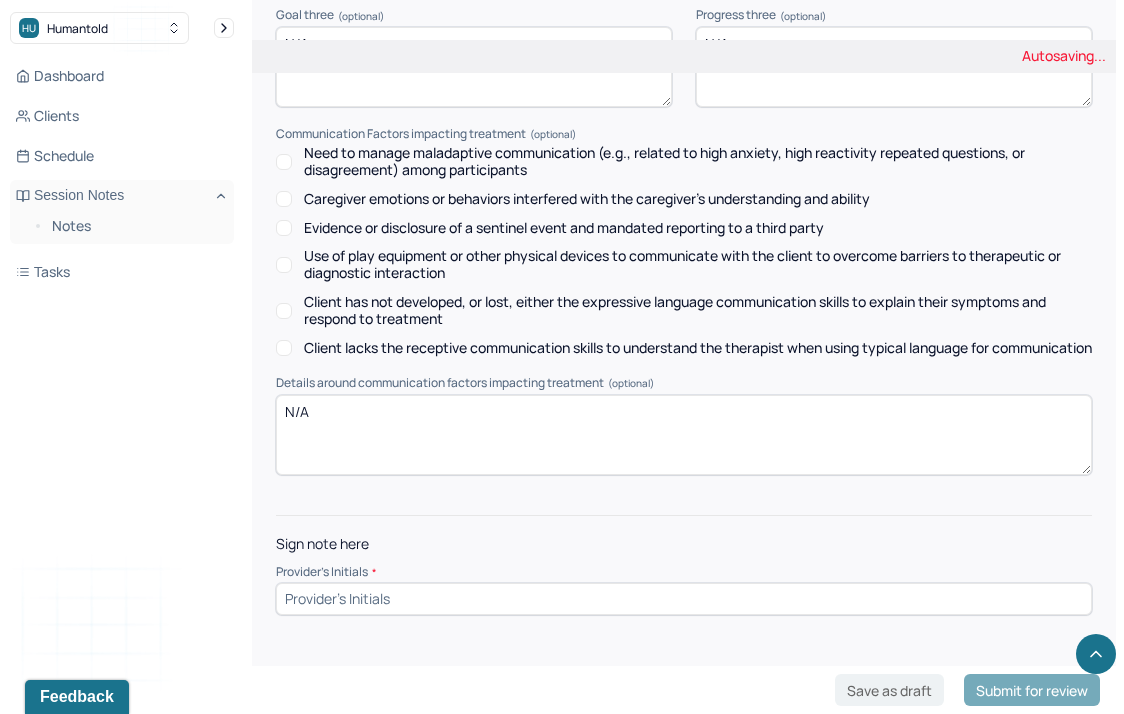 type on "Progress made – increased anxiety reported but client demonstrates good insight and is able to regulate." 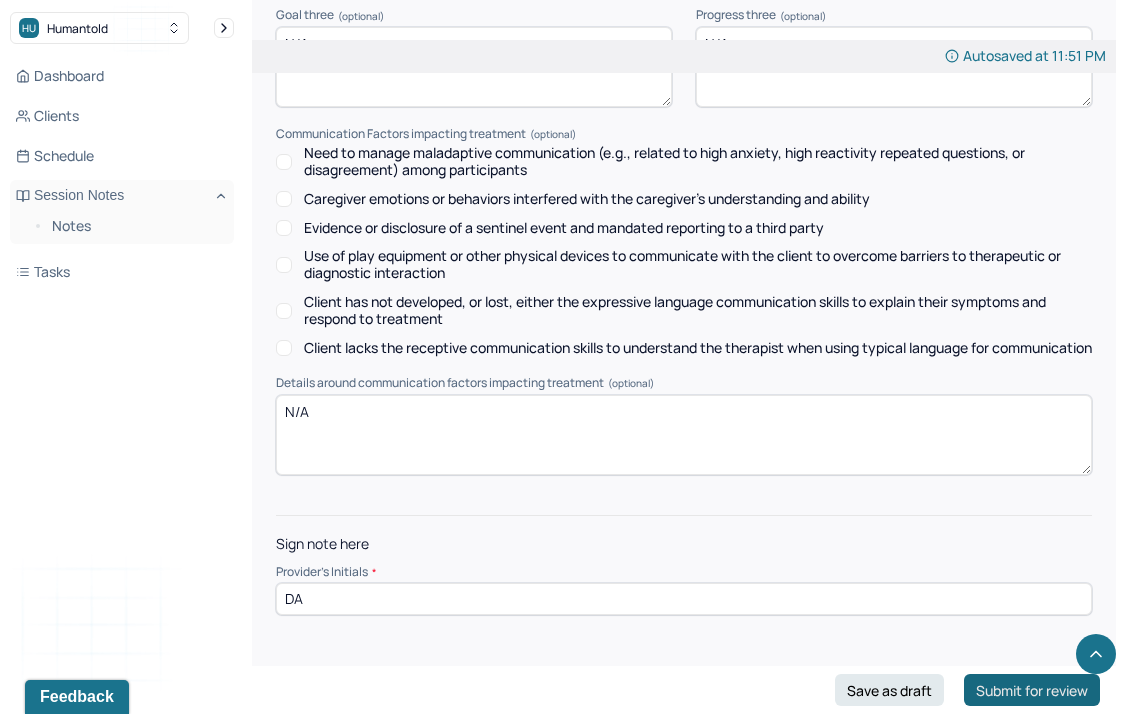 type on "DA" 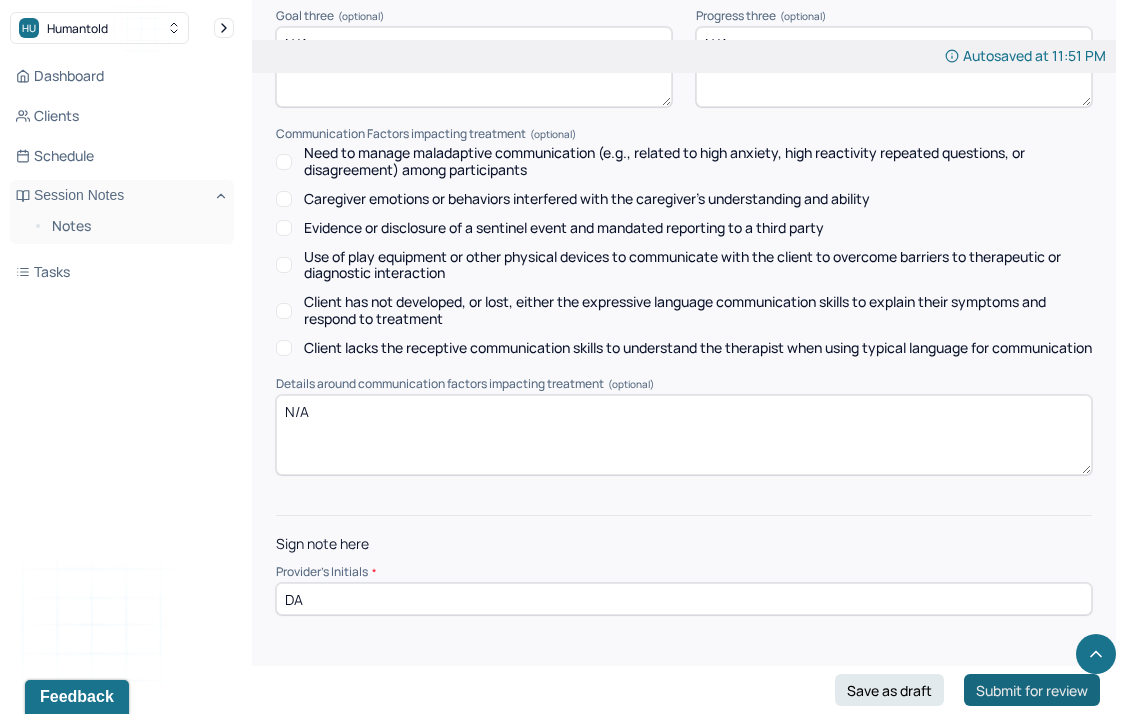 click on "Submit for review" at bounding box center (1032, 690) 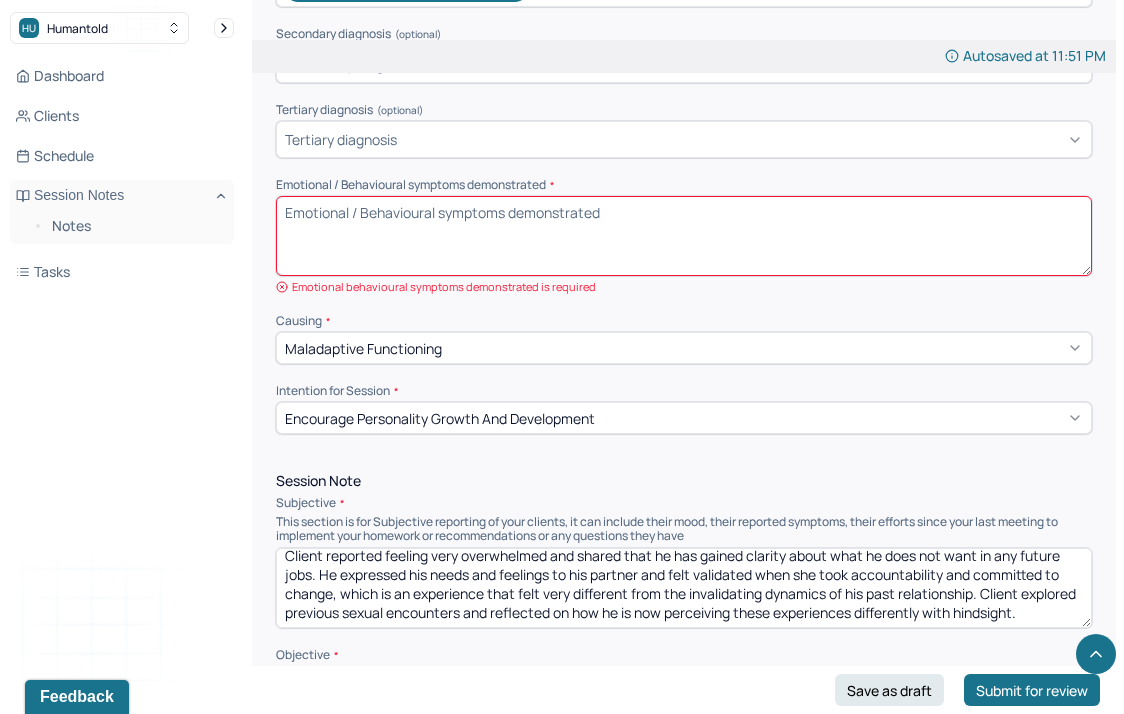 scroll, scrollTop: 751, scrollLeft: 0, axis: vertical 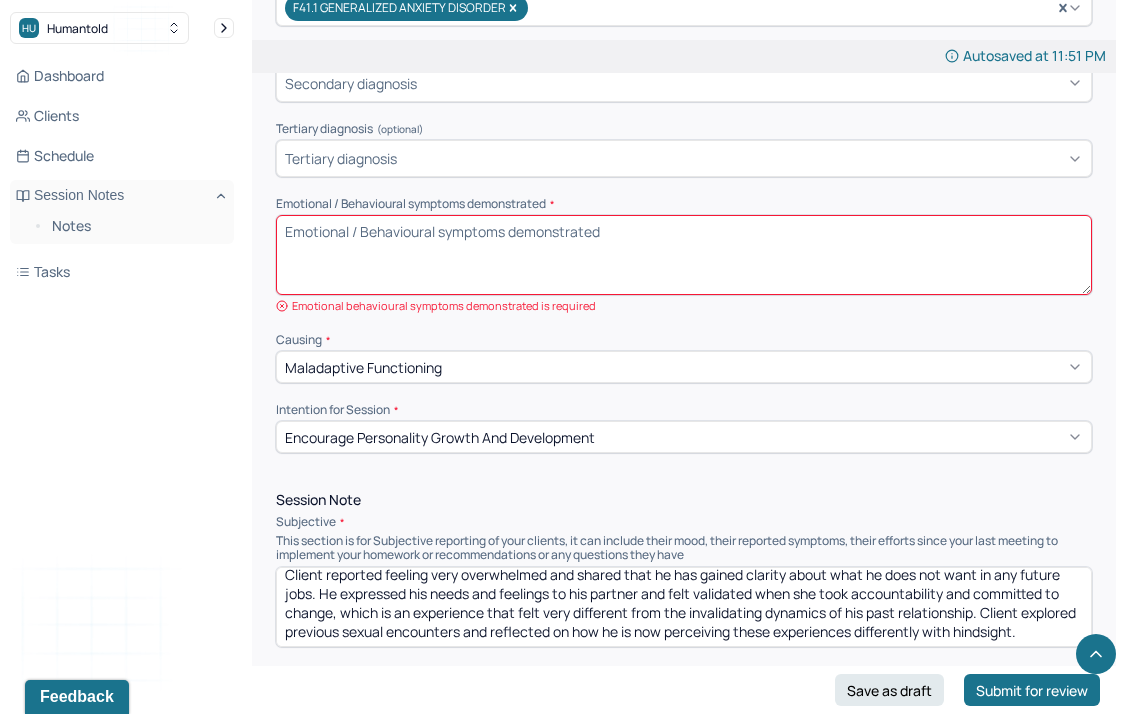 click on "Emotional / Behavioural symptoms demonstrated *" at bounding box center [684, 255] 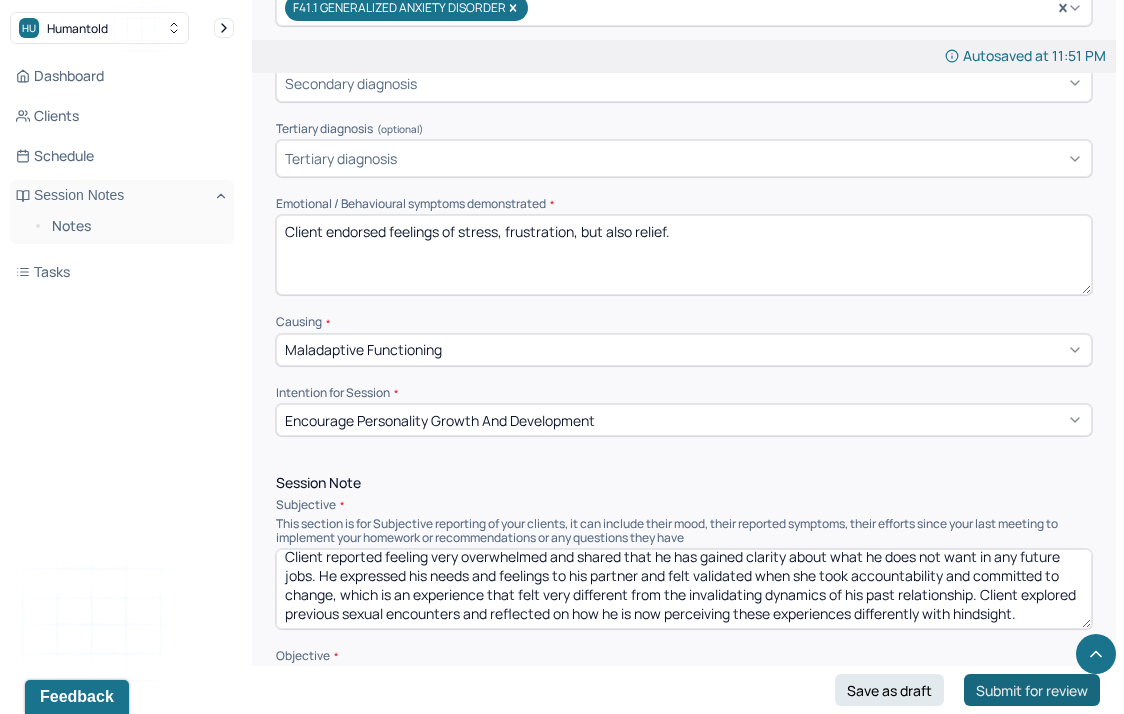 type on "Client endorsed feelings of stress, frustration, but also relief." 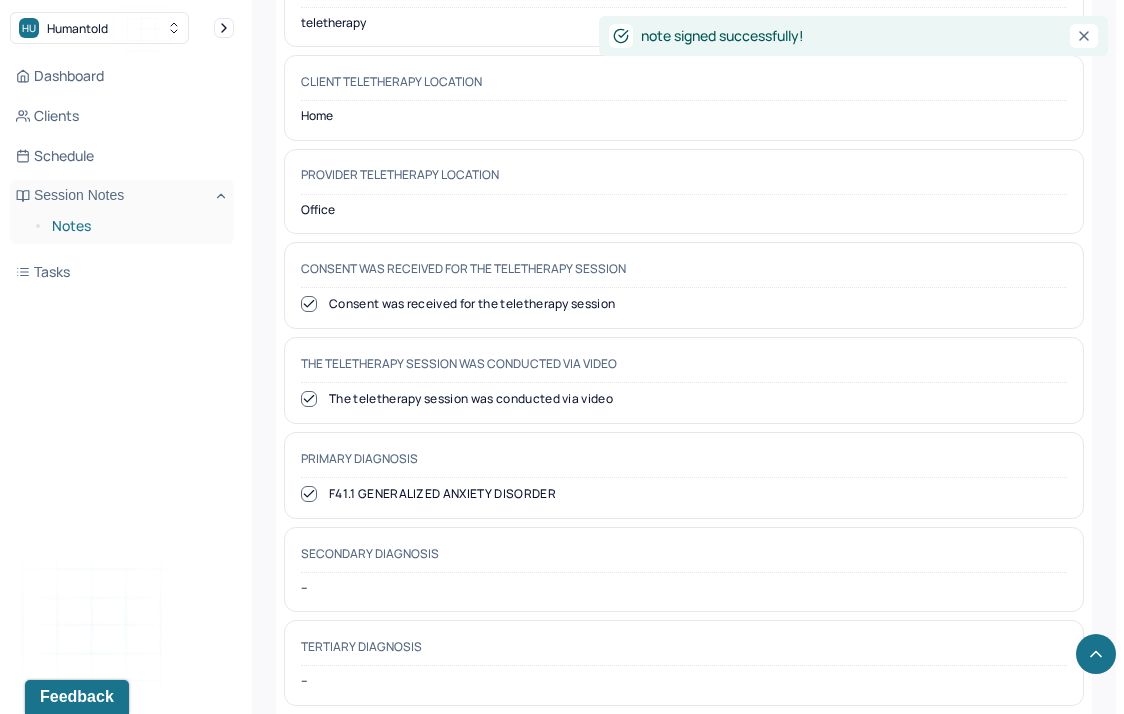 click on "Notes" at bounding box center [135, 226] 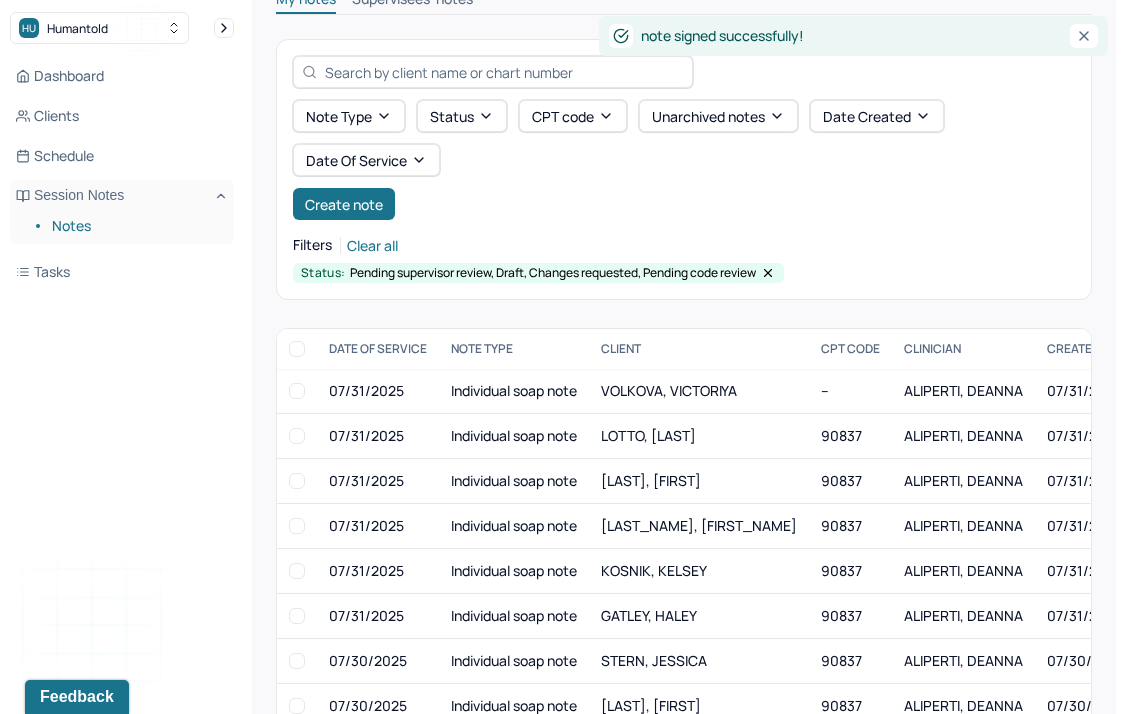 scroll, scrollTop: 103, scrollLeft: 0, axis: vertical 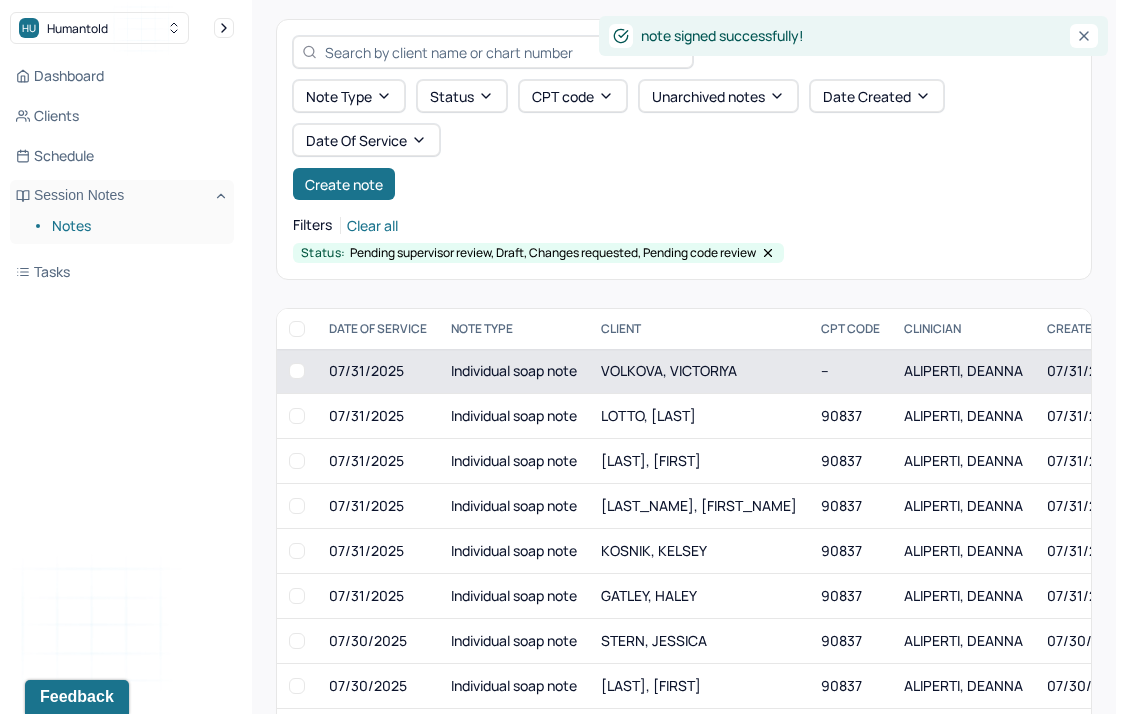 click on "VOLKOVA, VICTORIYA" at bounding box center [669, 370] 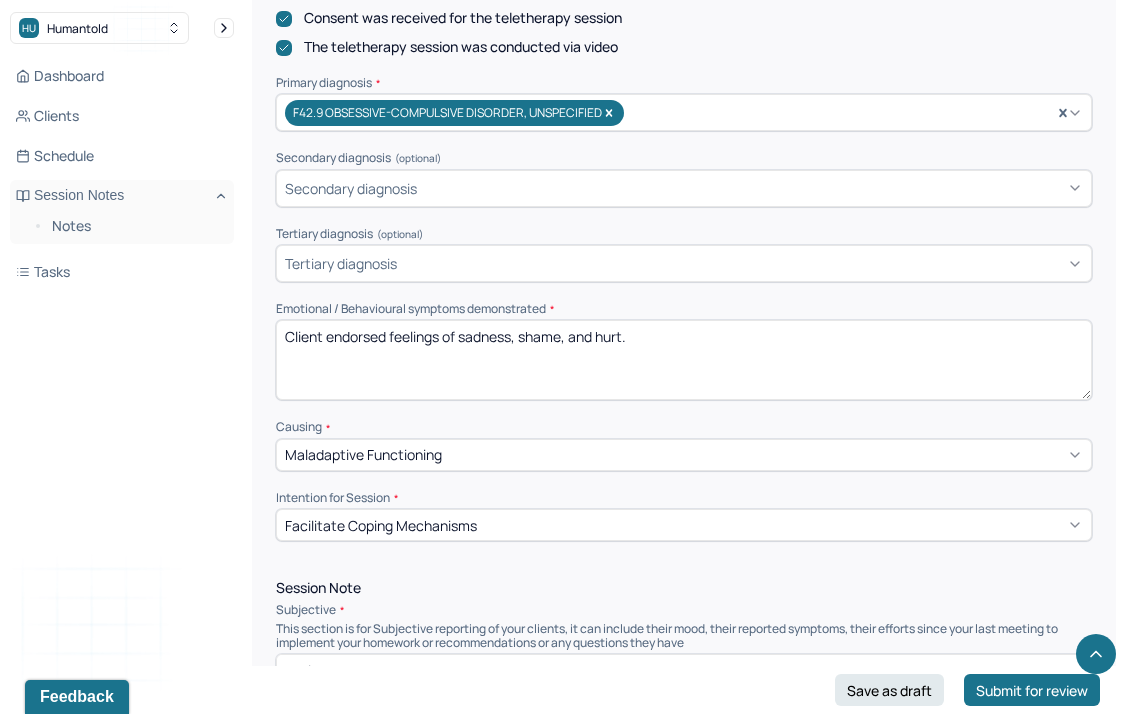 scroll, scrollTop: 696, scrollLeft: 0, axis: vertical 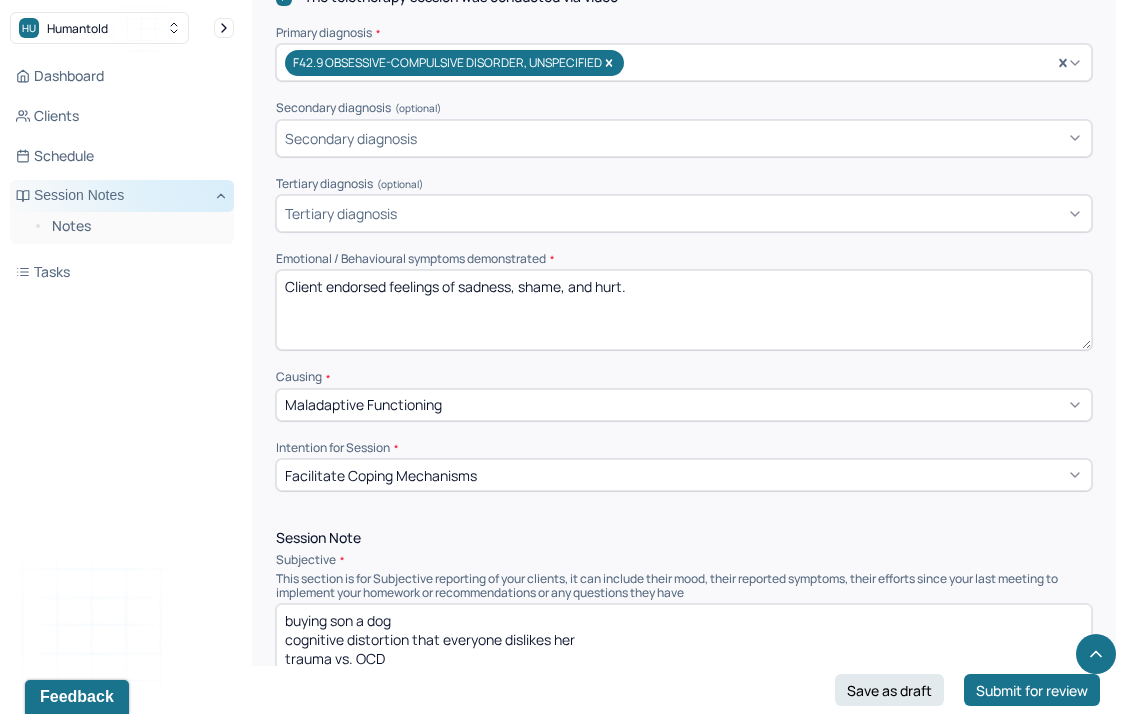 drag, startPoint x: 695, startPoint y: 319, endPoint x: 205, endPoint y: 208, distance: 502.41516 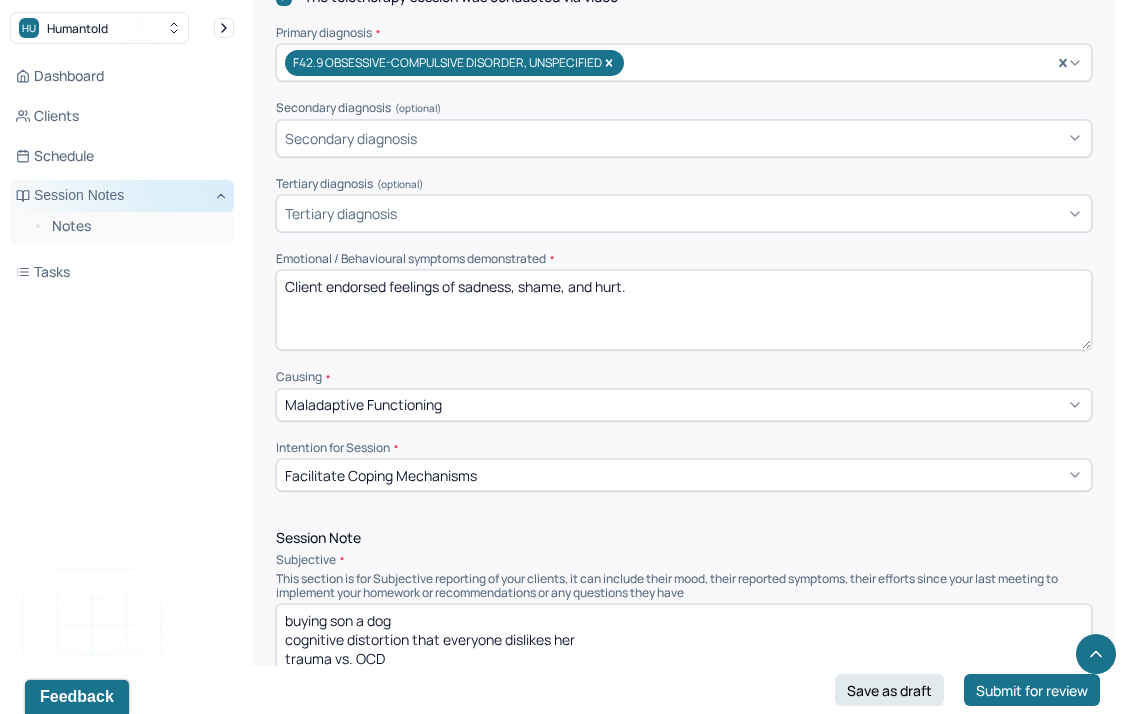 click on "HU Humantold Dashboard Clients Schedule Session Notes Notes Tasks DA Deanna   Aliperti provider Logout Edit Note  FAQs Theme DA Deanna   Aliperti Appointment Details Client name Victoriya Volkova Date of service 07/31/2025 Time 3:00pm - 3:55pm Duration 55mins Appointment type individual therapy Provider name Deanna Aliperti Modifier 1 95 Telemedicine Note type Individual soap note Load previous session note Instructions The fields marked with an asterisk ( * ) are required before you can submit your notes. Before you can submit your session notes, they must be signed. You have the option to save your notes as a draft before making a submission. Appointment location * Teletherapy Client Teletherapy Location here Home Office Other Provider Teletherapy Location Home Office Other Consent was received for the teletherapy session The teletherapy session was conducted via video Primary diagnosis * F42.9 OBSESSIVE-COMPULSIVE DISORDER, UNSPECIFIED Secondary diagnosis (optional) Secondary diagnosis Tertiary diagnosis *" at bounding box center [562, 1206] 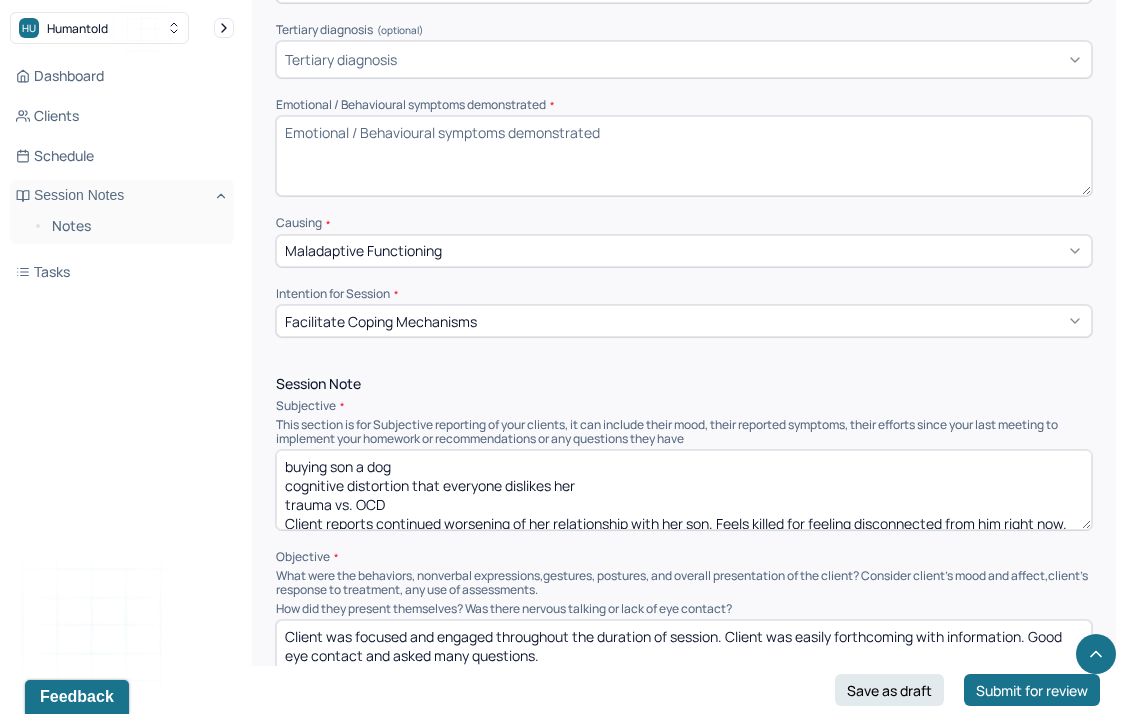scroll, scrollTop: 873, scrollLeft: 0, axis: vertical 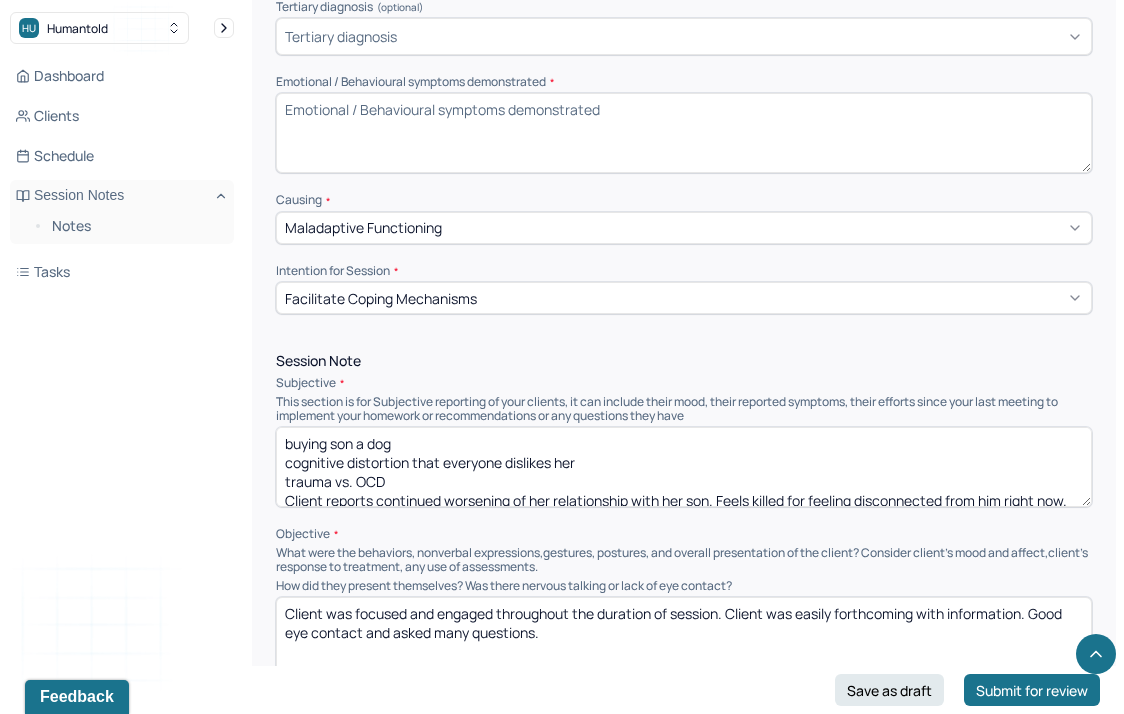 type 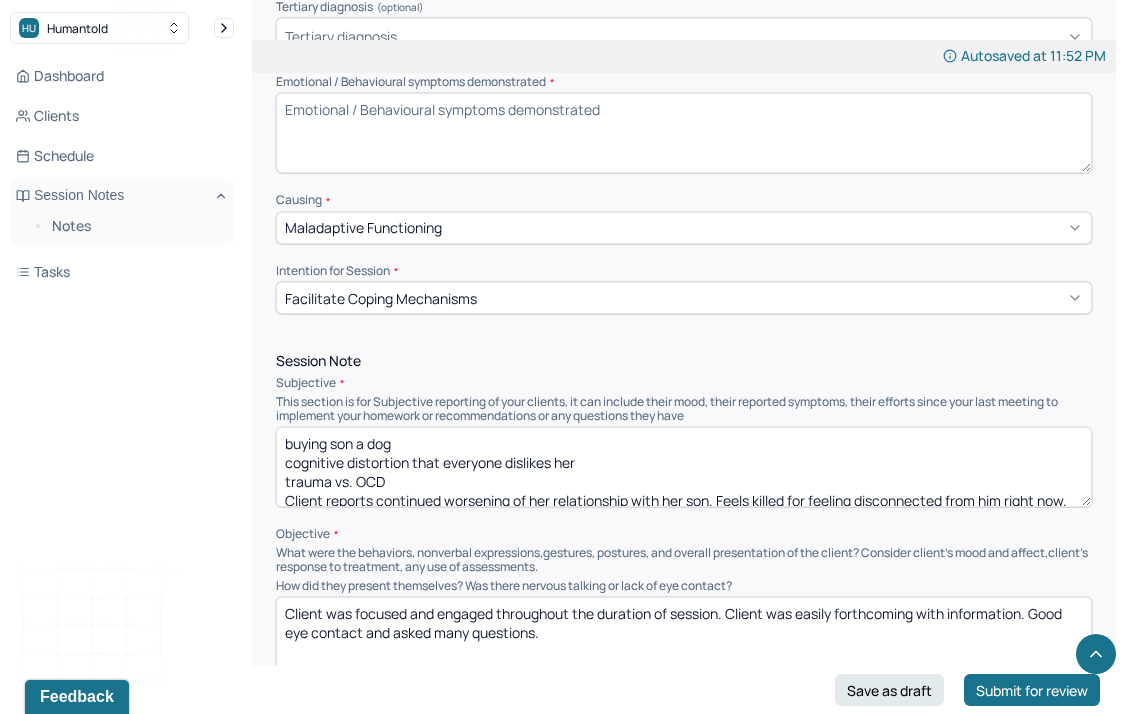 click on "buying son a dog
cognitivr distortion that everyone dislikes her
trauma vs. OCD
Client reports continued worsening of her relationship with her son. Feels killed for feeling disconnected from him right now. Hesitate to set boundaries with him despite his words and actions persistently emotionally hurting her. Feels her OCD cause her to ruminate on feelings of guilt. N" at bounding box center (684, 467) 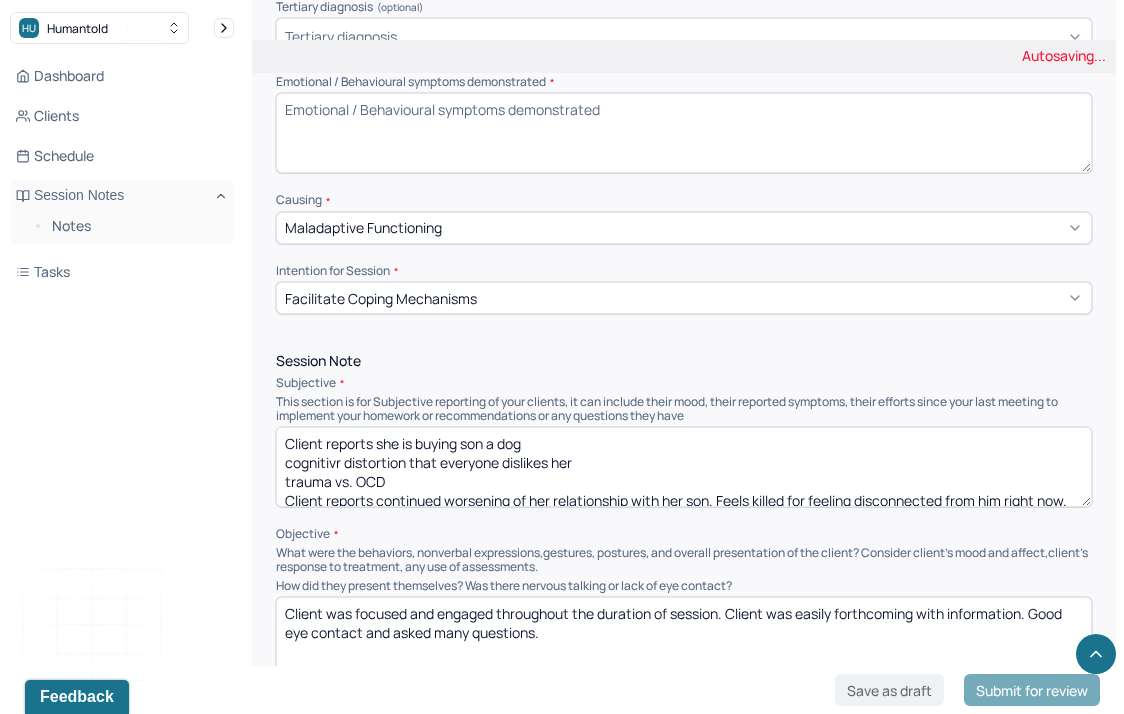 click on "buying son a dog
cognitivr distortion that everyone dislikes her
trauma vs. OCD
Client reports continued worsening of her relationship with her son. Feels killed for feeling disconnected from him right now. Hesitate to set boundaries with him despite his words and actions persistently emotionally hurting her. Feels her OCD cause her to ruminate on feelings of guilt. N" at bounding box center (684, 467) 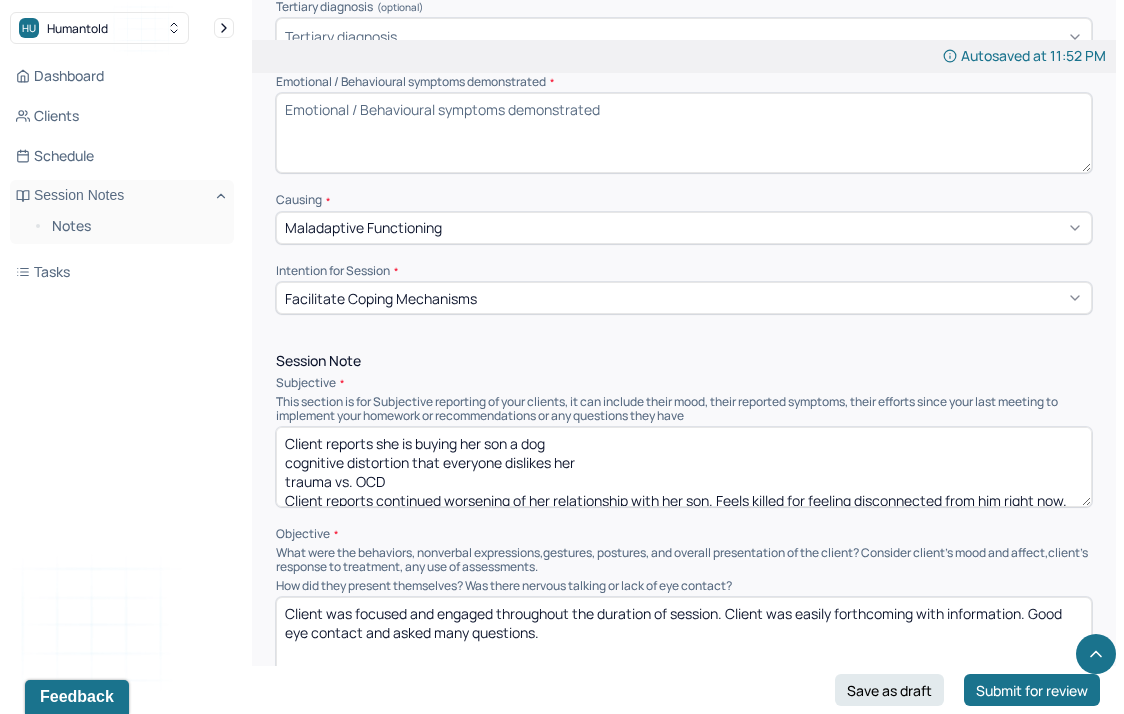 click on "Client reports she is buying son a dog
cognitivr distortion that everyone dislikes her
trauma vs. OCD
Client reports continued worsening of her relationship with her son. Feels killed for feeling disconnected from him right now. Hesitate to set boundaries with him despite his words and actions persistently emotionally hurting her. Feels her OCD cause her to ruminate on feelings of guilt. N" at bounding box center (684, 467) 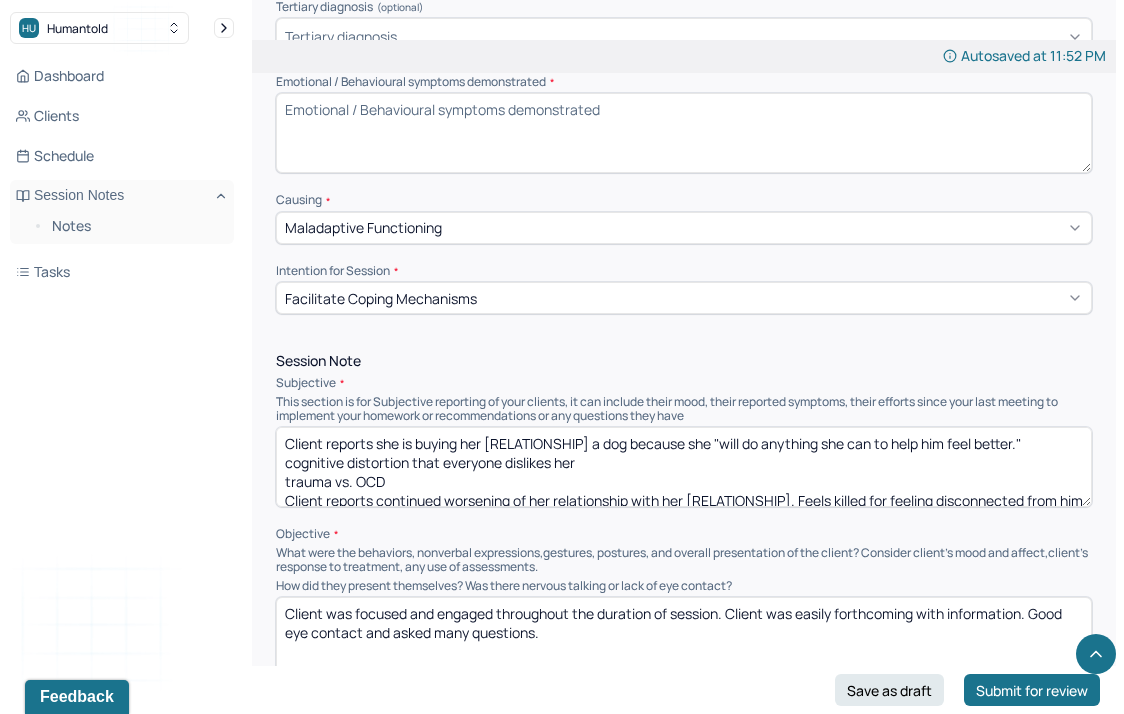 click on "Client reports she is buying her son a dog because she "will do anything she can to help him feel better."
cognitivr distortion that everyone dislikes her
trauma vs. OCD
Client reports continued worsening of her relationship with her son. Feels killed for feeling disconnected from him right now. Hesitate to set boundaries with him despite his words and actions persistently emotionally hurting her. Feels her OCD cause her to ruminate on feelings of guilt. N" at bounding box center (684, 467) 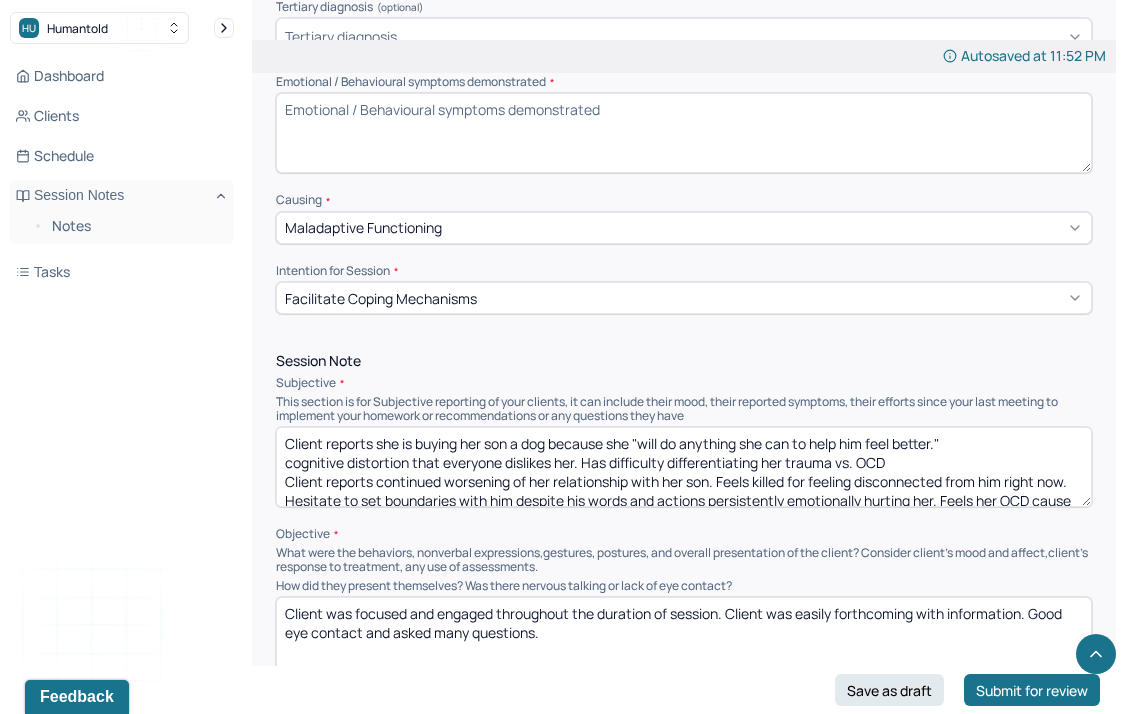 click on "Client reports she is buying her son a dog because she "will do anything she can to help him feel better."
cognitivr distortion that everyone dislikes her. Has difficulty differentiating
trauma vs. OCD
Client reports continued worsening of her relationship with her son. Feels killed for feeling disconnected from him right now. Hesitate to set boundaries with him despite his words and actions persistently emotionally hurting her. Feels her OCD cause her to ruminate on feelings of guilt. N" at bounding box center (684, 467) 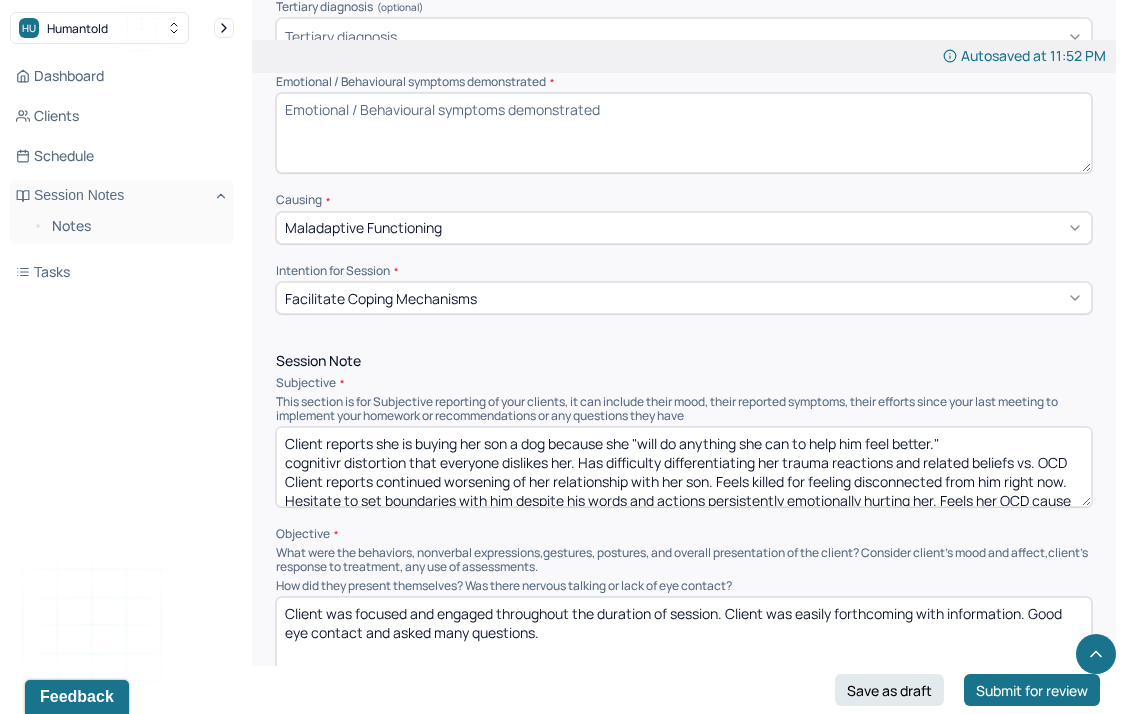 click on "Client reports she is buying her son a dog because she "will do anything she can to help him feel better."
cognitivr distortion that everyone dislikes her. Has difficulty differentiating her trauma reactions and related beliefs vs. OCD
Client reports continued worsening of her relationship with her son. Feels killed for feeling disconnected from him right now. Hesitate to set boundaries with him despite his words and actions persistently emotionally hurting her. Feels her OCD cause her to ruminate on feelings of guilt. N" at bounding box center (684, 467) 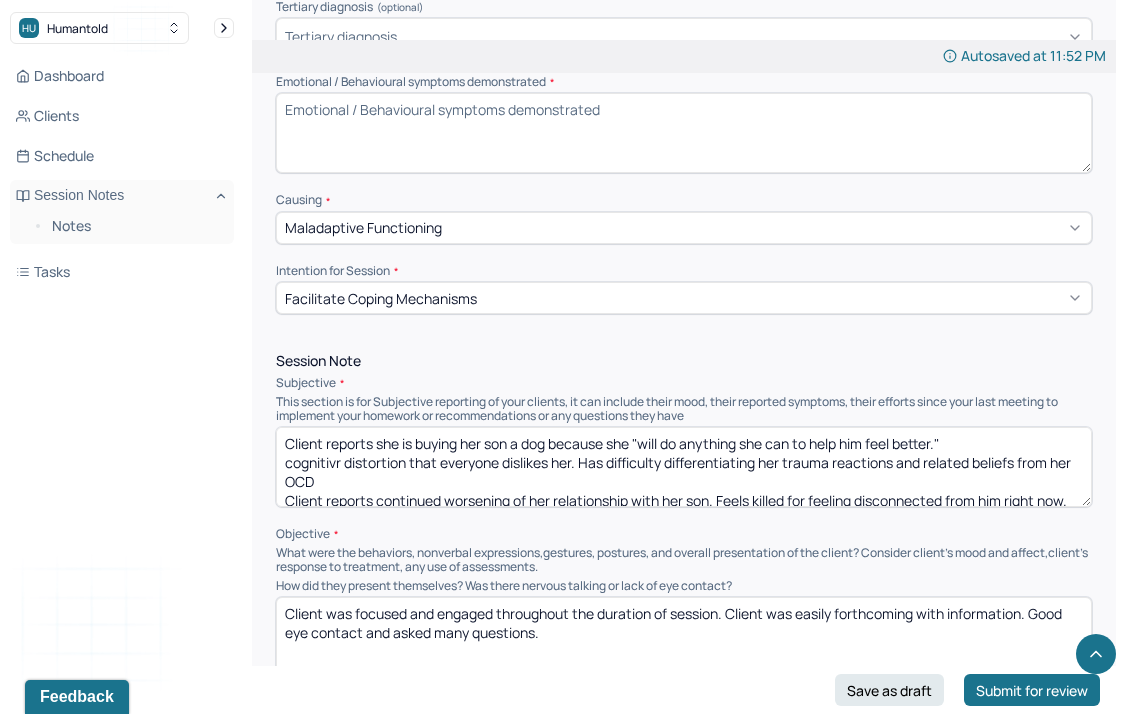 click on "Client reports she is buying her son a dog because she "will do anything she can to help him feel better."
cognitivr distortion that everyone dislikes her. Has difficulty differentiating her trauma reactions and related beliefs from her OCD
Client reports continued worsening of her relationship with her son. Feels killed for feeling disconnected from him right now. Hesitate to set boundaries with him despite his words and actions persistently emotionally hurting her. Feels her OCD cause her to ruminate on feelings of guilt. N" at bounding box center (684, 467) 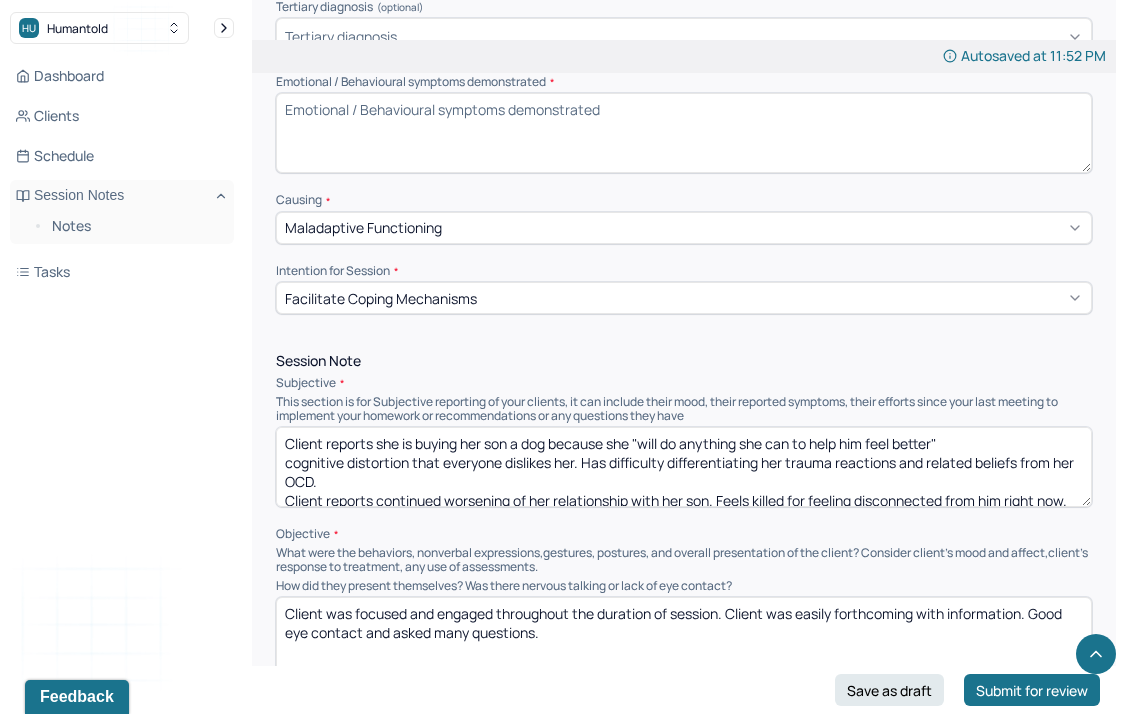 type on "Client reports she is buying her son a dog because she "will do anything she can to help him feel better."
cognitive distortion that everyone dislikes her. Has difficulty differentiating her trauma reactions and related beliefs from her OCD.
Client reports continued worsening of her relationship with her son. Feels killed for feeling disconnected from him right now. Hesitate to set boundaries with him despite his words and actions persistently emotionally hurting her. Feels her OCD cause her to ruminate on feelings of guilt. N" 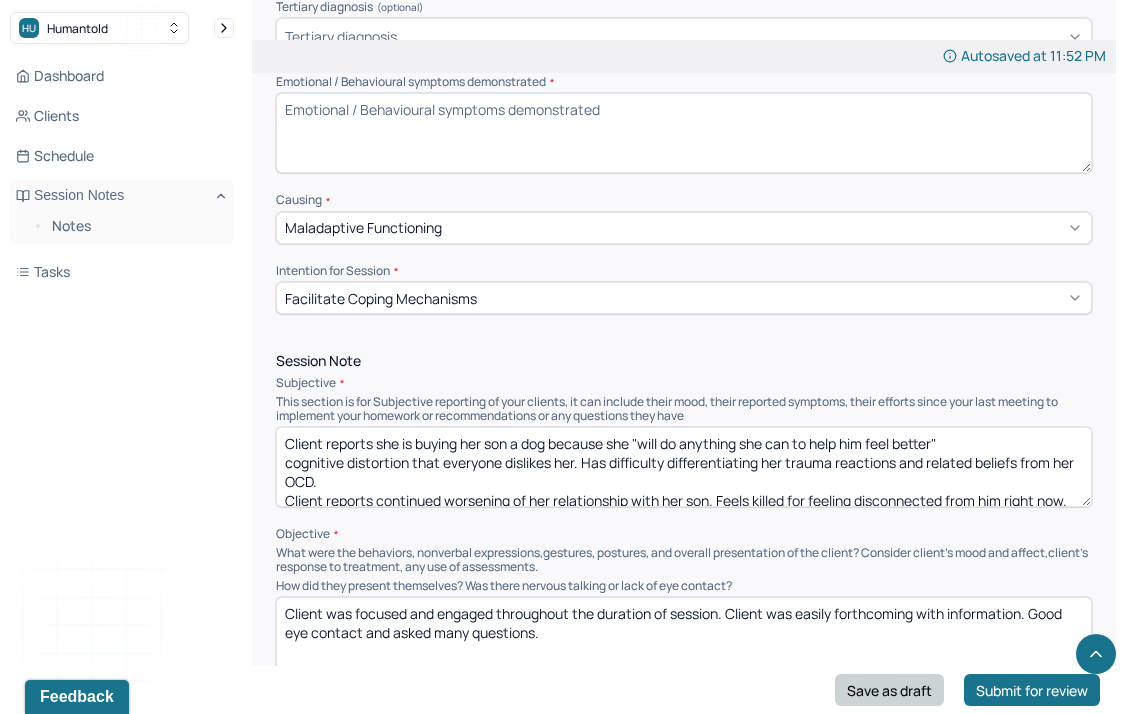 click on "Save as draft" at bounding box center [889, 690] 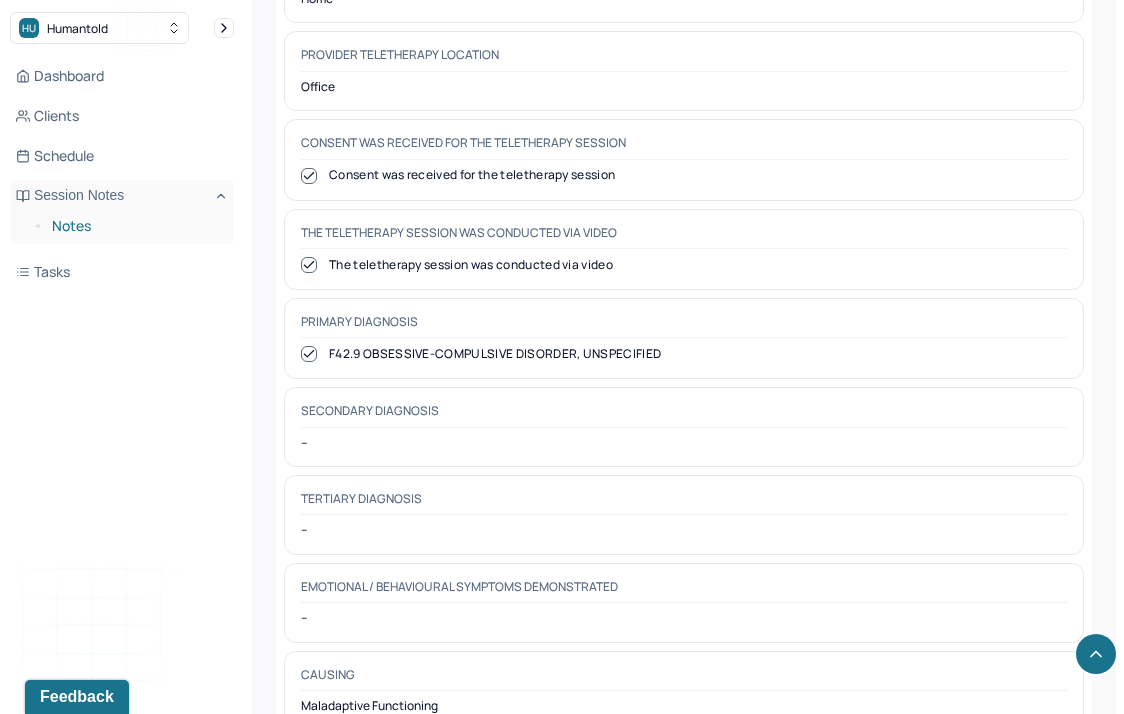 click on "Notes" at bounding box center (135, 226) 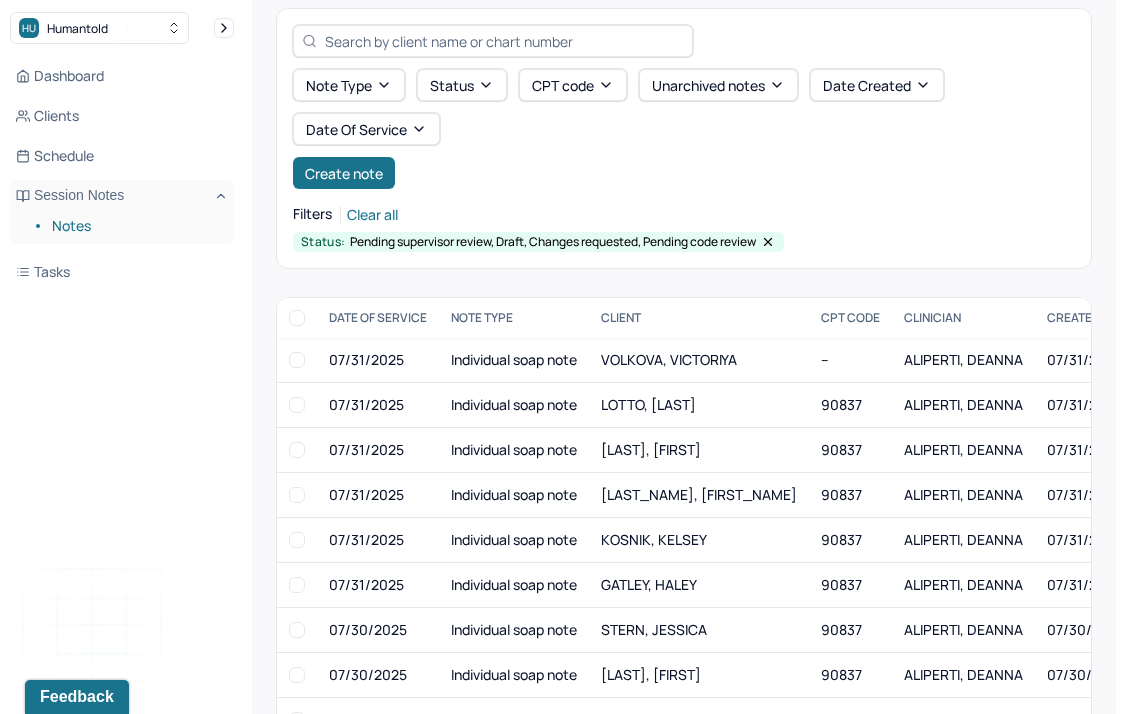 scroll, scrollTop: 135, scrollLeft: 0, axis: vertical 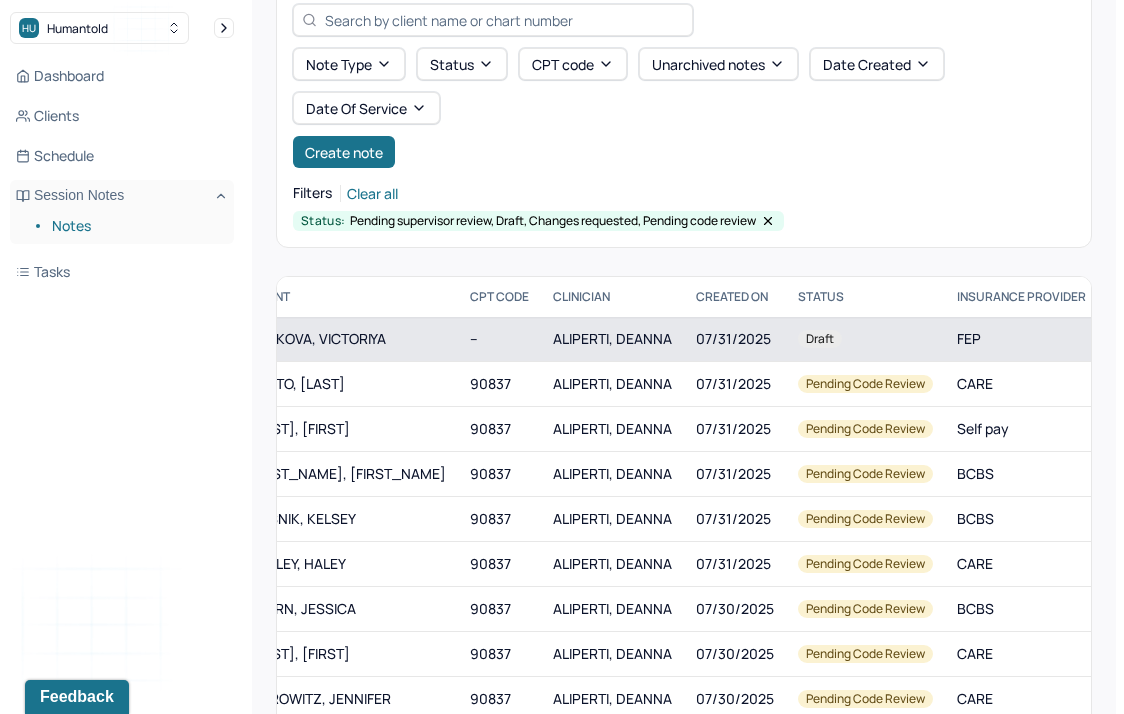 click on "Draft" at bounding box center (820, 339) 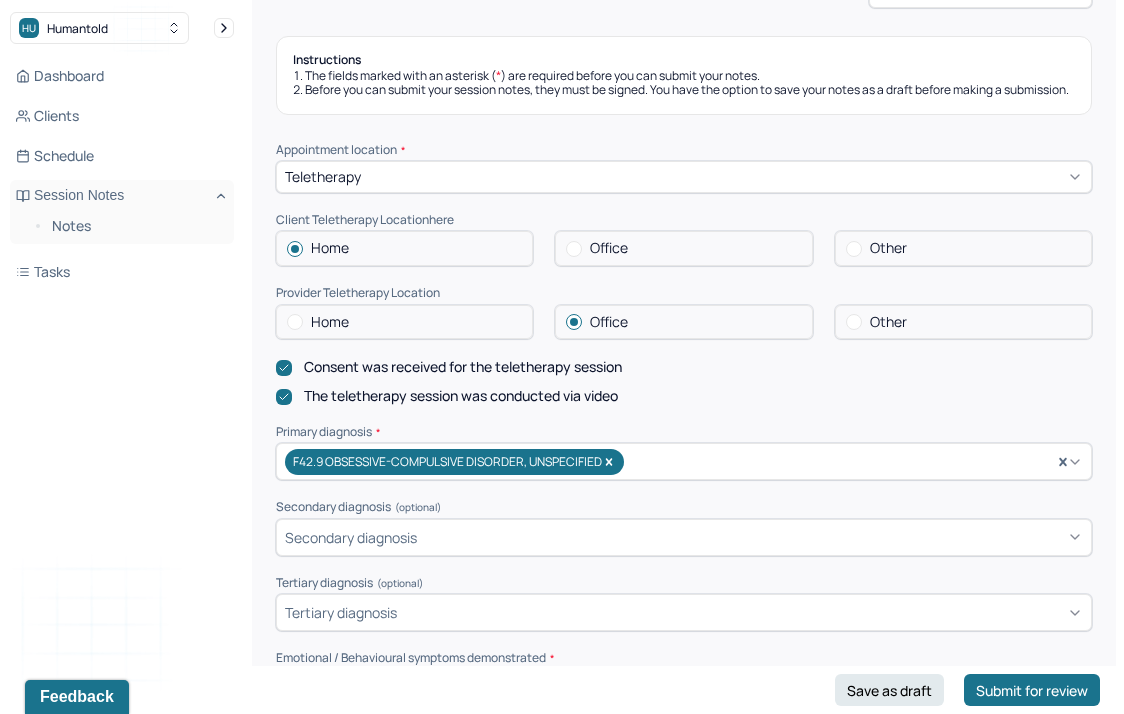 scroll, scrollTop: 579, scrollLeft: 0, axis: vertical 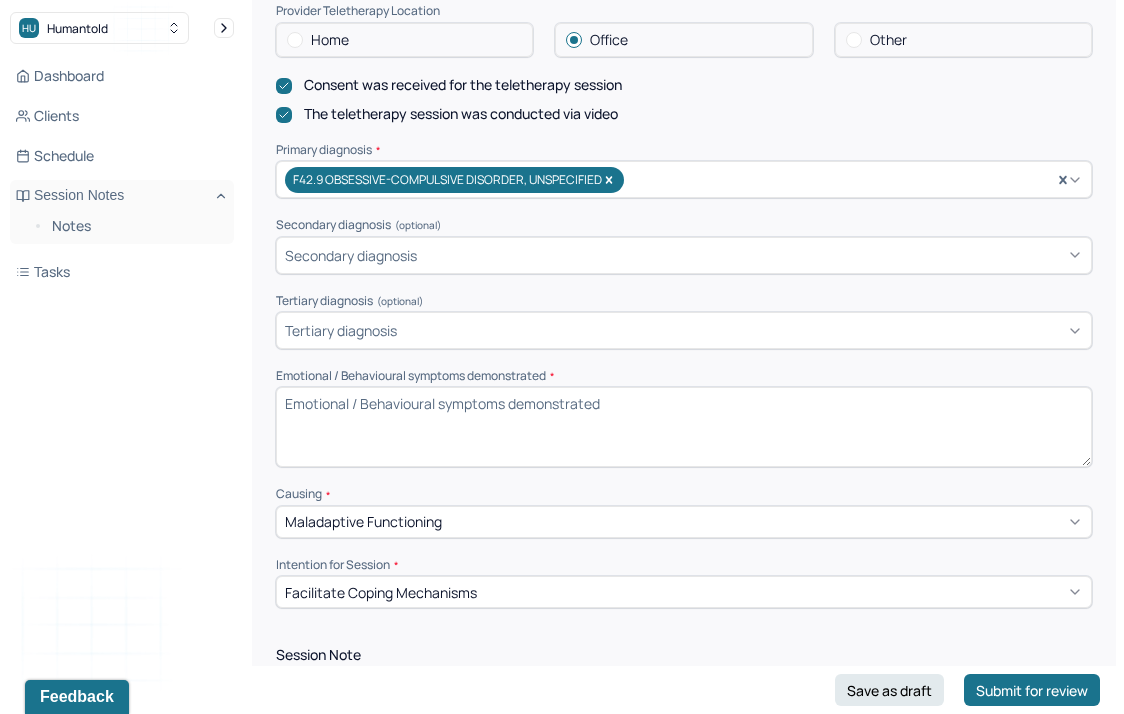 click on "Emotional / Behavioural symptoms demonstrated *" at bounding box center (684, 427) 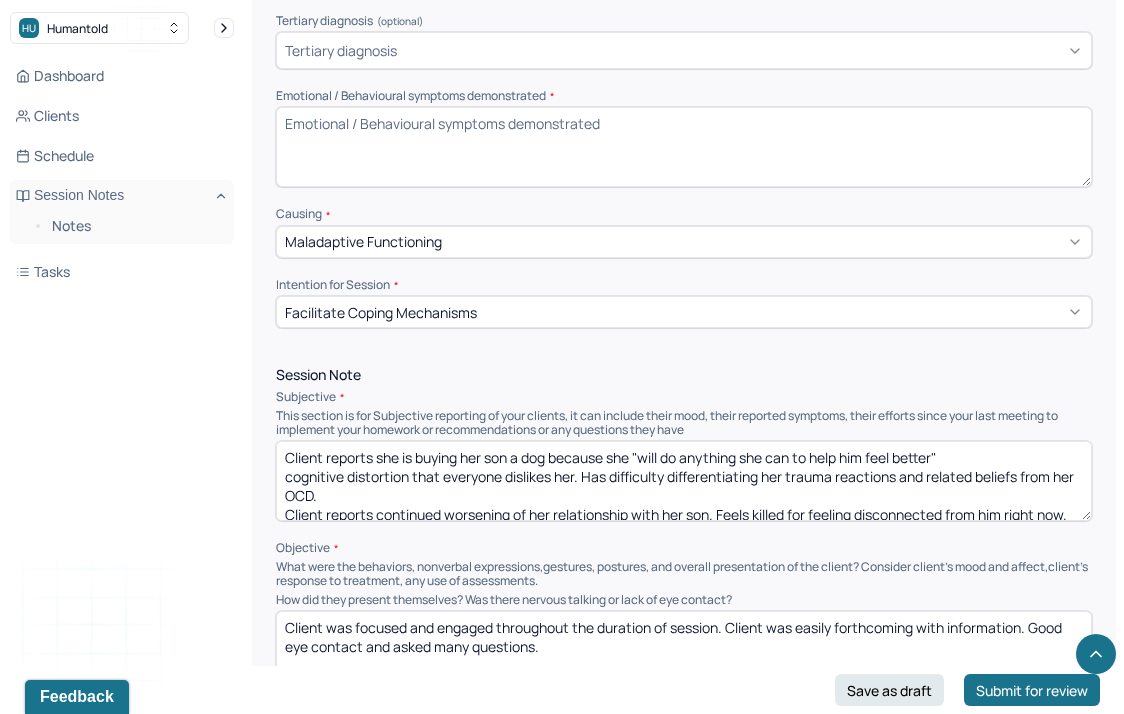 scroll, scrollTop: 854, scrollLeft: 0, axis: vertical 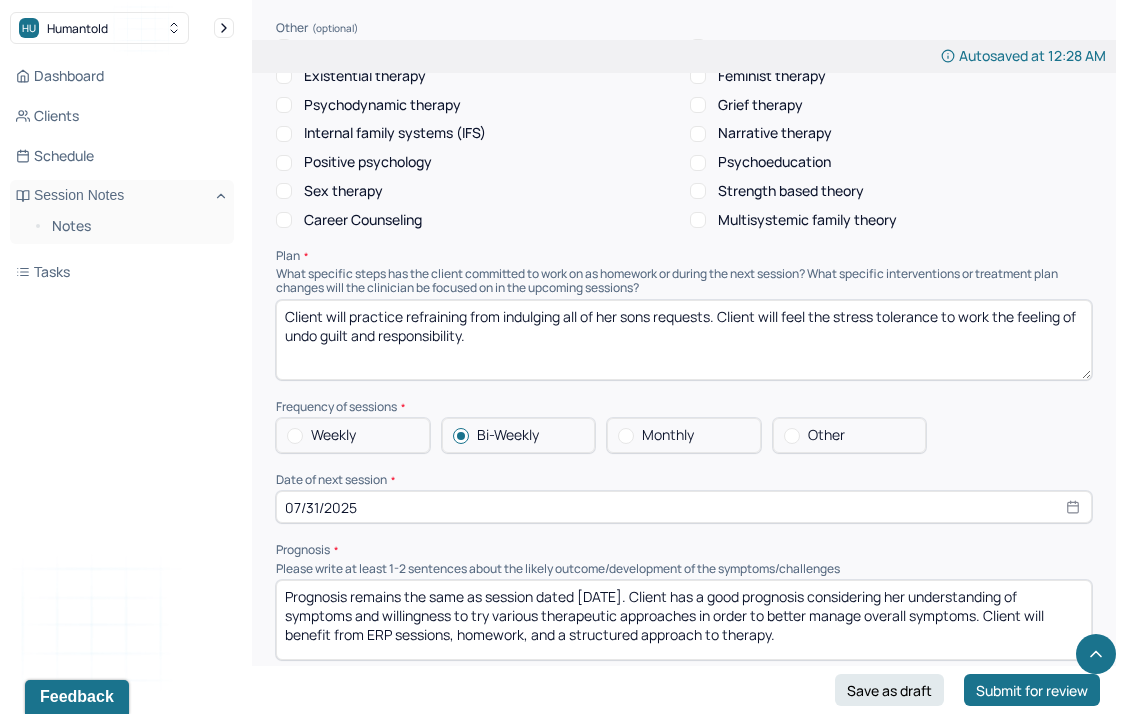 type on "Client endorsed feelings of stress, guilt, and thoughts of negative self-perception." 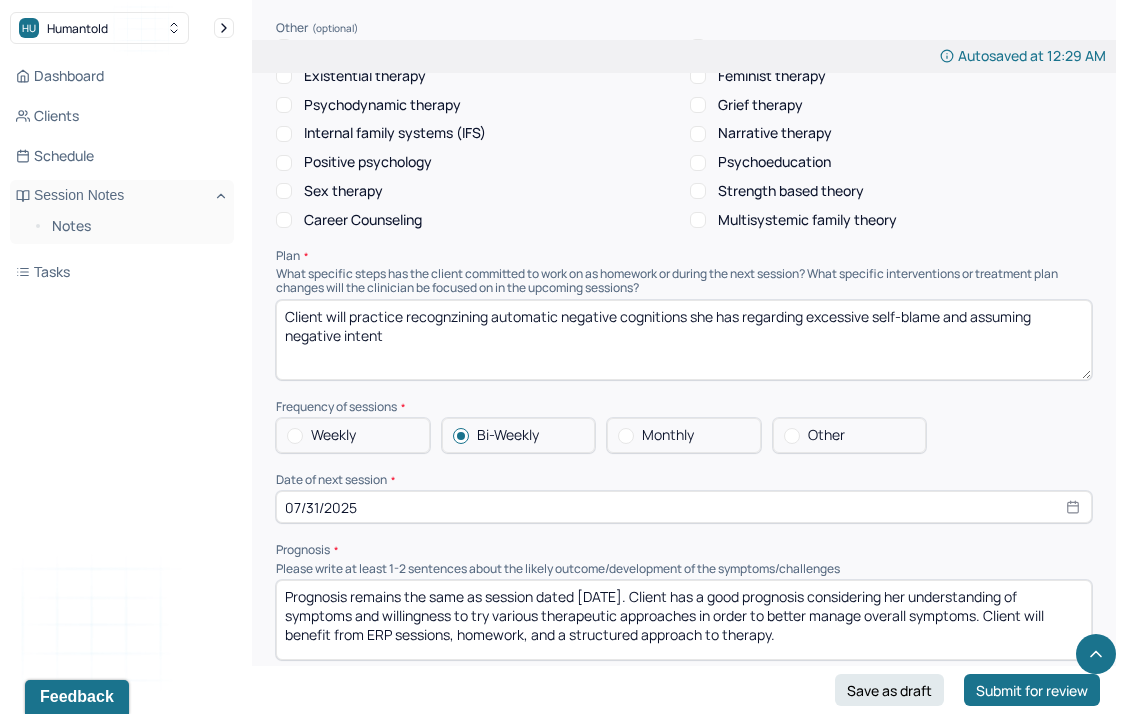 click on "Client will practice recognzining automatic negative cognitions she has regarding excessive self-blame and assuming negative intent" at bounding box center [684, 340] 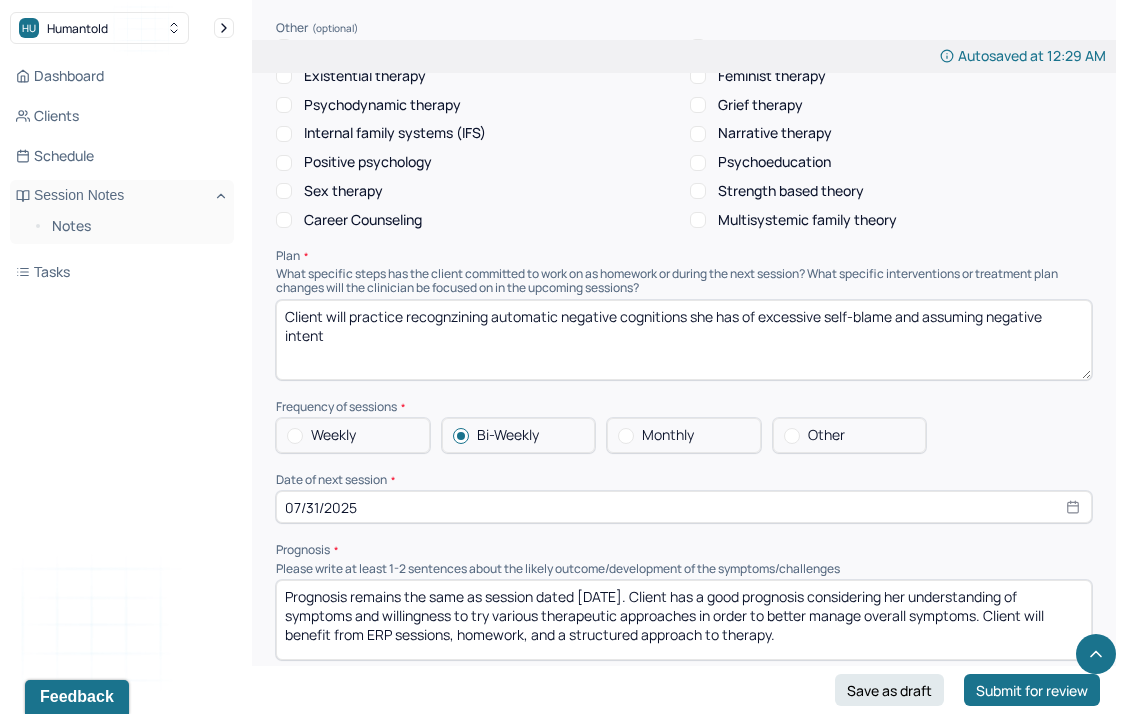 click on "Client will practice recognzining automatic negative cognitions she has regarding excessive self-blame and assuming negative intent" at bounding box center (684, 340) 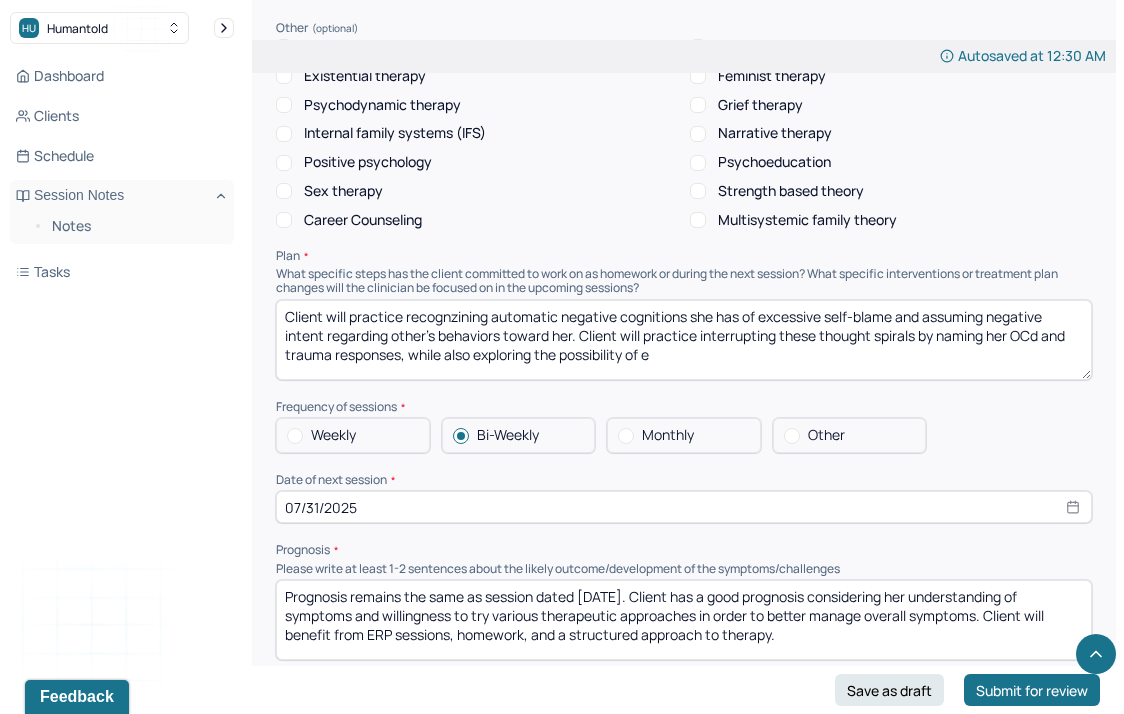 drag, startPoint x: 537, startPoint y: 363, endPoint x: 686, endPoint y: 357, distance: 149.12076 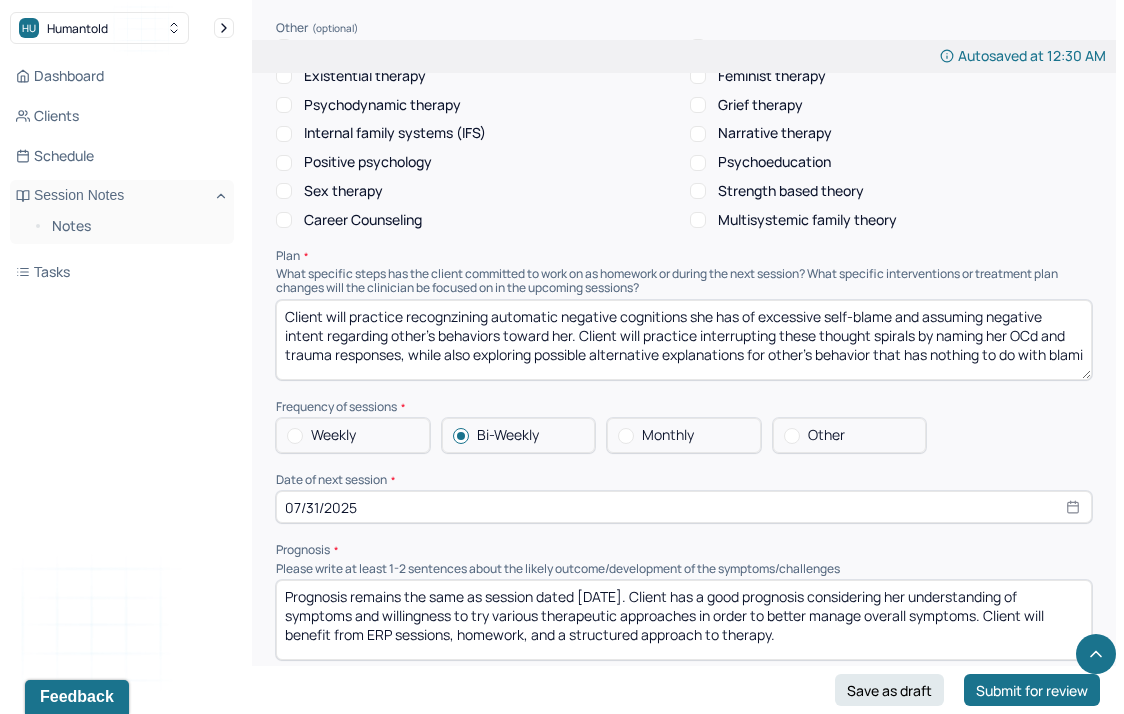 scroll, scrollTop: 3, scrollLeft: 0, axis: vertical 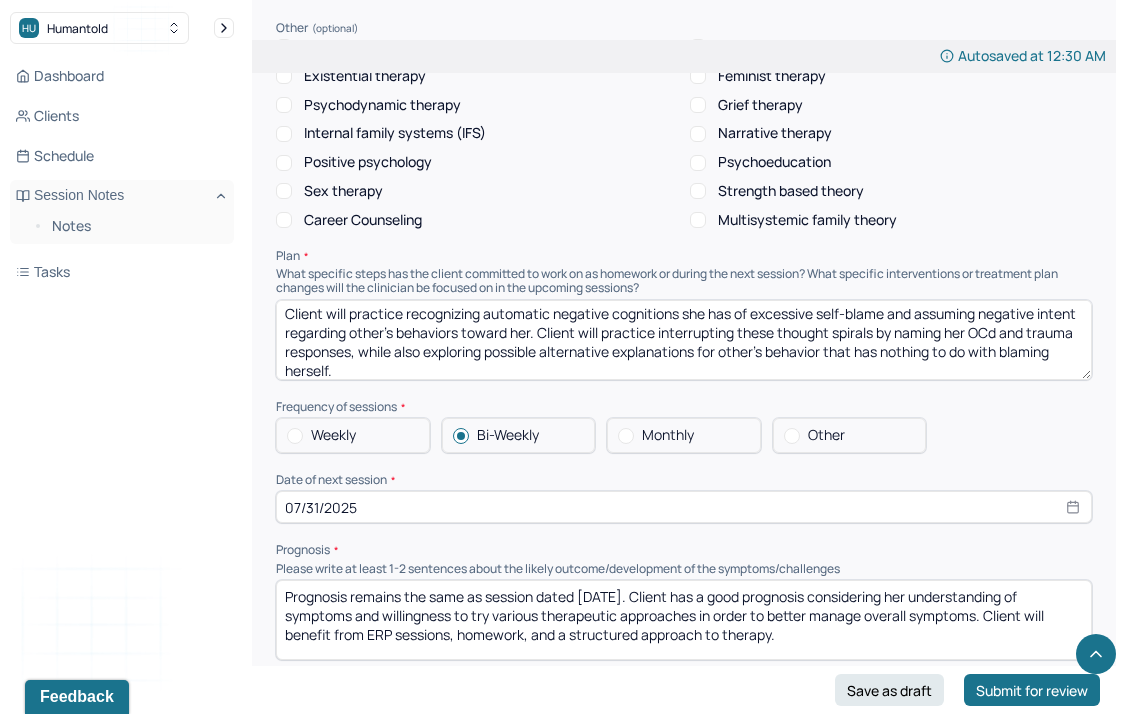 click on "Client will practice recognzining automatic negative cognitions she has of excessive self-blame and assuming negative intent regarding other's behaviors toward her. Client will practice interrupting these thought spirals by naming her OCd and trauma responses, while also exploring possible alternative explanations for other's behavior that has nothing to do with blaming herself." at bounding box center [684, 340] 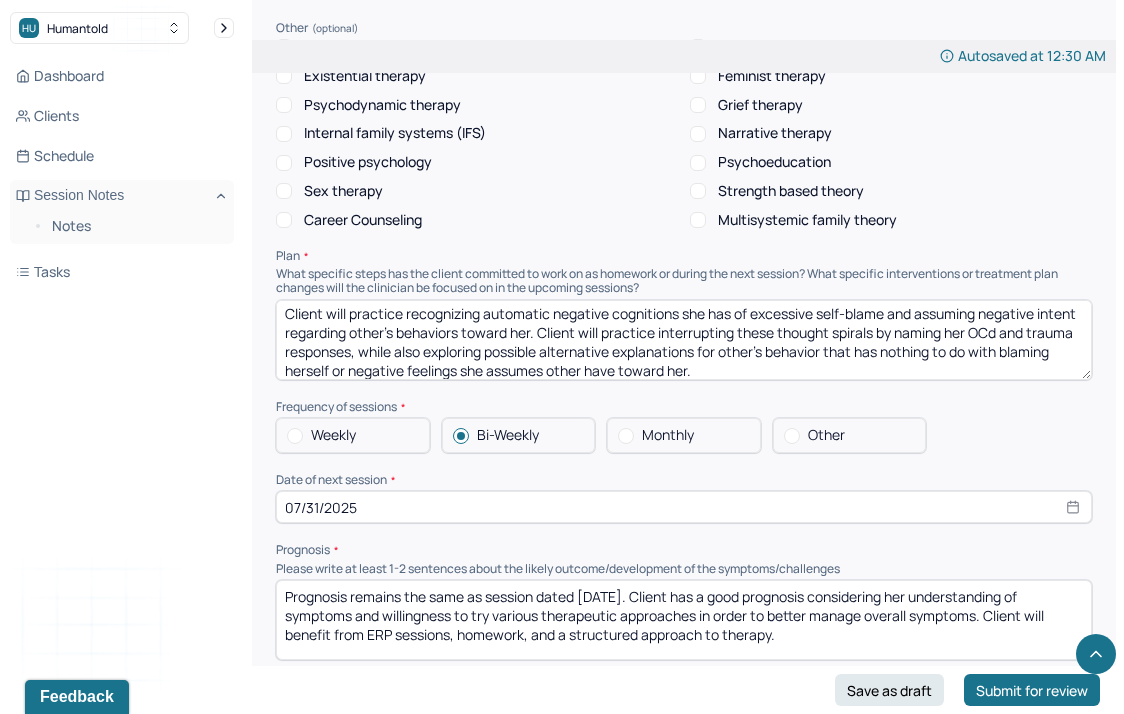 type on "Client will practice recognizing automatic negative cognitions she has of excessive self-blame and assuming negative intent regarding other's behaviors toward her. Client will practice interrupting these thought spirals by naming her OCd and trauma responses, while also exploring possible alternative explanations for other's behavior that has nothing to do with blaming herself or negative feelings she assumes other have toward her." 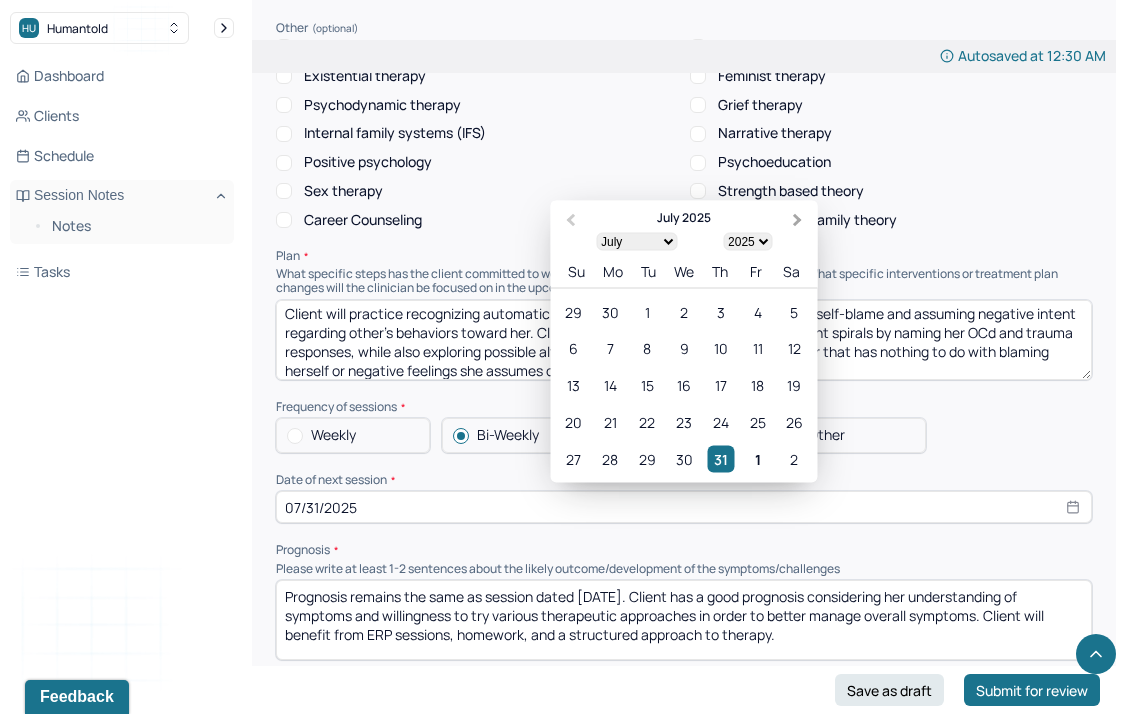 click on "Next Month" at bounding box center (800, 222) 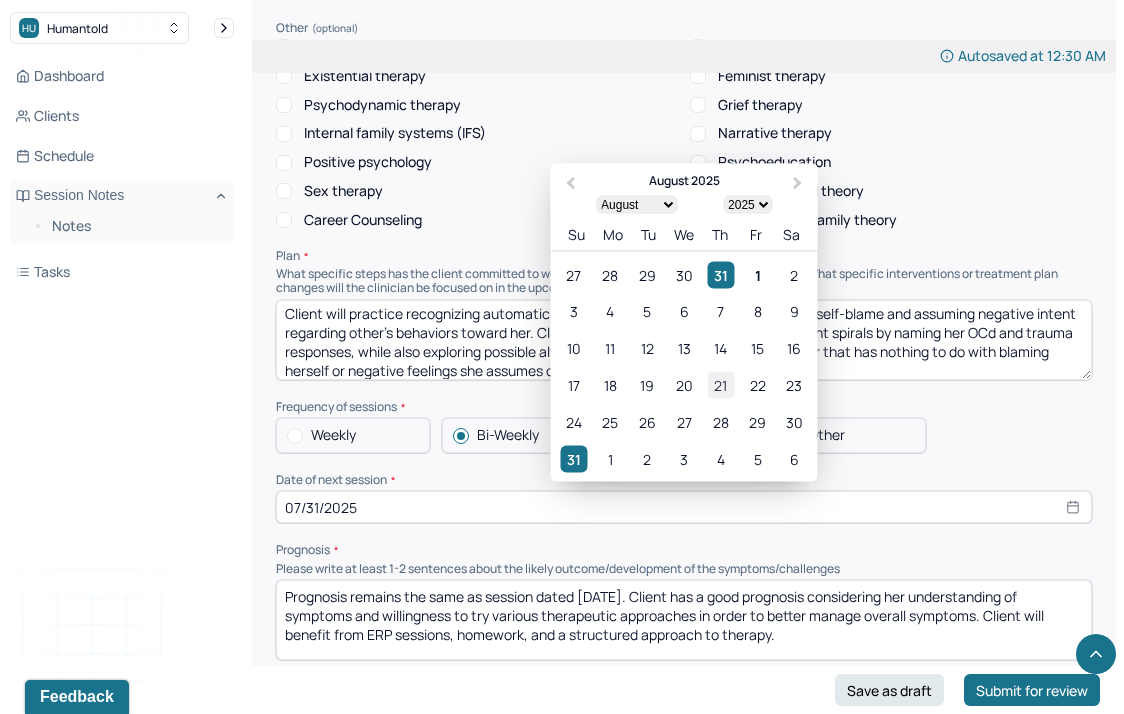 click on "21" at bounding box center (720, 385) 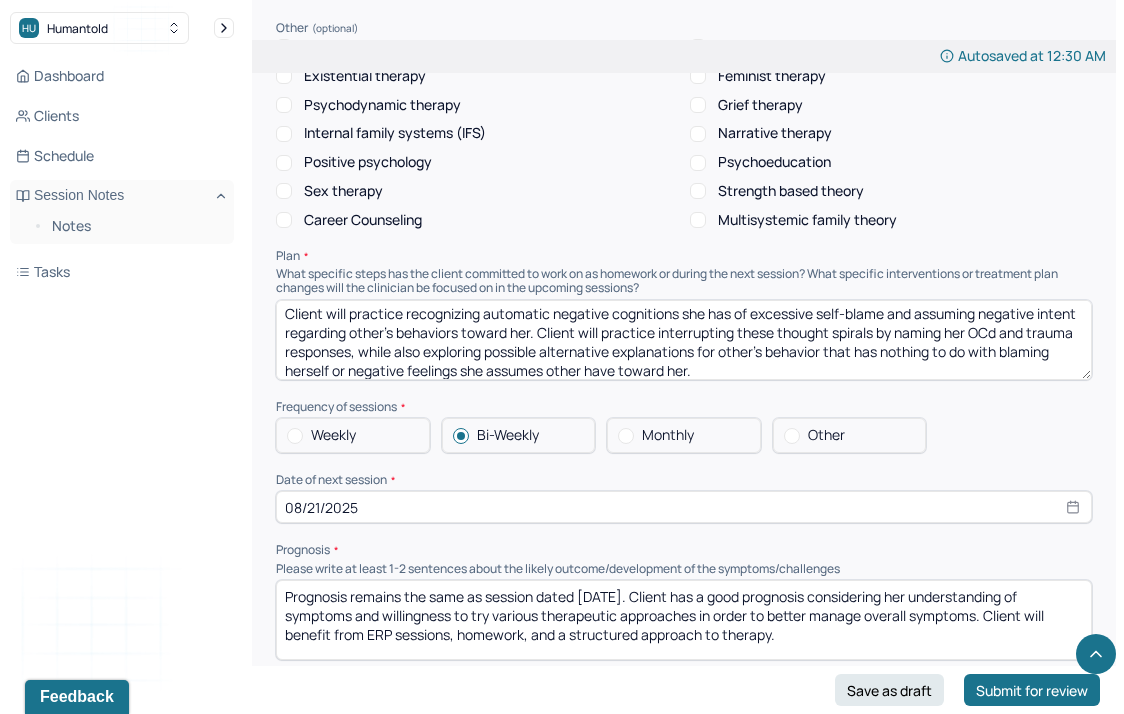 select on "7" 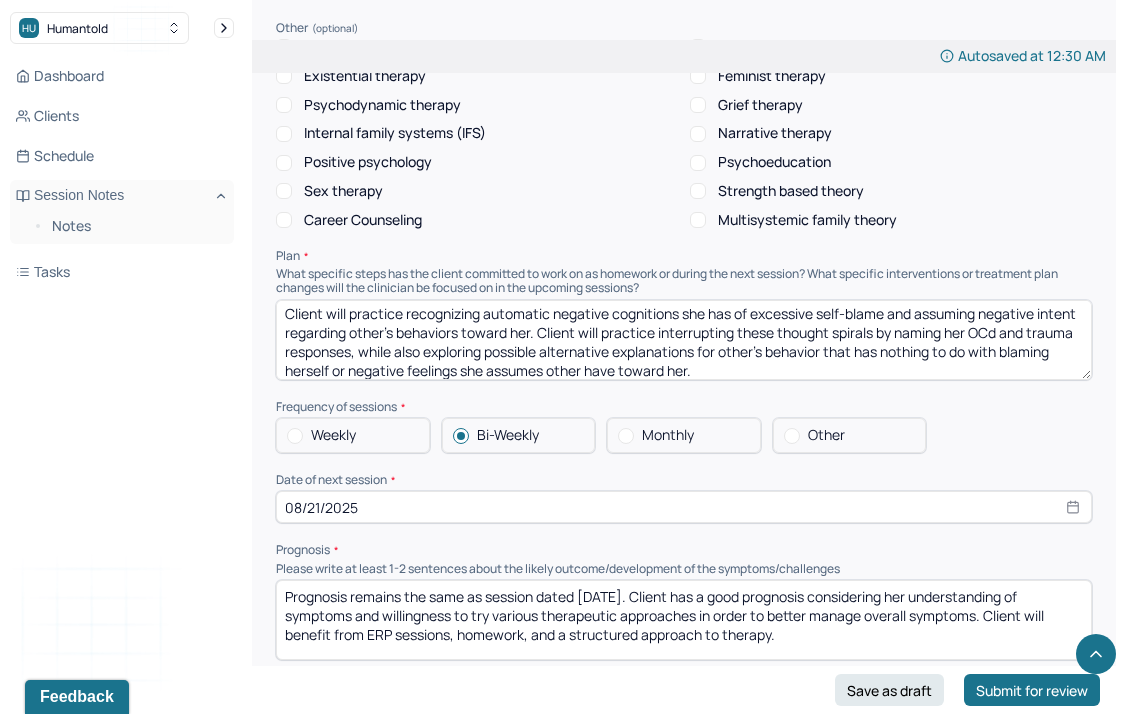 click on "Prognosis" at bounding box center [684, 550] 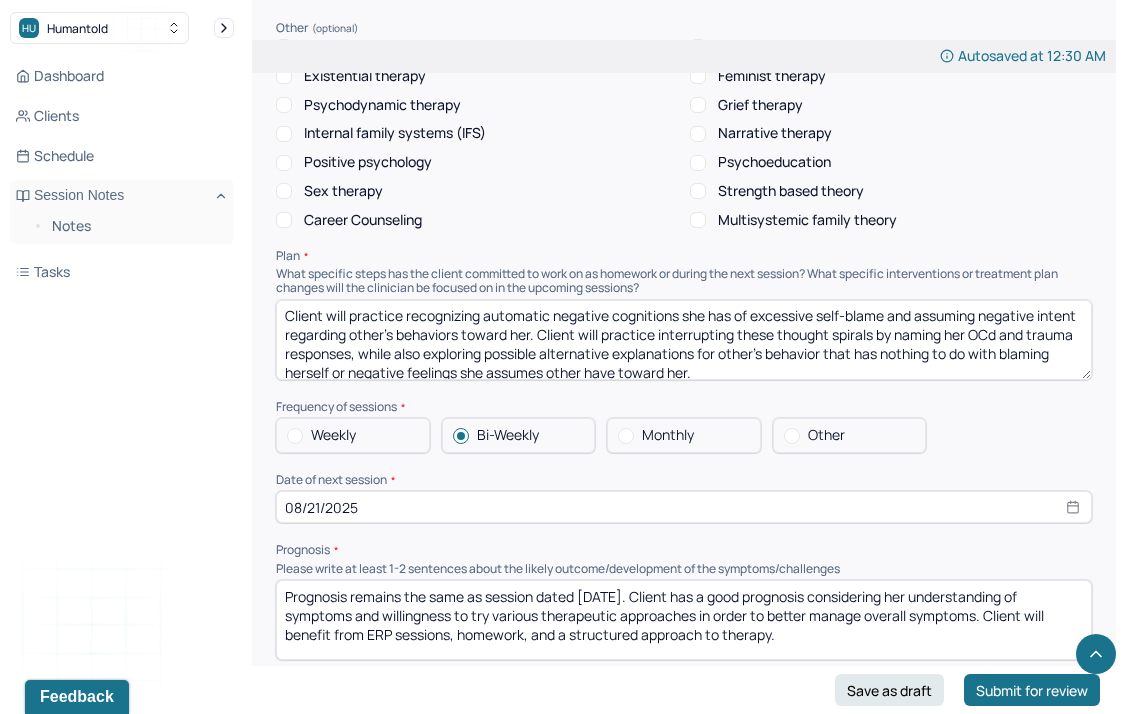 scroll, scrollTop: 0, scrollLeft: 0, axis: both 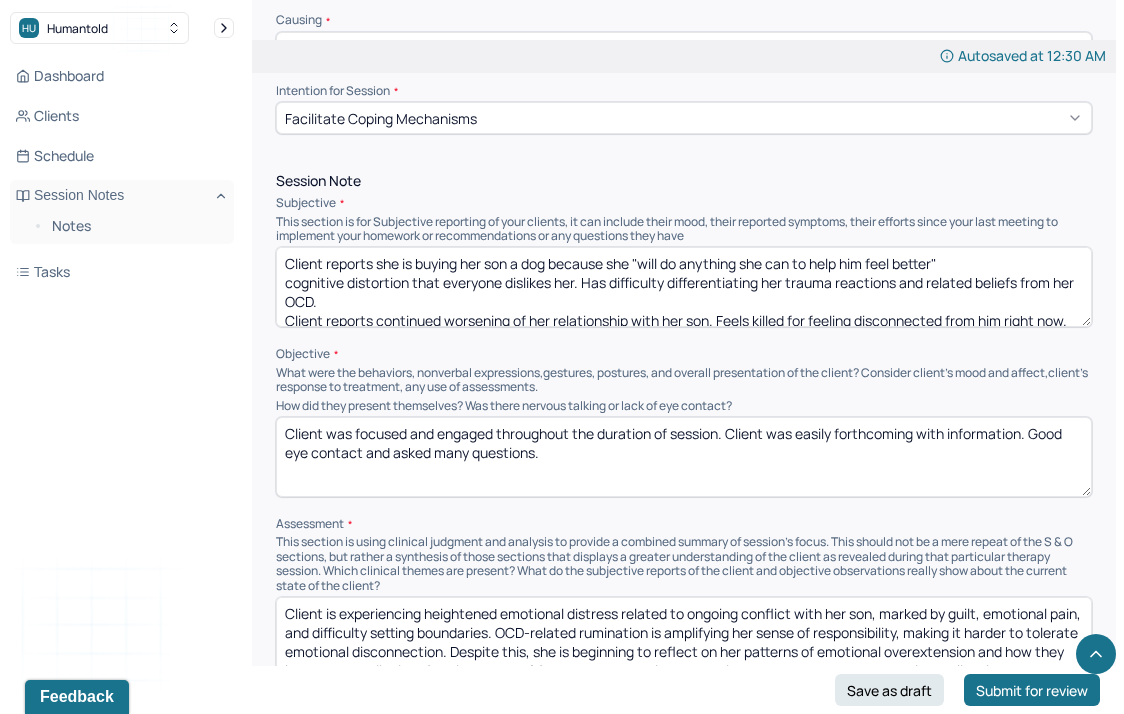 click on "Client reports she is buying her son a dog because she "will do anything she can to help him feel better."
cognitive distortion that everyone dislikes her. Has difficulty differentiating her trauma reactions and related beliefs from her OCD.
Client reports continued worsening of her relationship with her son. Feels killed for feeling disconnected from him right now. Hesitate to set boundaries with him despite his words and actions persistently emotionally hurting her. Feels her OCD cause her to ruminate on feelings of guilt. N" at bounding box center (684, 287) 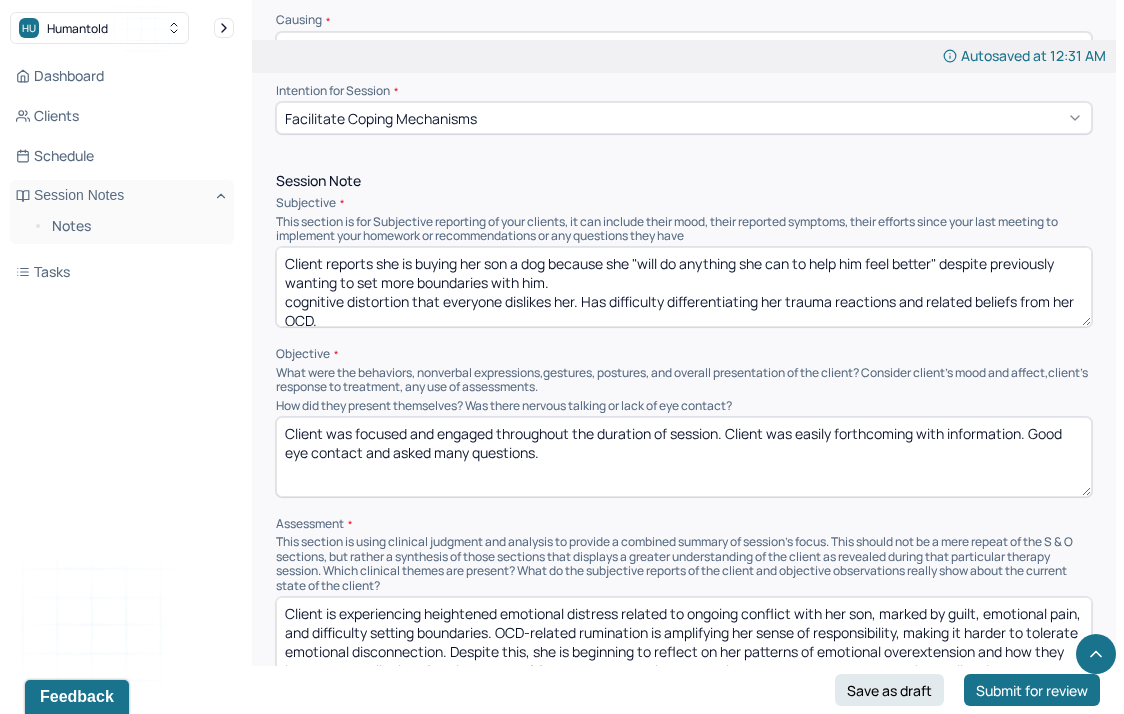 click on "Client reports she is buying her son a dog because she "will do anything she can to help him feel better" despite previously wanting to set more boundaries with him.
cognitive distortion that everyone dislikes her. Has difficulty differentiating her trauma reactions and related beliefs from her OCD.
Client reports continued worsening of her relationship with her son. Feels killed for feeling disconnected from him right now. Hesitate to set boundaries with him despite his words and actions persistently emotionally hurting her. Feels her OCD cause her to ruminate on feelings of guilt. N" at bounding box center (684, 287) 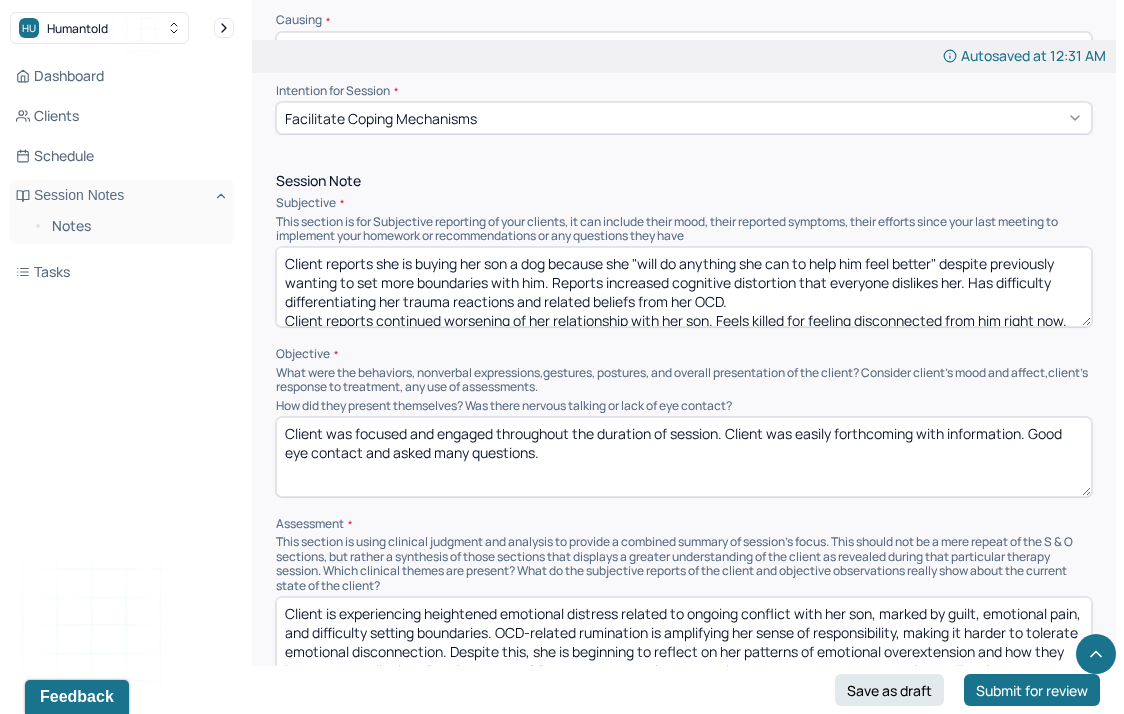 click on "Client reports she is buying her son a dog because she "will do anything she can to help him feel better" despite previously wanting to set more boundaries with him. Reports increased
cognitive distortion that everyone dislikes her. Has difficulty differentiating her trauma reactions and related beliefs from her OCD.
Client reports continued worsening of her relationship with her son. Feels killed for feeling disconnected from him right now. Hesitate to set boundaries with him despite his words and actions persistently emotionally hurting her. Feels her OCD cause her to ruminate on feelings of guilt. N" at bounding box center [684, 287] 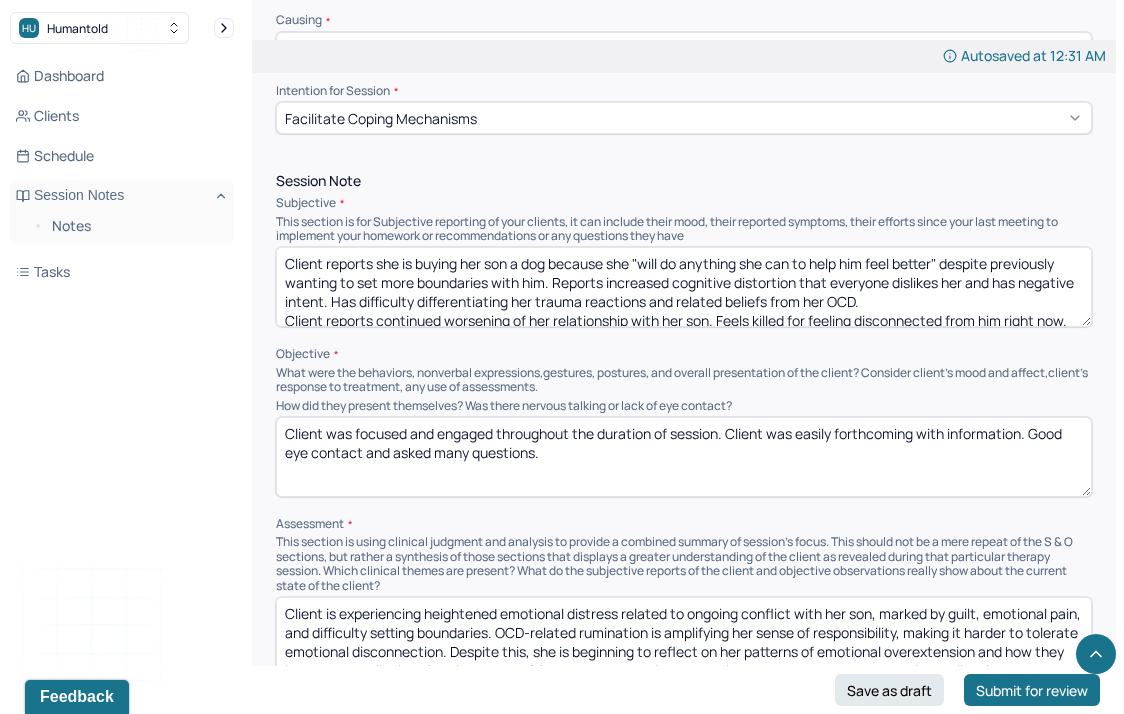 click on "Client reports she is buying her son a dog because she "will do anything she can to help him feel better" despite previously wanting to set more boundaries with him. Reports increased cognitive distortion that everyone dislikes her and has negative intent. Has difficulty differentiating her trauma reactions and related beliefs from her OCD.
Client reports continued worsening of her relationship with her son. Feels killed for feeling disconnected from him right now. Hesitate to set boundaries with him despite his words and actions persistently emotionally hurting her. Feels her OCD cause her to ruminate on feelings of guilt. N" at bounding box center (684, 287) 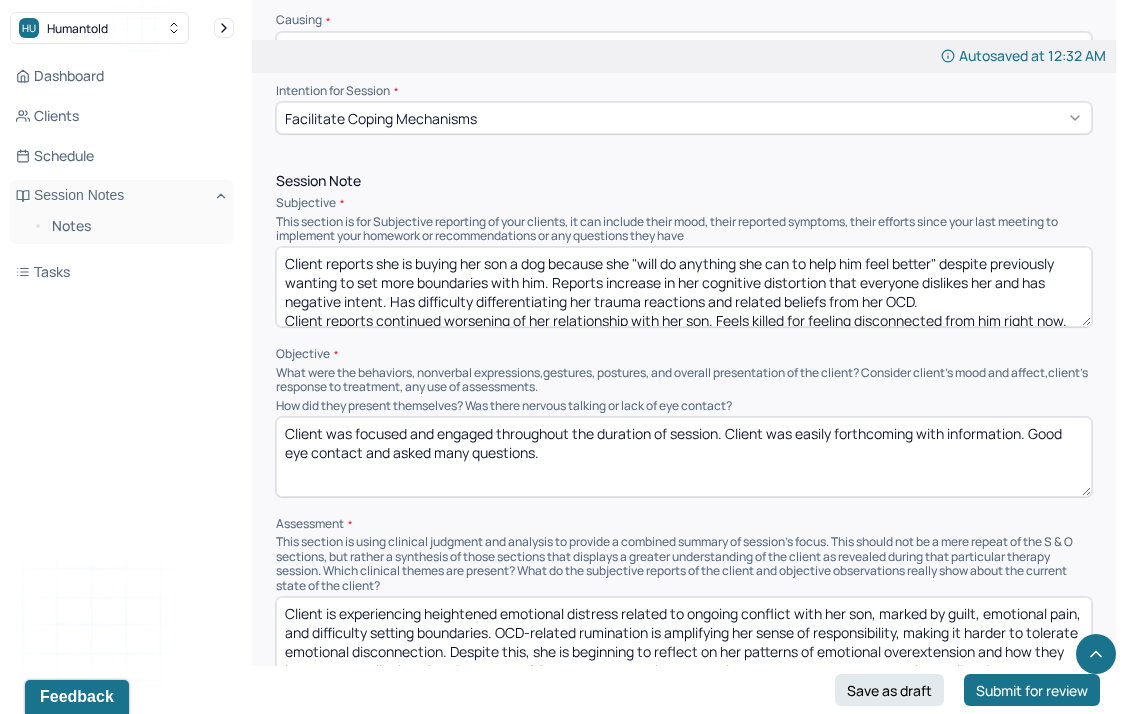 click on "Client reports she is buying her son a dog because she "will do anything she can to help him feel better" despite previously wanting to set more boundaries with him. Reports increase in her cognitive distortion that everyone dislikes her and has negative intent. Has difficulty differentiating her trauma reactions and related beliefs from her OCD.
Client reports continued worsening of her relationship with her son. Feels killed for feeling disconnected from him right now. Hesitate to set boundaries with him despite his words and actions persistently emotionally hurting her. Feels her OCD cause her to ruminate on feelings of guilt. N" at bounding box center [684, 287] 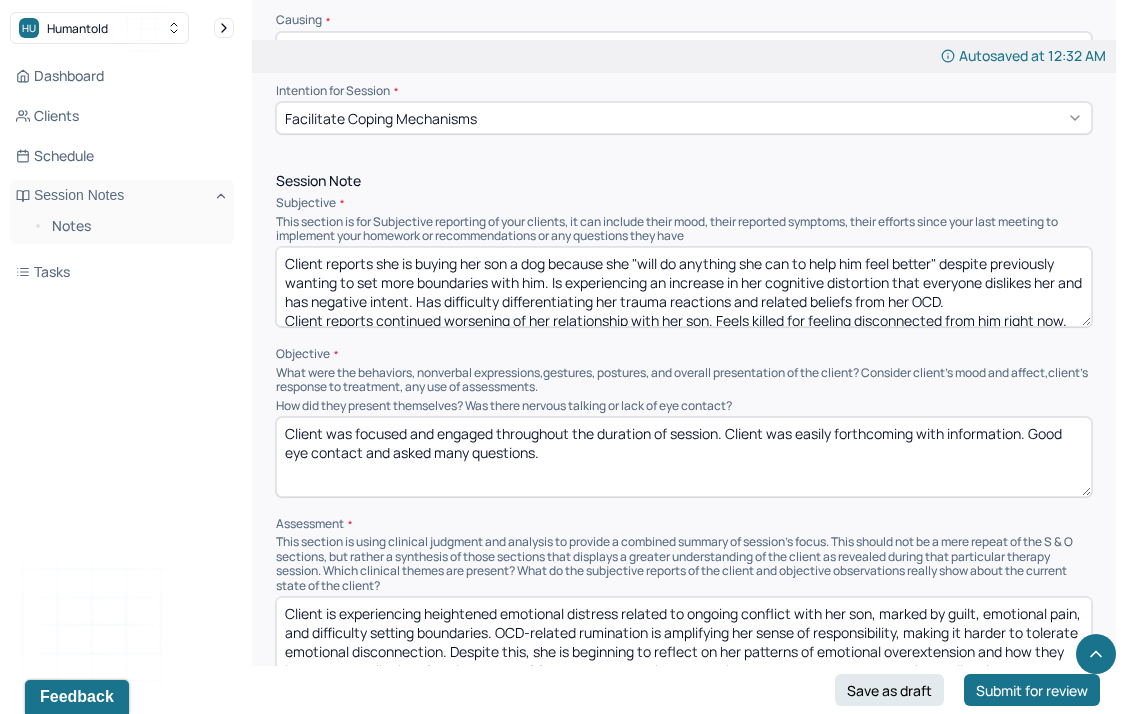 click on "Client reports she is buying her son a dog because she "will do anything she can to help him feel better" despite previously wanting to set more boundaries with him. Reports increase in her cognitive distortion that everyone dislikes her and has negative intent. Has difficulty differentiating her trauma reactions and related beliefs from her OCD.
Client reports continued worsening of her relationship with her son. Feels killed for feeling disconnected from him right now. Hesitate to set boundaries with him despite his words and actions persistently emotionally hurting her. Feels her OCD cause her to ruminate on feelings of guilt. N" at bounding box center [684, 287] 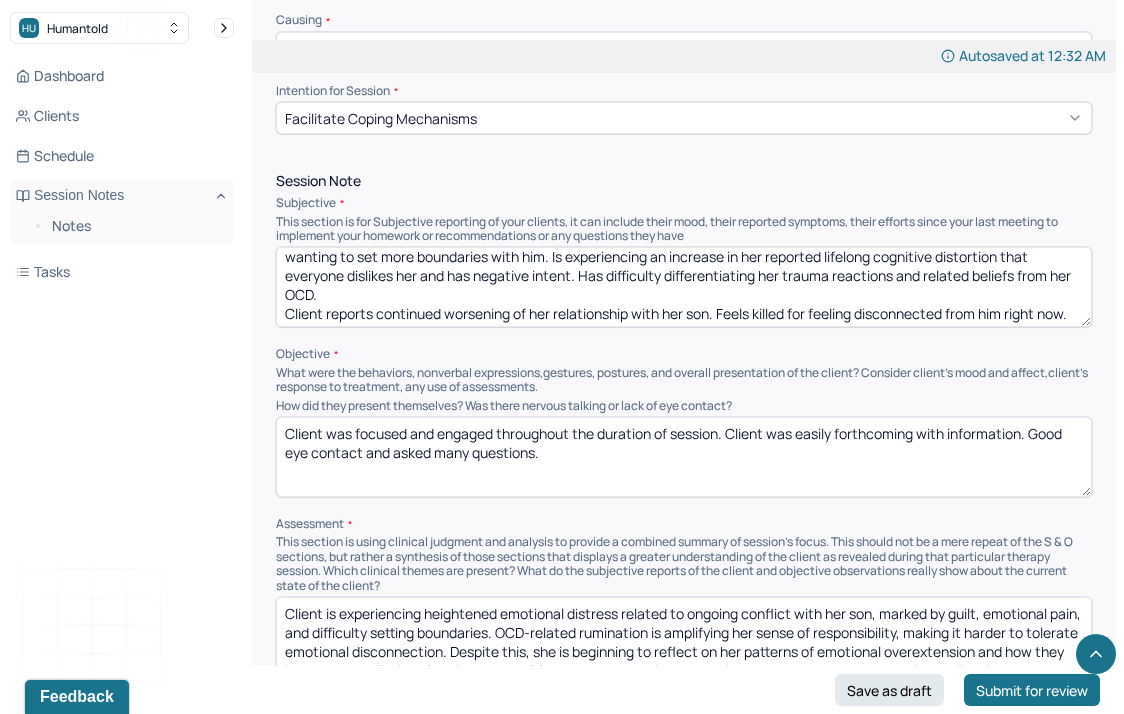 scroll, scrollTop: 33, scrollLeft: 0, axis: vertical 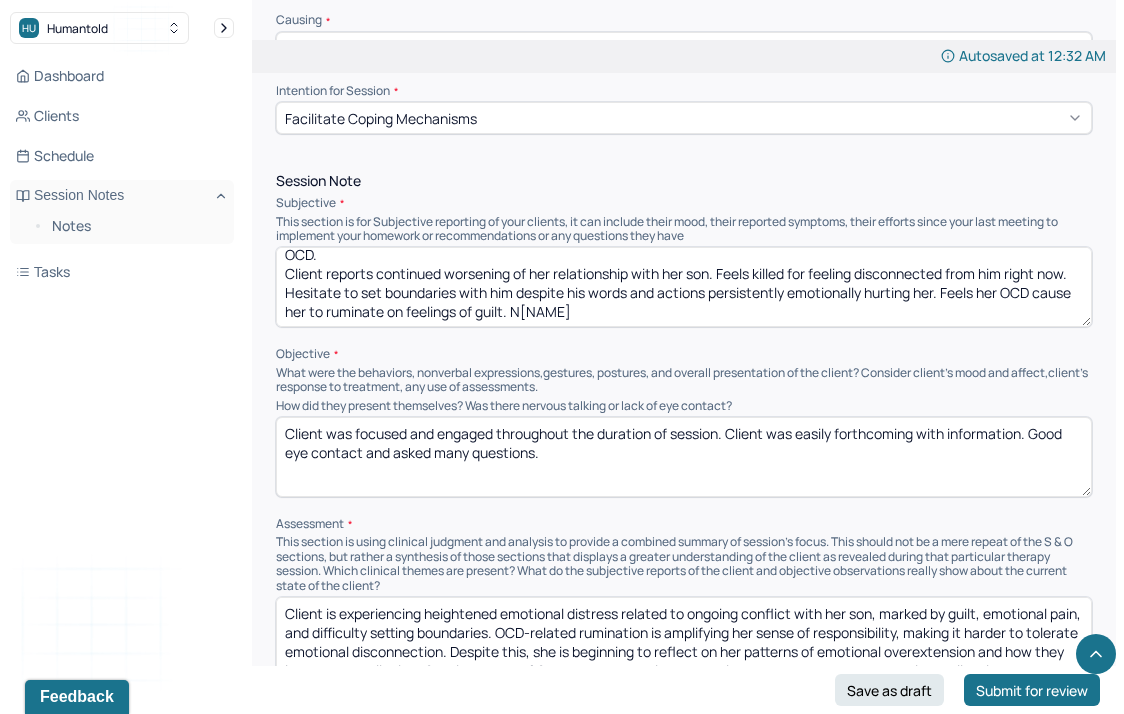 drag, startPoint x: 280, startPoint y: 308, endPoint x: 396, endPoint y: 379, distance: 136.00368 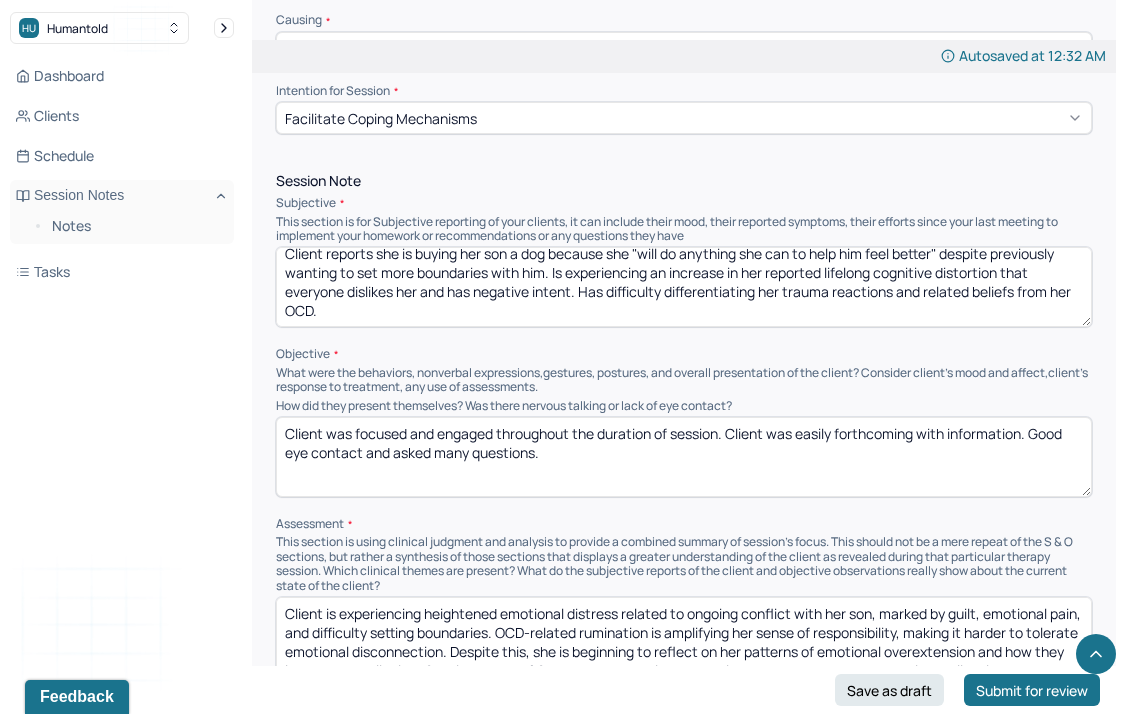 scroll, scrollTop: 9, scrollLeft: 0, axis: vertical 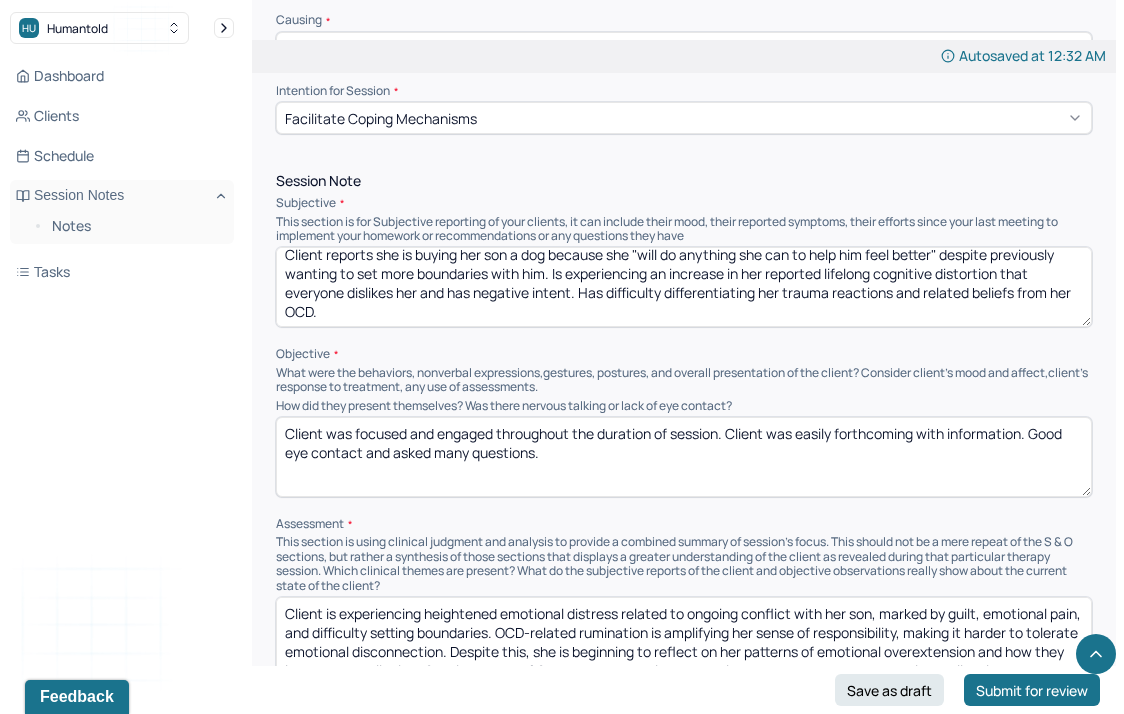 type on "Client reports she is buying her son a dog because she "will do anything she can to help him feel better" despite previously wanting to set more boundaries with him. Is experiencing an increase in her reported lifelong cognitive distortion that everyone dislikes her and has negative intent. Has difficulty differentiating her trauma reactions and related beliefs from her OCD." 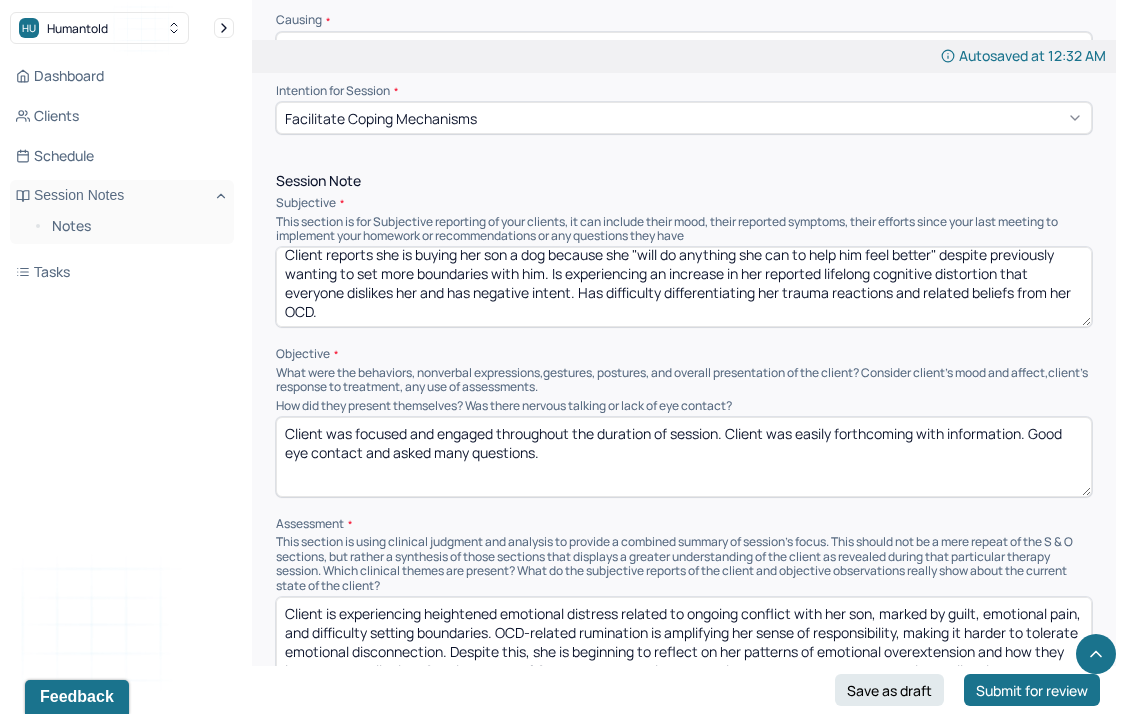 drag, startPoint x: 614, startPoint y: 488, endPoint x: 441, endPoint y: 406, distance: 191.44974 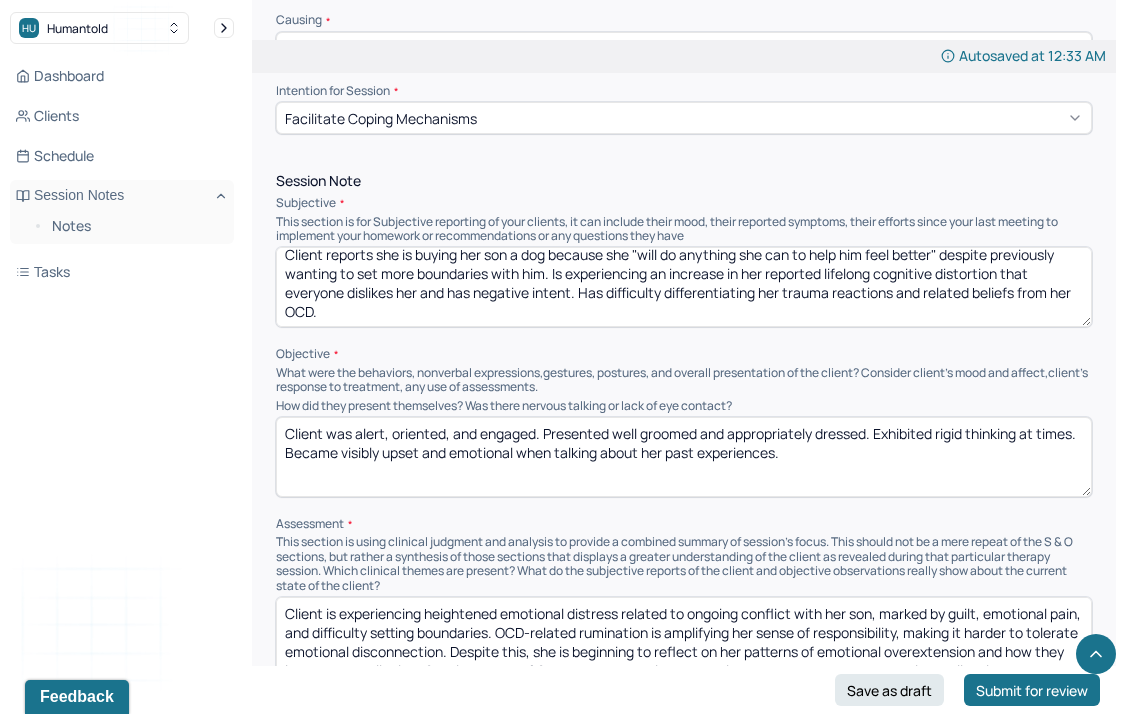 type on "Client was alert, oriented, and engaged. Presented well groomed and appropriately dressed. Exhibited rigid thinking at times. Became visibly upset and emotional when talking about her past experiences." 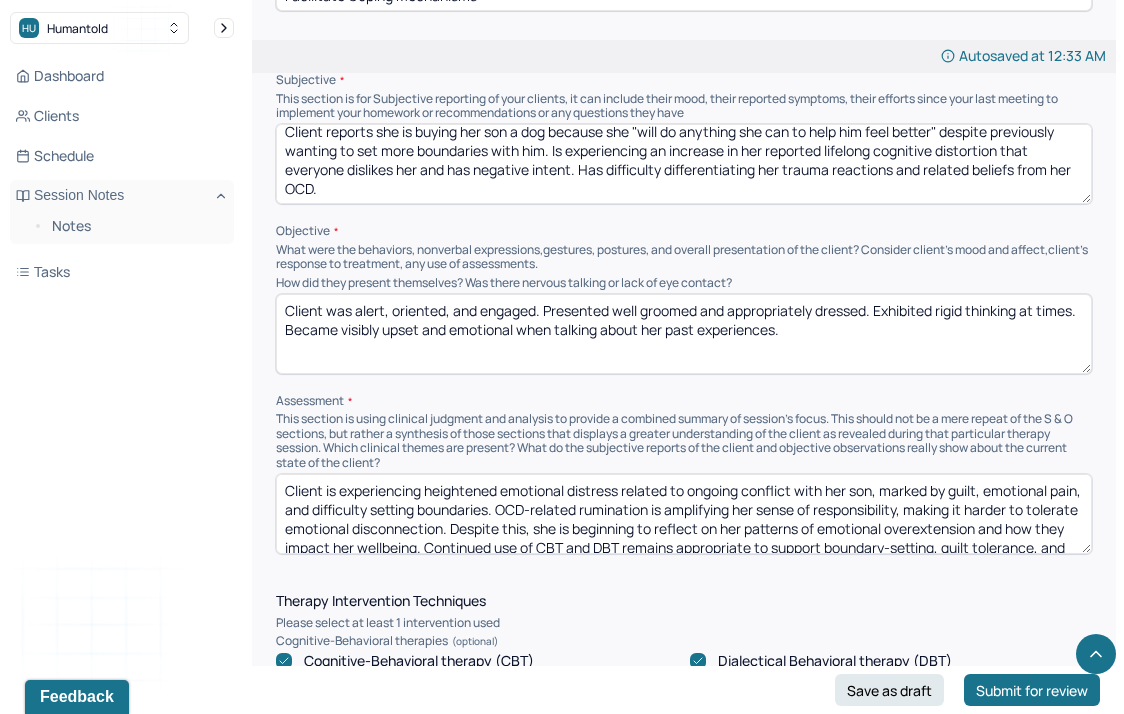 paste on "struggling with increased difficulty differentiating trauma-related beliefs from OCD-driven distortions, contributing to heightened emotional distress and relational enmeshment. Her decision to override previously set boundaries in response to guilt highlights ongoing patterns of emotional overextension and compulsive caregiving. Emerging insight into these dynamics indicates readiness for deeper work around self-trust and tolerating perceived disapproval. Continued CBT, DBT, and ERP remain appropriate to support cognitive restructuring, boundary-setting, and distress tolerance" 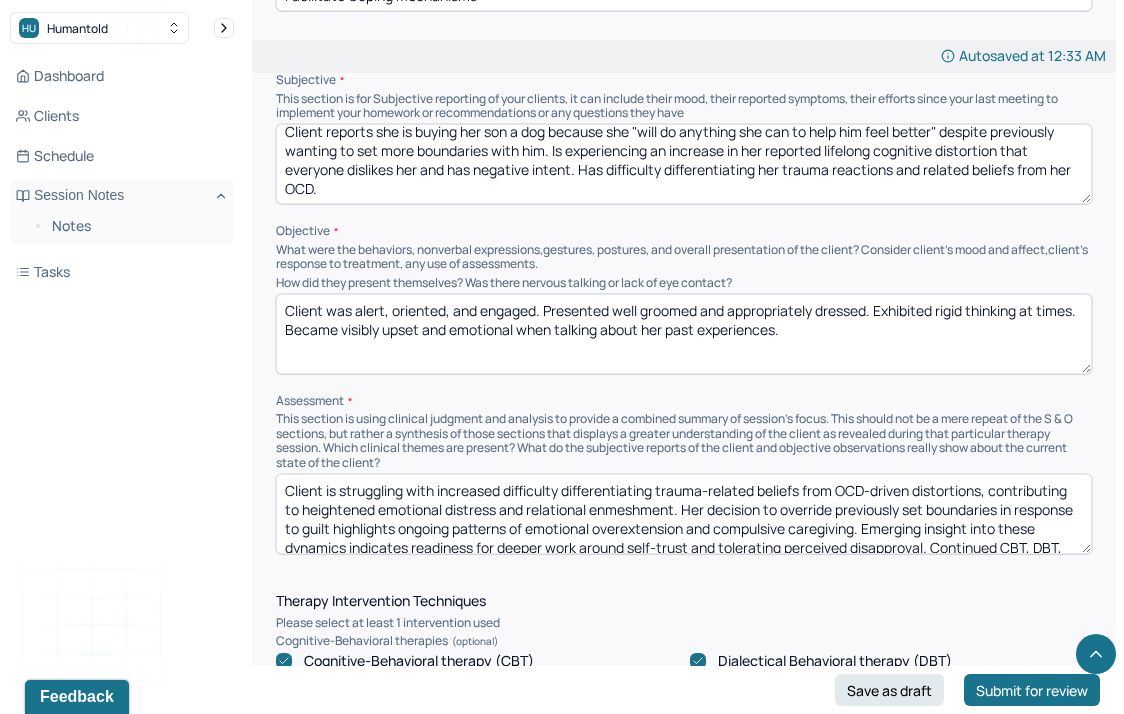 scroll, scrollTop: 22, scrollLeft: 0, axis: vertical 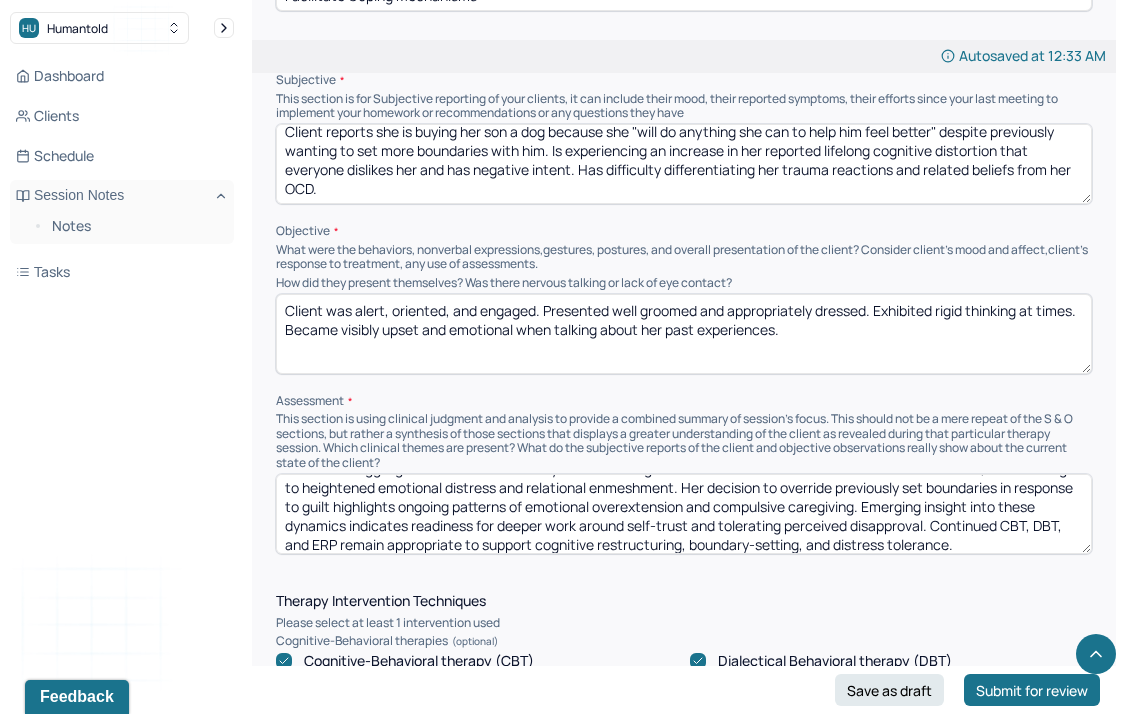 drag, startPoint x: 500, startPoint y: 493, endPoint x: 675, endPoint y: 493, distance: 175 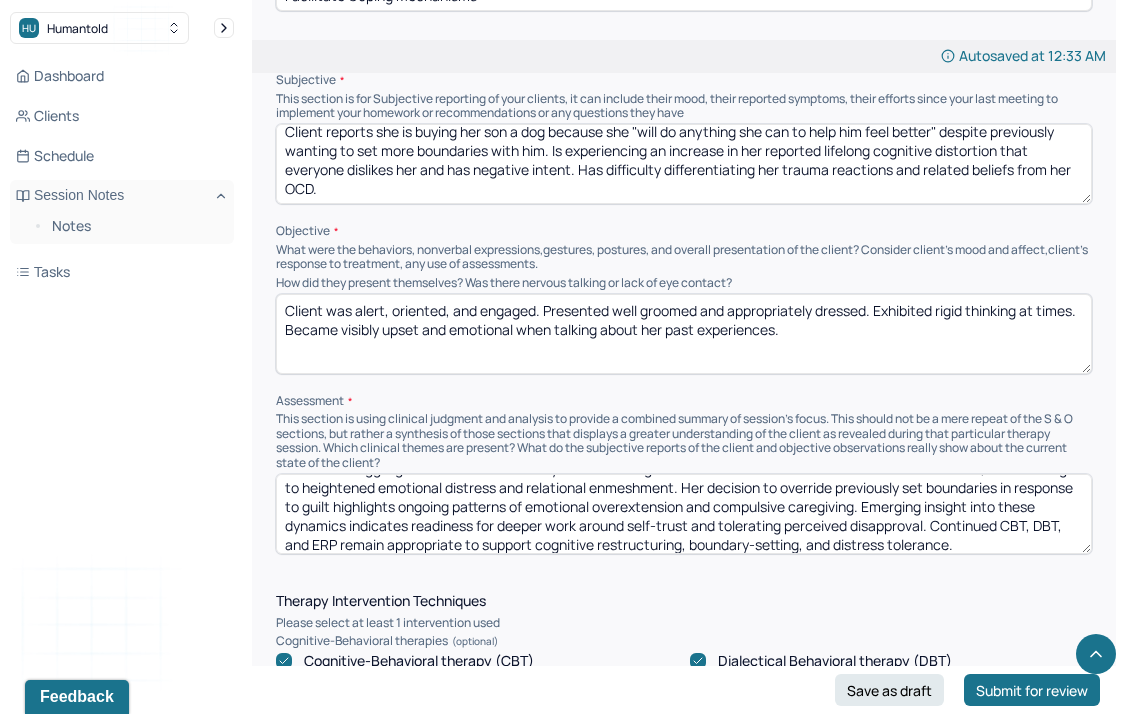 click on "Client is struggling with increased difficulty differentiating trauma-related beliefs from OCD-driven distortions, contributing to heightened emotional distress and relational enmeshment. Her decision to override previously set boundaries in response to guilt highlights ongoing patterns of emotional overextension and compulsive caregiving. Emerging insight into these dynamics indicates readiness for deeper work around self-trust and tolerating perceived disapproval. Continued CBT, DBT, and ERP remain appropriate to support cognitive restructuring, boundary-setting, and distress tolerance." at bounding box center (684, 514) 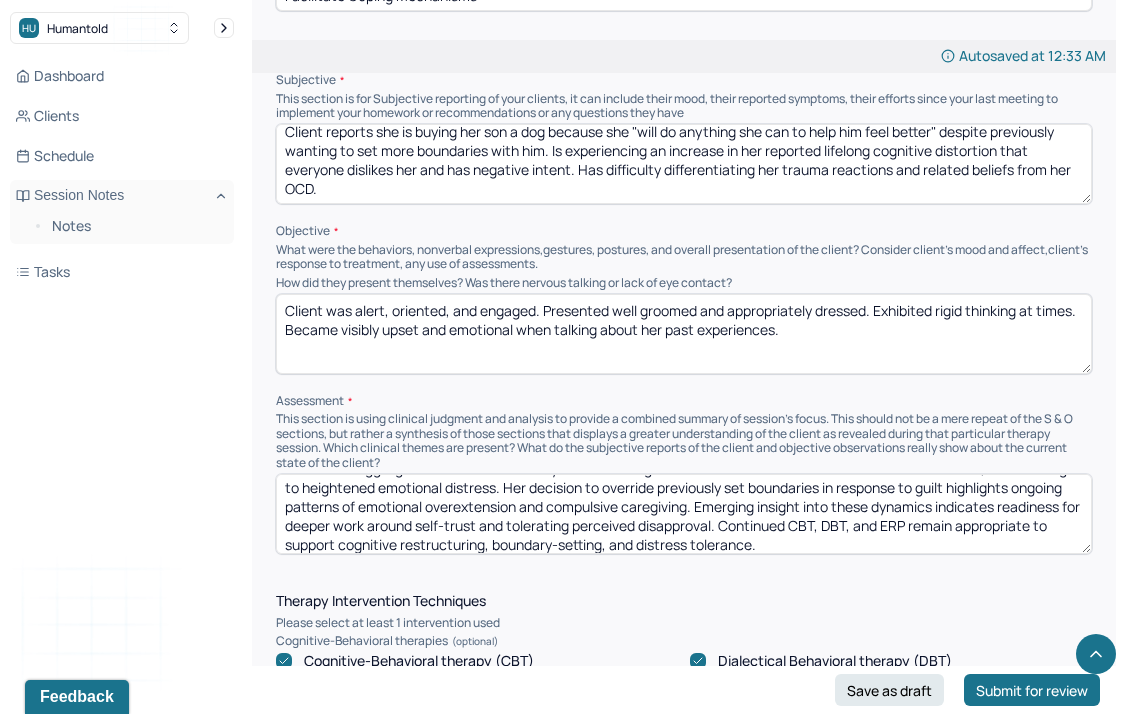 click on "Client is struggling with increased difficulty differentiating trauma-related beliefs from OCD-driven distortions, contributing to heightened emotional distress. Her decision to override previously set boundaries in response to guilt highlights ongoing patterns of emotional overextension and compulsive caregiving. Emerging insight into these dynamics indicates readiness for deeper work around self-trust and tolerating perceived disapproval. Continued CBT, DBT, and ERP remain appropriate to support cognitive restructuring, boundary-setting, and distress tolerance." at bounding box center (684, 514) 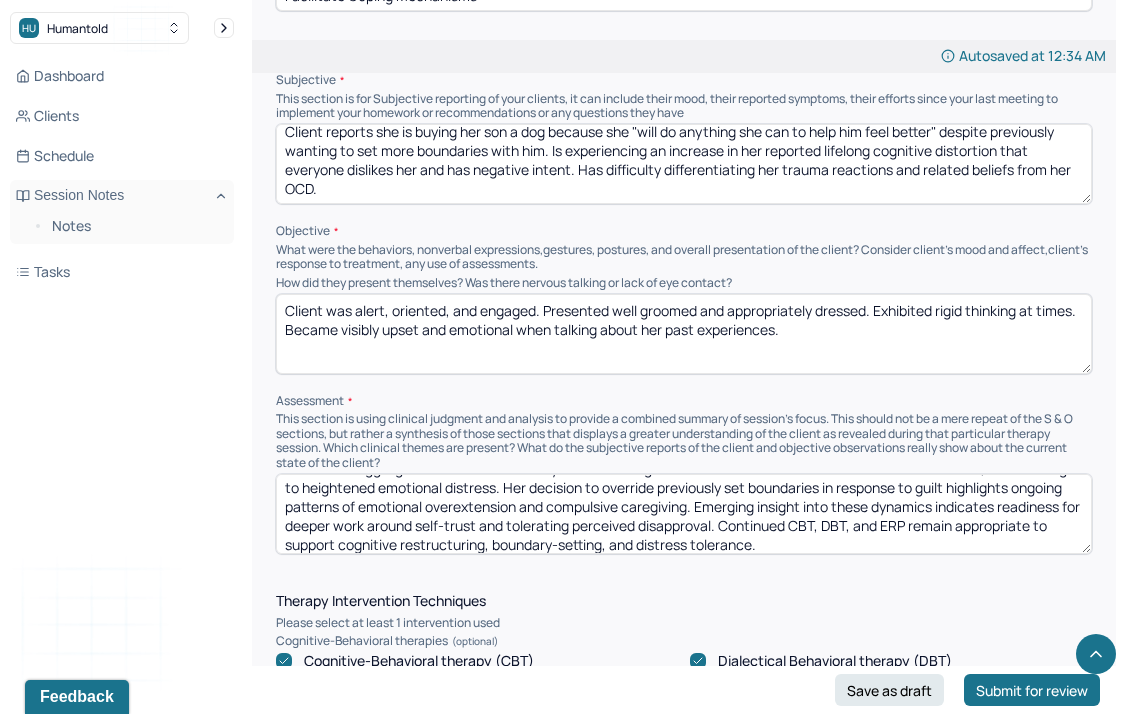 drag, startPoint x: 826, startPoint y: 495, endPoint x: 928, endPoint y: 496, distance: 102.0049 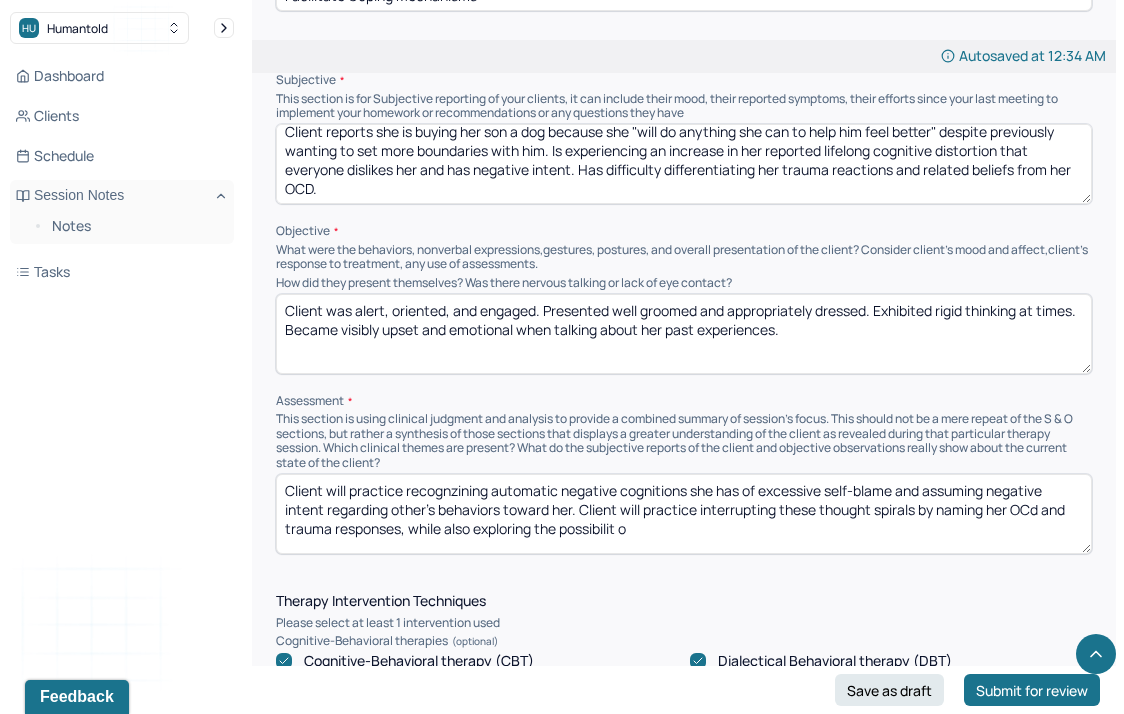click on "Client is struggling with increased difficulty differentiating trauma-related beliefs from OCD-driven distortions, contributing to heightened emotional distress. Her decision to override previously set boundaries as a way to counteracting her guilt highlights ongoing patterns of emotional overextension and compulsive caregiving. Emerging insight into these dynamics indicates readiness for deeper work around self-trust and tolerating perceived disapproval. Continued CBT, DBT, and ERP remain appropriate to support cognitive restructuring, boundary-setting, and distress tolerance." at bounding box center (684, 514) 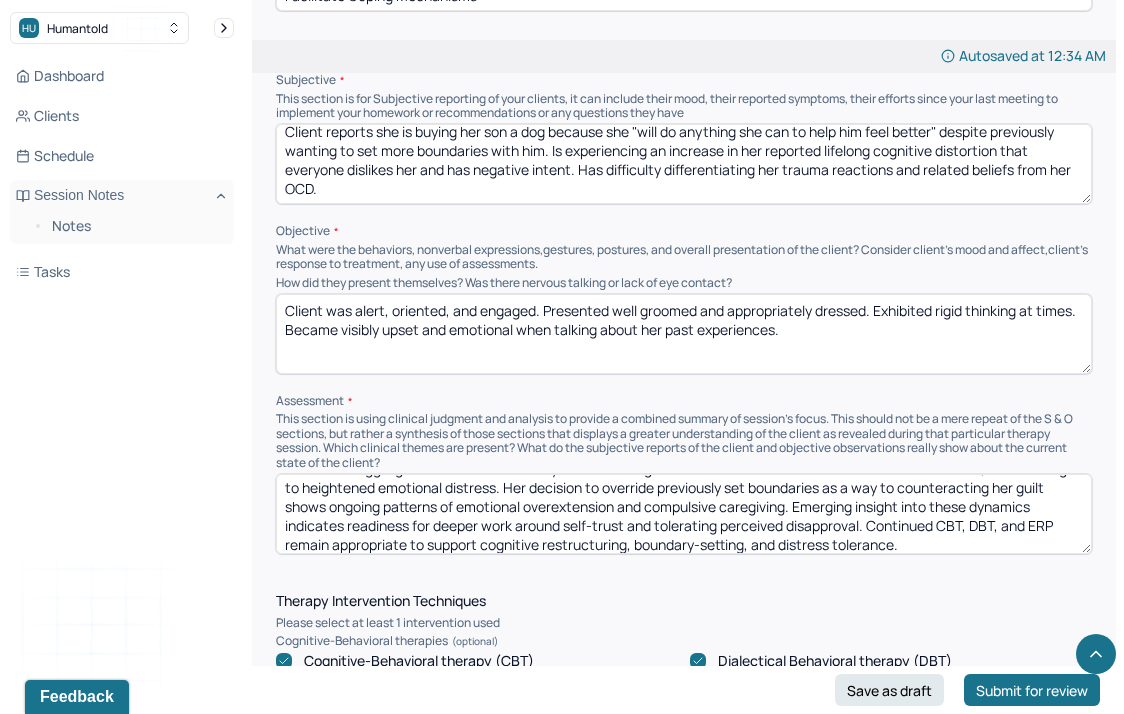 drag, startPoint x: 619, startPoint y: 516, endPoint x: 788, endPoint y: 522, distance: 169.10648 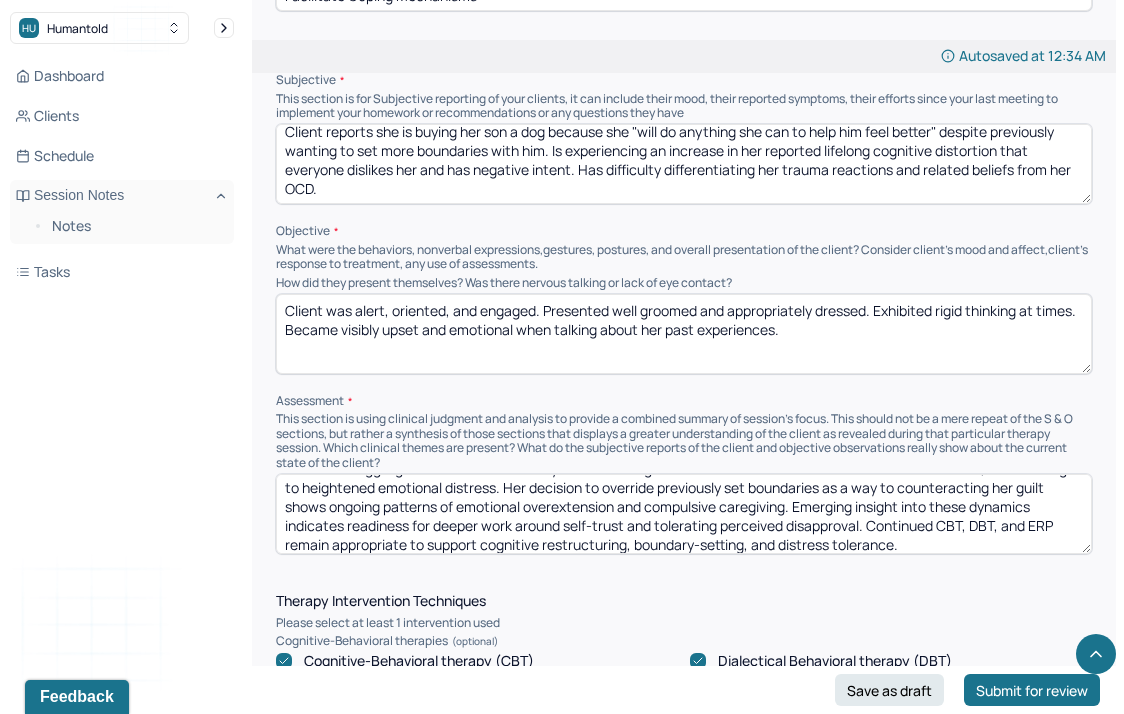 click on "Client is struggling with increased difficulty differentiating trauma-related beliefs from OCD-driven distortions, contributing to heightened emotional distress. Her decision to override previously set boundaries as a way to counteracting her guilt shows ongoing patterns of emotional overextension and compulsive caregiving. Emerging insight into these dynamics indicates readiness for deeper work around self-trust and tolerating perceived disapproval. Continued CBT, DBT, and ERP remain appropriate to support cognitive restructuring, boundary-setting, and distress tolerance." at bounding box center (684, 514) 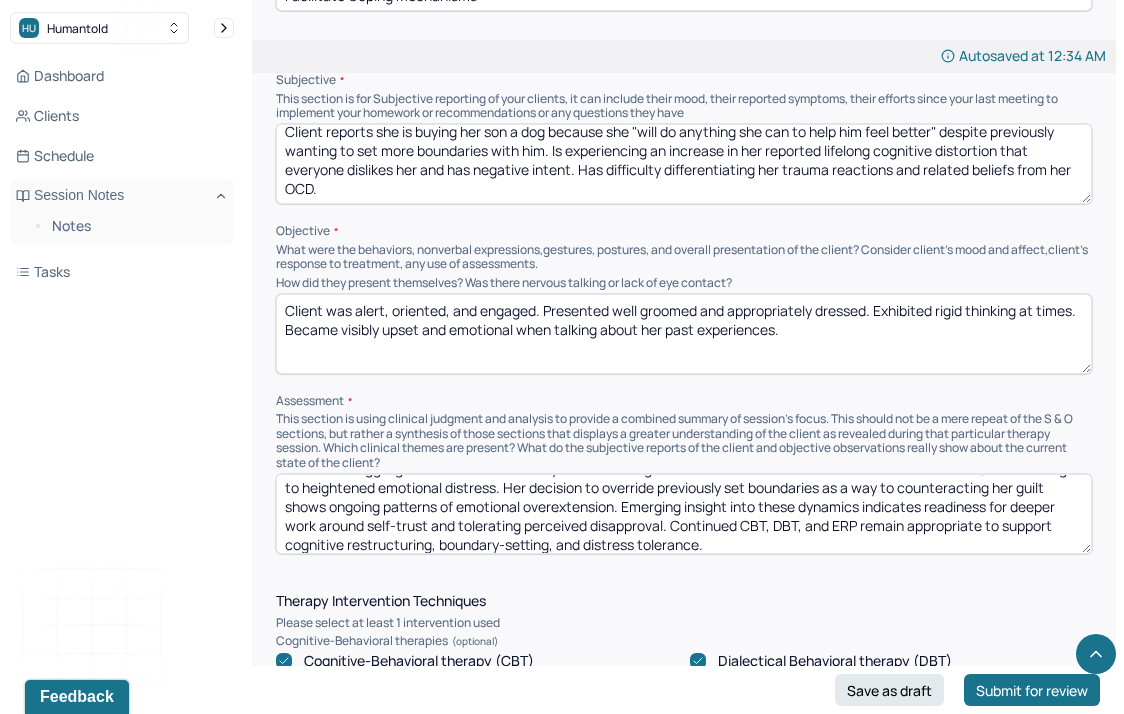 click on "Client is struggling with increased difficulty differentiating trauma-related beliefs from OCD-driven distortions, contributing to heightened emotional distress. Her decision to override previously set boundaries as a way to counteracting her guilt shows ongoing patterns of emotional overextension. Emerging insight into these dynamics indicates readiness for deeper work around self-trust and tolerating perceived disapproval. Continued CBT, DBT, and ERP remain appropriate to support cognitive restructuring, boundary-setting, and distress tolerance." at bounding box center (684, 514) 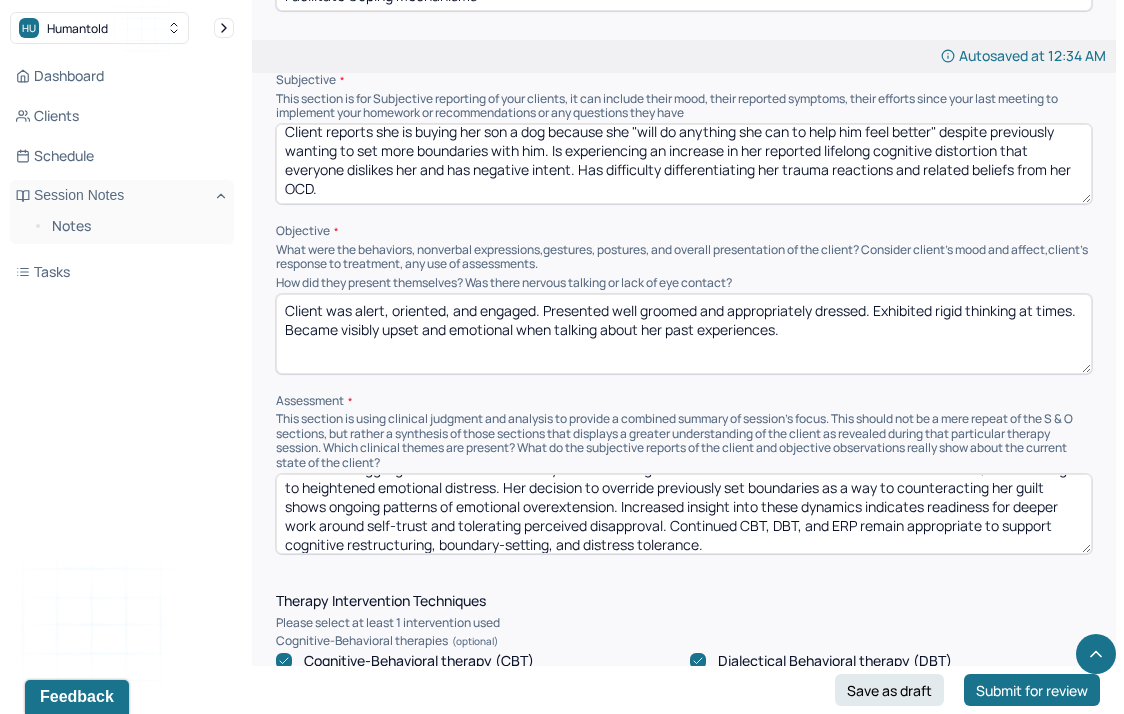 drag, startPoint x: 367, startPoint y: 532, endPoint x: 663, endPoint y: 537, distance: 296.04224 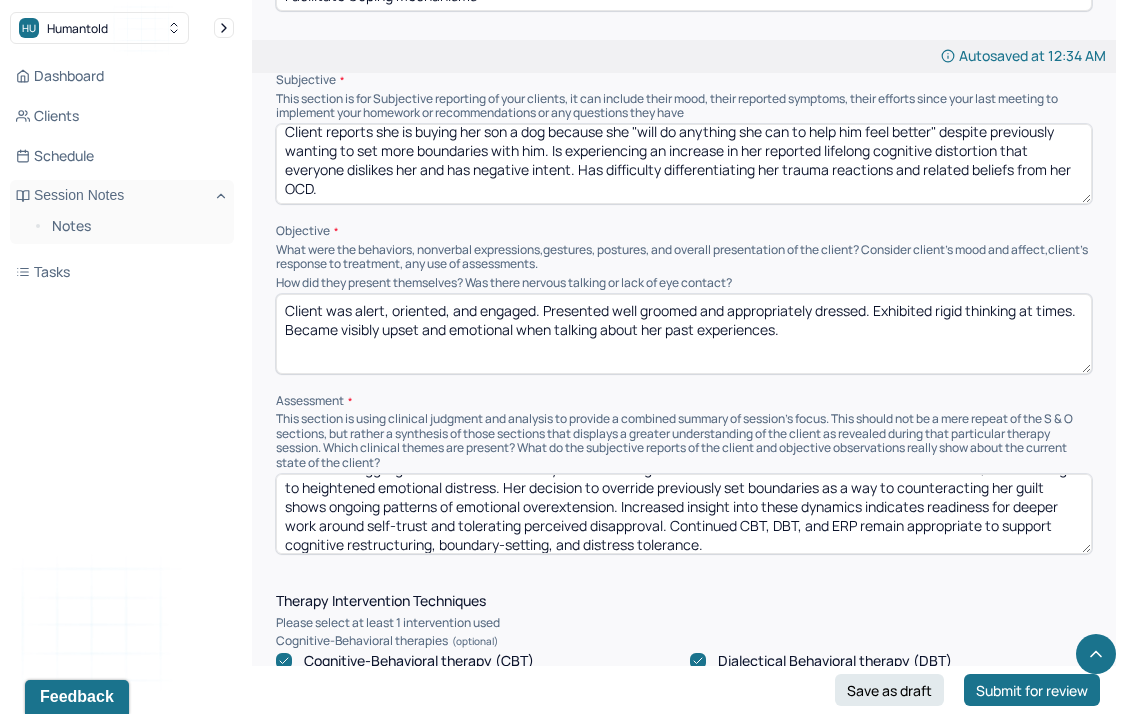 click on "Client is struggling with increased difficulty differentiating trauma-related beliefs from OCD-driven distortions, contributing to heightened emotional distress. Her decision to override previously set boundaries as a way to counteracting her guilt shows ongoing patterns of emotional overextension. Increased insight into these dynamics indicates readiness for deeper work around self-trust and tolerating perceived disapproval. Continued CBT, DBT, and ERP remain appropriate to support cognitive restructuring, boundary-setting, and distress tolerance." at bounding box center (684, 514) 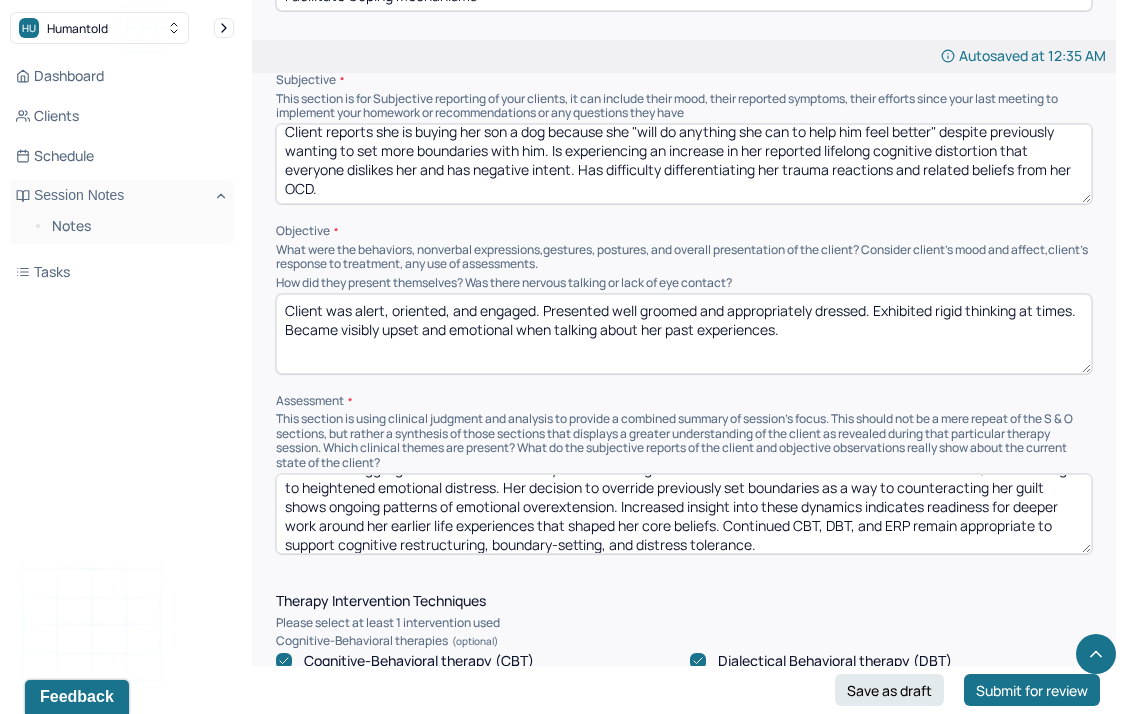 scroll, scrollTop: 28, scrollLeft: 0, axis: vertical 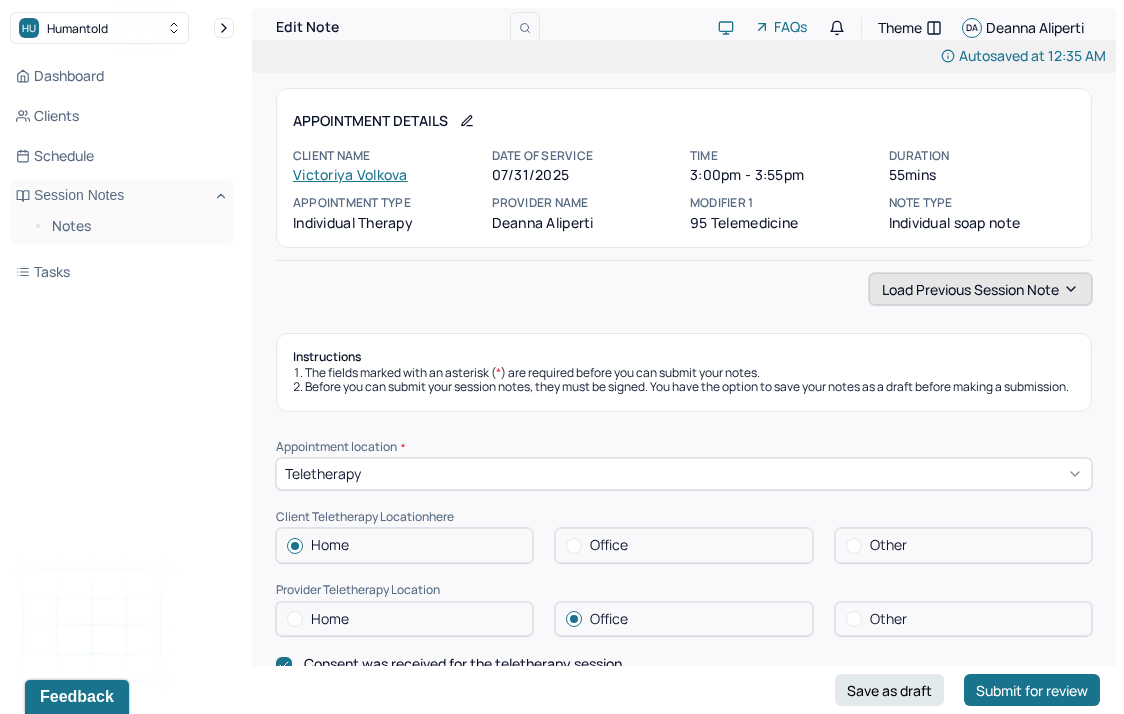 type on "Client is struggling with increased difficulty differentiating trauma-related beliefs from OCD-driven distortions, contributing to heightened emotional distress. Her decision to override previously set boundaries as a way to counteracting her guilt shows ongoing patterns of emotional overextension. Increased insight into these dynamics indicates readiness for deeper work around her earlier life experiences that shaped her core beliefs. Continued CBT, DBT, and ERP remain appropriate to support cognitive restructuring, boundary-setting, and distress tolerance." 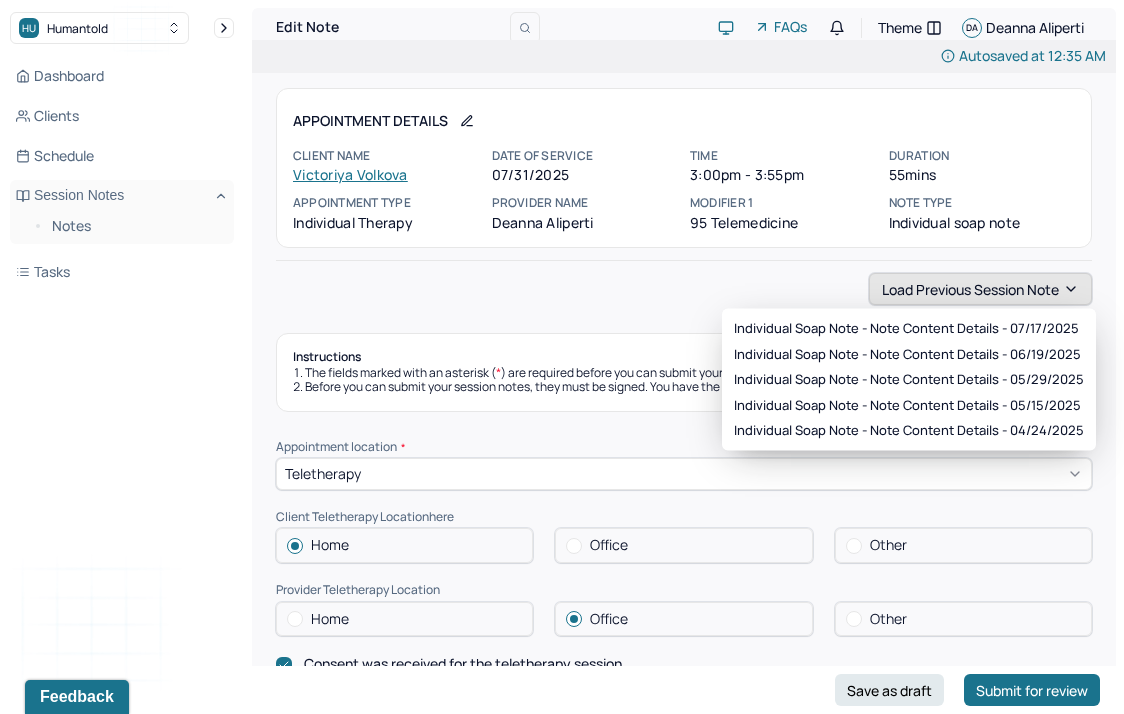 click on "Load previous session note" at bounding box center (980, 289) 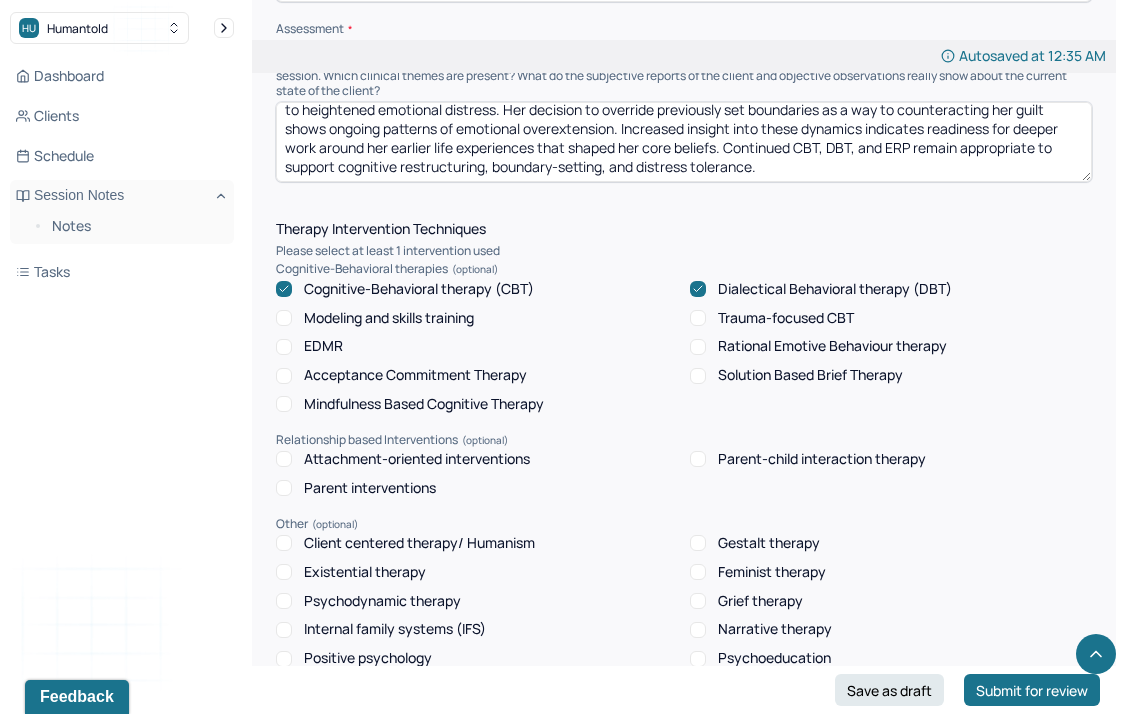 scroll, scrollTop: 1955, scrollLeft: 0, axis: vertical 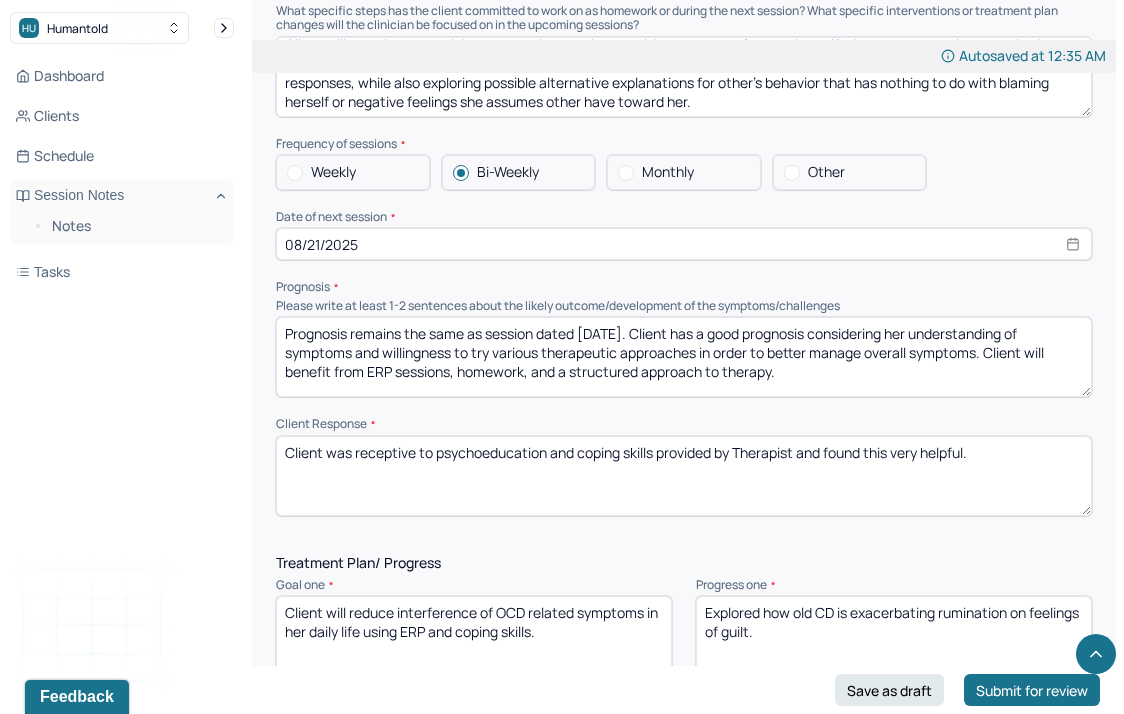 click on "Prognosis remains the same as session dated 7/3/2025. Client has a good prognosis considering her understanding of symptoms and willingness to try various therapeutic approaches in order to better manage overall symptoms. Client will benefit from ERP sessions, homework, and a structured approach to therapy." at bounding box center [684, 357] 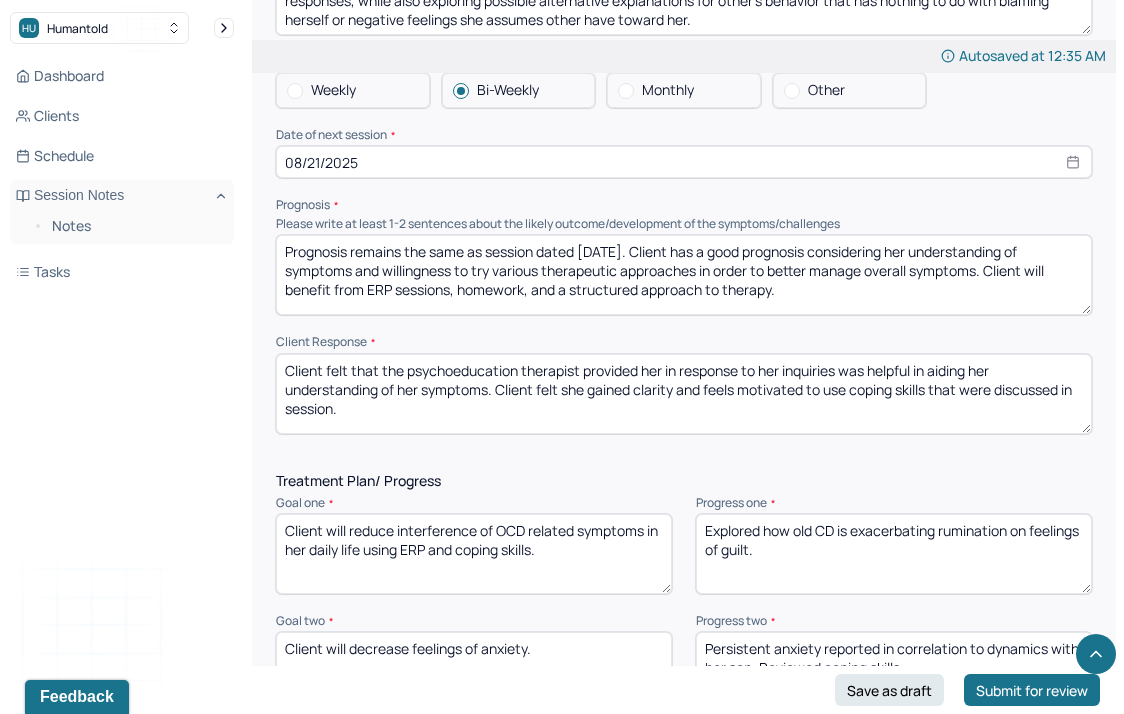 scroll, scrollTop: 2404, scrollLeft: 0, axis: vertical 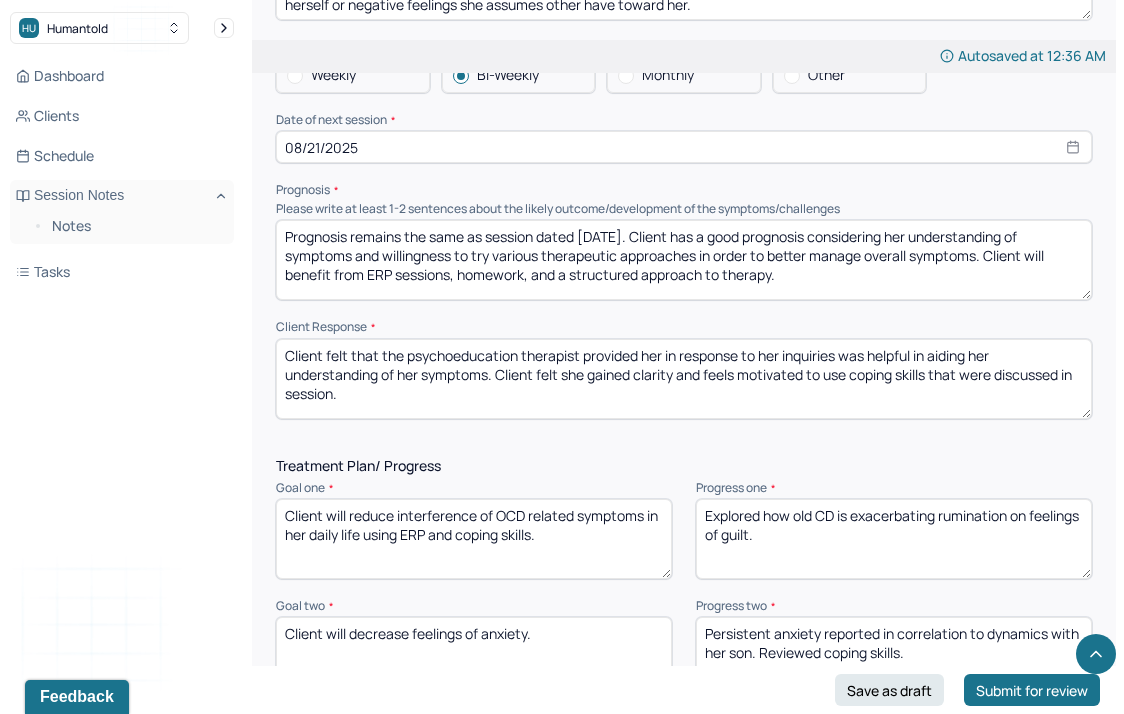 type on "Client felt that the psychoeducation therapist provided her in response to her inquiries was helpful in aiding her understanding of her symptoms. Client felt she gained clarity and feels motivated to use coping skills that were discussed in session." 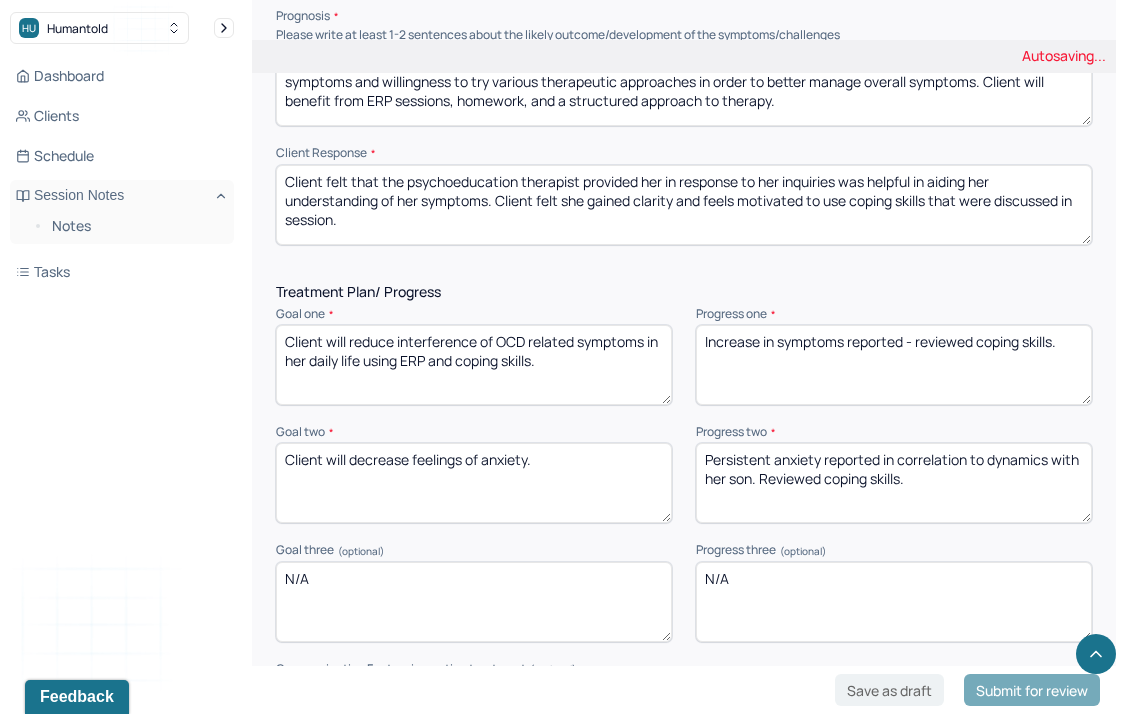 scroll, scrollTop: 2608, scrollLeft: 0, axis: vertical 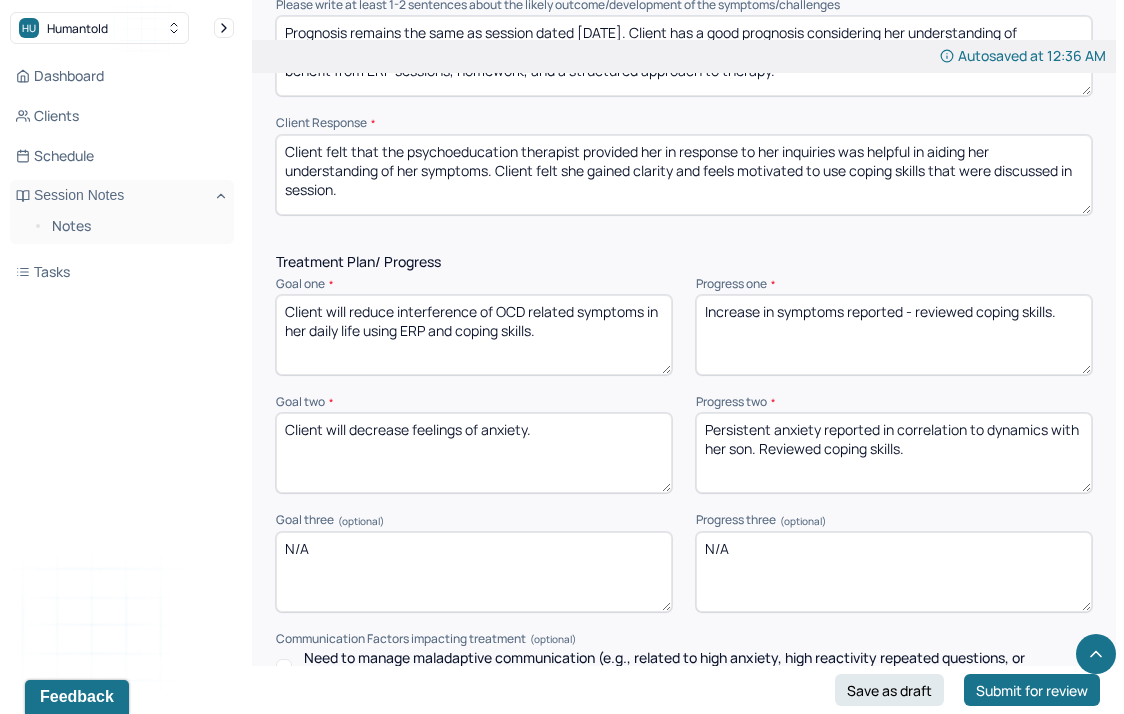 type on "Increase in symptoms reported - reviewed coping skills." 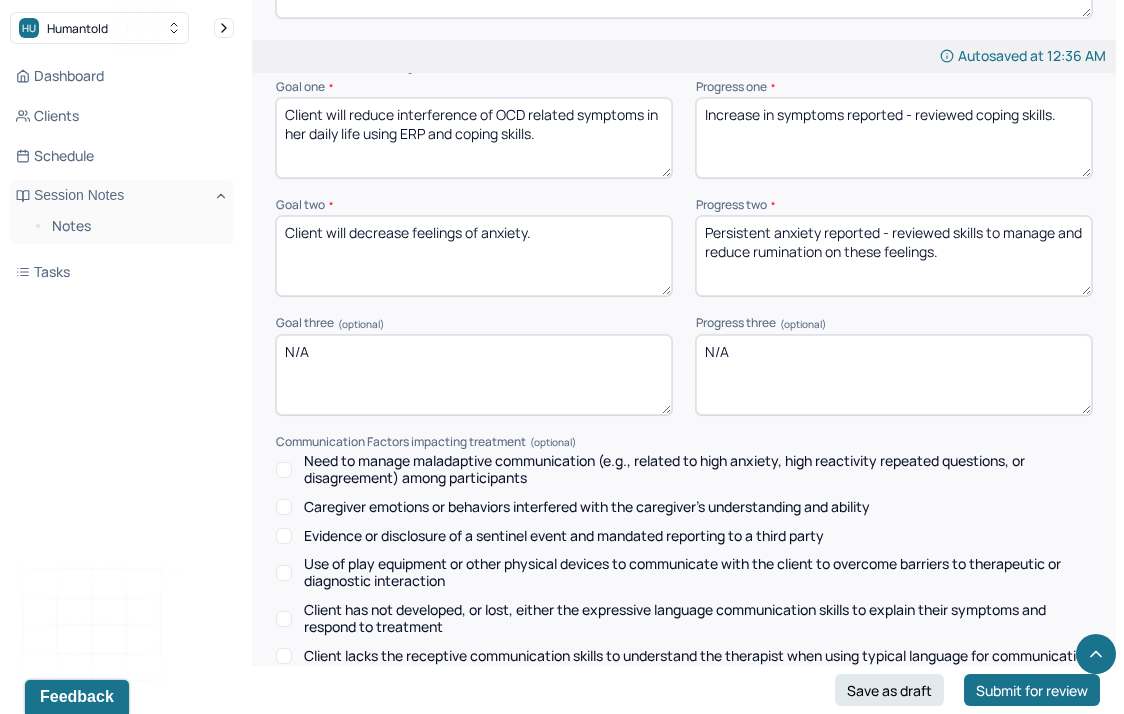 scroll, scrollTop: 3113, scrollLeft: 0, axis: vertical 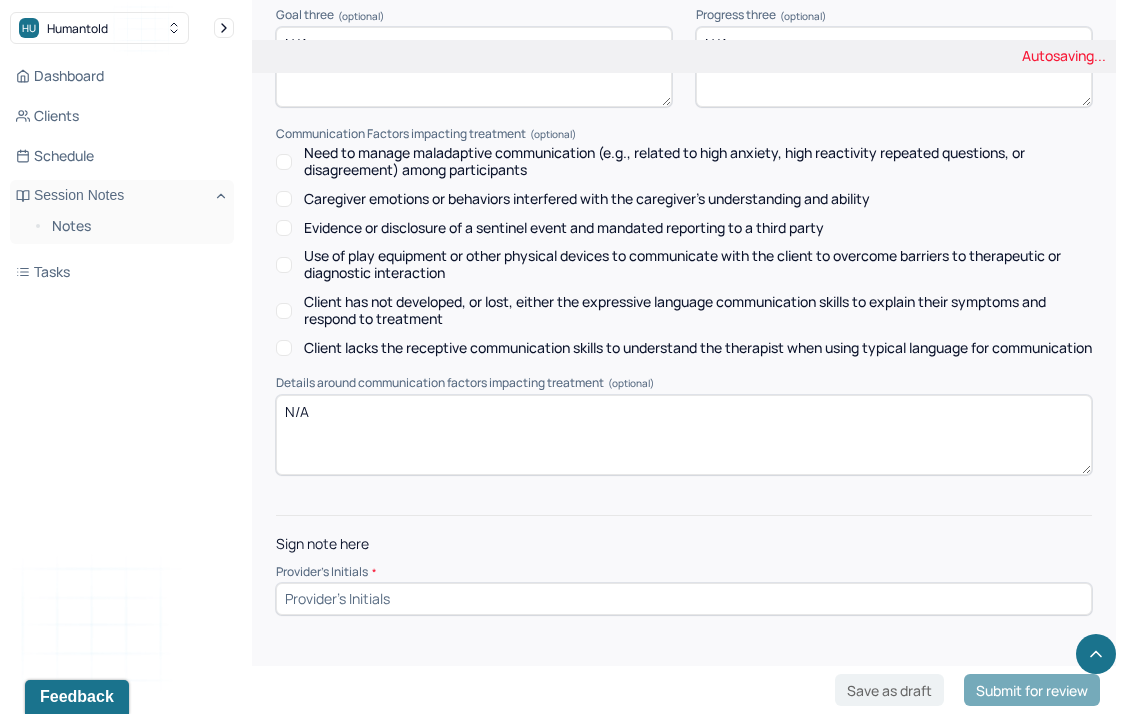 type on "Persistent anxiety reported - reviewed skills to manage and reduce rumination on these feelings." 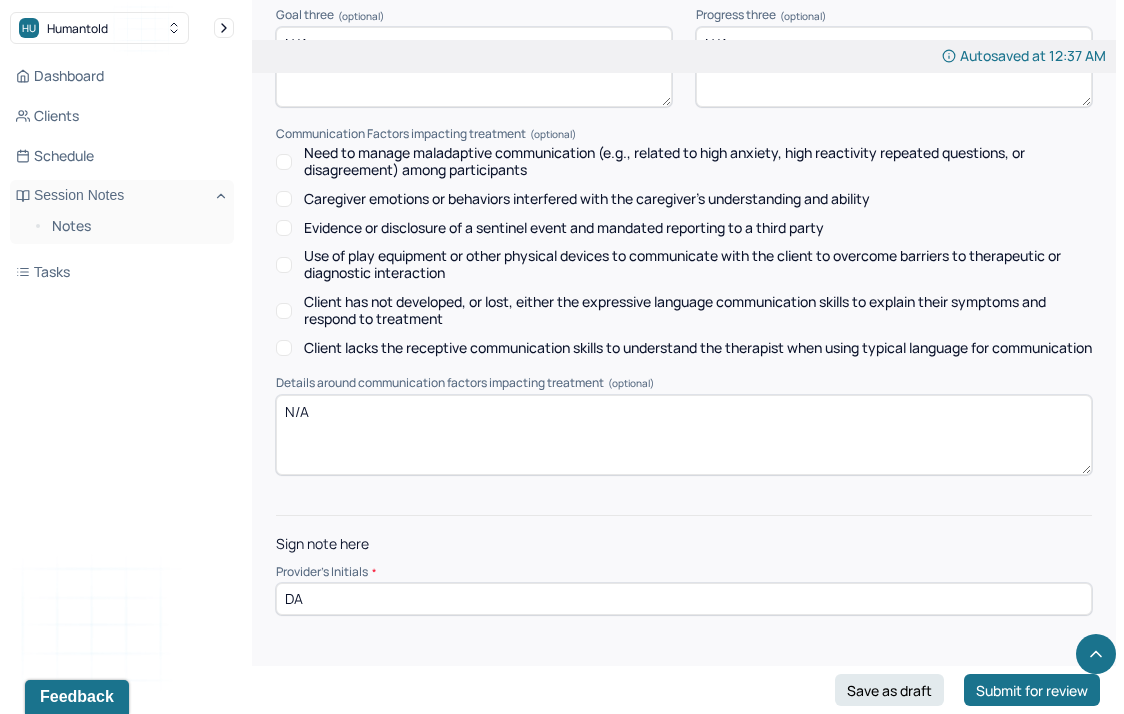 type on "DA" 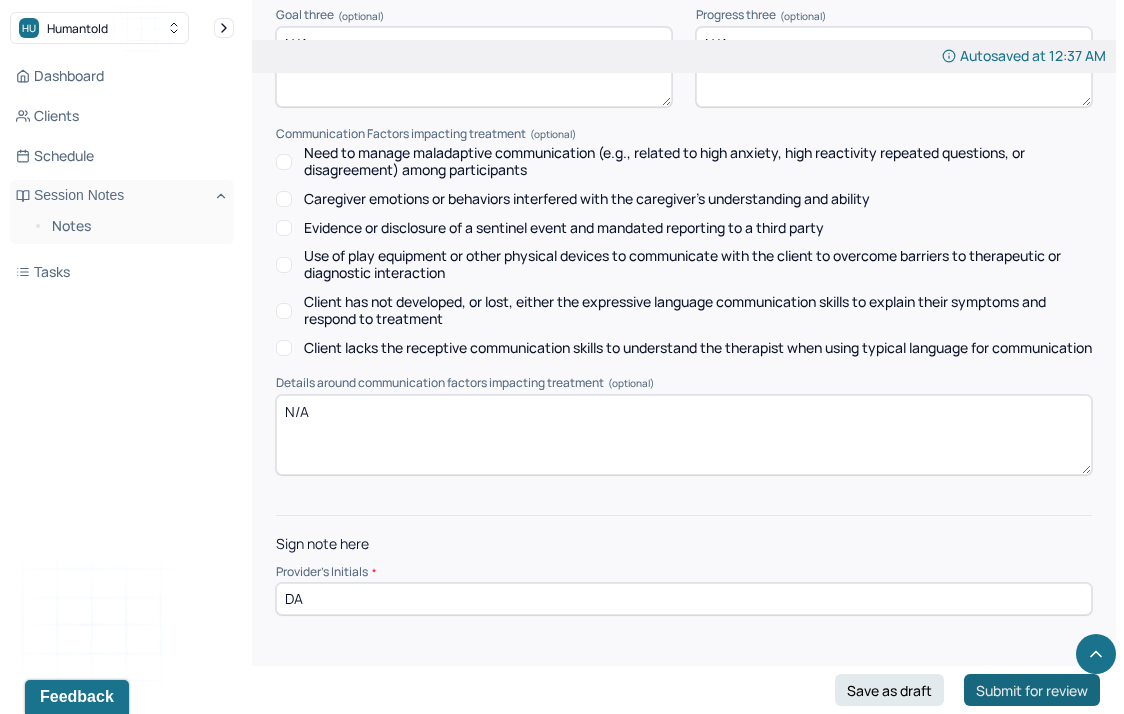 click on "Submit for review" at bounding box center [1032, 690] 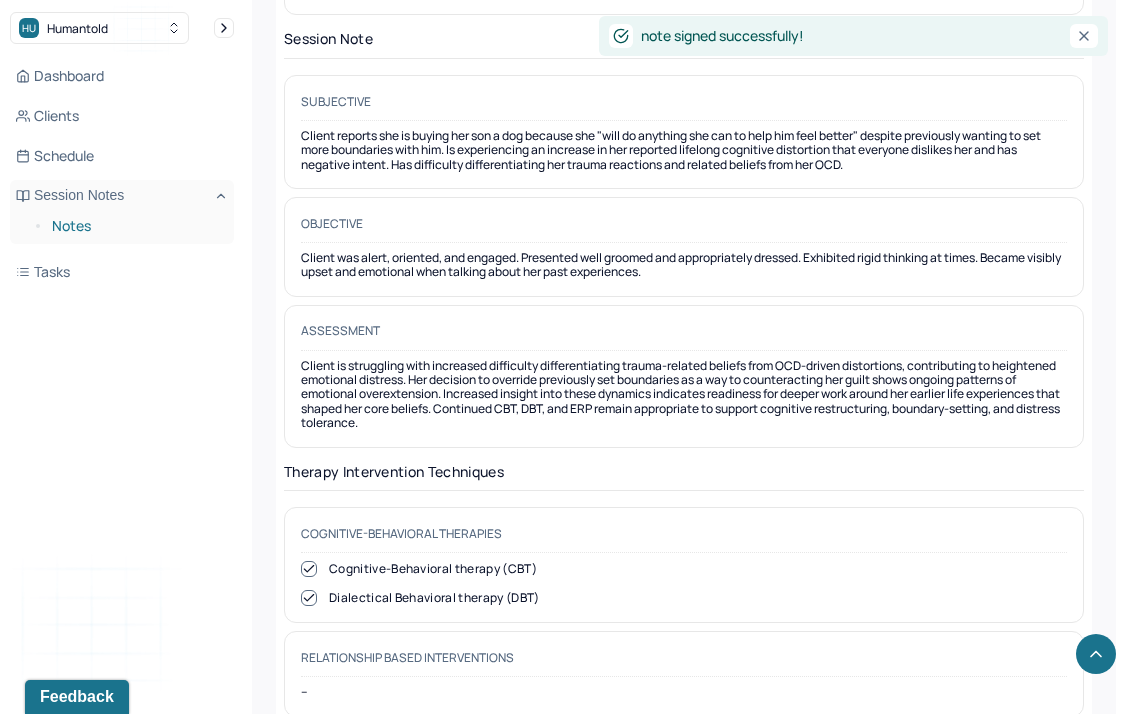 scroll, scrollTop: 1629, scrollLeft: 0, axis: vertical 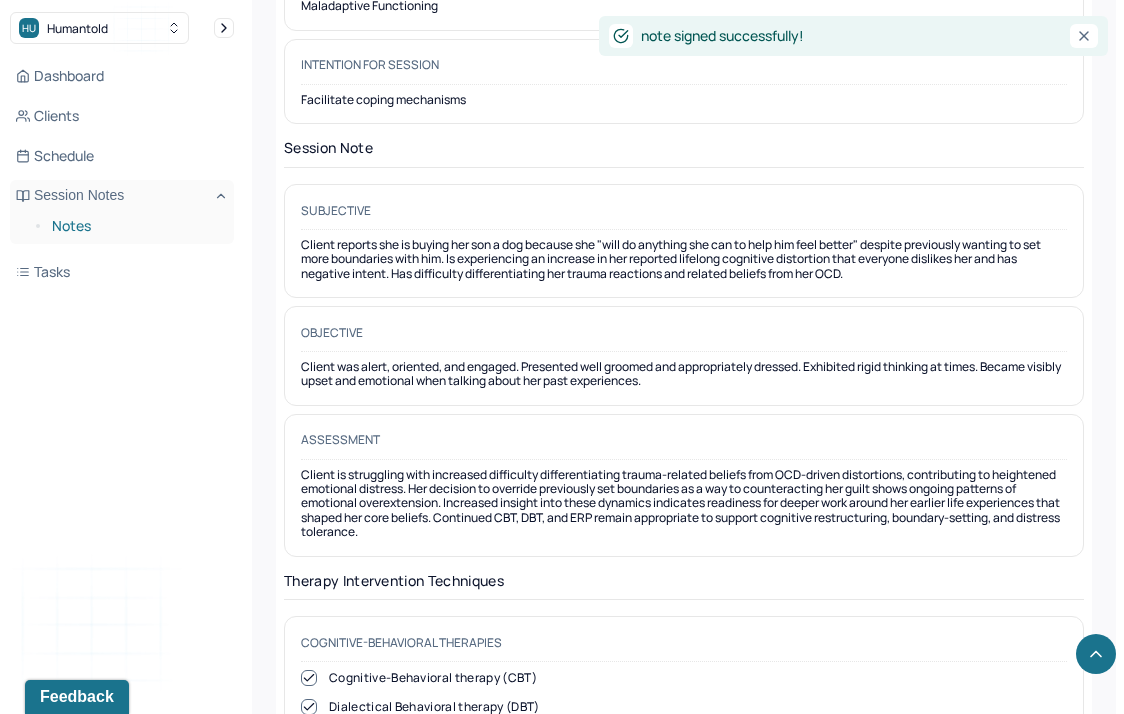 click on "Notes" at bounding box center (135, 226) 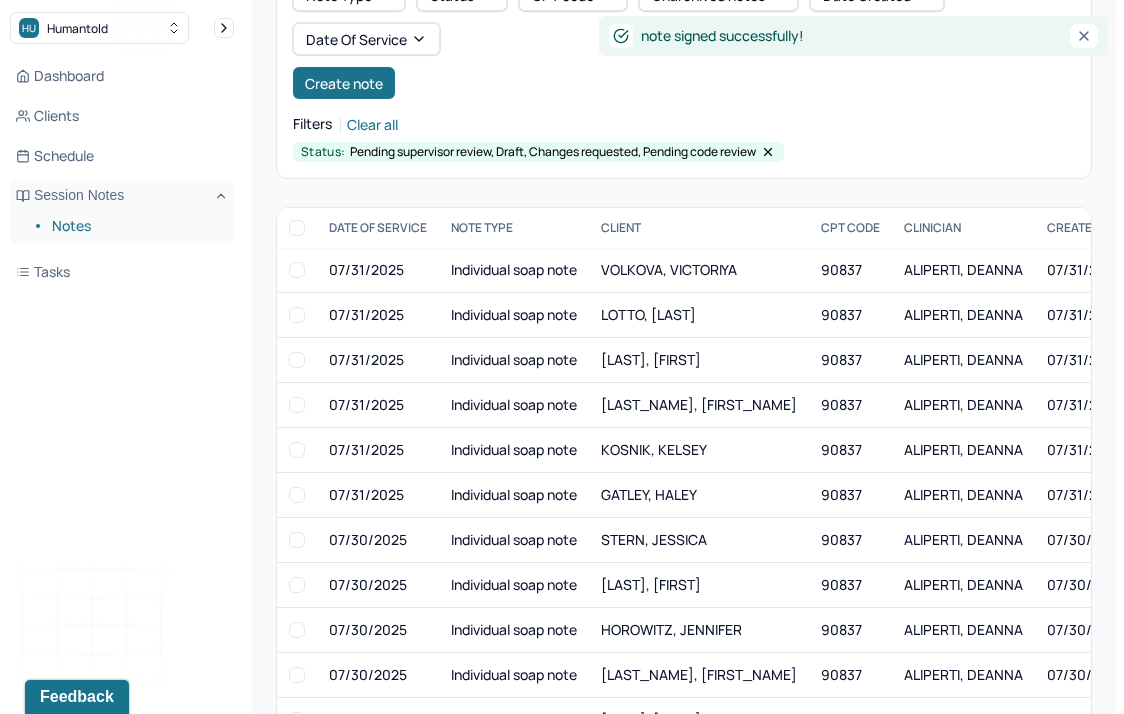 scroll, scrollTop: 264, scrollLeft: 0, axis: vertical 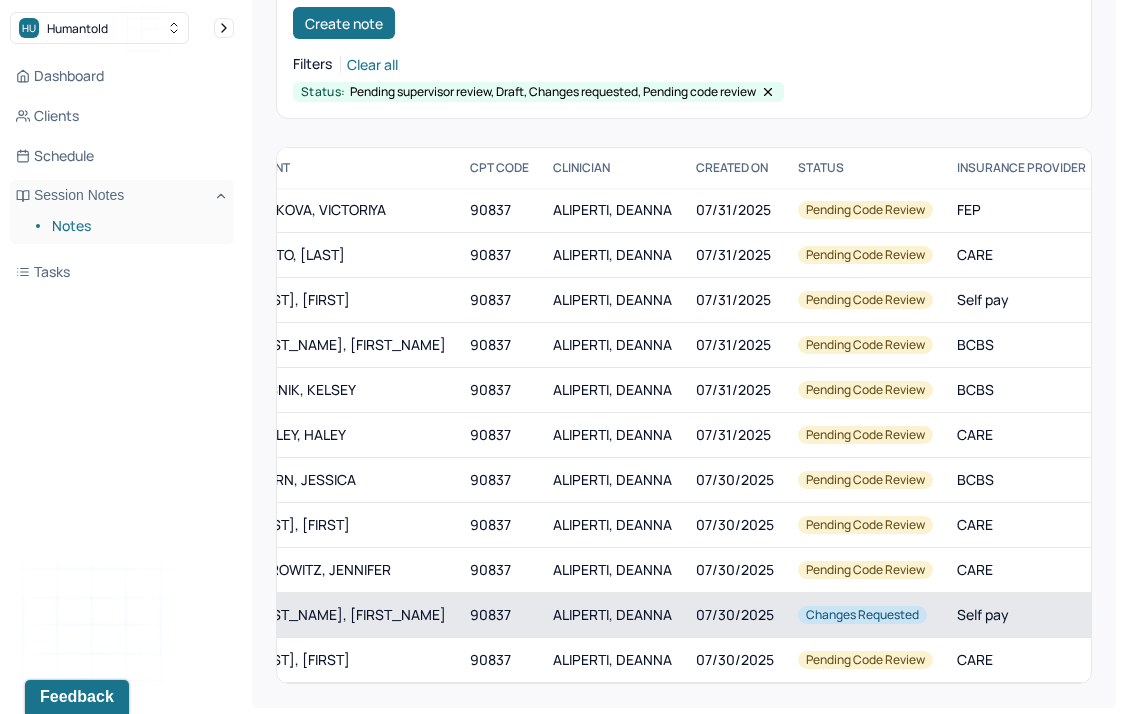 click on "07/30/2025" at bounding box center [735, 615] 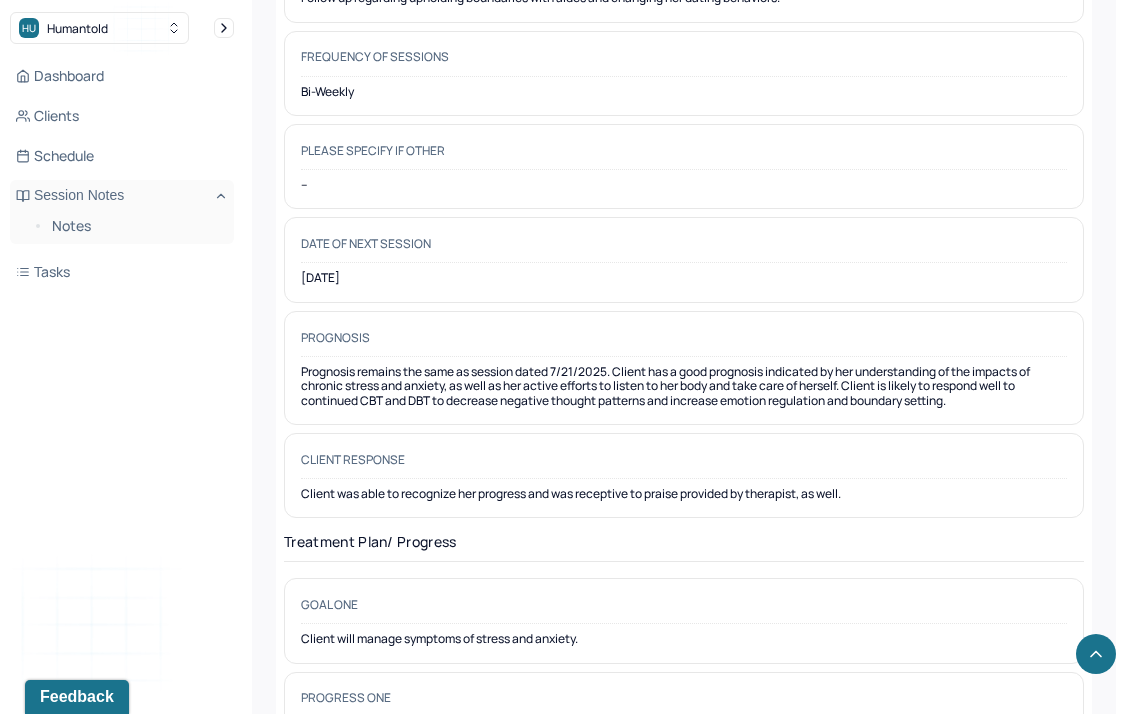 scroll, scrollTop: 2603, scrollLeft: 0, axis: vertical 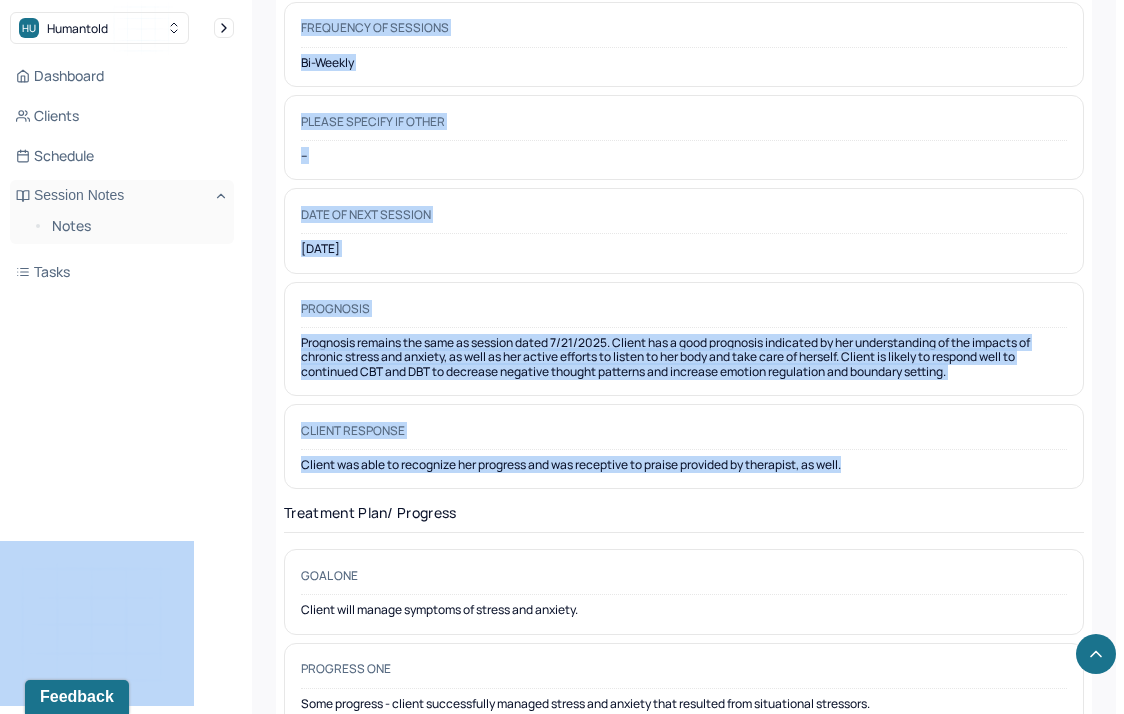 drag, startPoint x: 889, startPoint y: 441, endPoint x: 236, endPoint y: 441, distance: 653 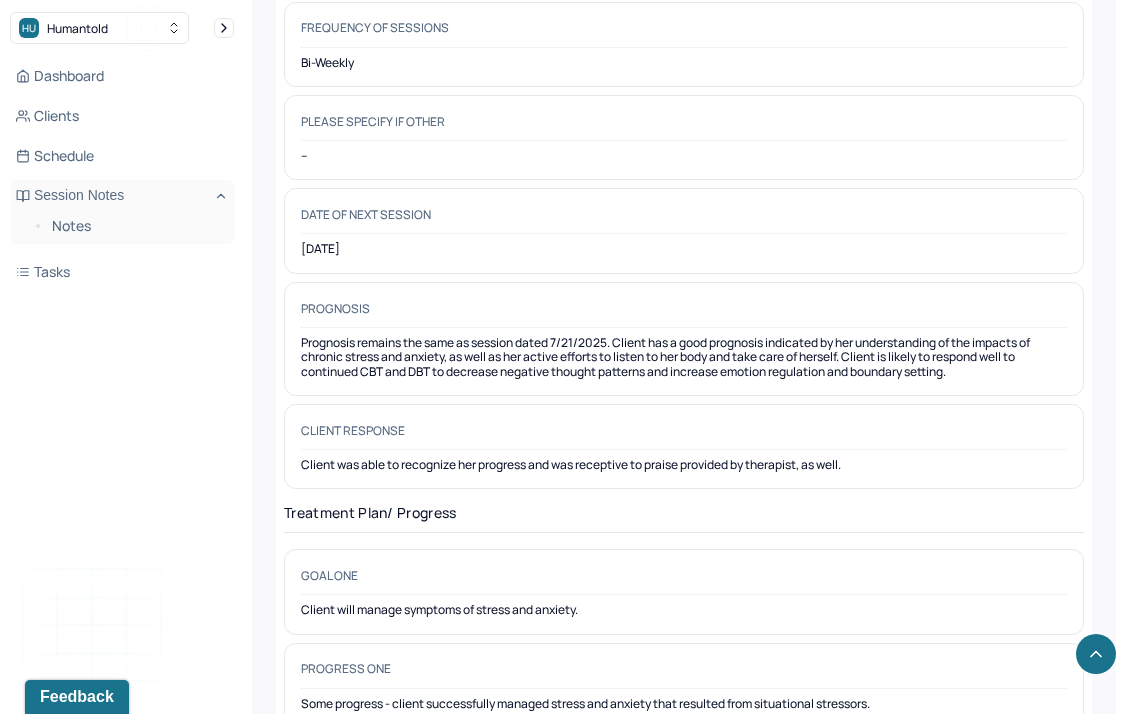 click on "Client was able to recognize her progress and was receptive to praise provided by therapist, as well." at bounding box center [684, 465] 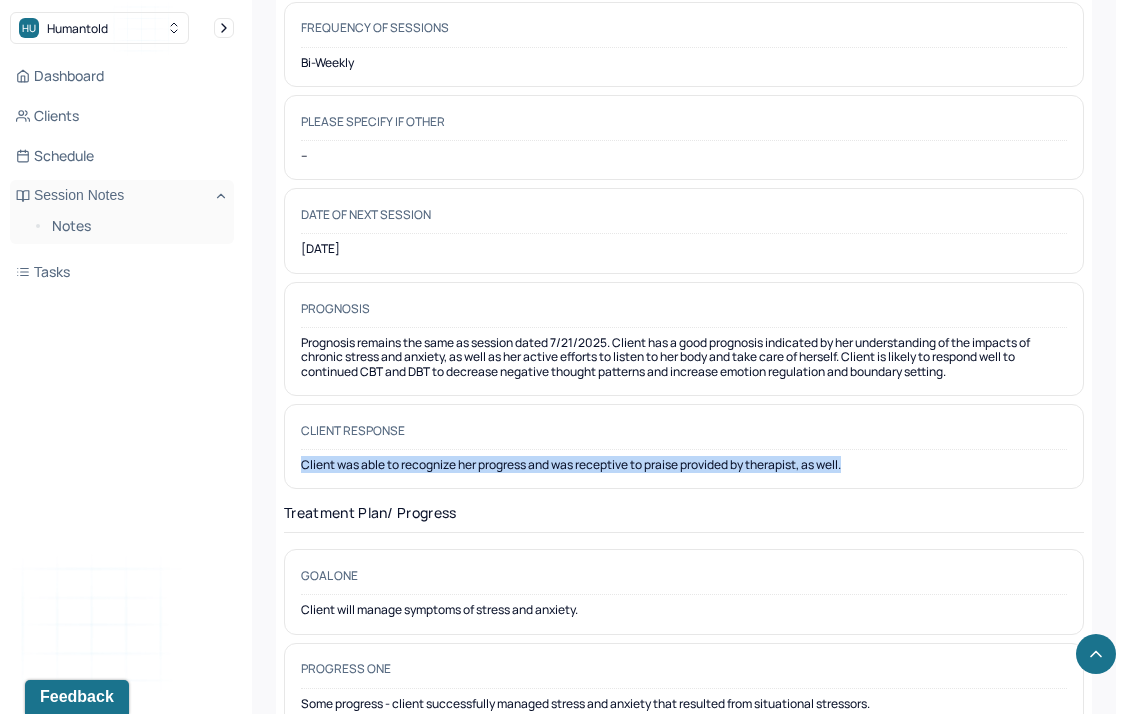 drag, startPoint x: 298, startPoint y: 439, endPoint x: 959, endPoint y: 439, distance: 661 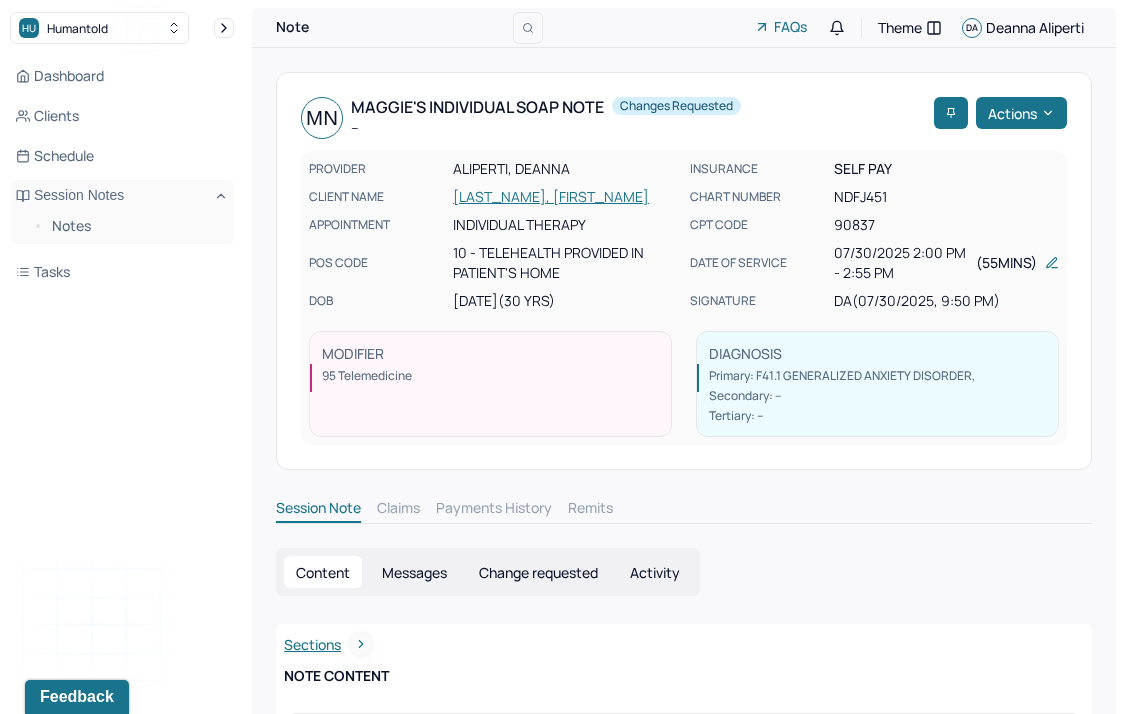 scroll, scrollTop: 81, scrollLeft: 0, axis: vertical 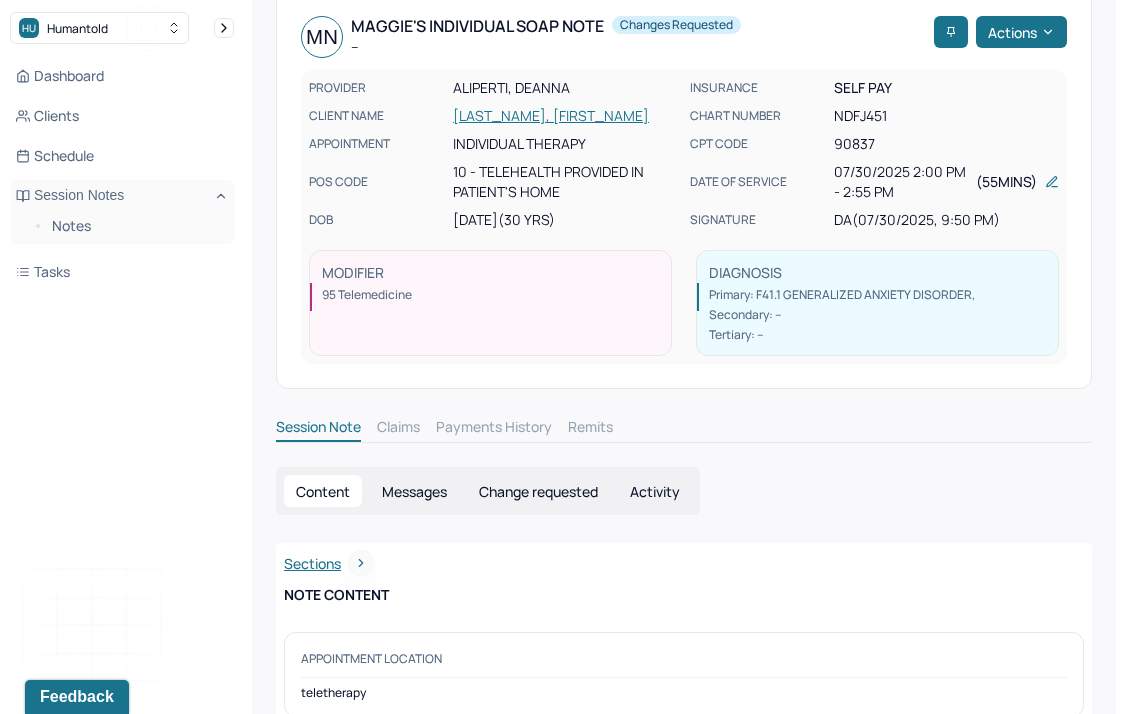 click on "[LAST_NAME], [FIRST_NAME]" at bounding box center (565, 116) 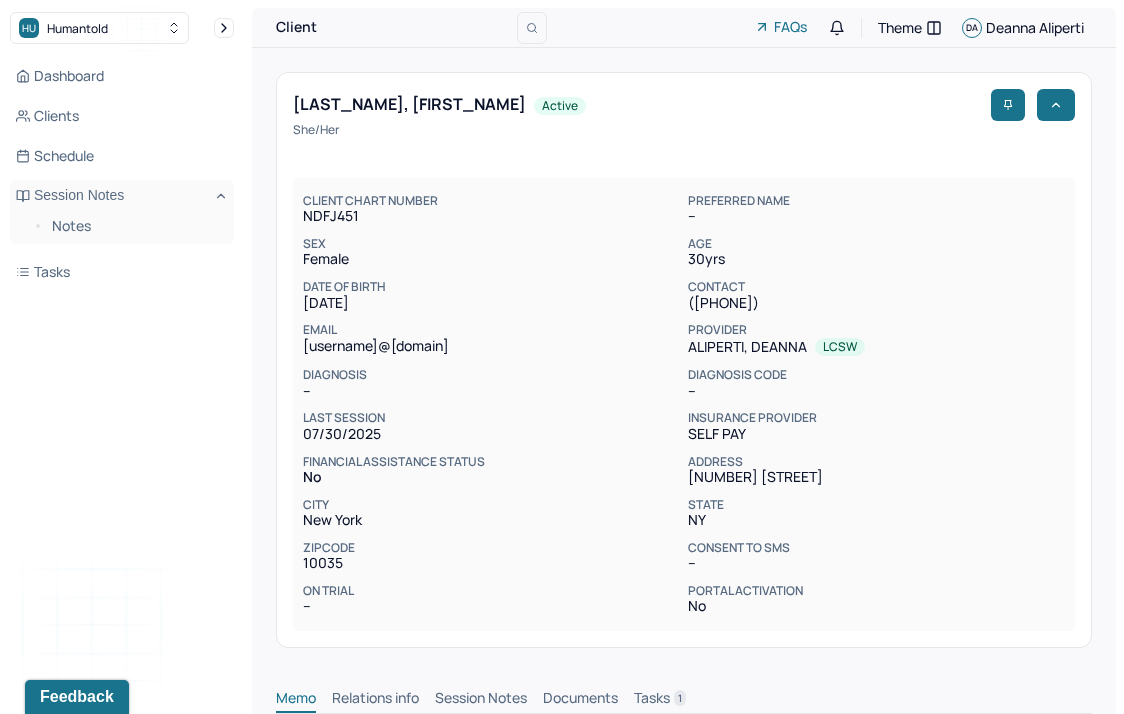 scroll, scrollTop: 0, scrollLeft: 0, axis: both 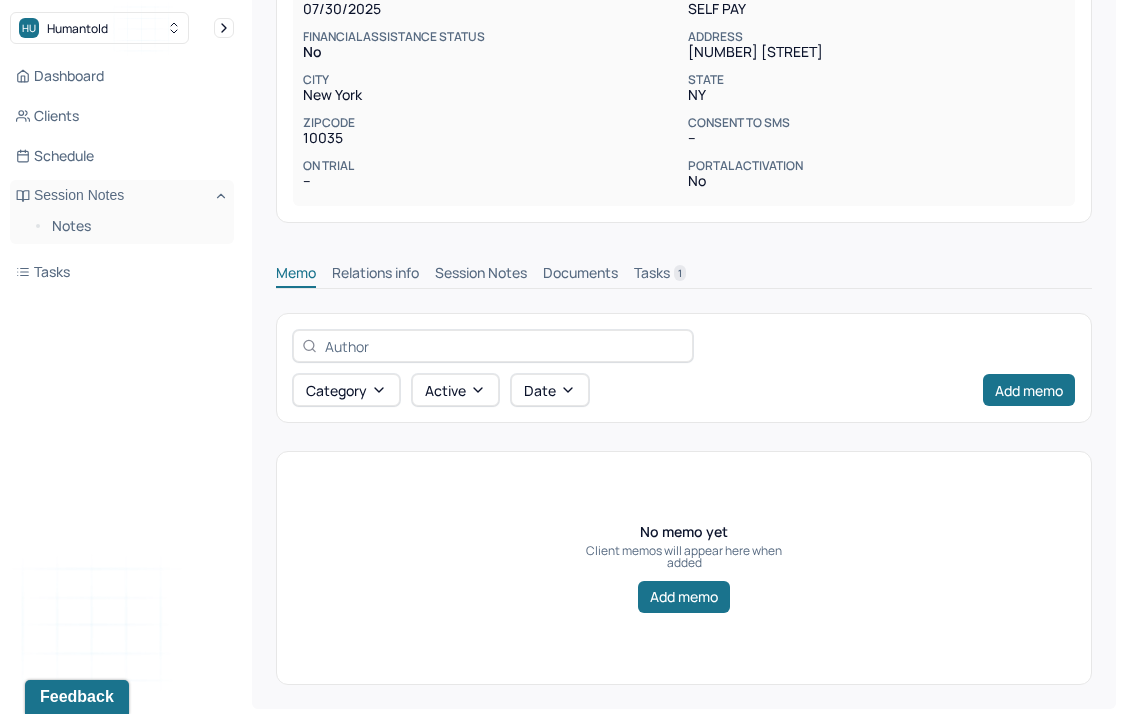 click on "Memo Relations info Session Notes Documents Tasks 1" at bounding box center (684, 268) 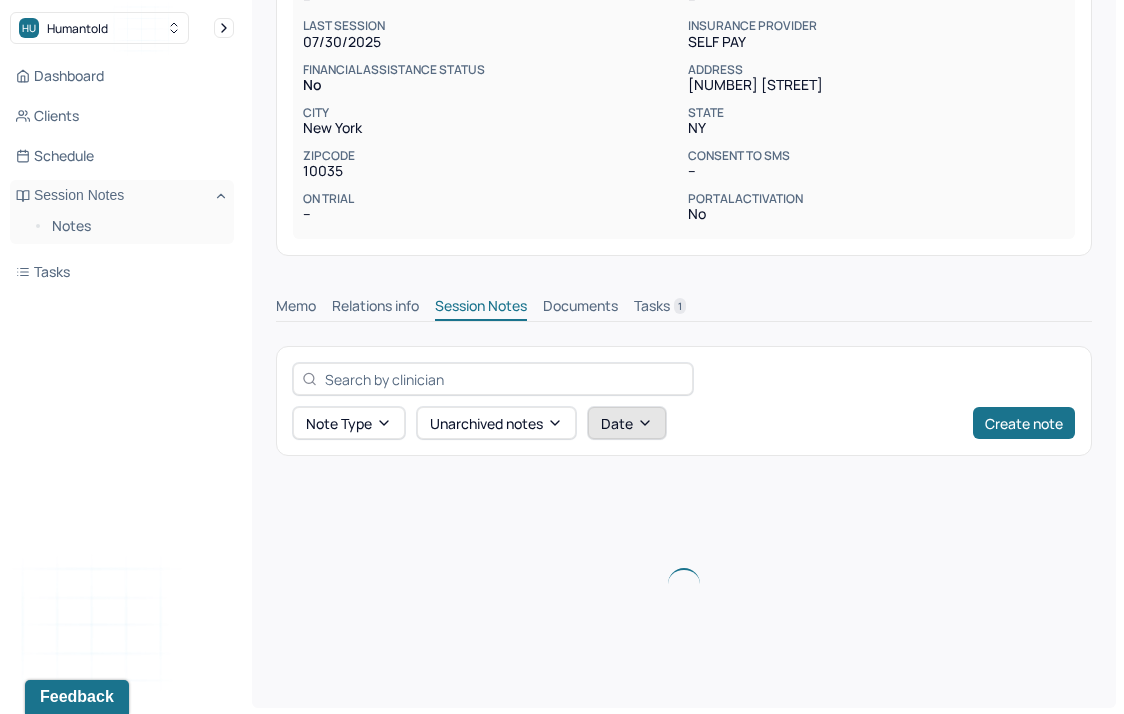 scroll, scrollTop: 425, scrollLeft: 0, axis: vertical 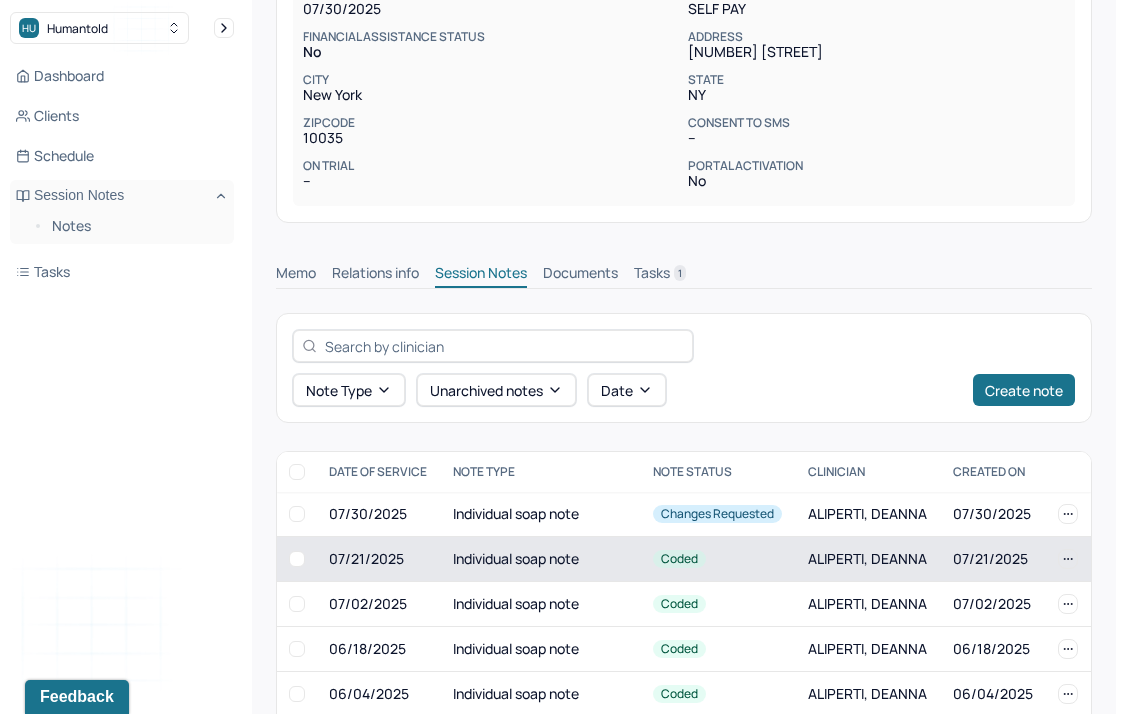 click on "Individual soap note" at bounding box center [541, 559] 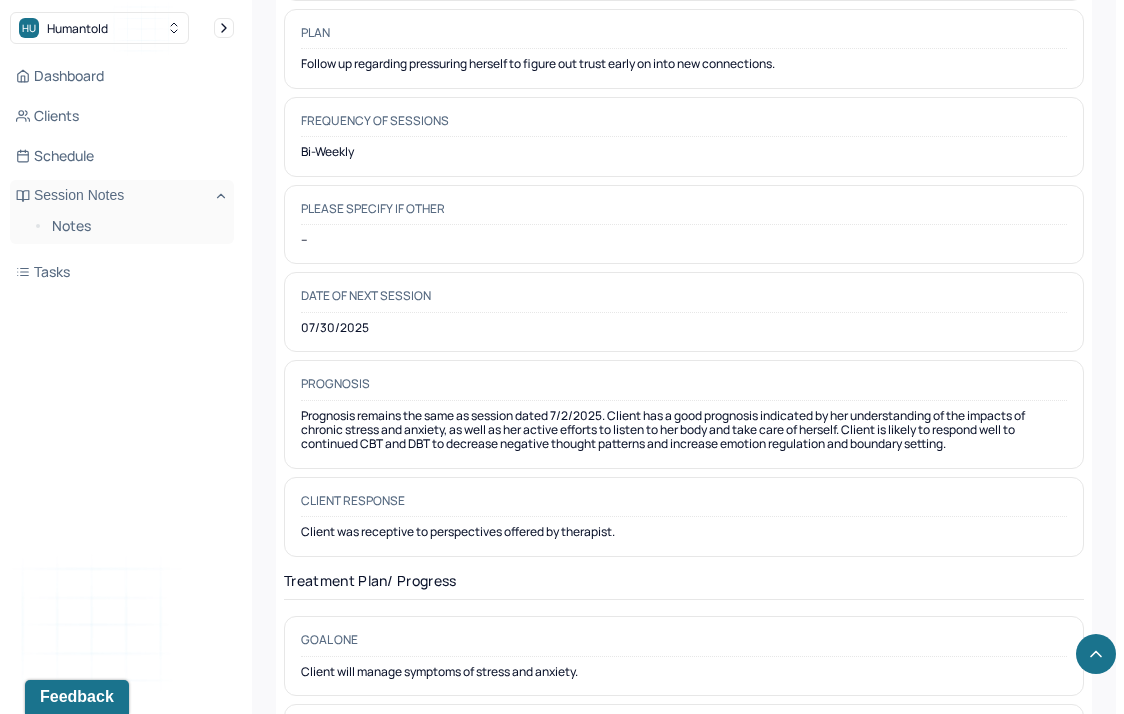scroll, scrollTop: 2457, scrollLeft: 0, axis: vertical 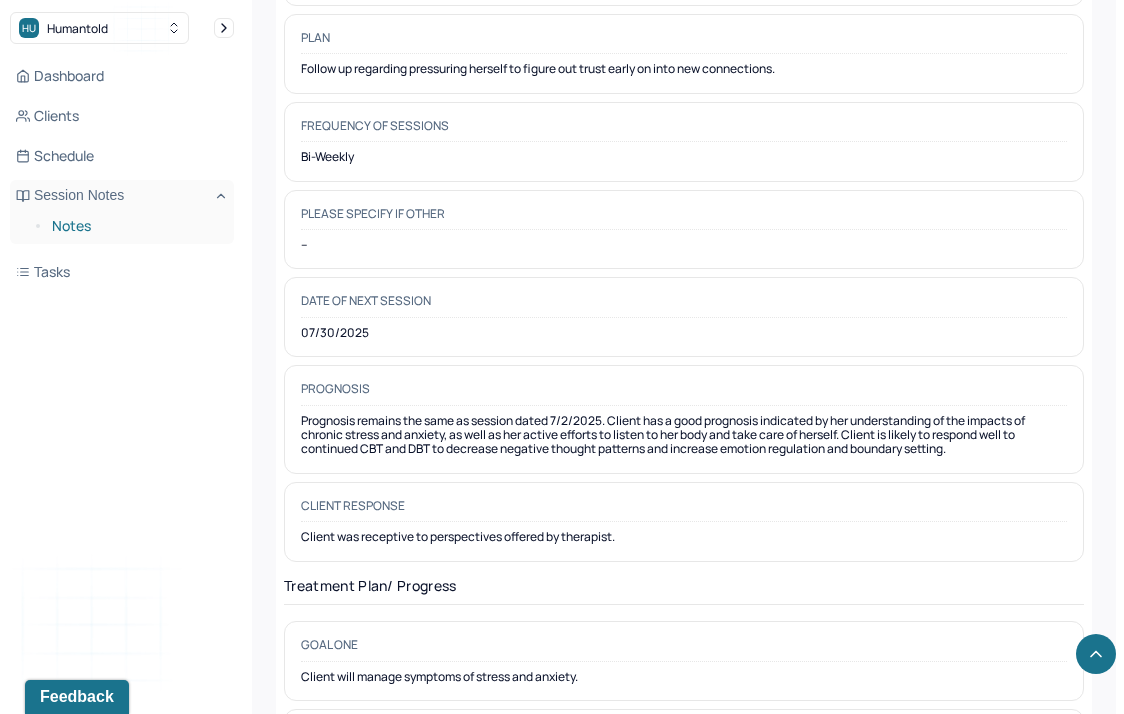 click on "Notes" at bounding box center [135, 226] 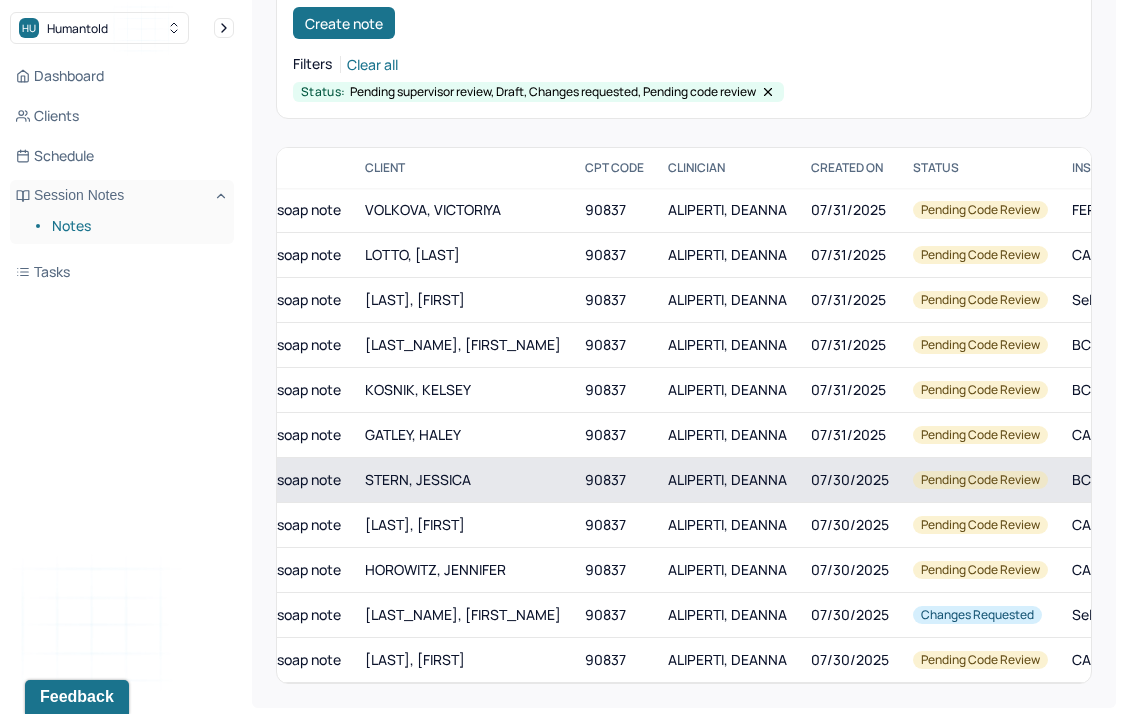 scroll, scrollTop: 0, scrollLeft: 272, axis: horizontal 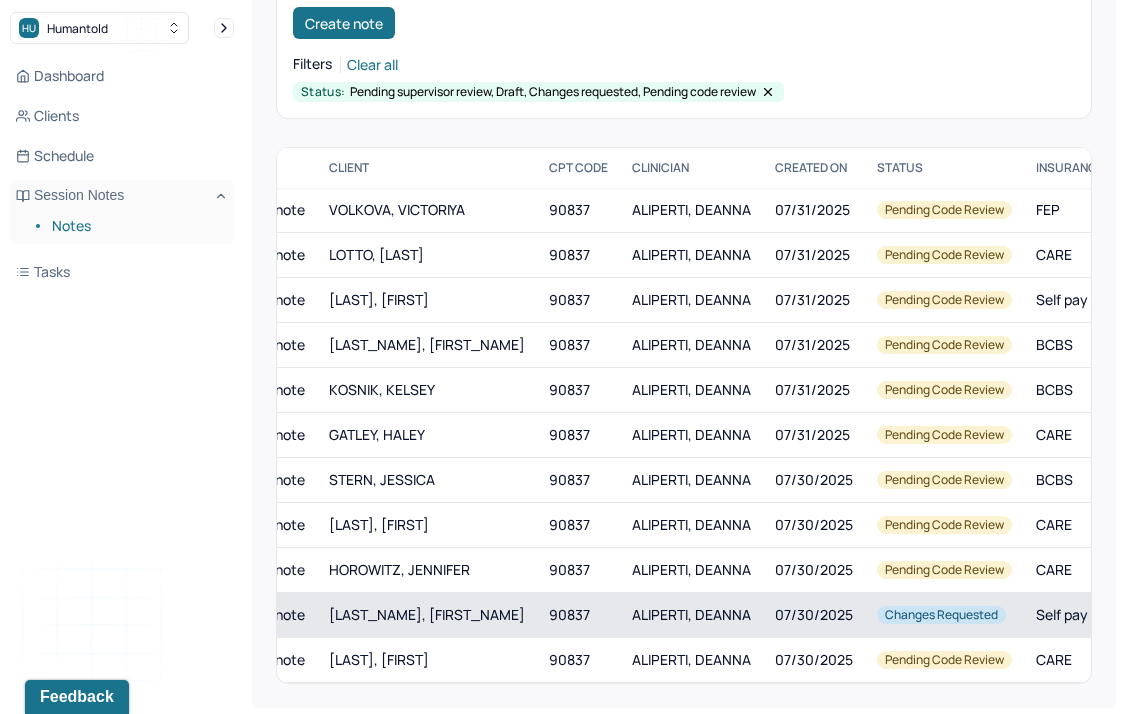 click on "ALIPERTI, DEANNA" at bounding box center [691, 614] 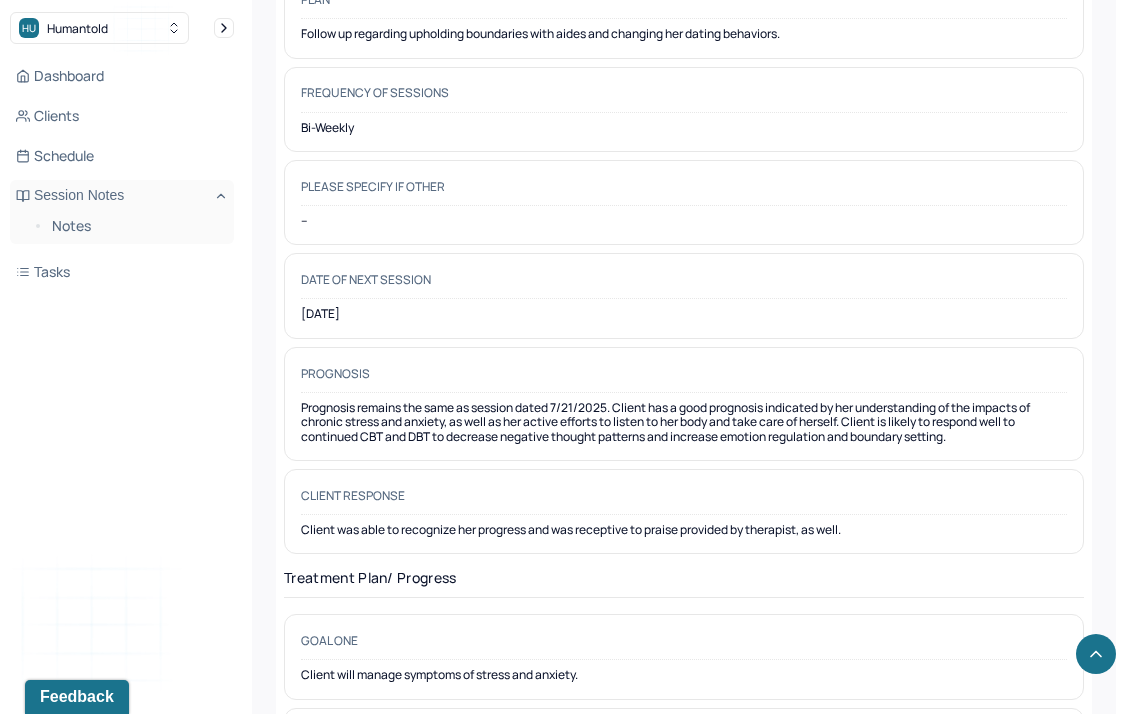 scroll, scrollTop: 2537, scrollLeft: 0, axis: vertical 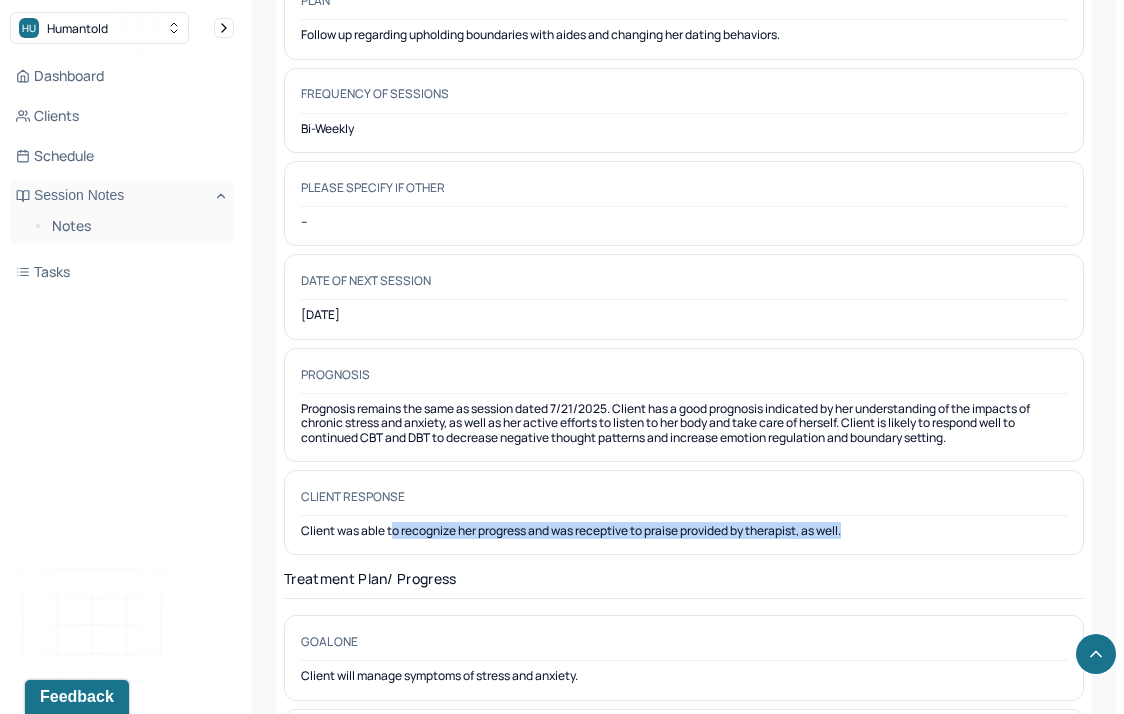 drag, startPoint x: 394, startPoint y: 507, endPoint x: 887, endPoint y: 504, distance: 493.00912 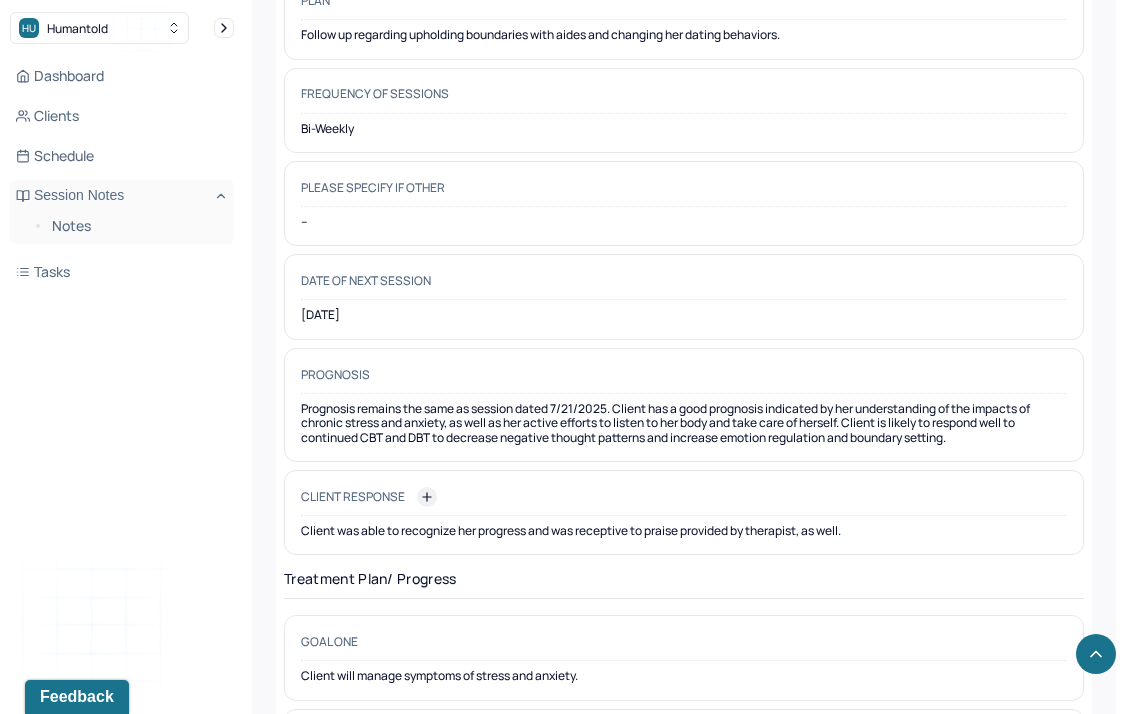 click 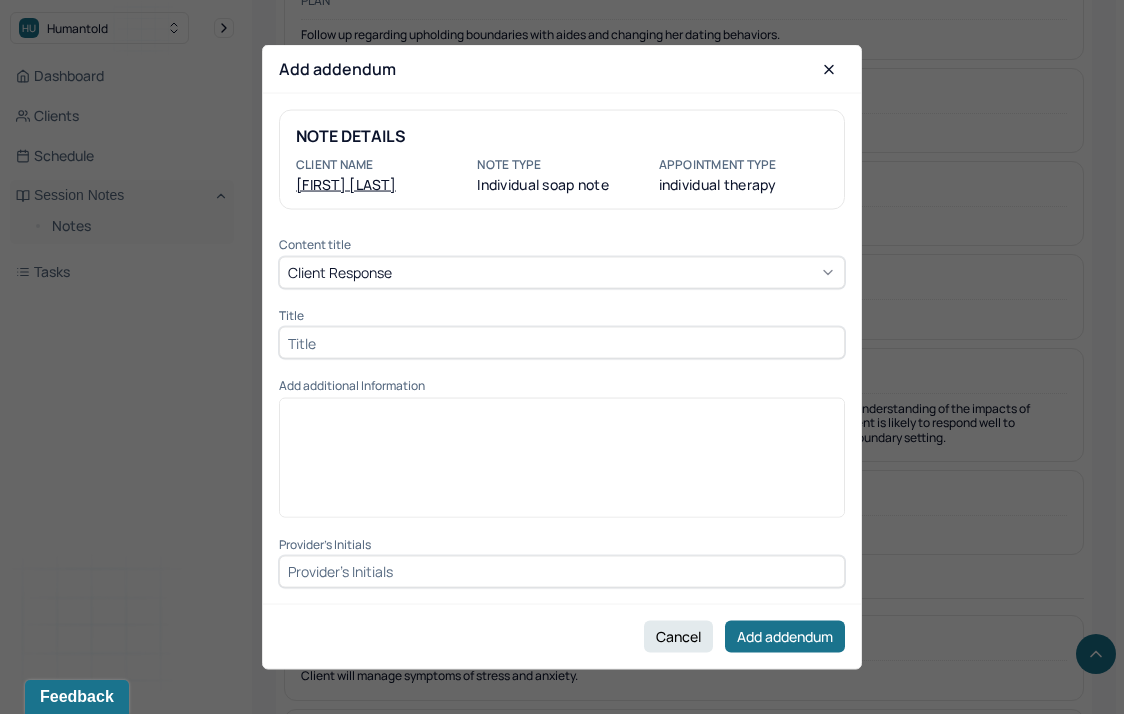 click at bounding box center [562, 343] 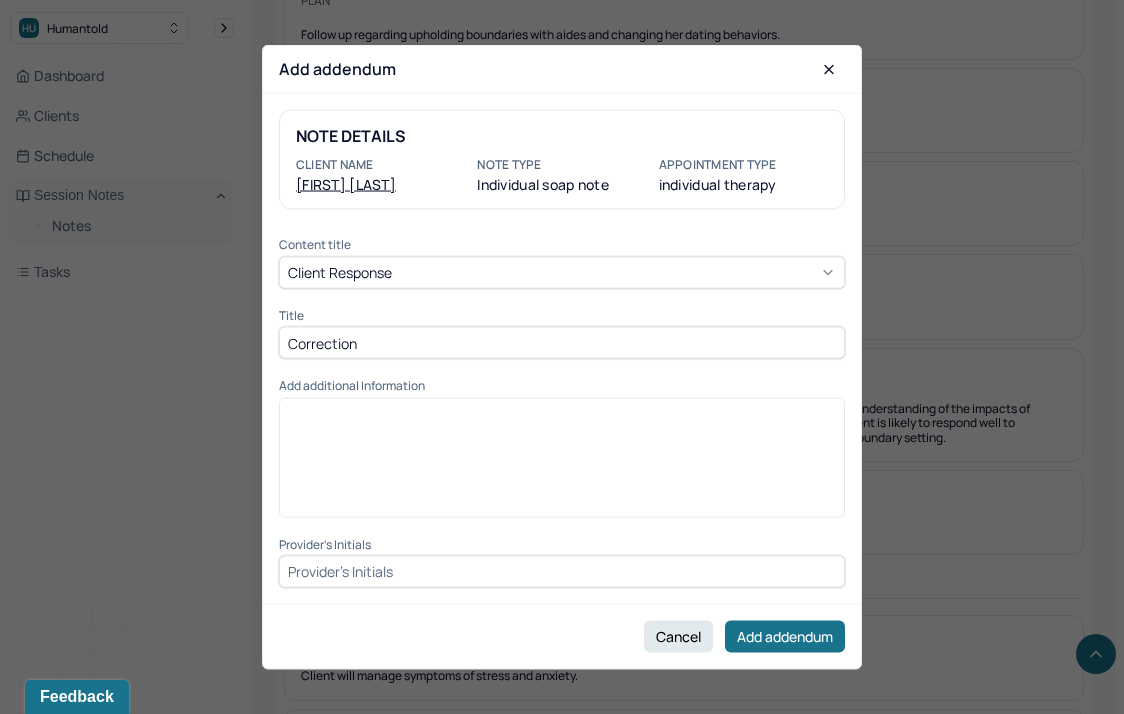type on "Correction" 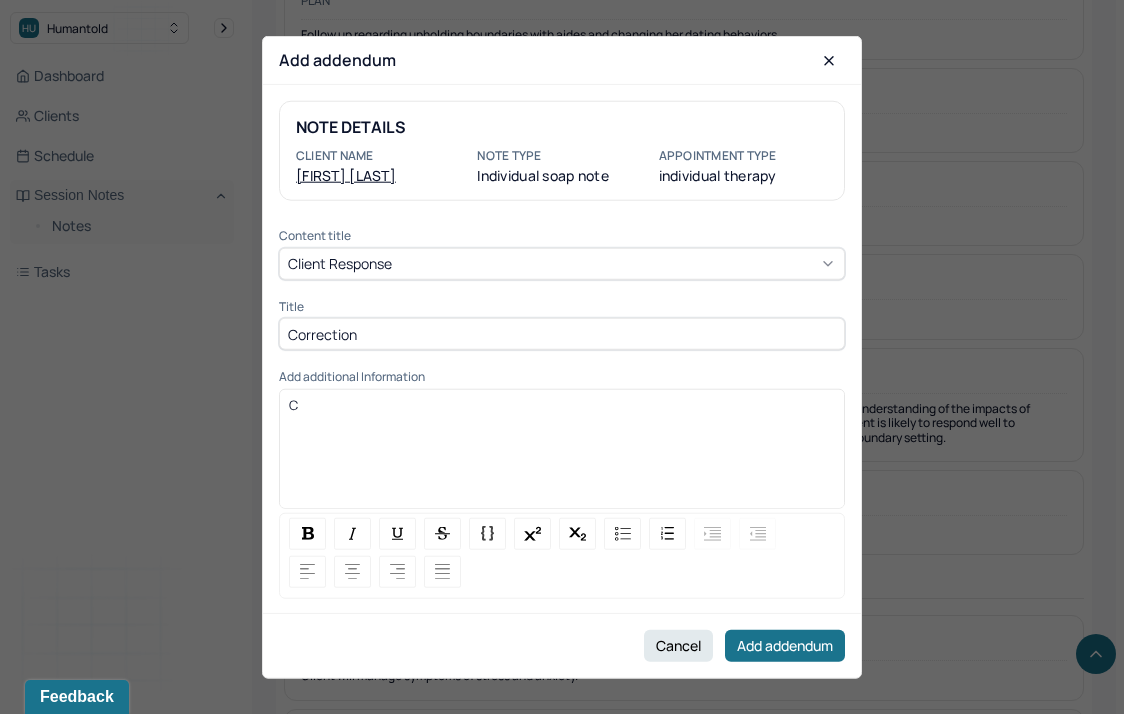 type 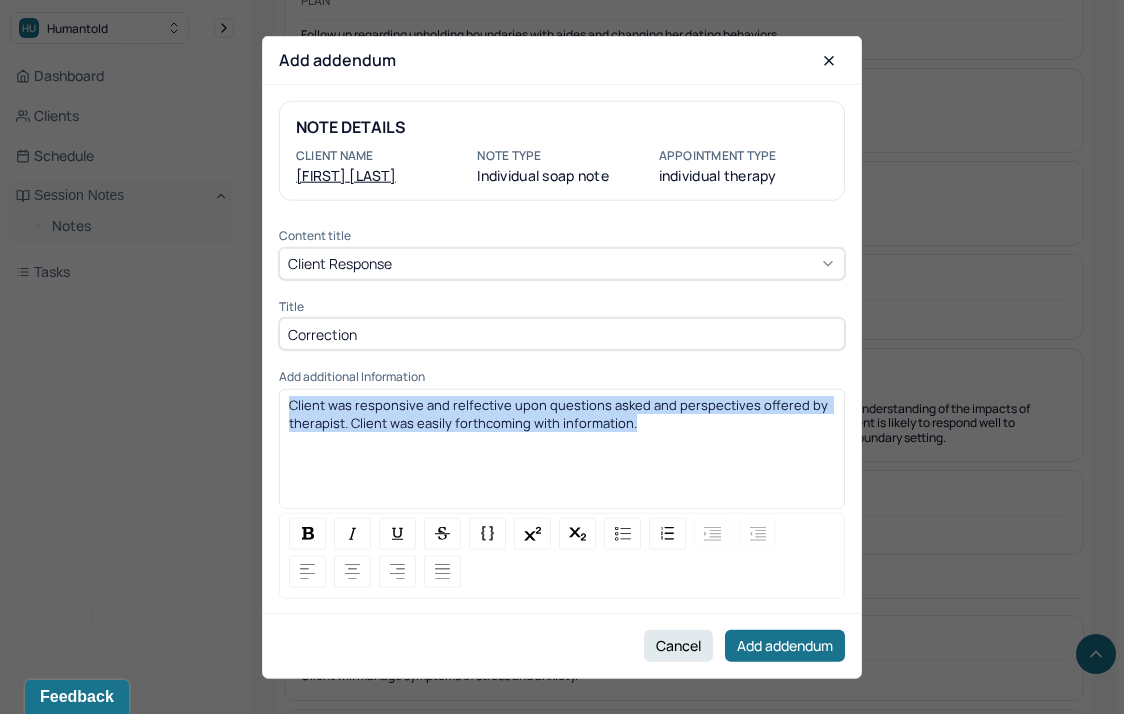 copy on "Client was responsive and relfective upon questions asked and perspectives offered by therapist. Client was easily forthcoming with information." 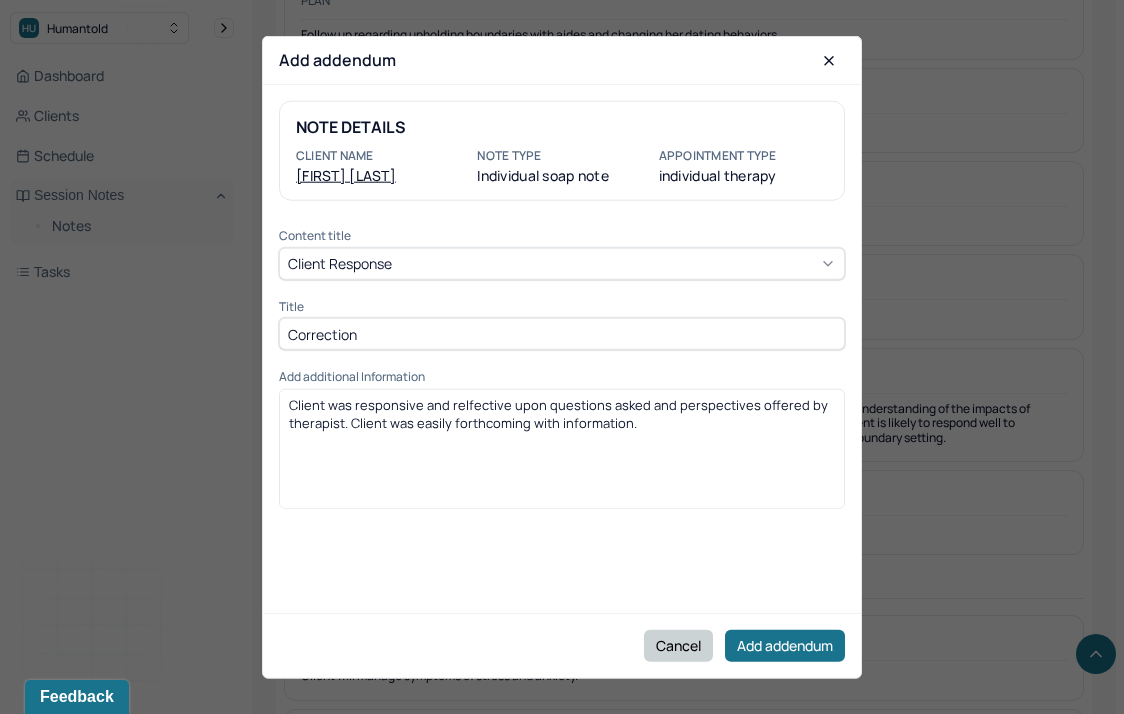 click on "Cancel" at bounding box center [678, 645] 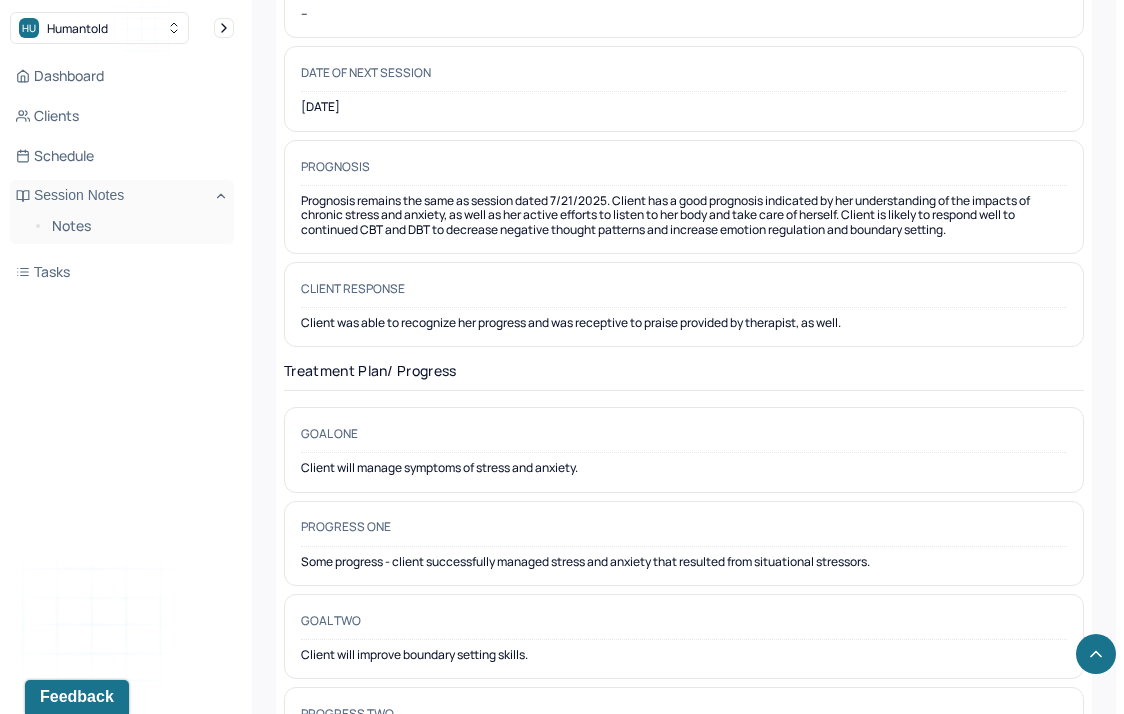 scroll, scrollTop: 2811, scrollLeft: 0, axis: vertical 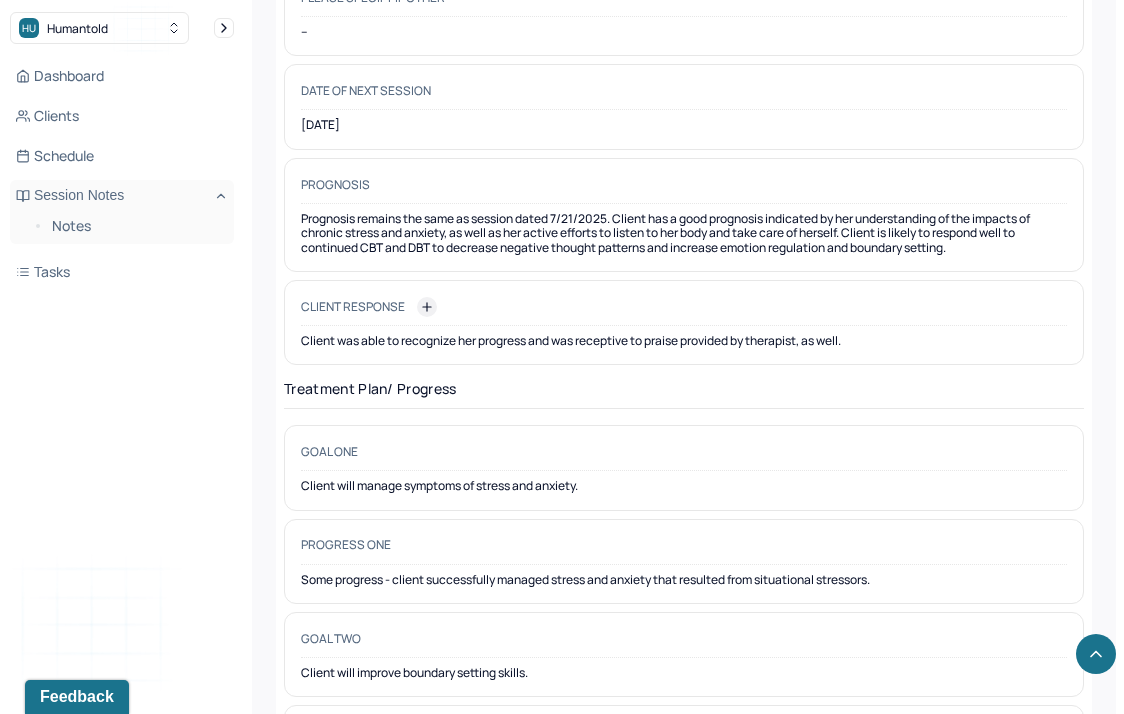 click 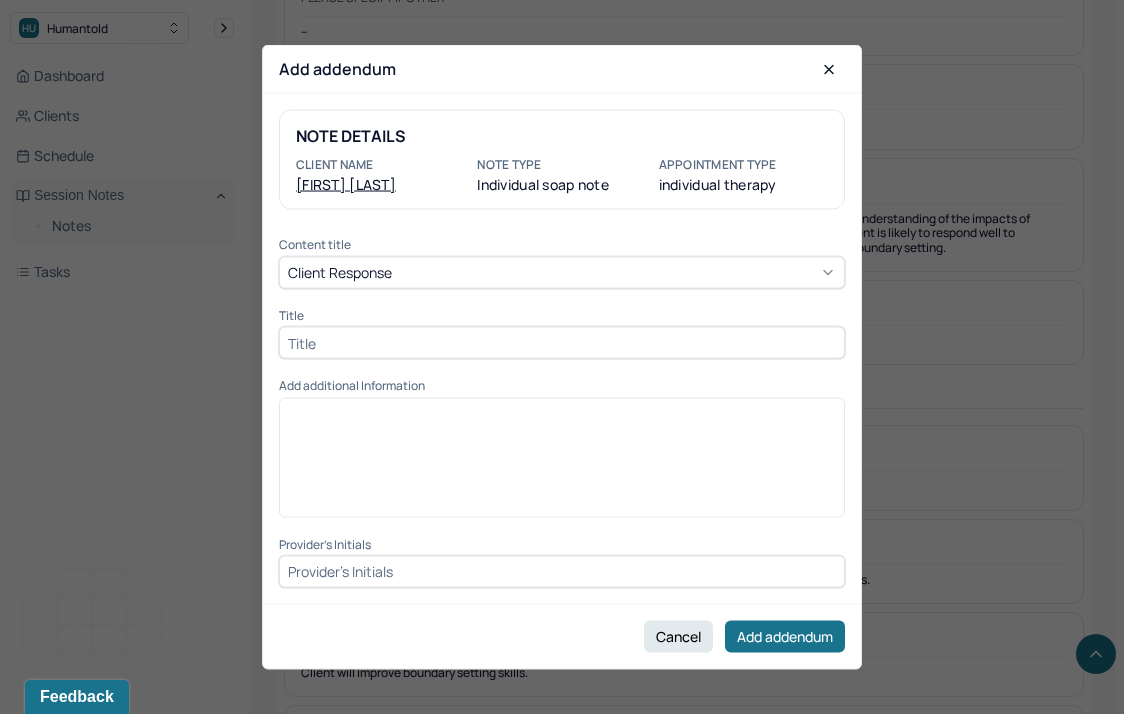 click at bounding box center [562, 343] 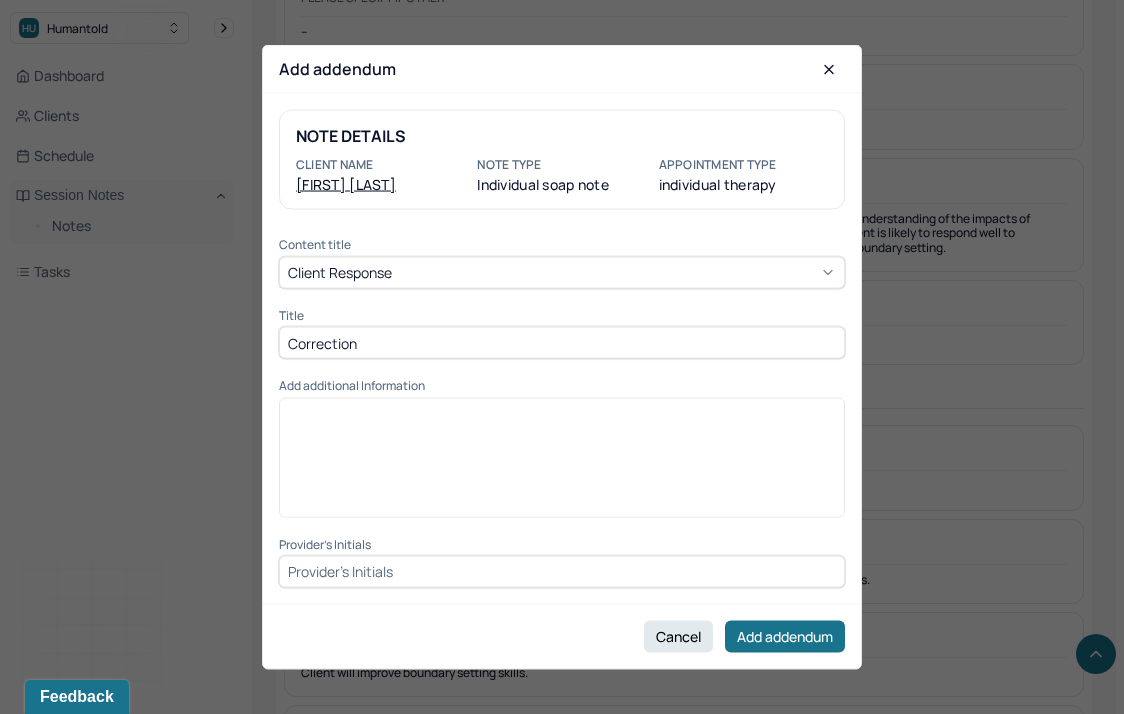 type on "Correction" 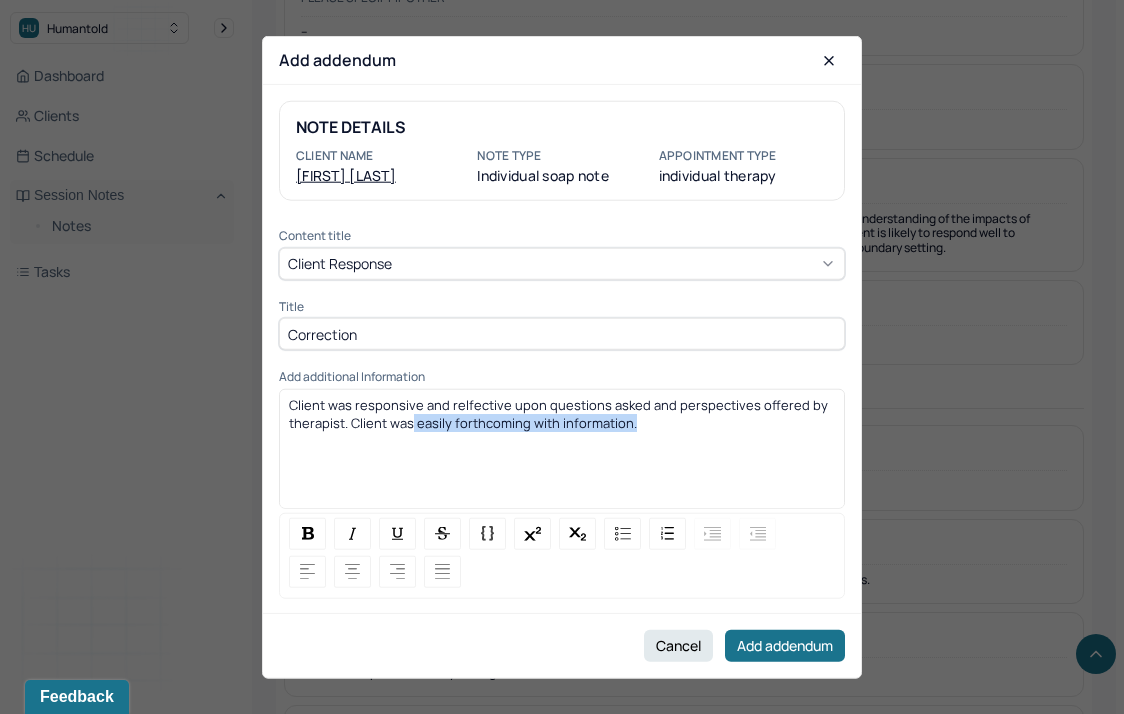 drag, startPoint x: 411, startPoint y: 422, endPoint x: 657, endPoint y: 425, distance: 246.0183 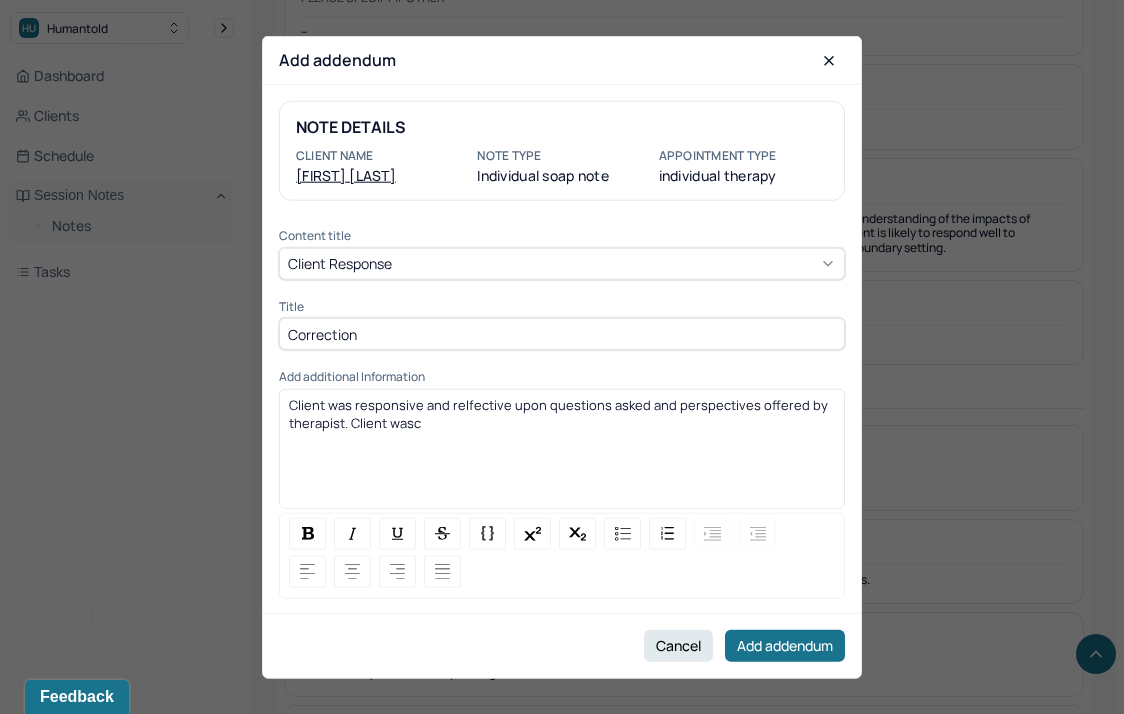 type 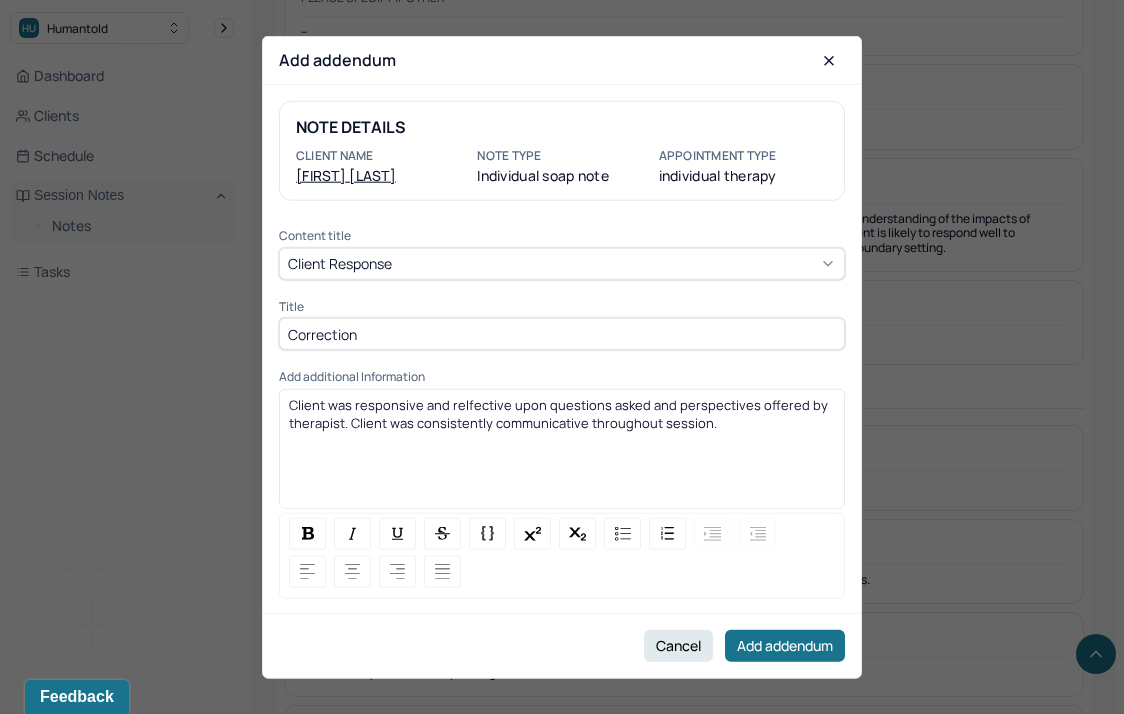scroll, scrollTop: 14, scrollLeft: 0, axis: vertical 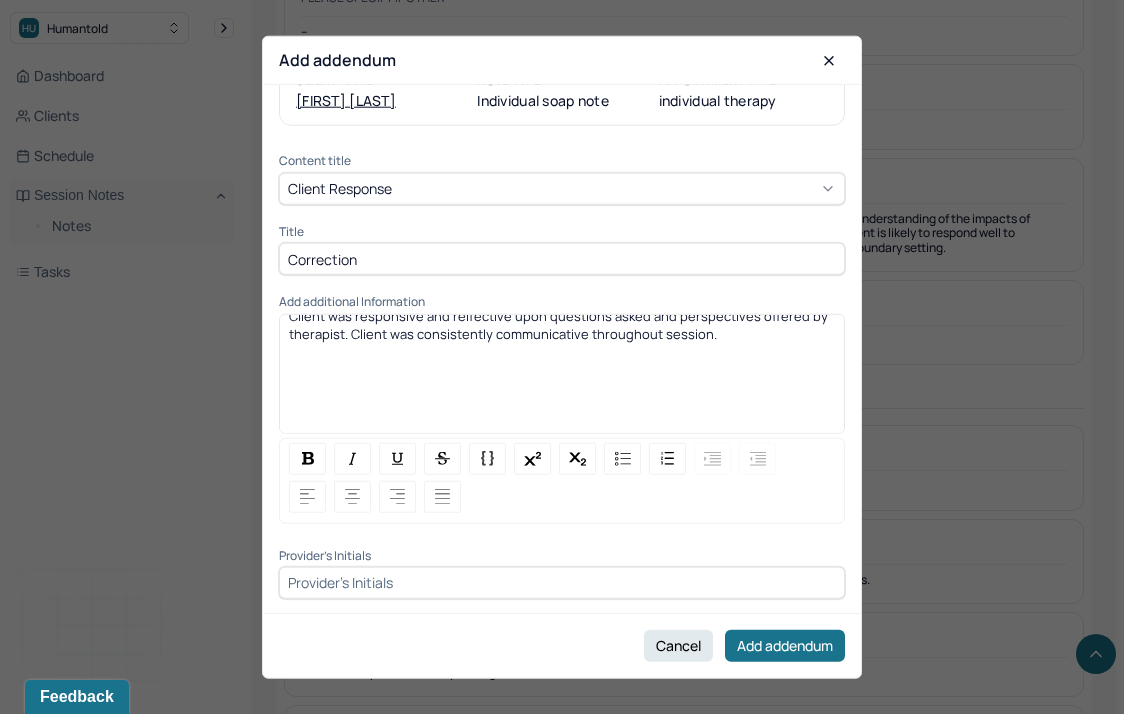 click on "Cancel Add addendum" at bounding box center (562, 644) 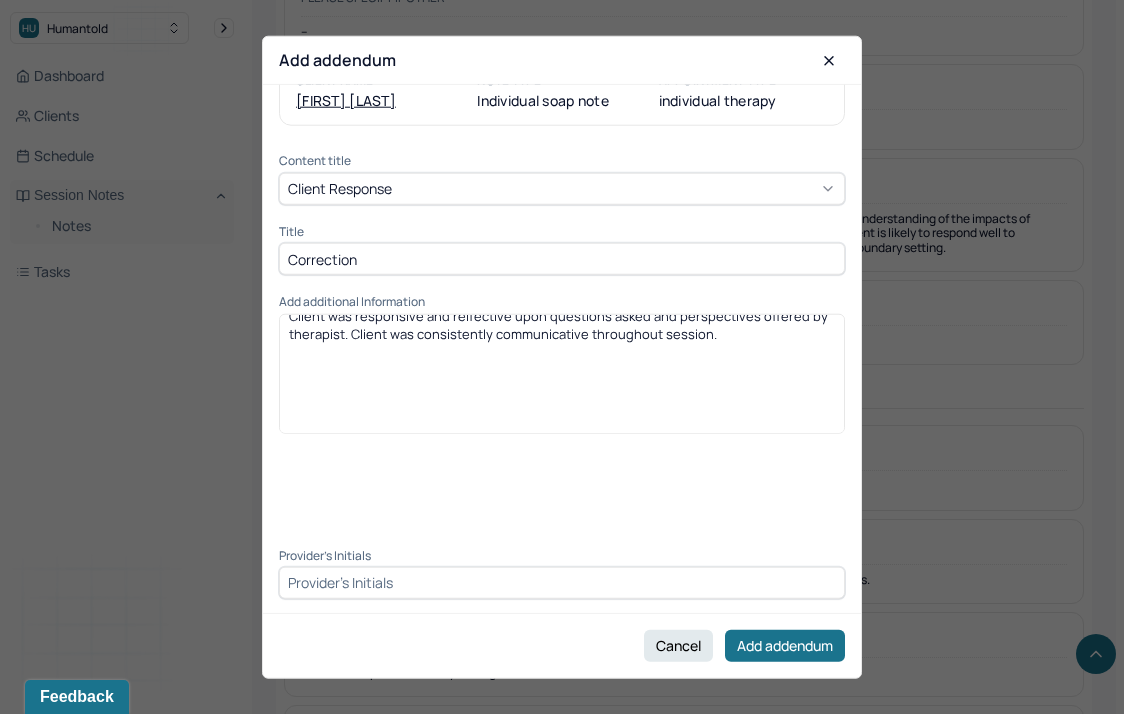 click on "NOTE DETAILS Client name Maggie Nicks Note type Individual soap note Appointment Type individual therapy Content title Client Response Title Correction Add additional Information Client was responsive and relfective upon questions asked and perspectives offered by therapist. Client was consistently communicative throughout session.  Provider's Initials" at bounding box center (562, 349) 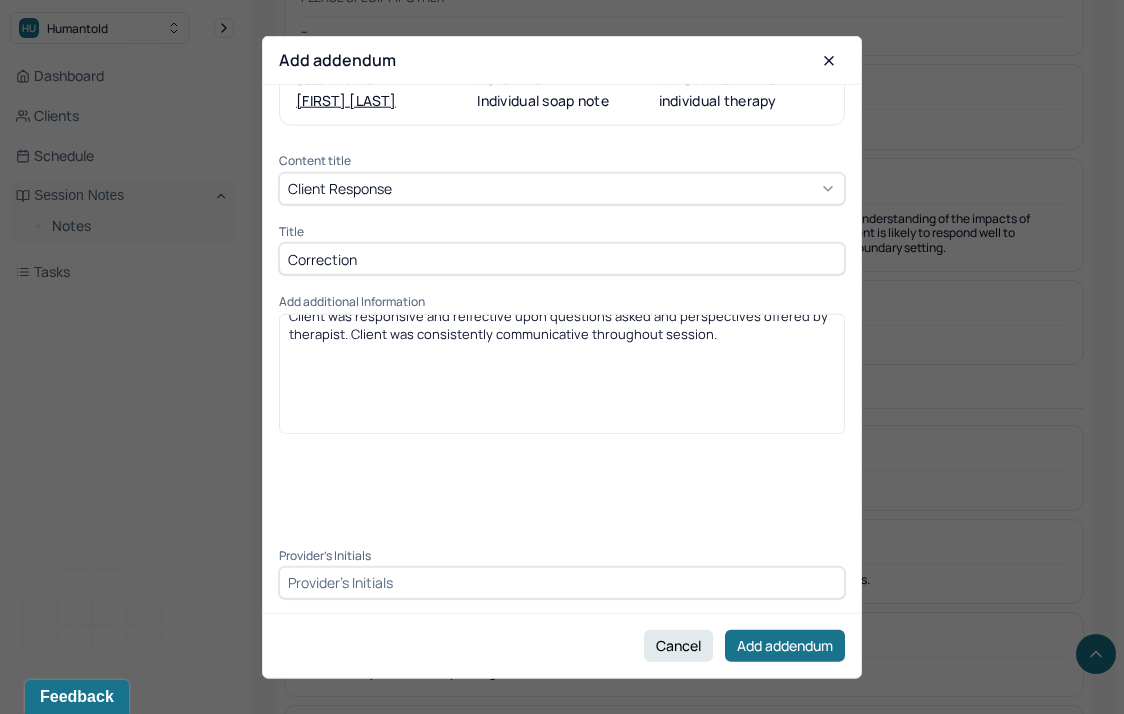 click at bounding box center [562, 583] 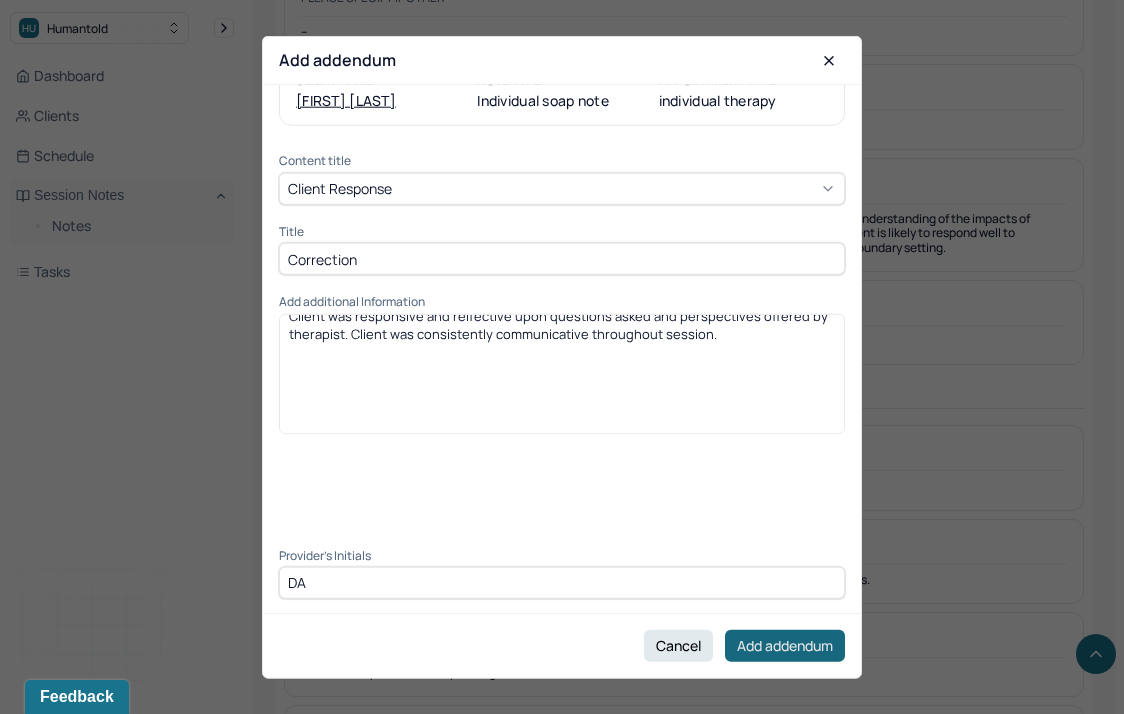 type on "DA" 